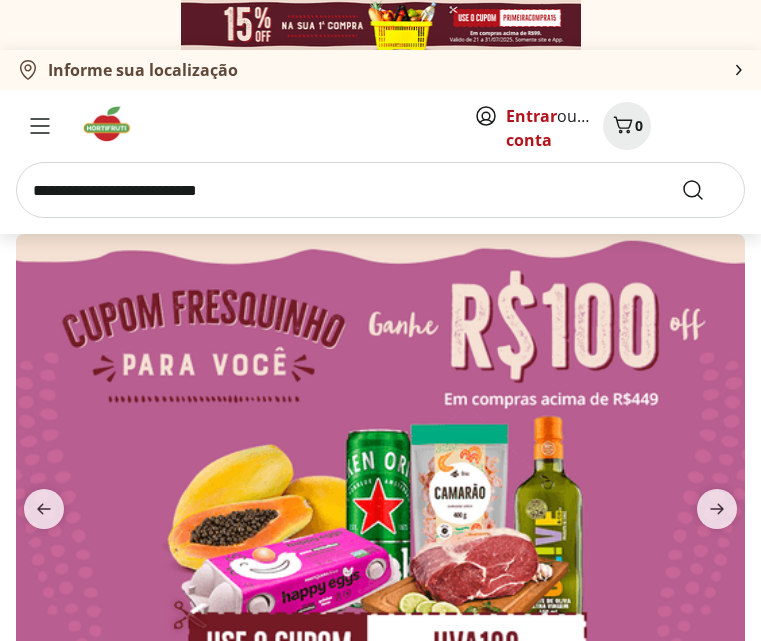 scroll, scrollTop: 0, scrollLeft: 0, axis: both 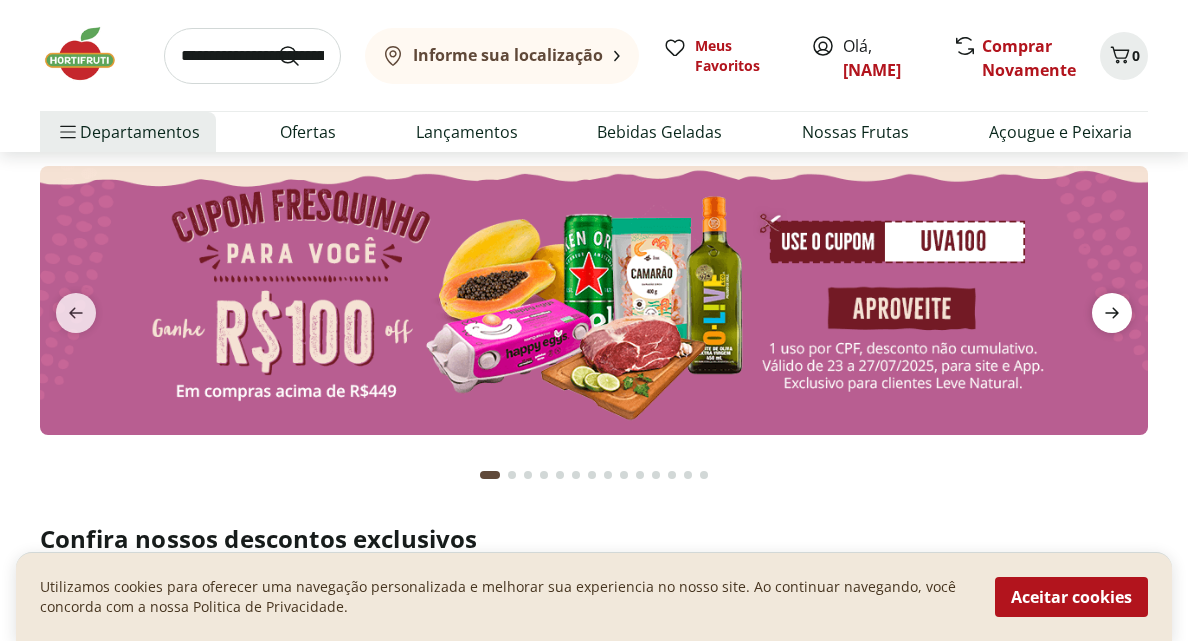 click at bounding box center [1112, 313] 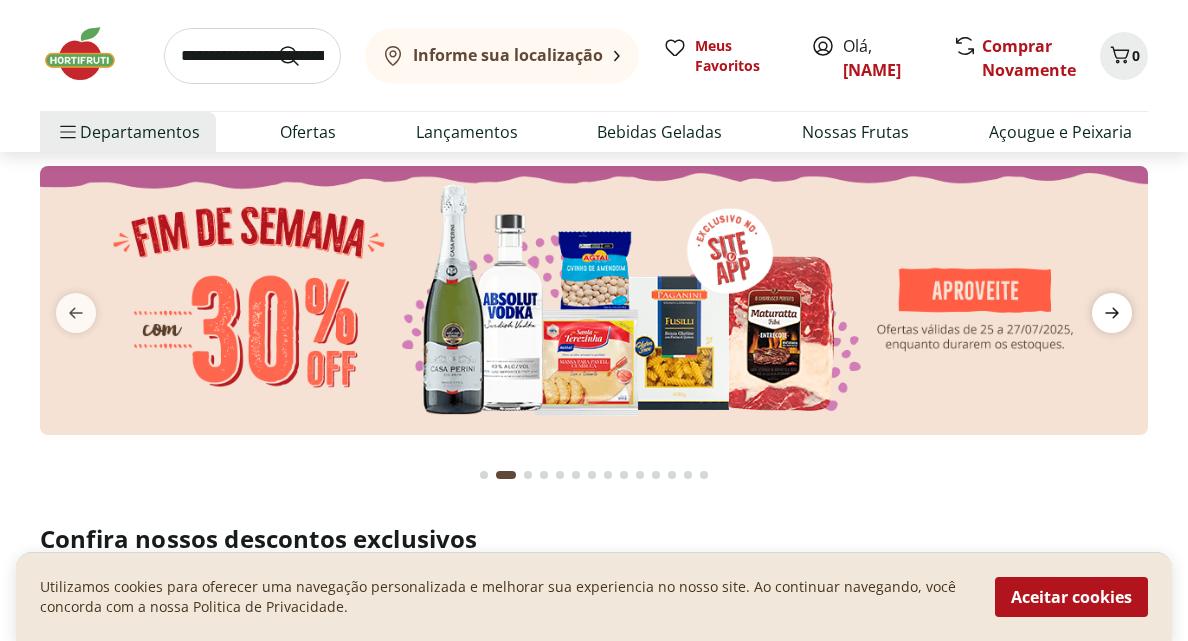 click at bounding box center (1112, 313) 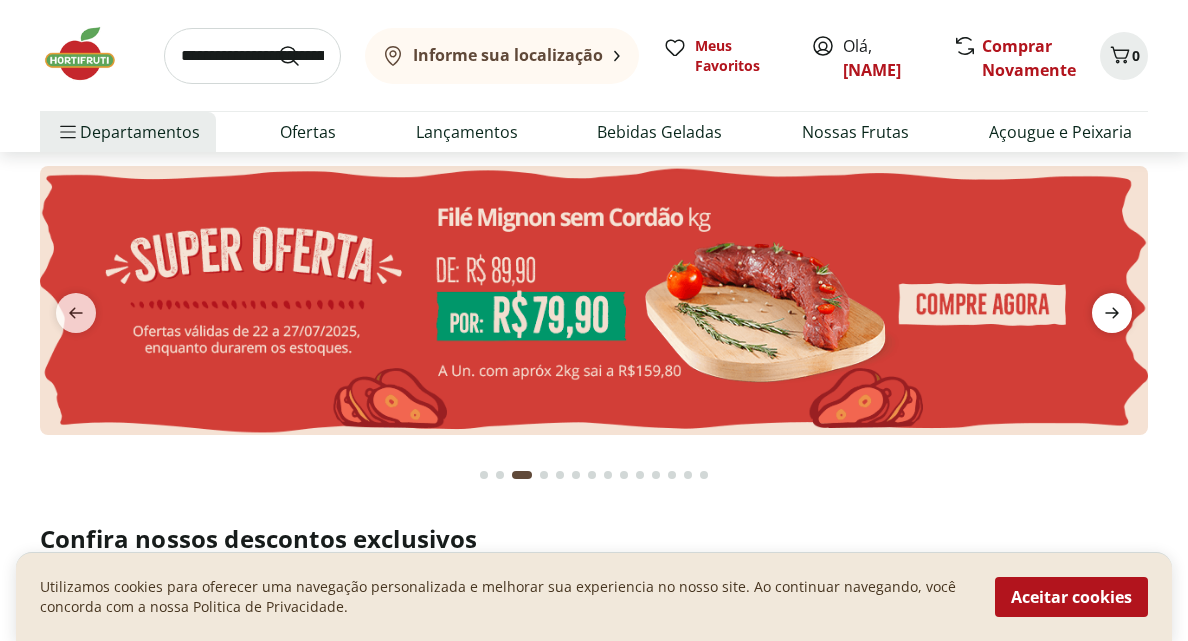 click at bounding box center (1112, 313) 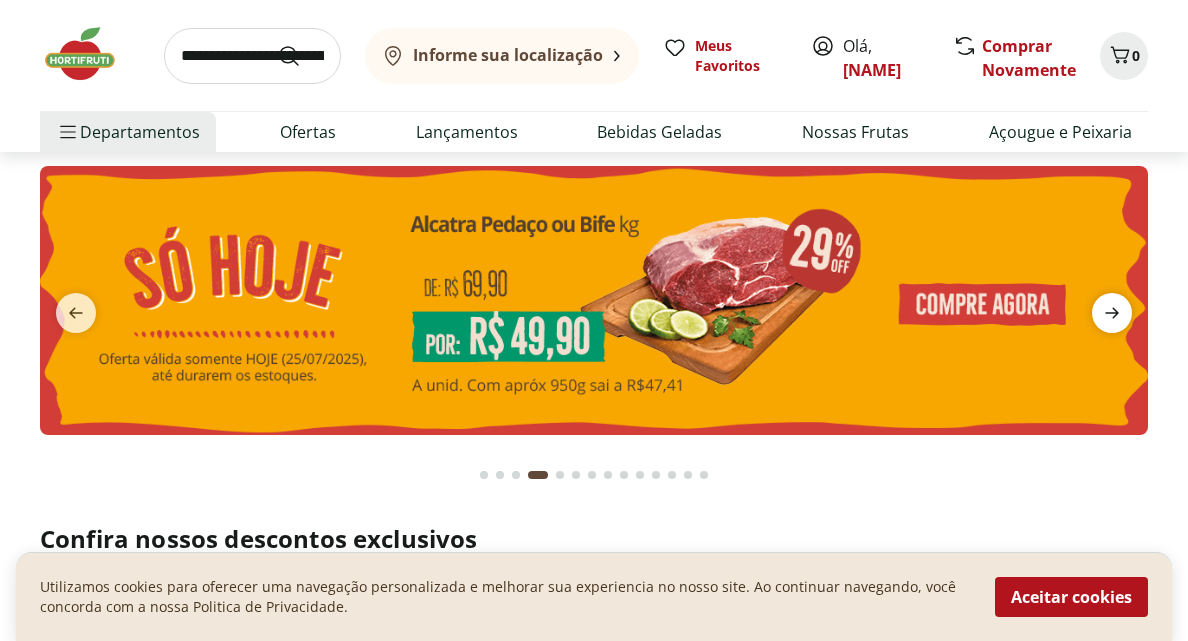 click at bounding box center (1112, 313) 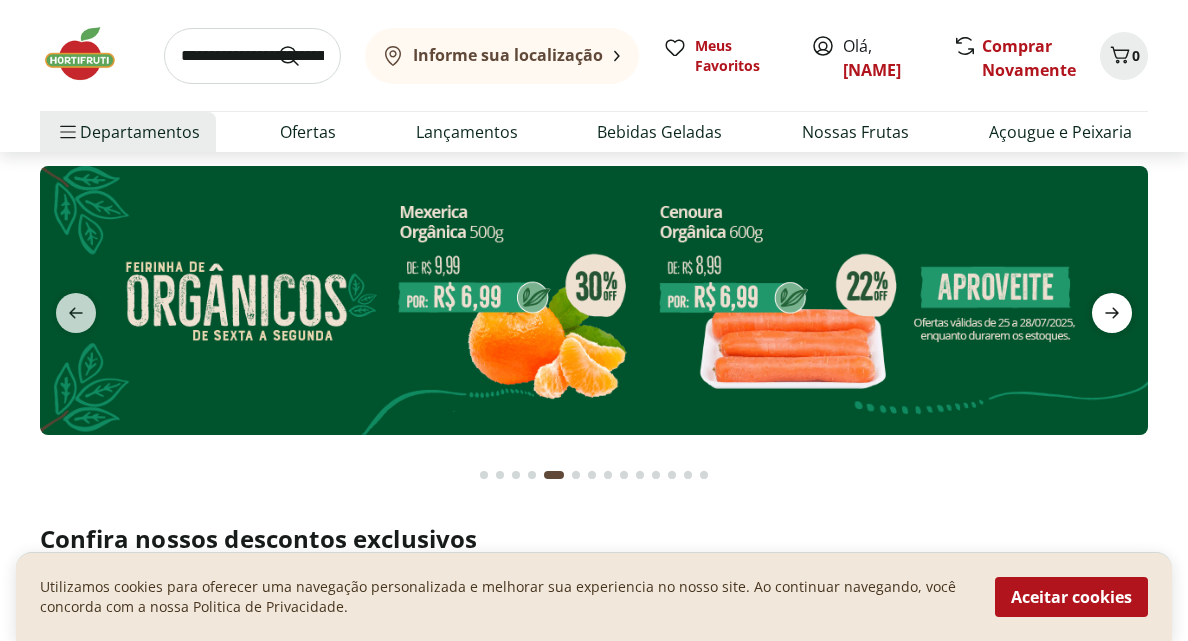 click at bounding box center [1112, 313] 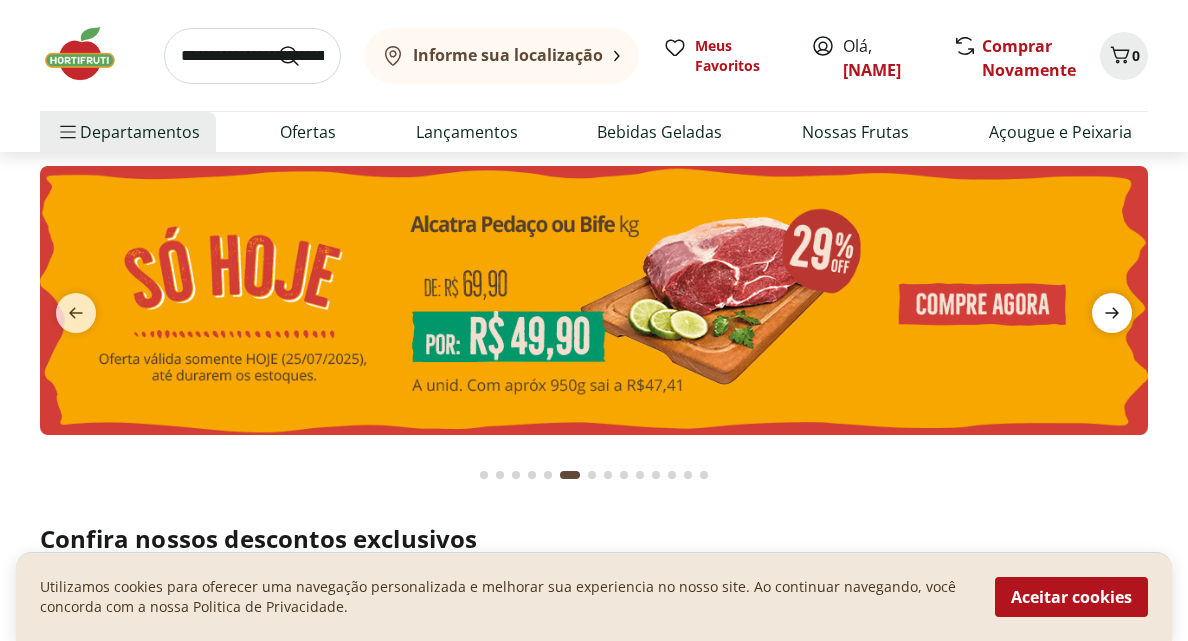 click at bounding box center [1112, 313] 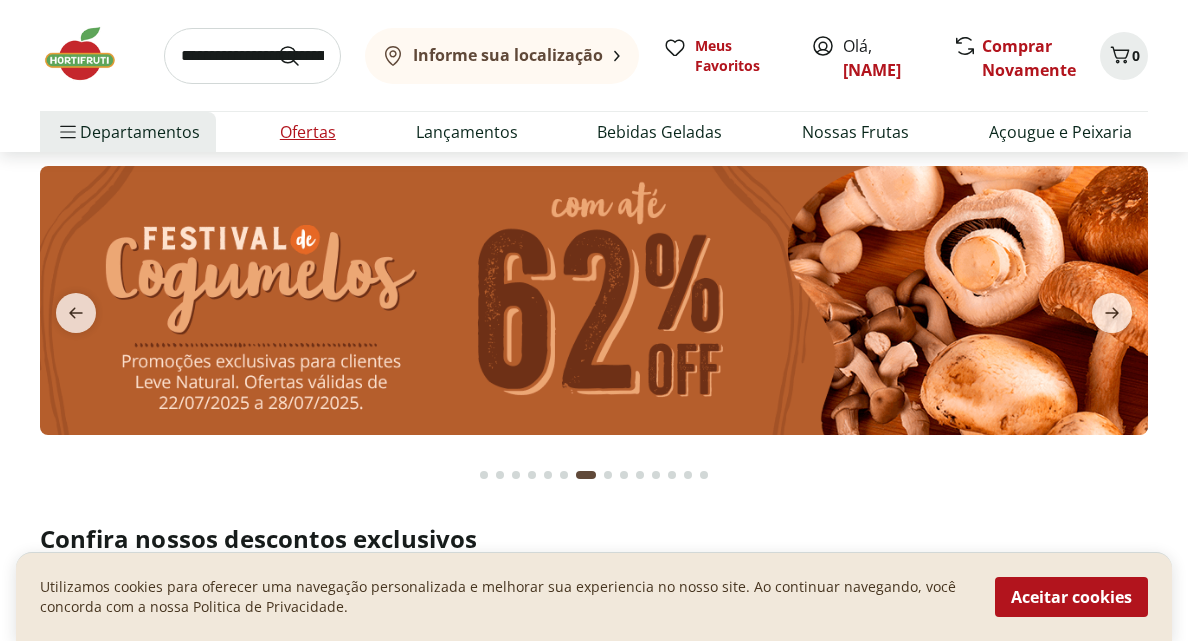 click on "Ofertas" at bounding box center (308, 132) 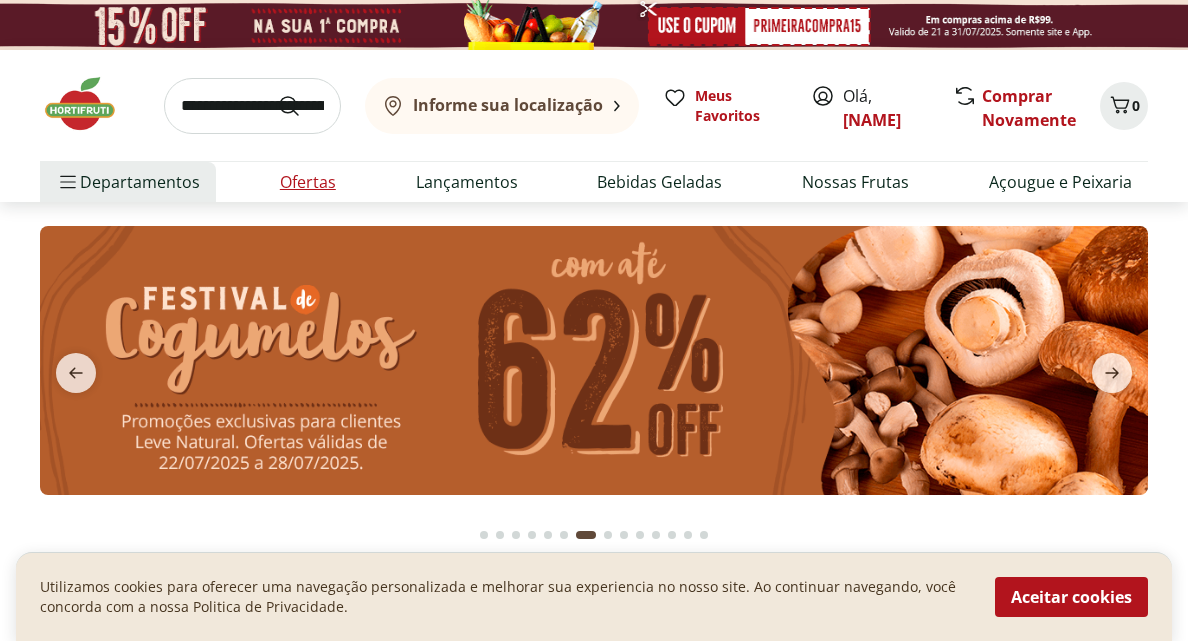 select on "**********" 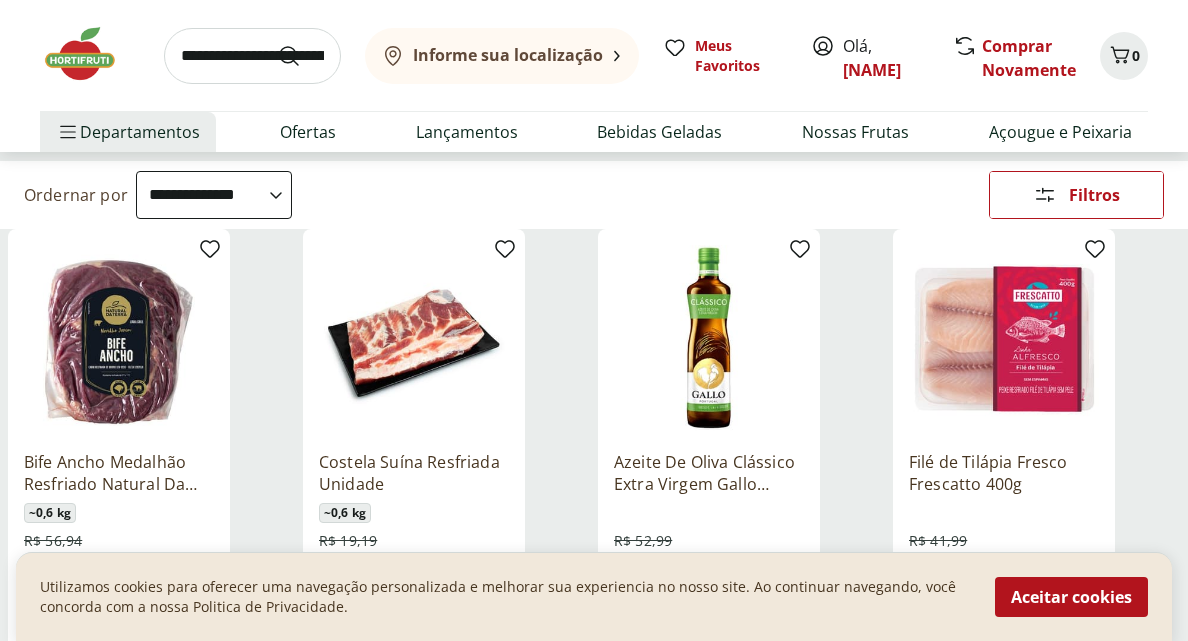 scroll, scrollTop: 172, scrollLeft: 0, axis: vertical 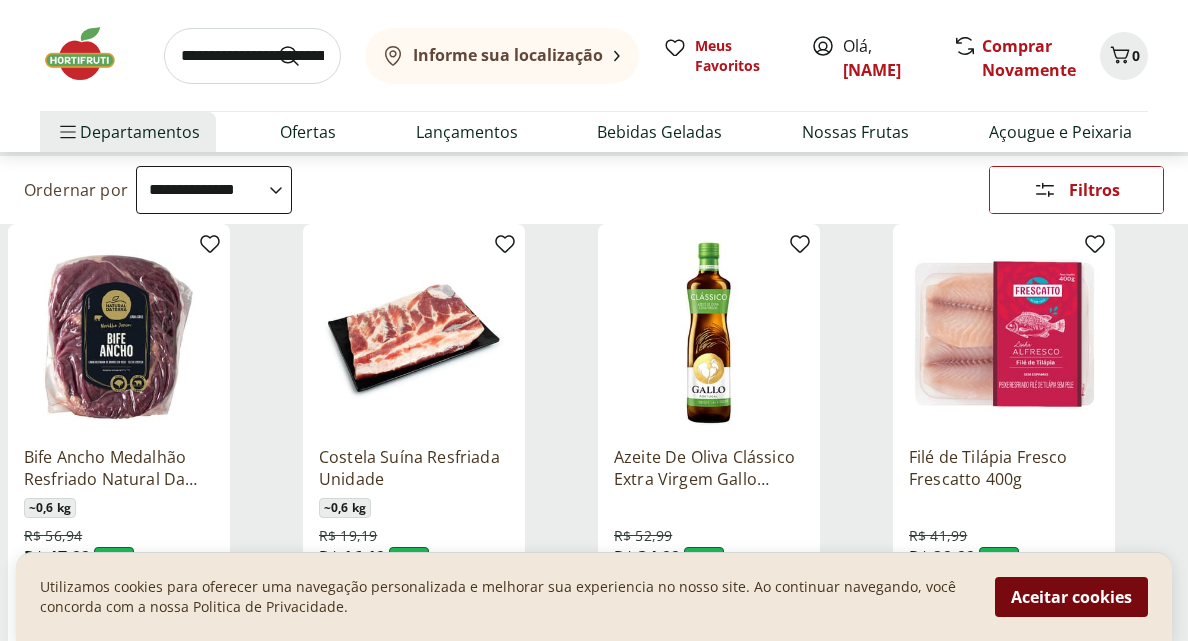 click on "Aceitar cookies" at bounding box center [1071, 597] 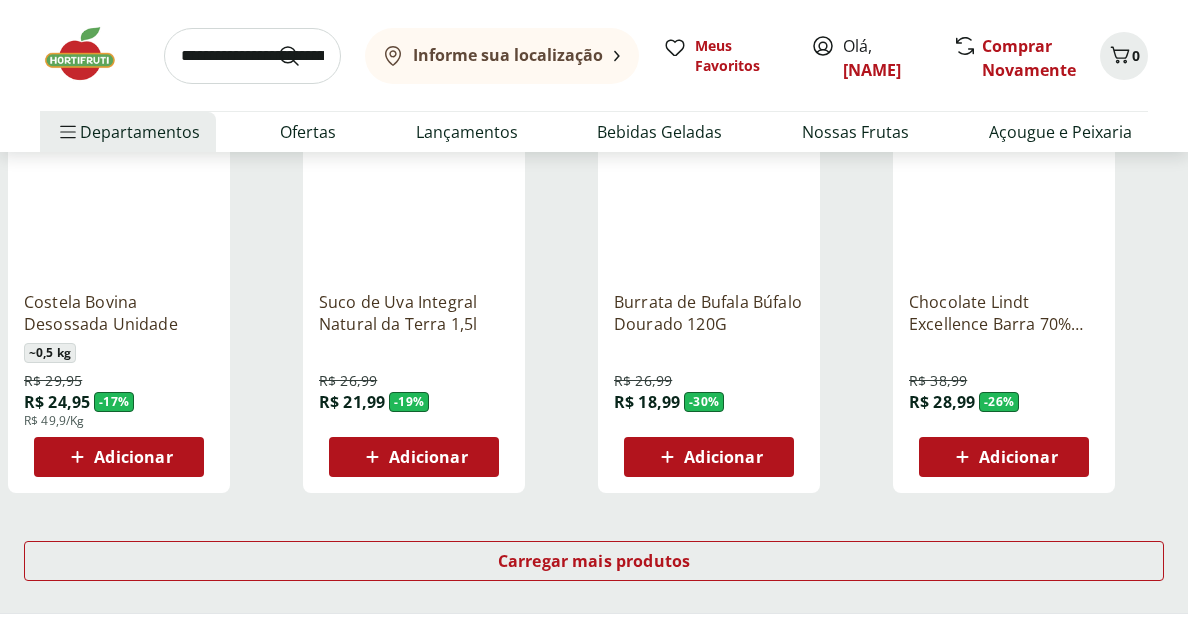 scroll, scrollTop: 1195, scrollLeft: 0, axis: vertical 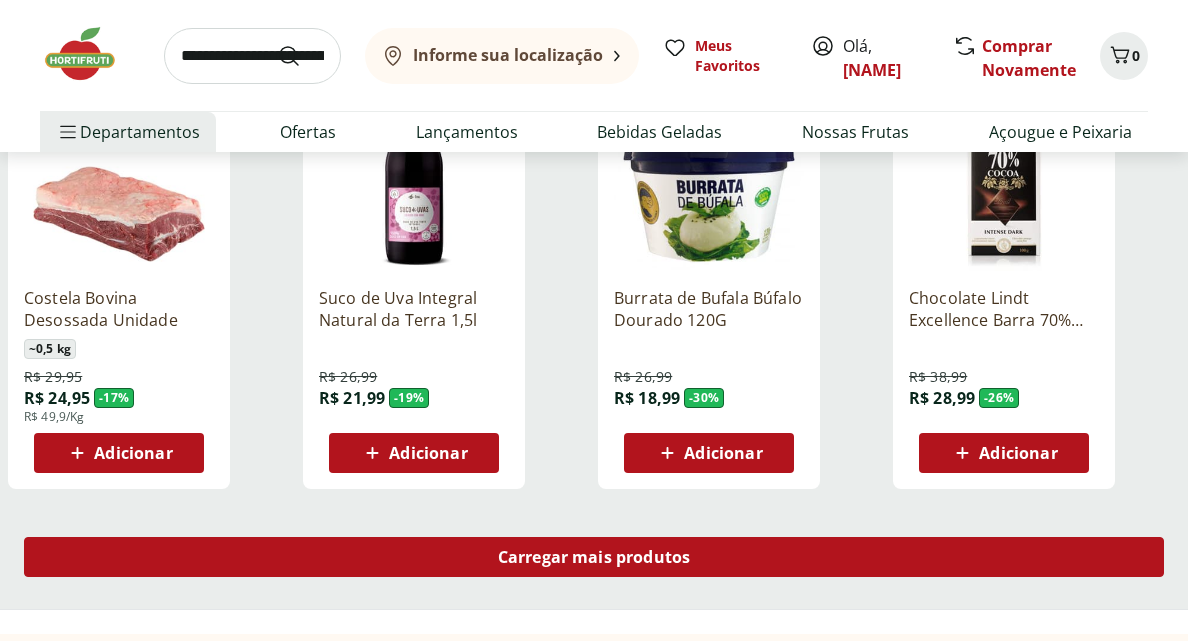 click on "Carregar mais produtos" at bounding box center [594, 557] 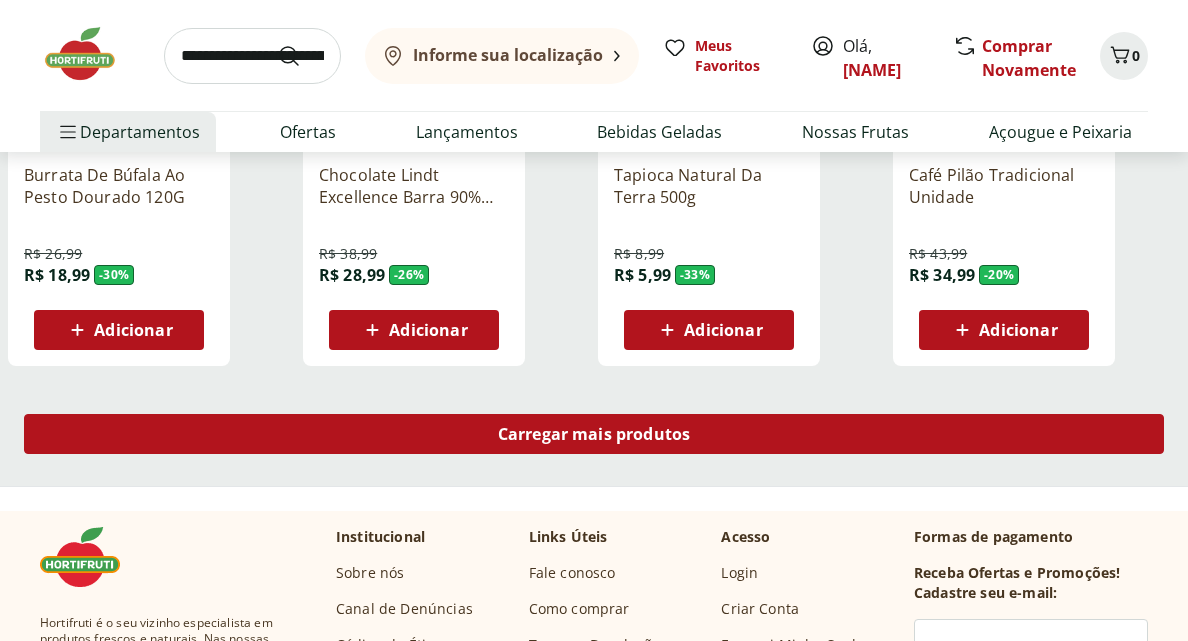 scroll, scrollTop: 2623, scrollLeft: 0, axis: vertical 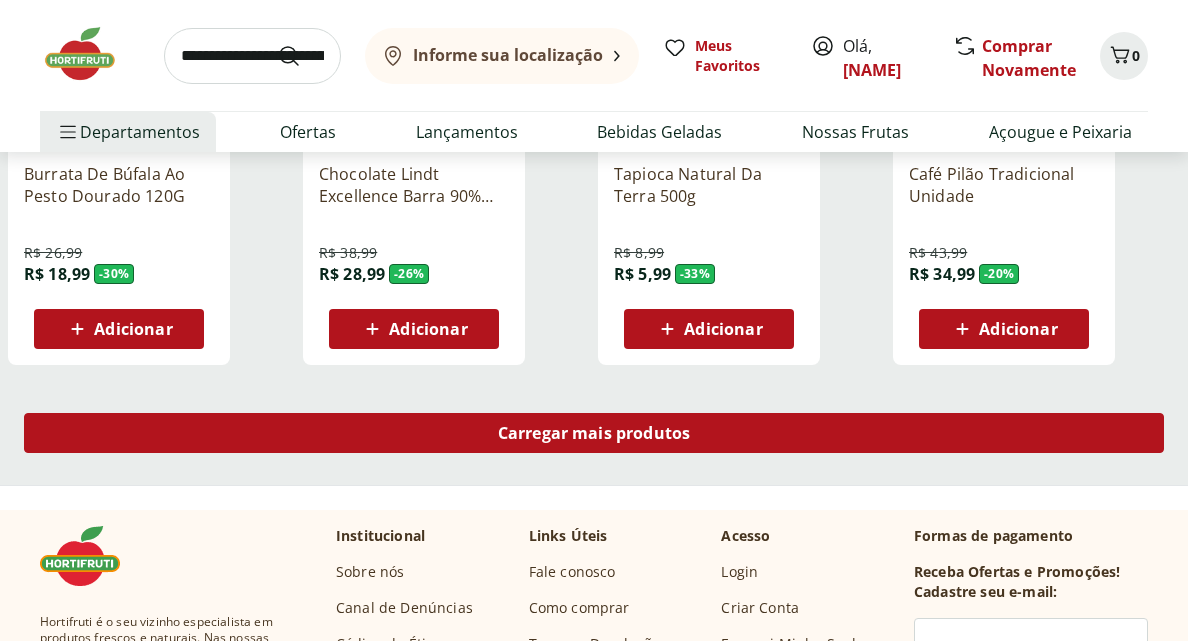 click on "Carregar mais produtos" at bounding box center (594, 437) 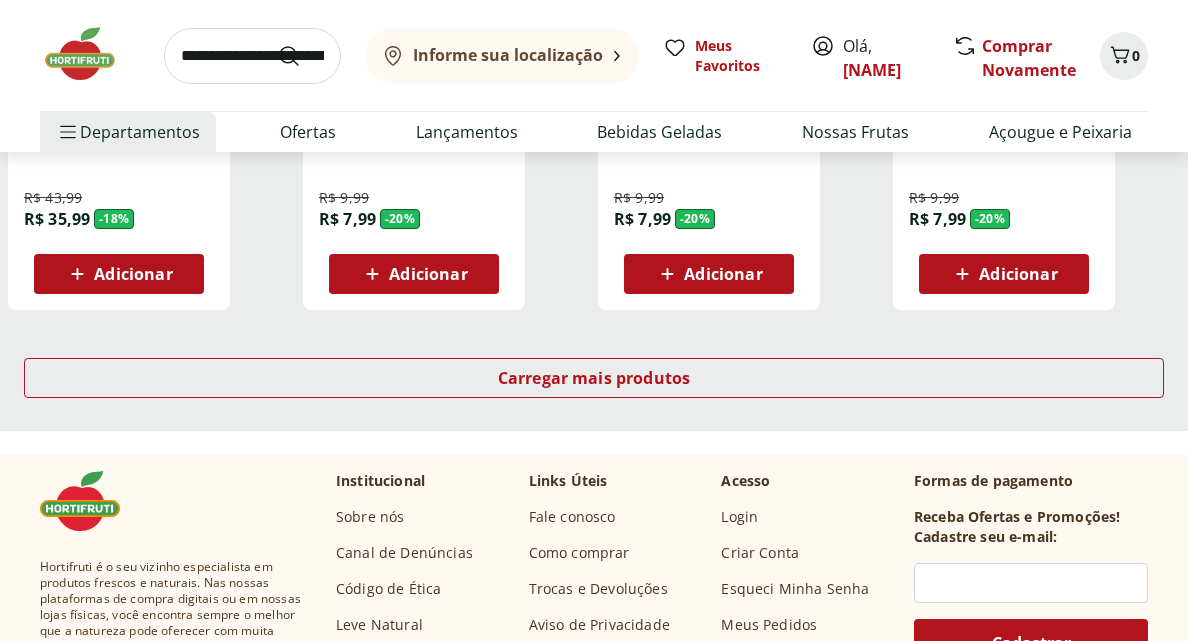 scroll, scrollTop: 3984, scrollLeft: 0, axis: vertical 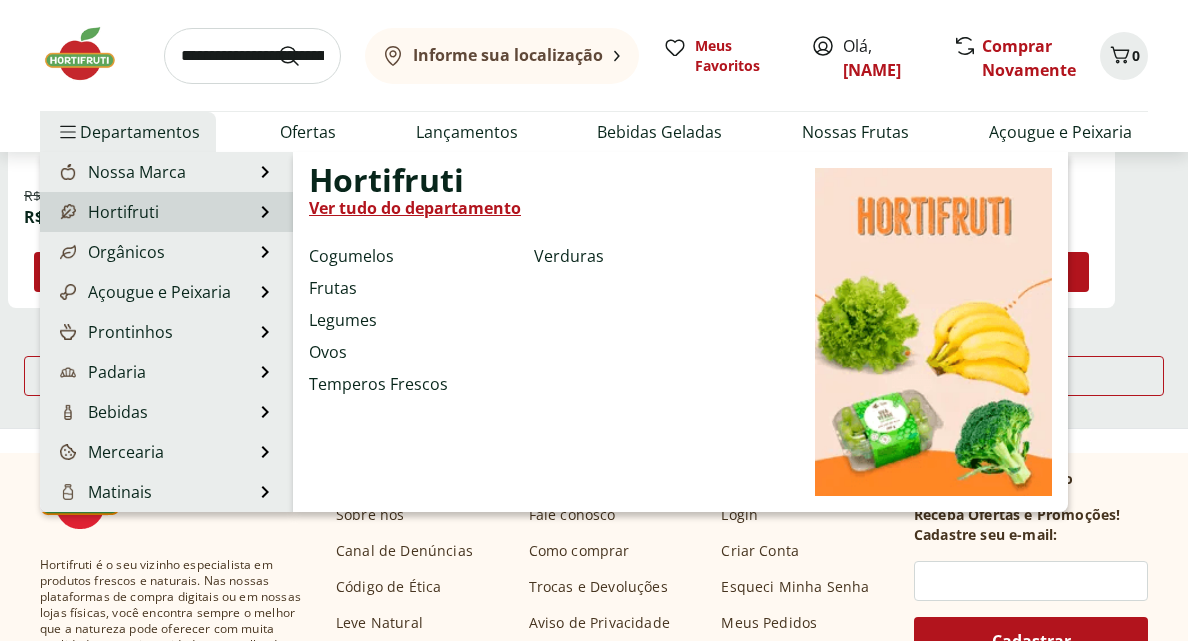 click on "Hortifruti Hortifruti Ver tudo do departamento Cogumelos Frutas Legumes Ovos Temperos Frescos Verduras" at bounding box center [166, 212] 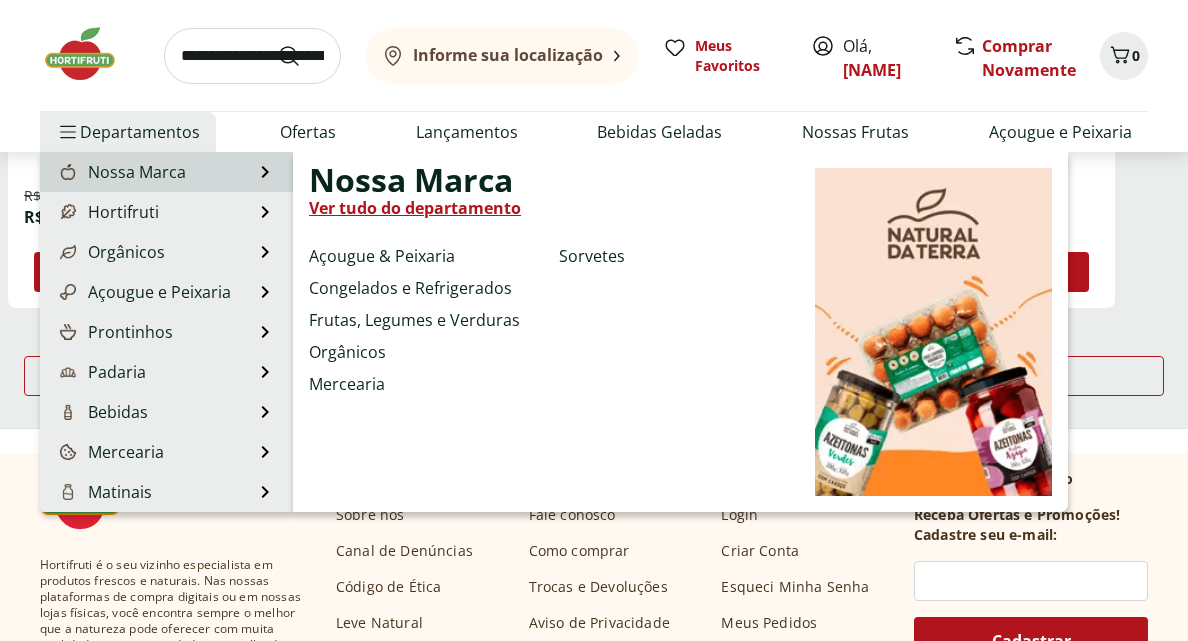 click on "Nossa Marca" at bounding box center [121, 172] 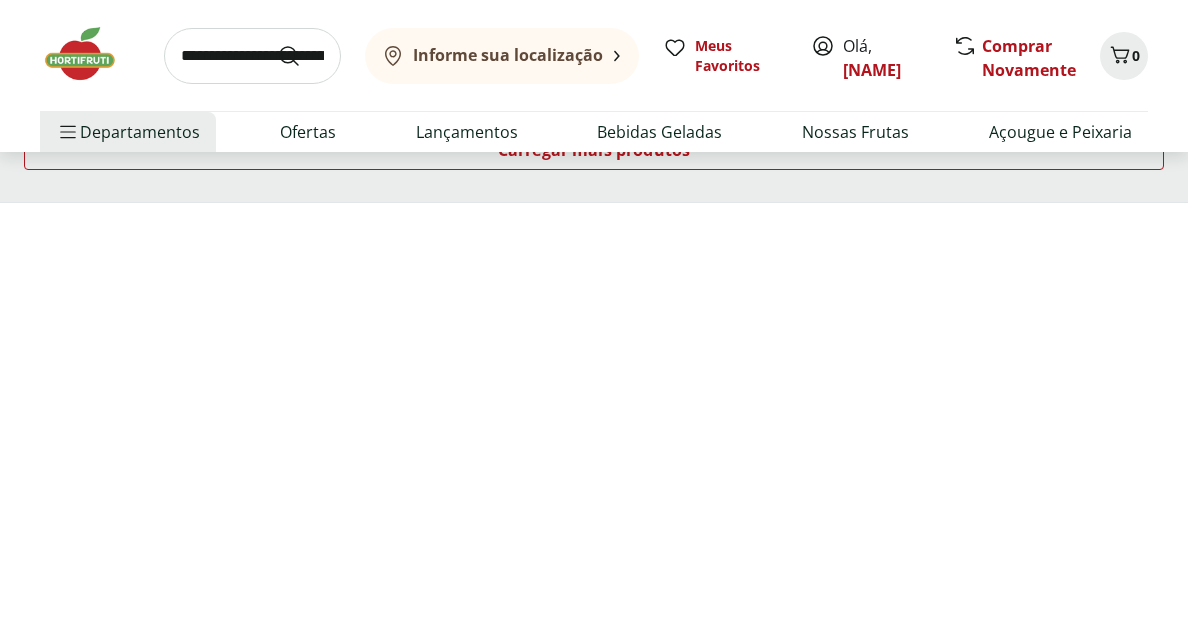 scroll, scrollTop: 0, scrollLeft: 0, axis: both 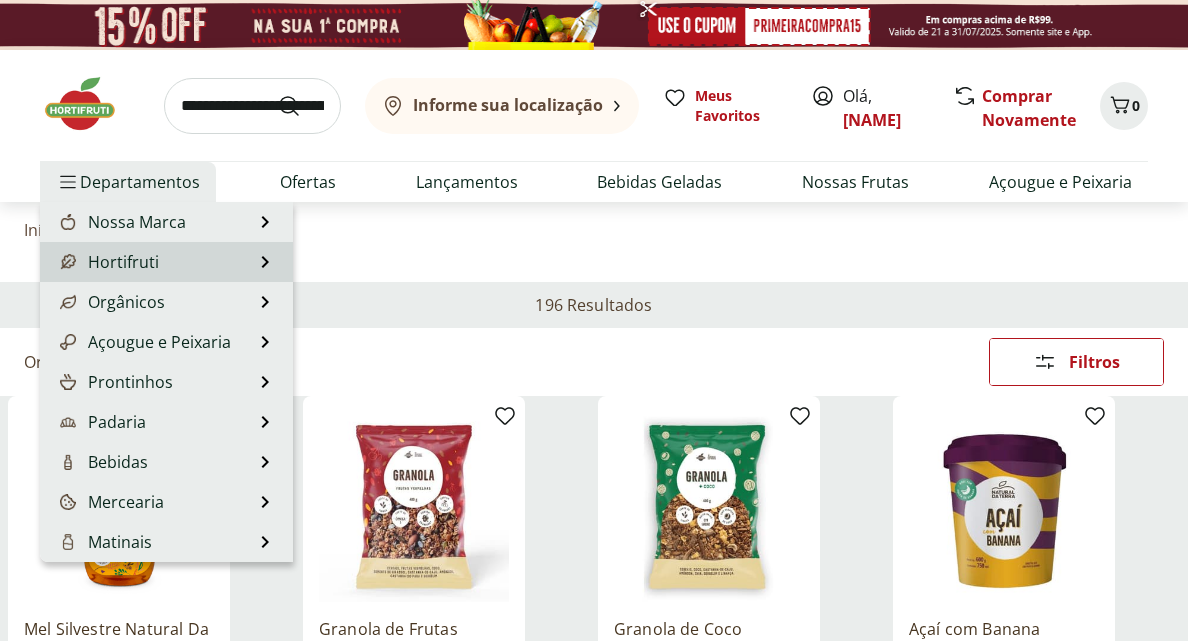 click on "Hortifruti" at bounding box center (107, 262) 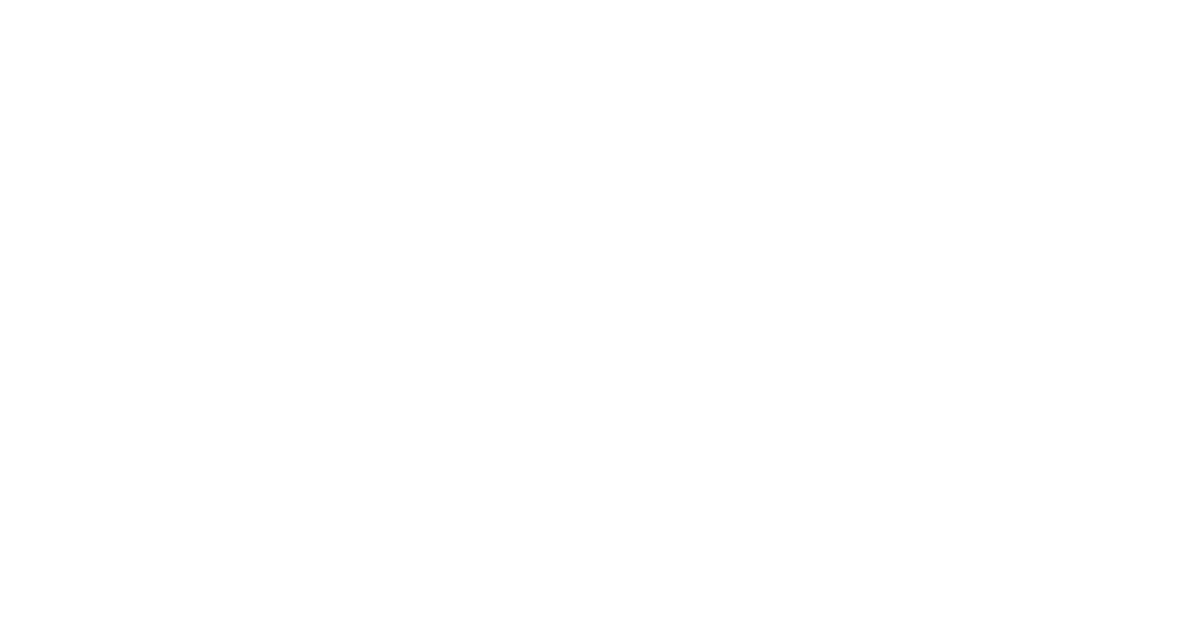 select on "**********" 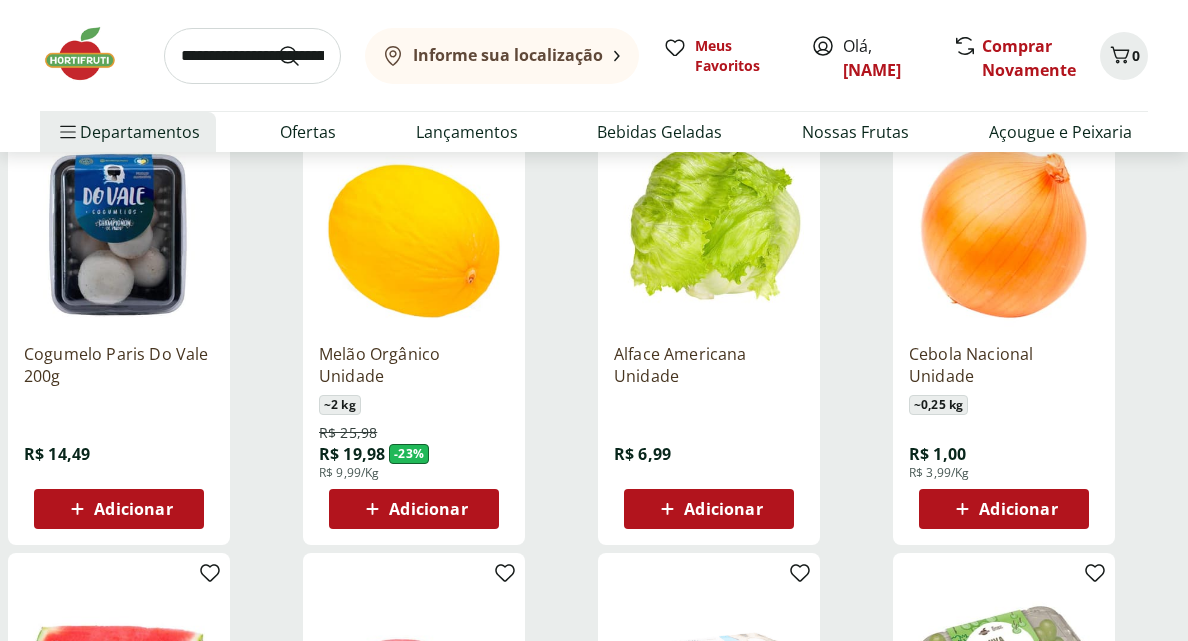 scroll, scrollTop: 281, scrollLeft: 0, axis: vertical 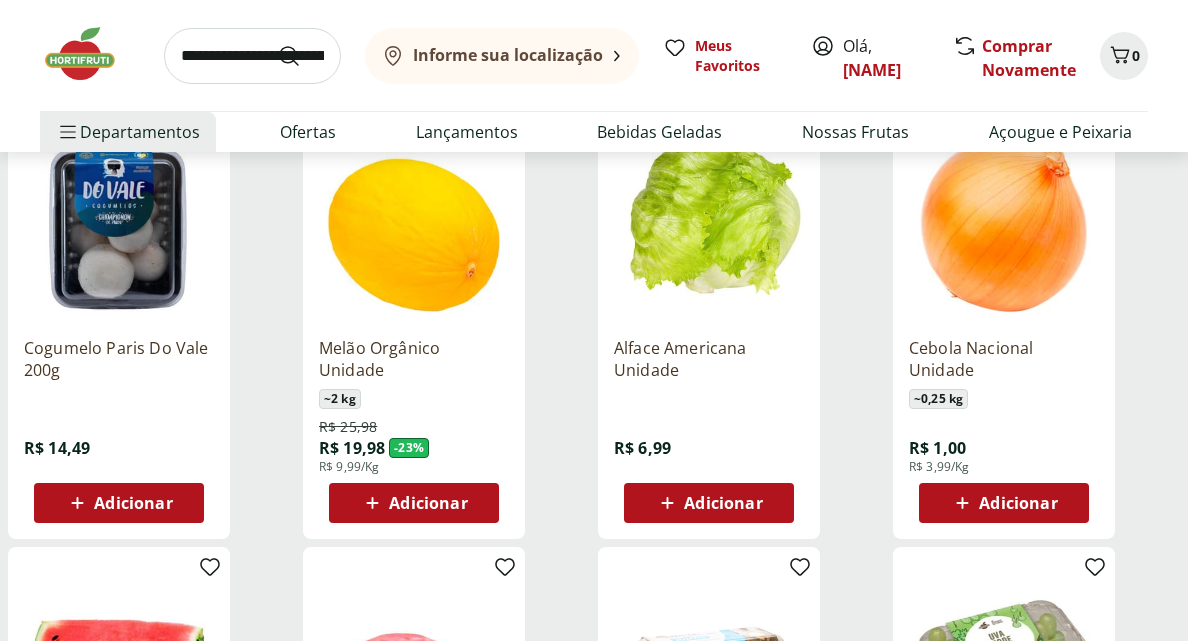 click on "Adicionar" at bounding box center (1018, 503) 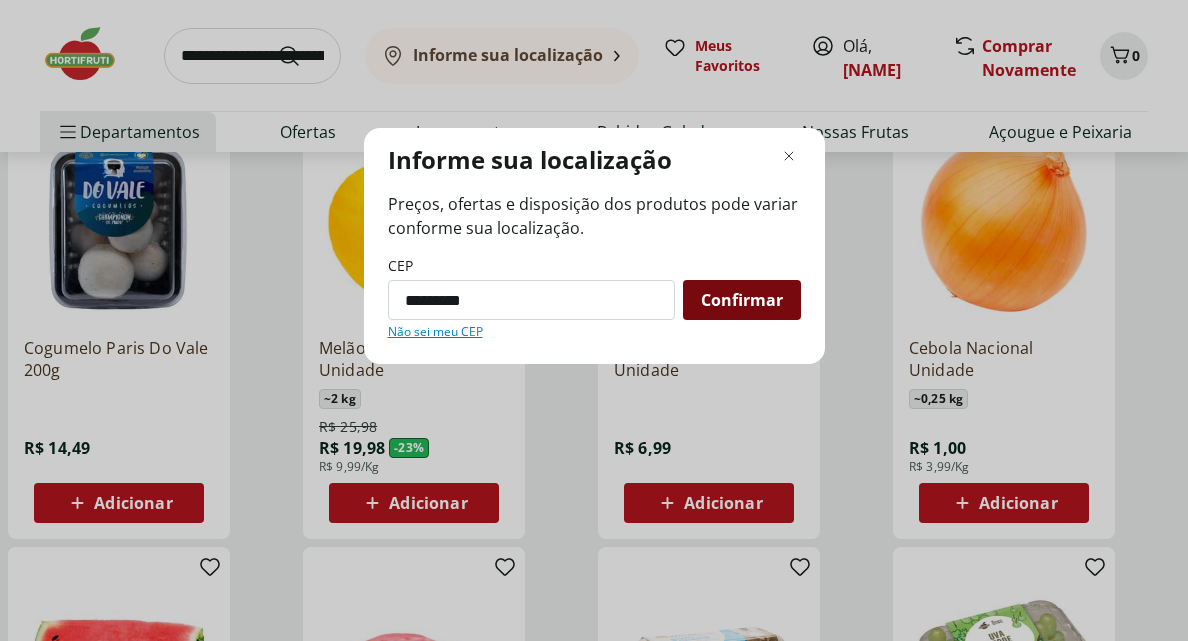 type on "*********" 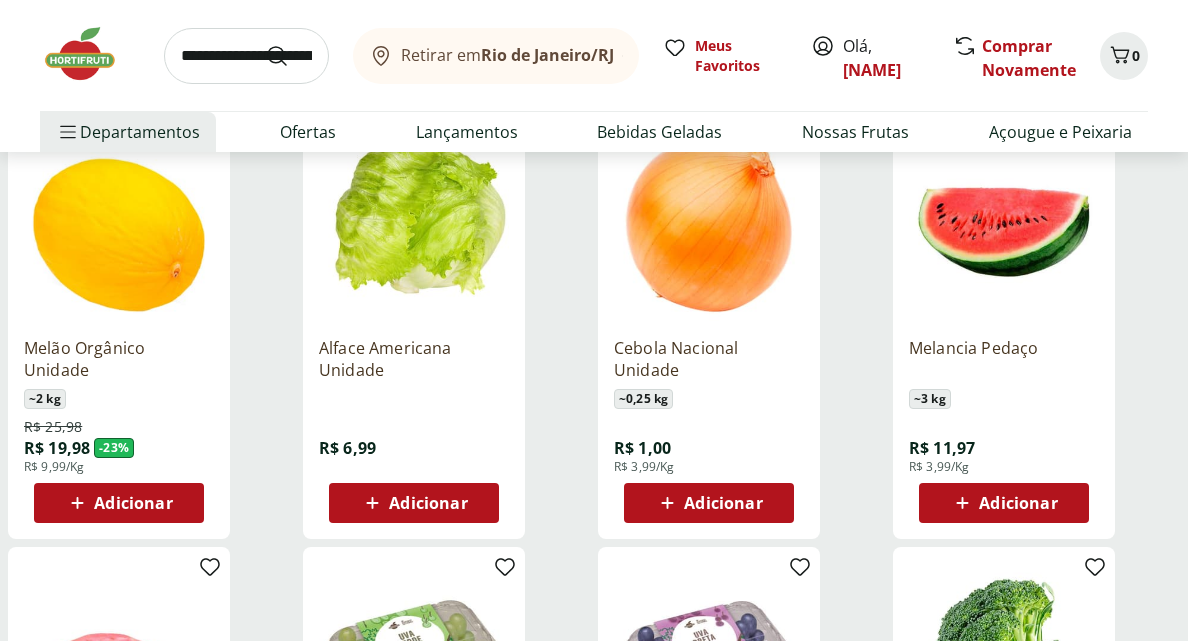 click on "Adicionar" at bounding box center (723, 503) 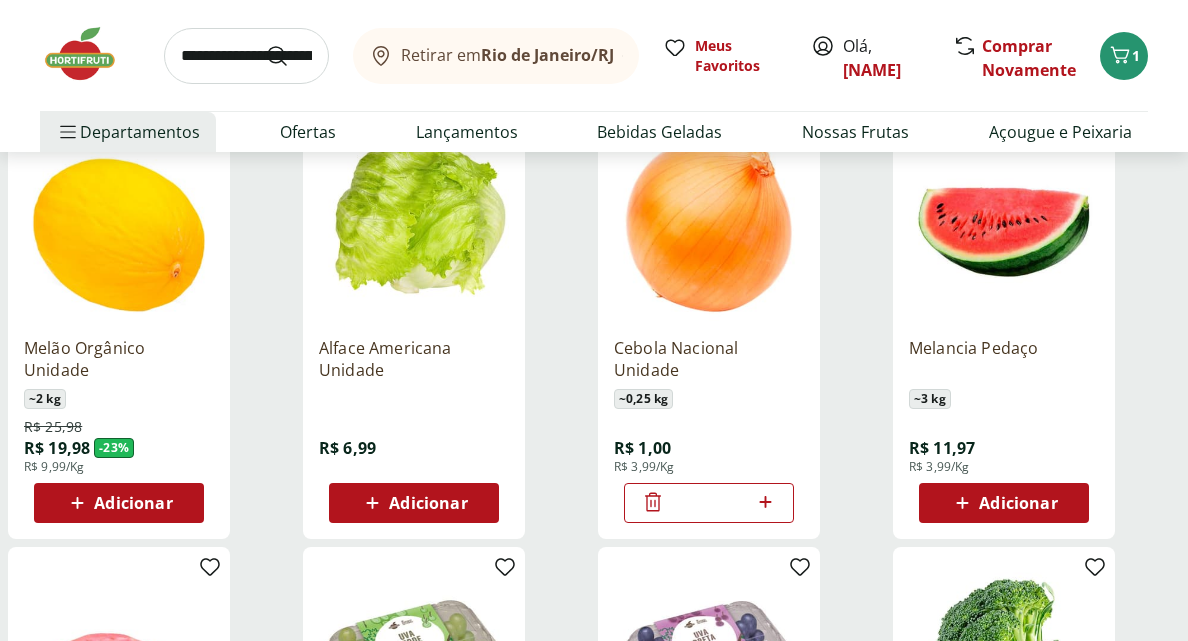 click 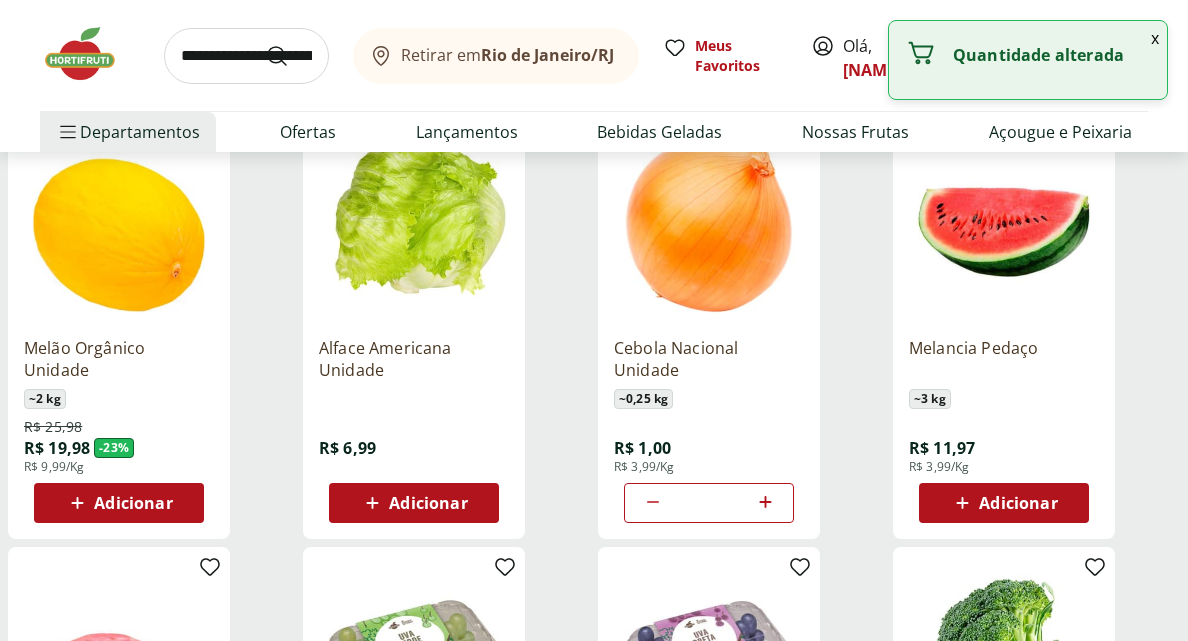 click 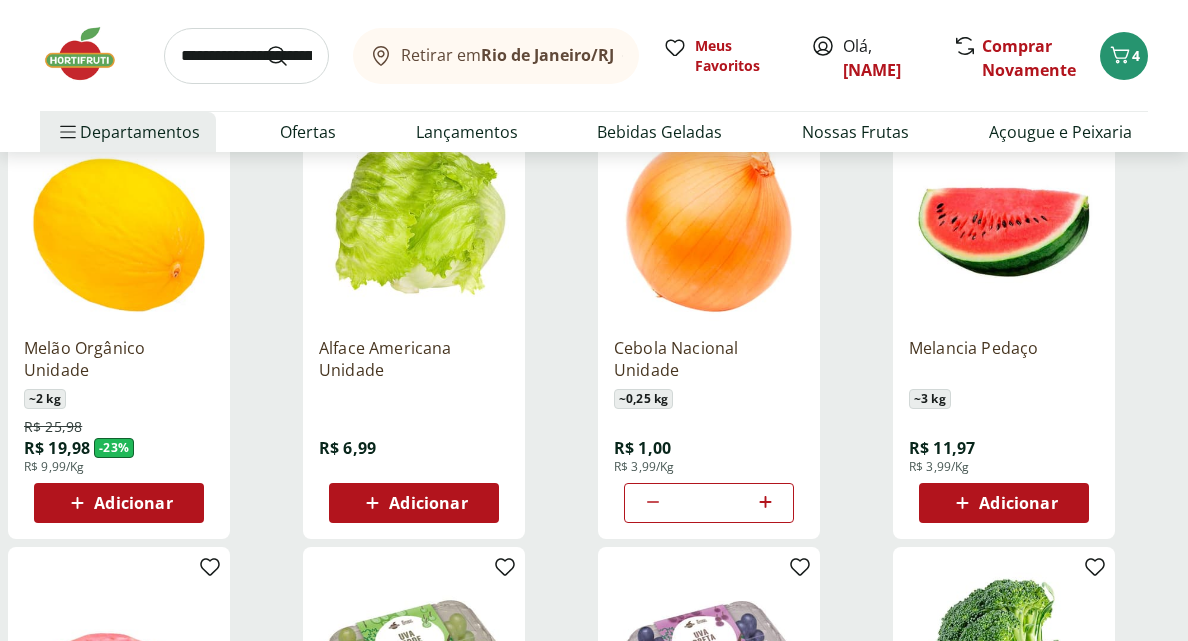 click 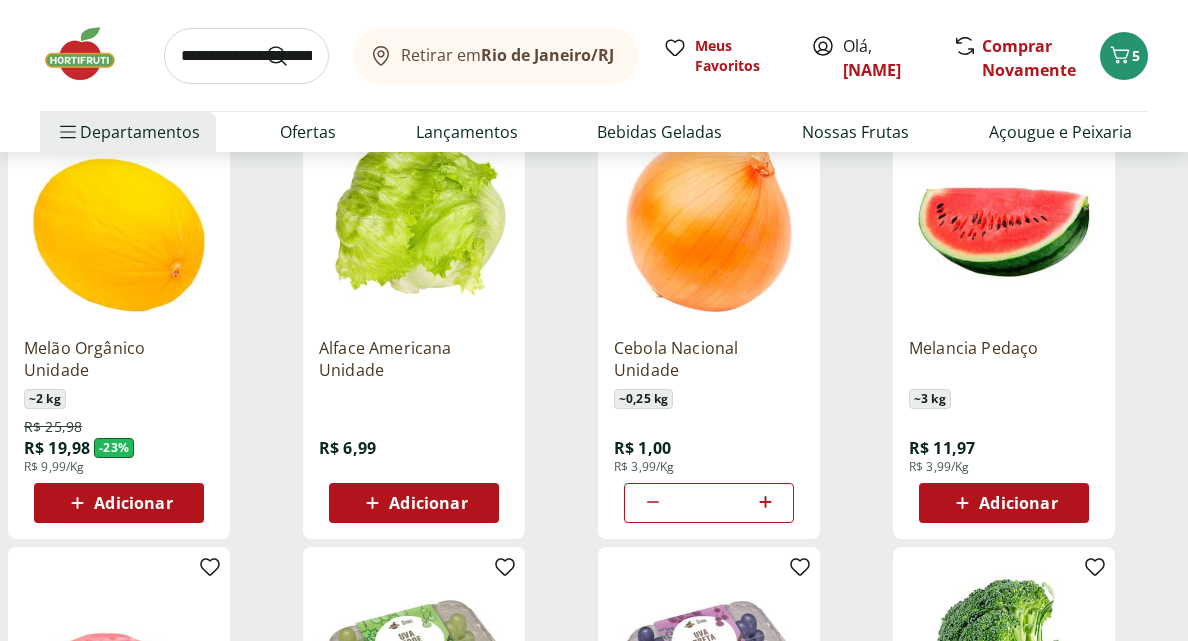 type on "*" 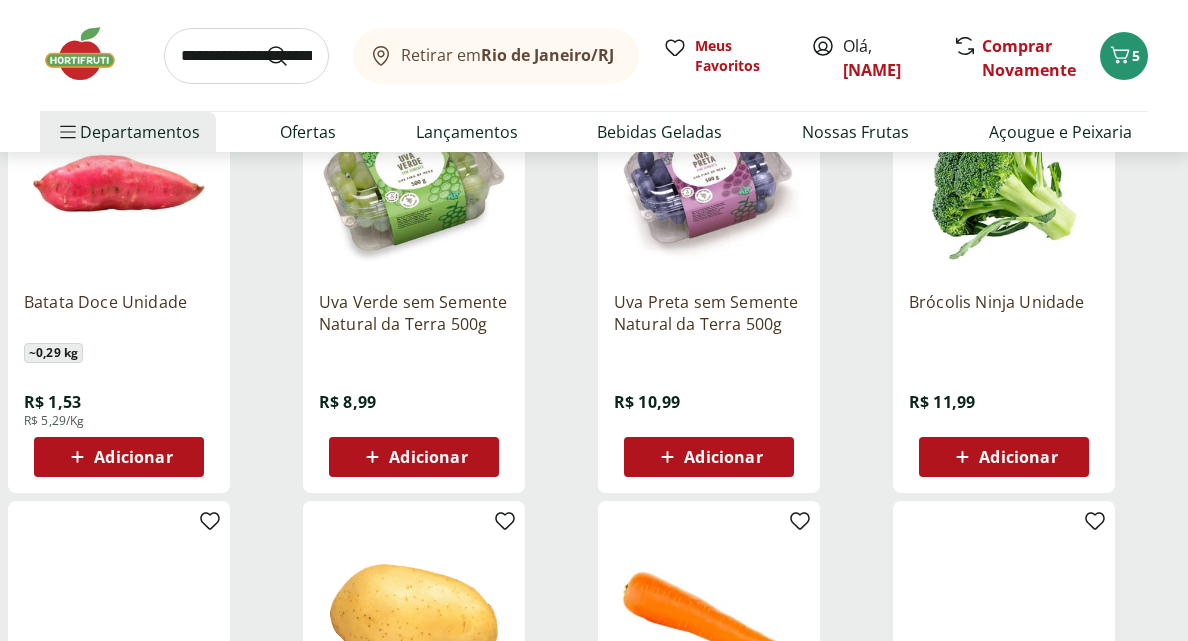 scroll, scrollTop: 762, scrollLeft: 0, axis: vertical 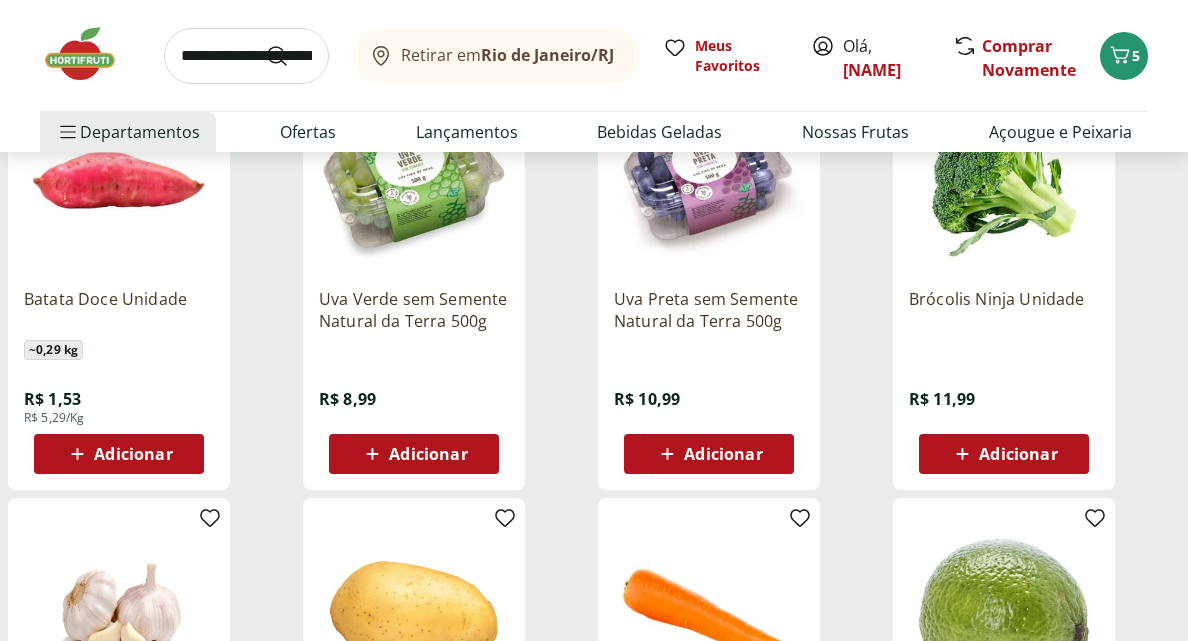 click on "Adicionar" at bounding box center [133, 454] 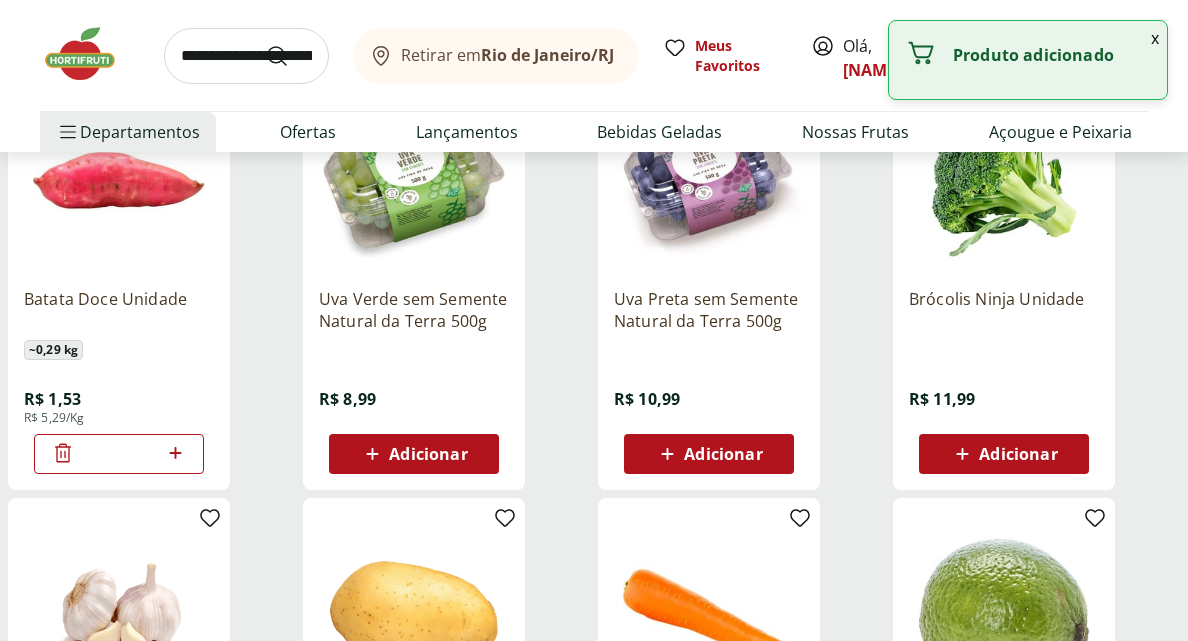 click 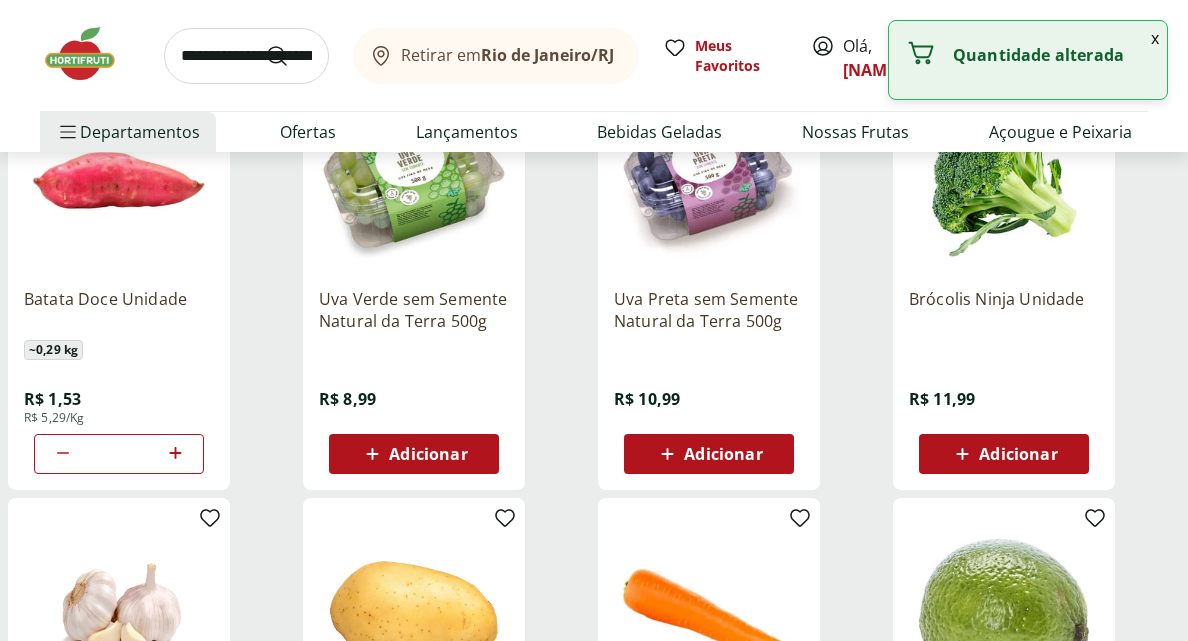 click 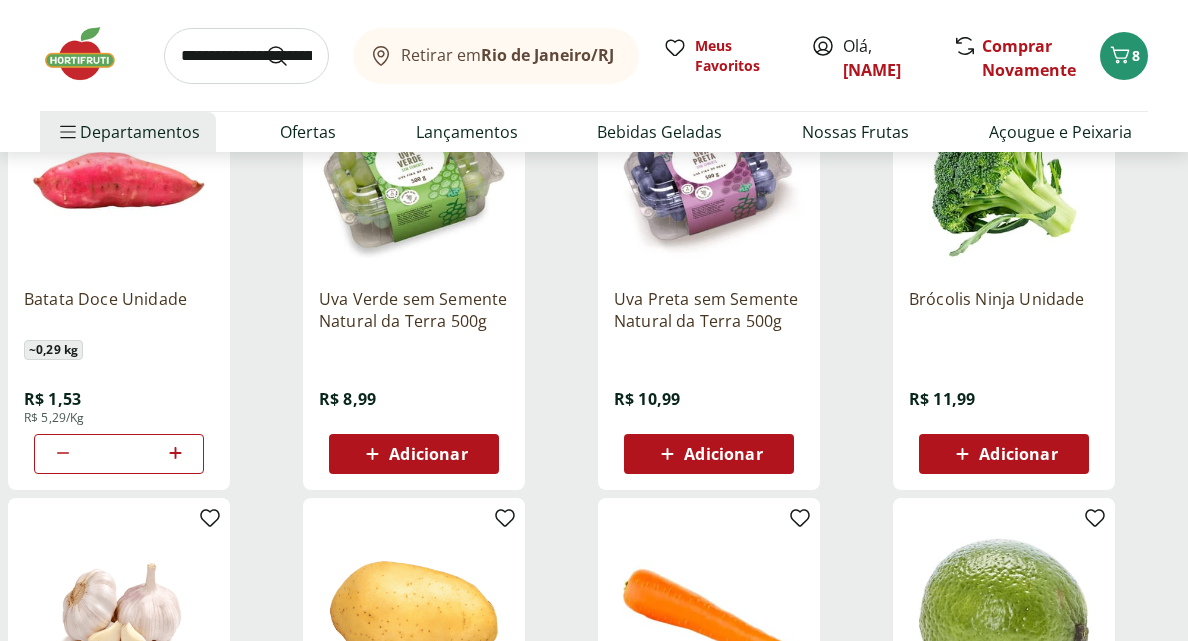 click 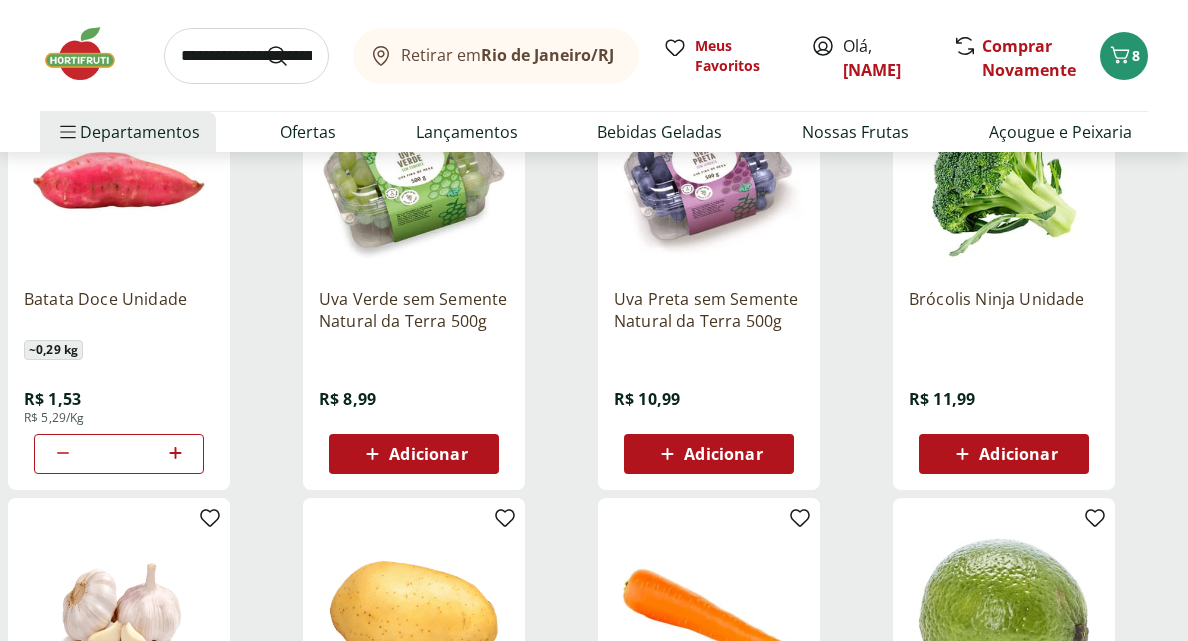 type on "*" 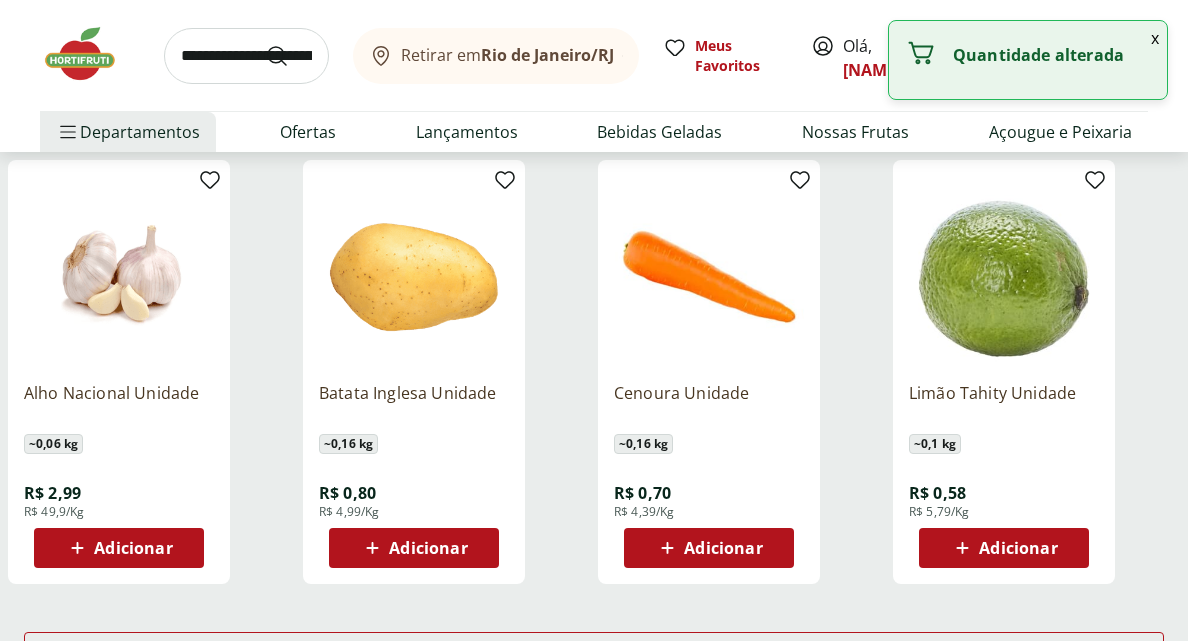 scroll, scrollTop: 1099, scrollLeft: 0, axis: vertical 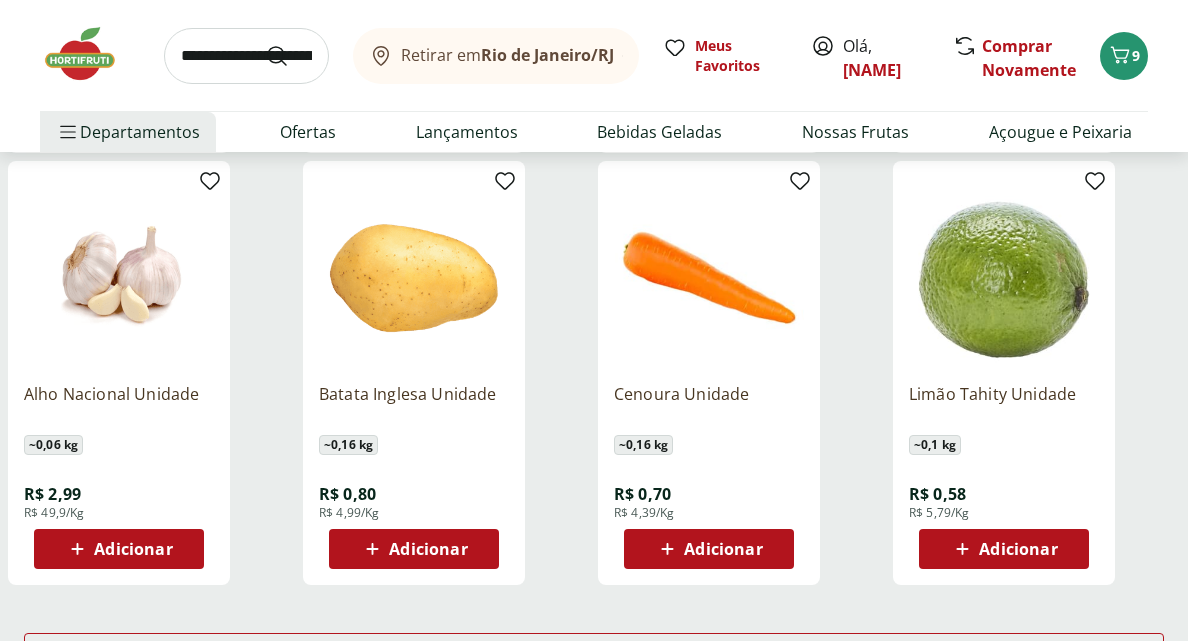 click on "Adicionar" at bounding box center (133, 549) 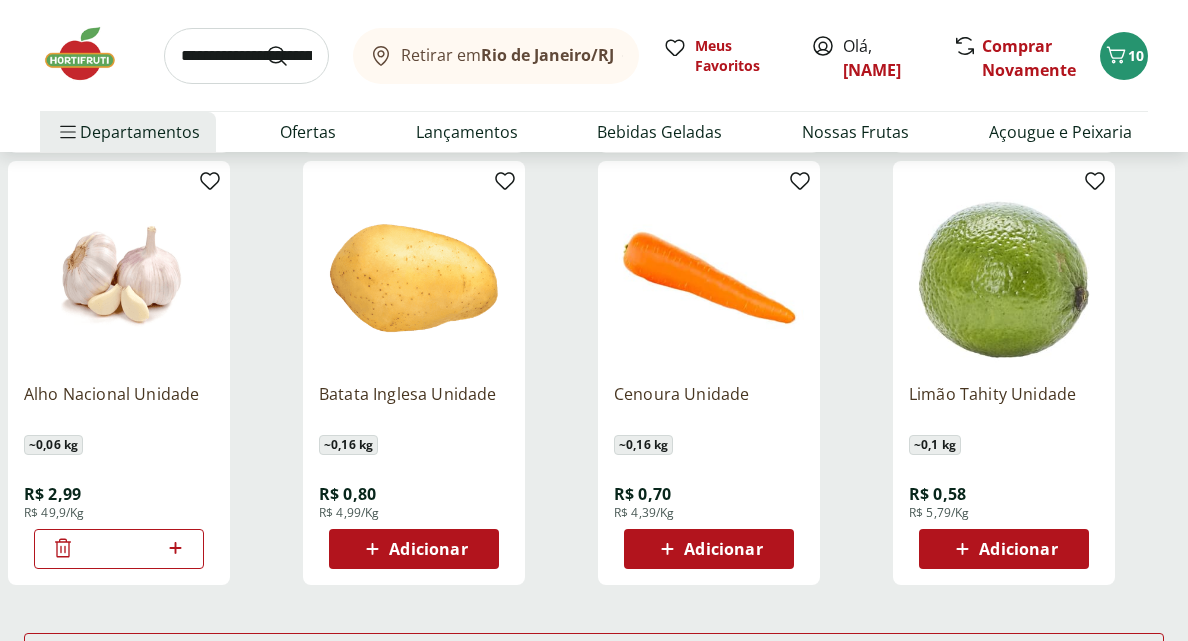 click 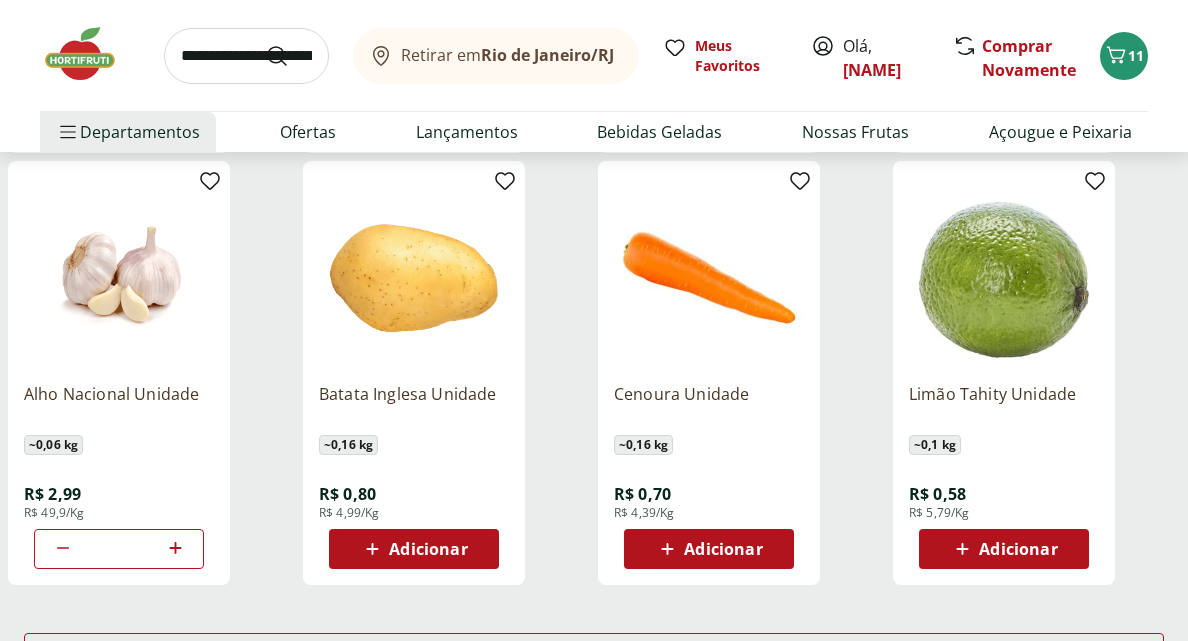 click on "Adicionar" at bounding box center [723, 549] 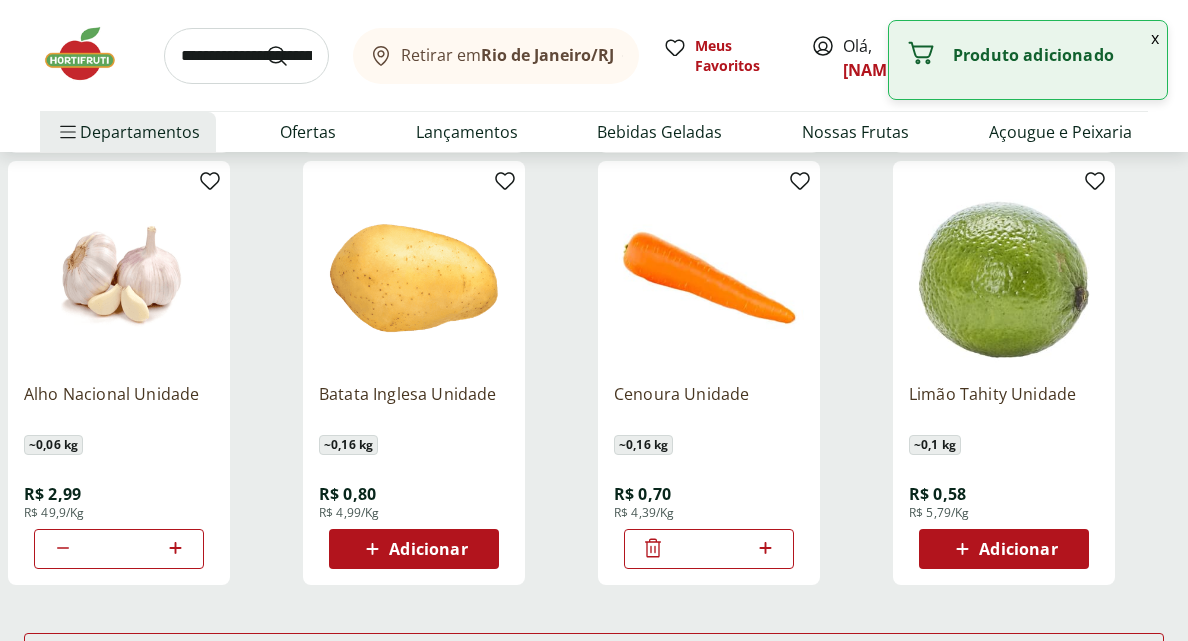 click 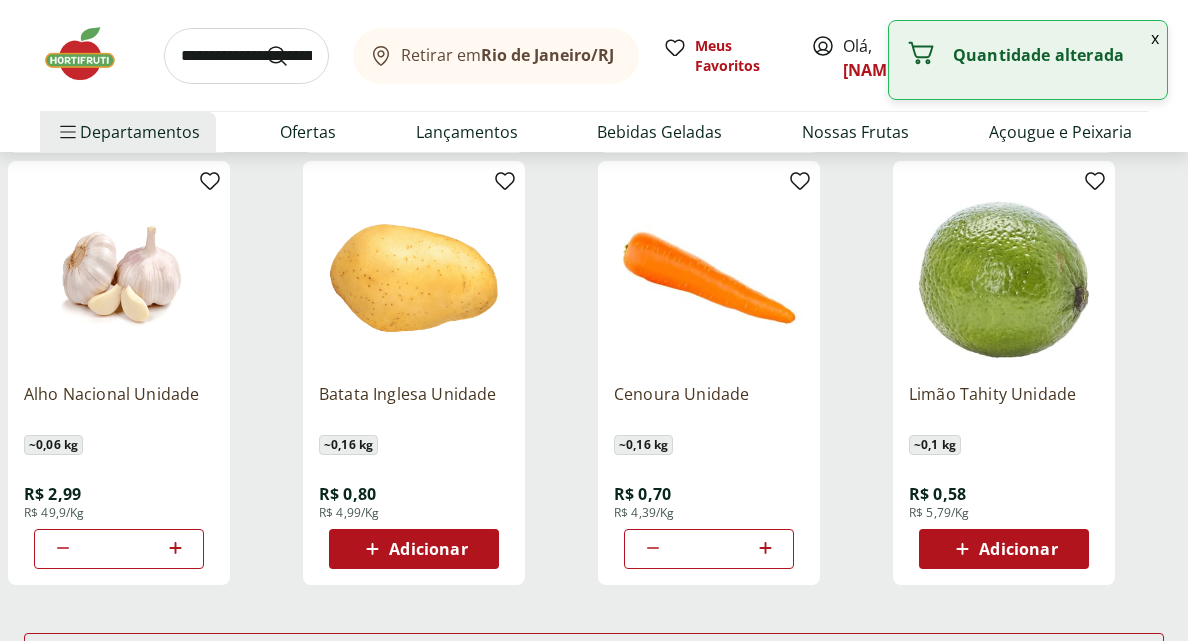 click 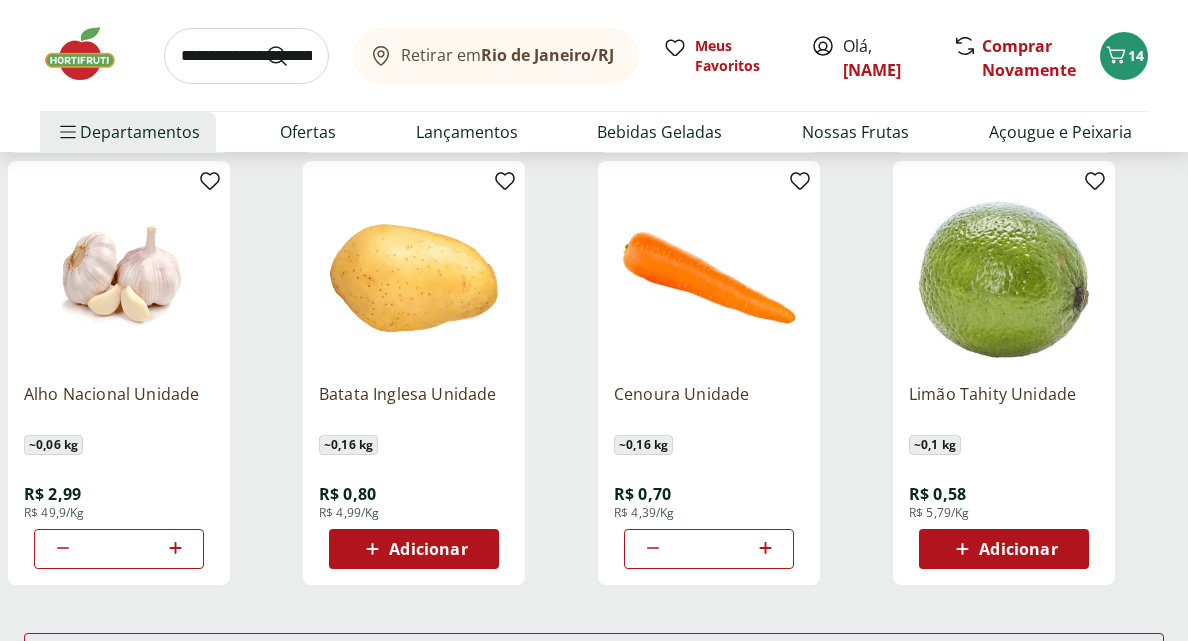 click 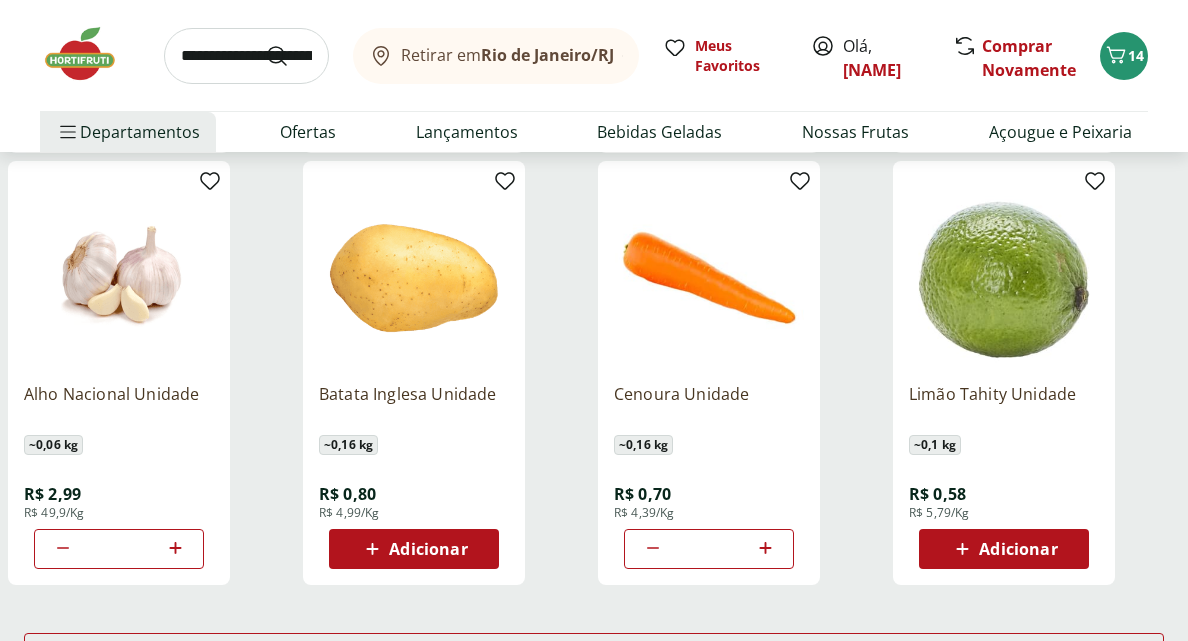 type on "*" 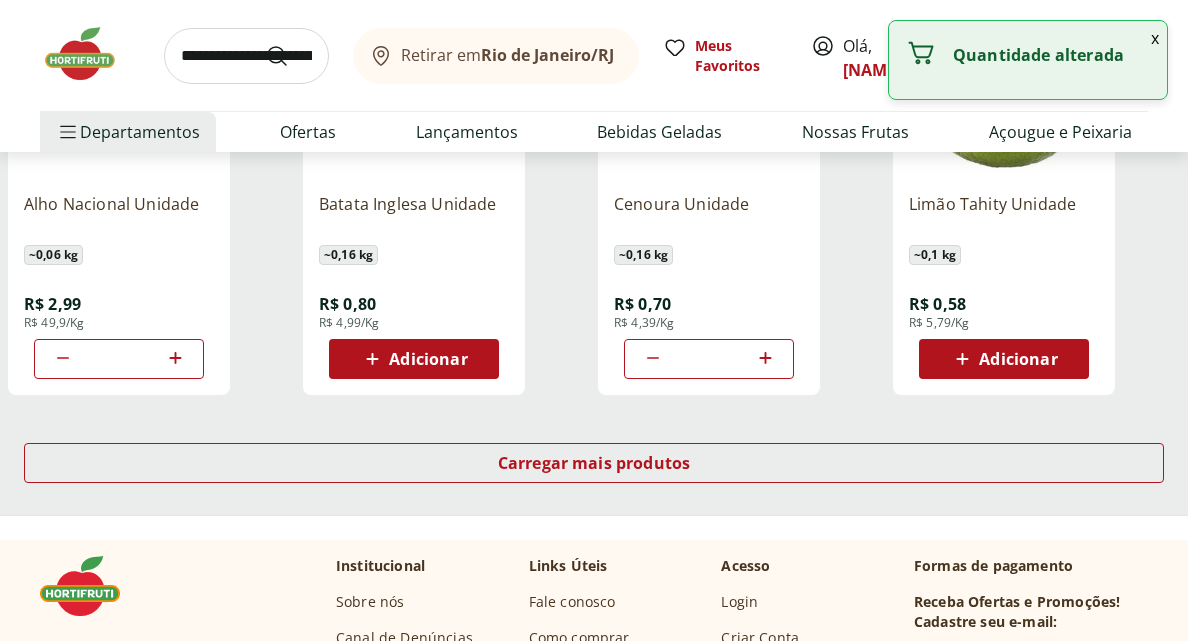 scroll, scrollTop: 1288, scrollLeft: 0, axis: vertical 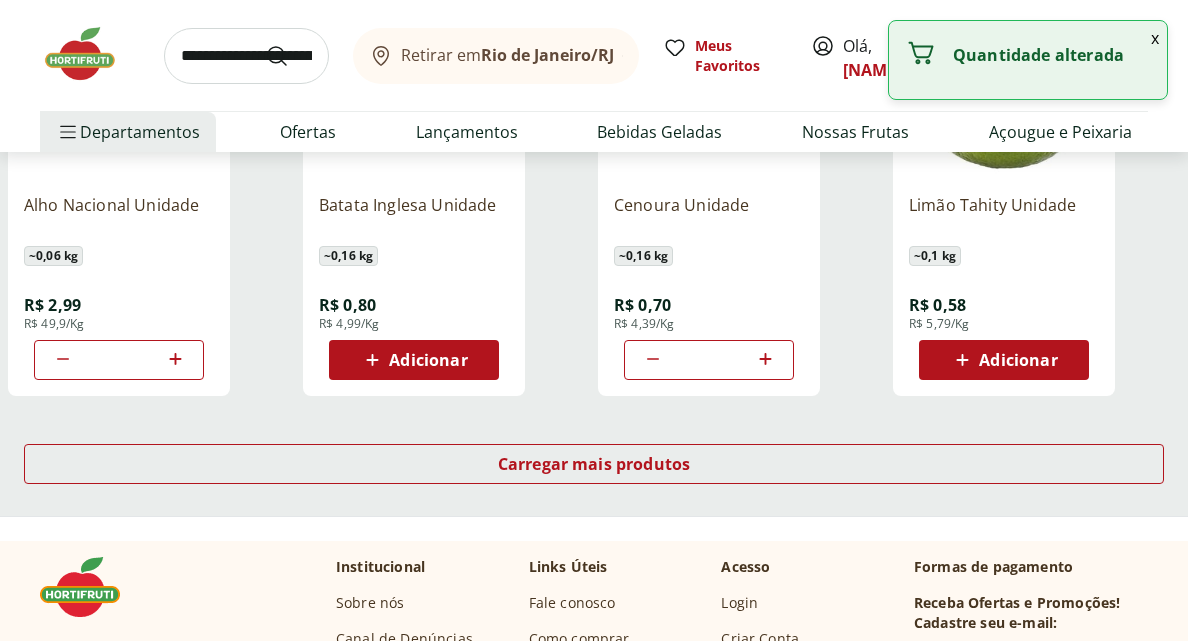 click on "Adicionar" at bounding box center (1018, 360) 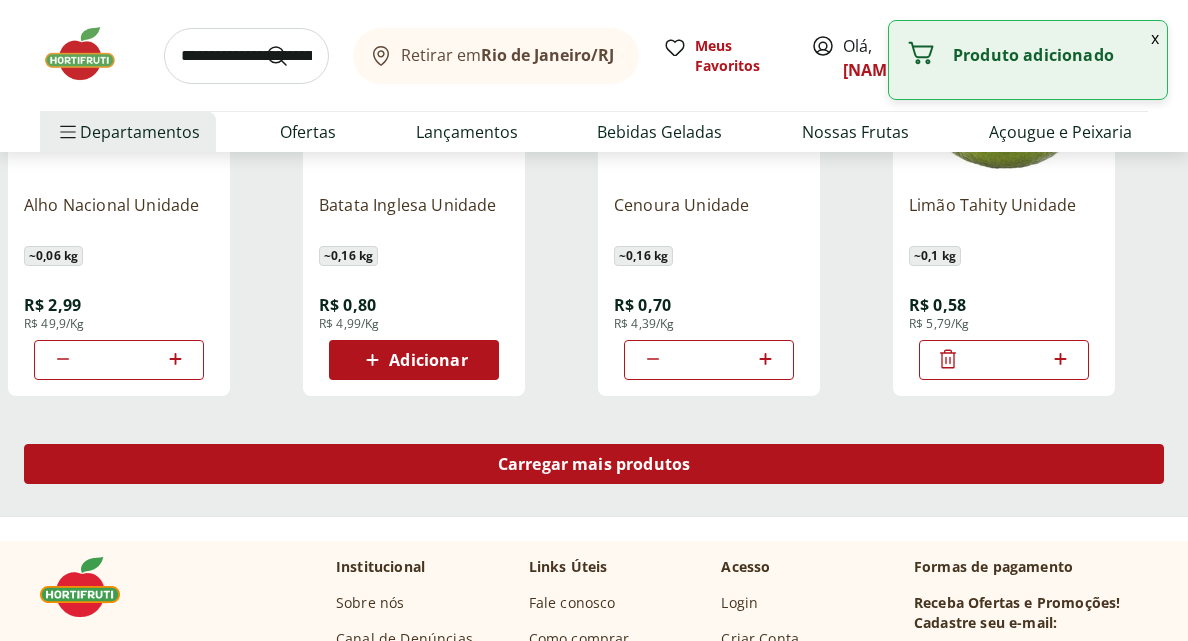 click on "Carregar mais produtos" at bounding box center [594, 464] 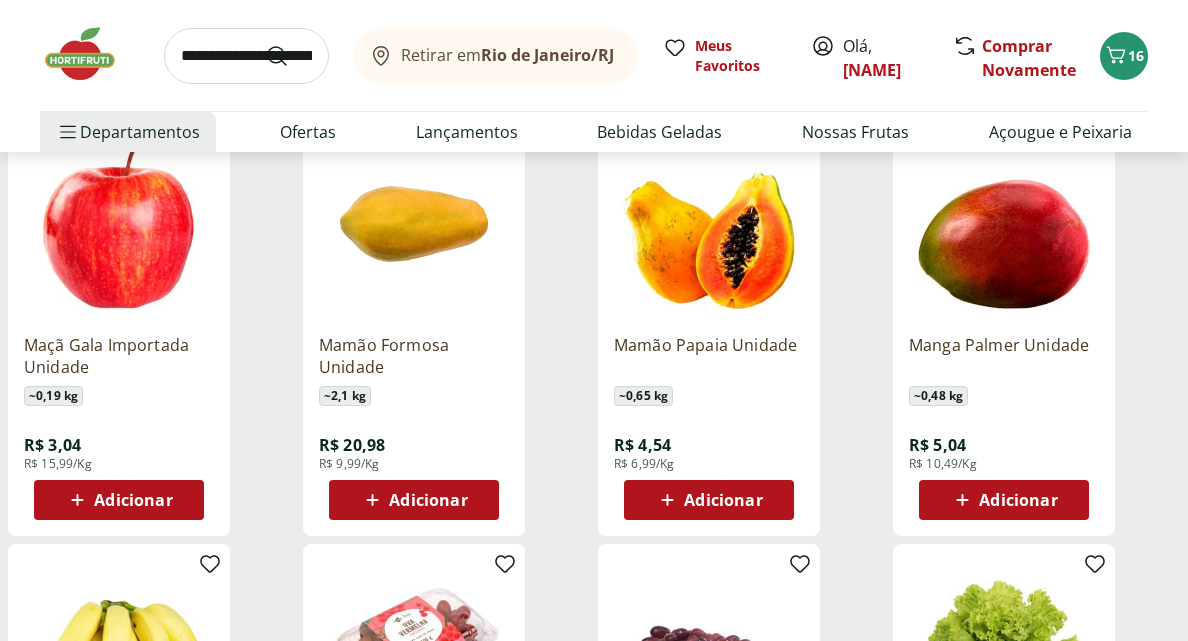 scroll, scrollTop: 1592, scrollLeft: 0, axis: vertical 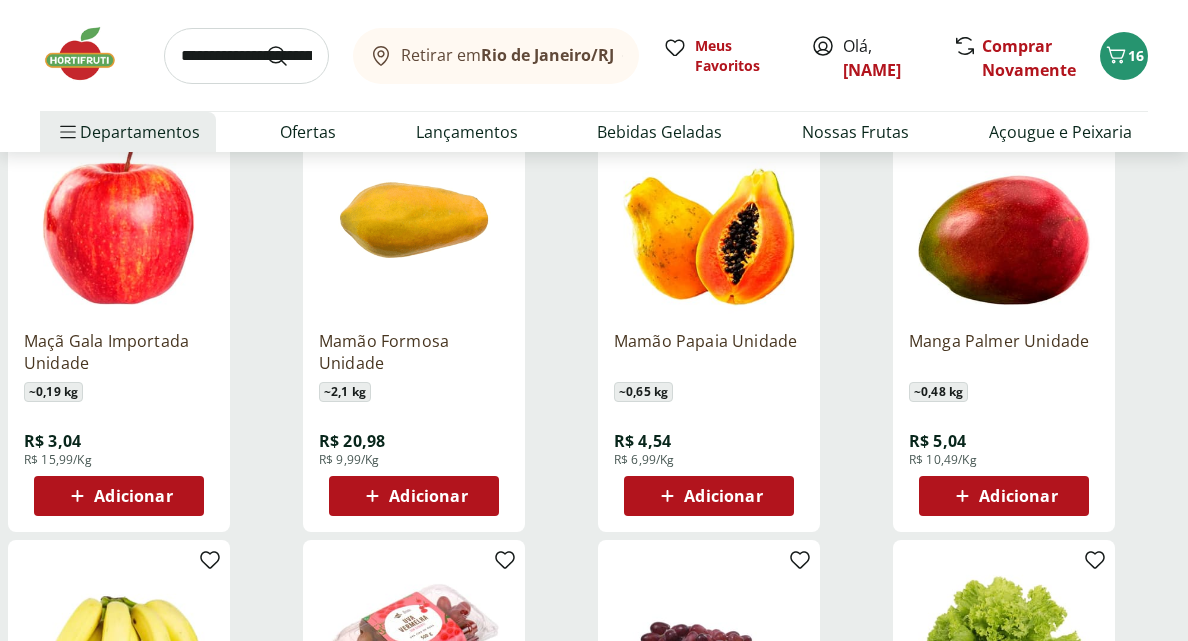 click on "Adicionar" at bounding box center (723, 496) 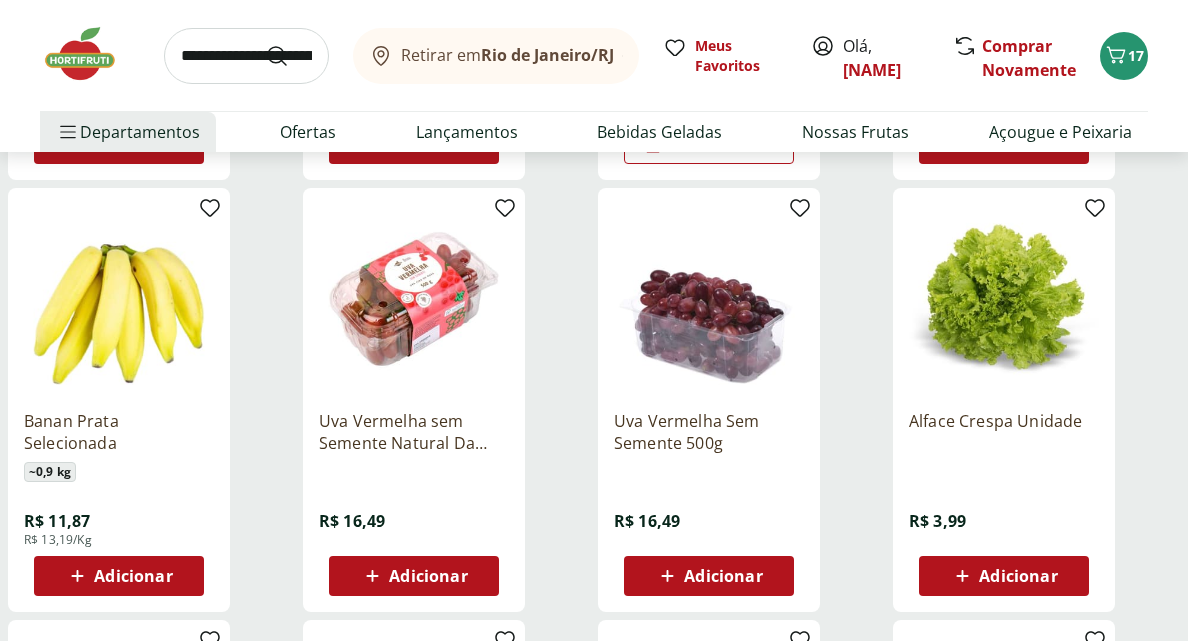 scroll, scrollTop: 1943, scrollLeft: 0, axis: vertical 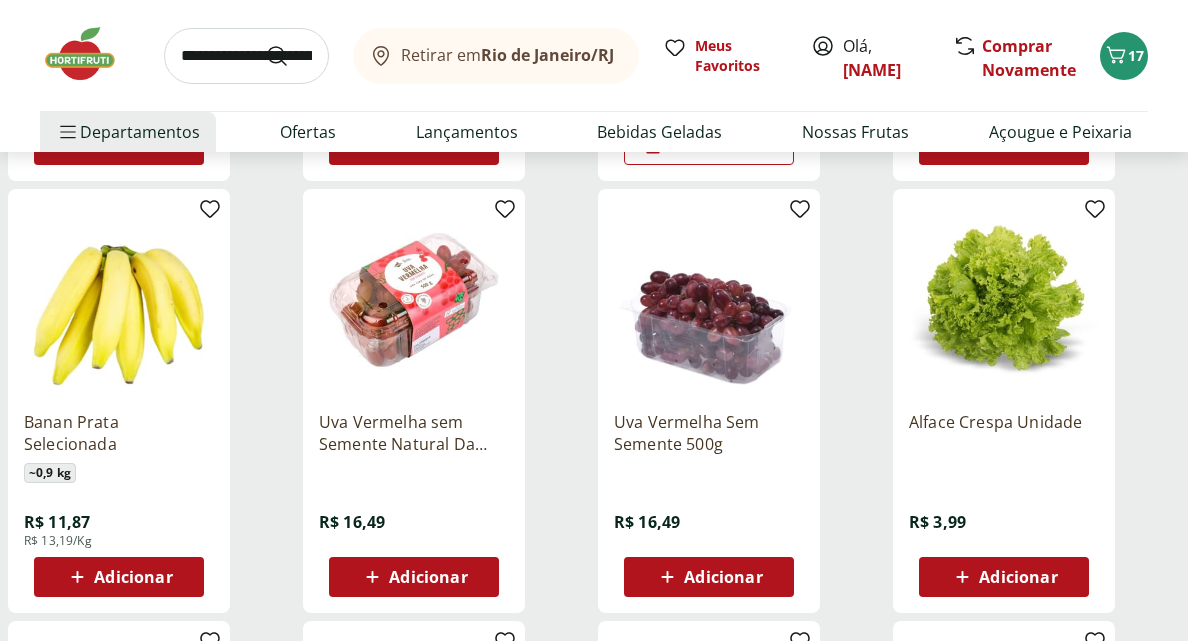 click on "Adicionar" at bounding box center (119, 577) 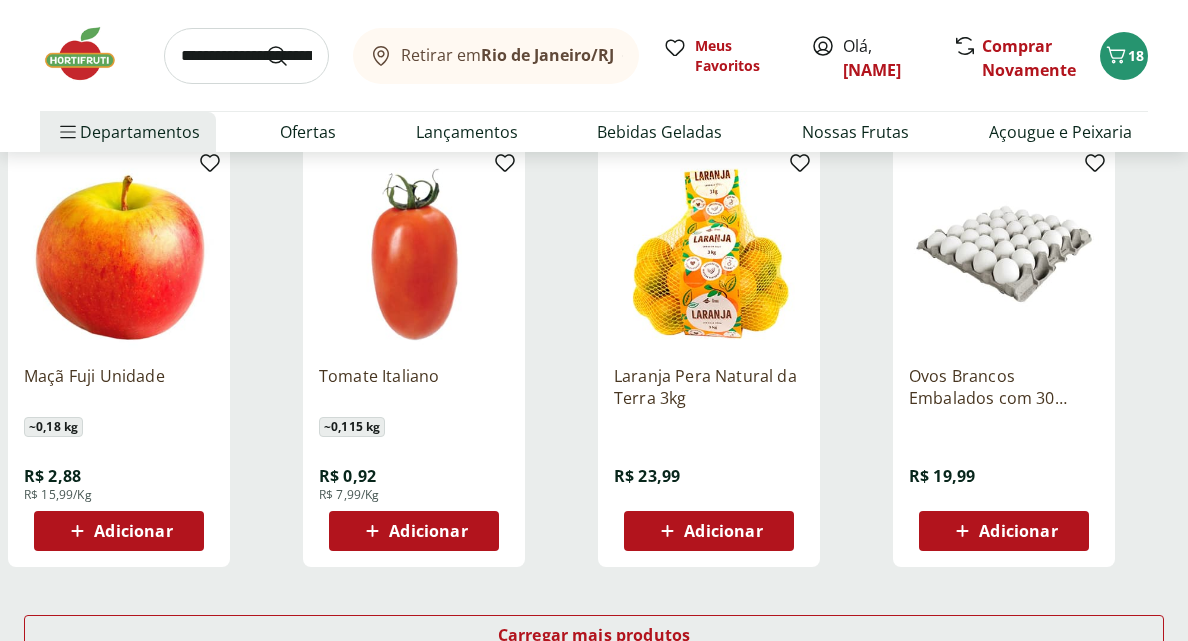 scroll, scrollTop: 2432, scrollLeft: 0, axis: vertical 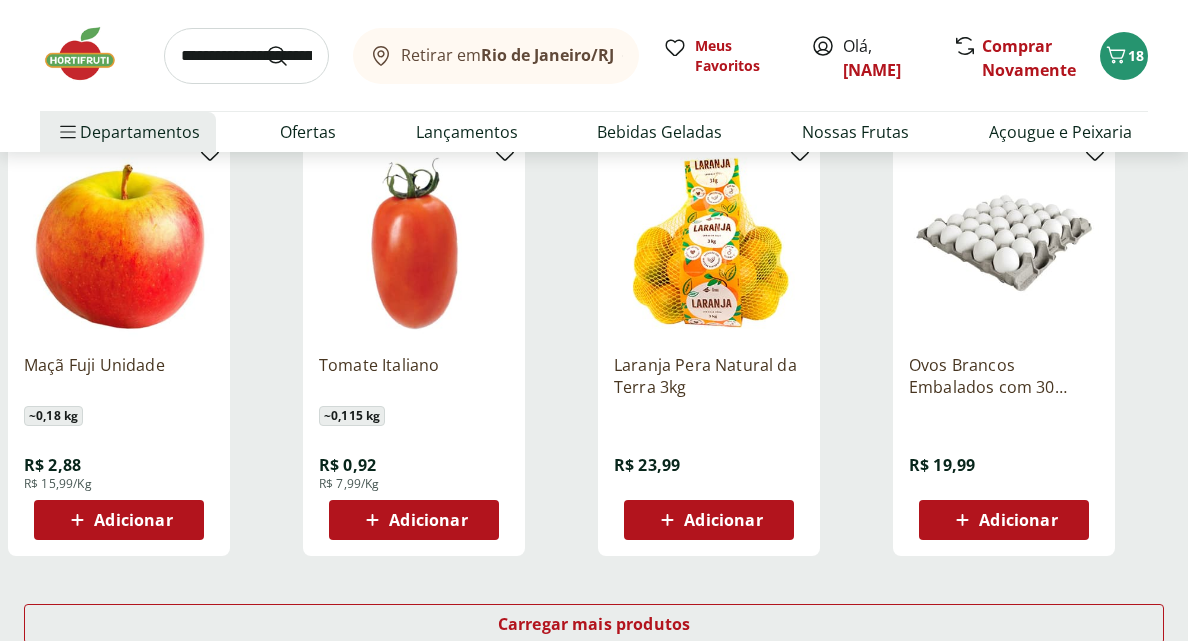 click on "Adicionar" at bounding box center [414, 520] 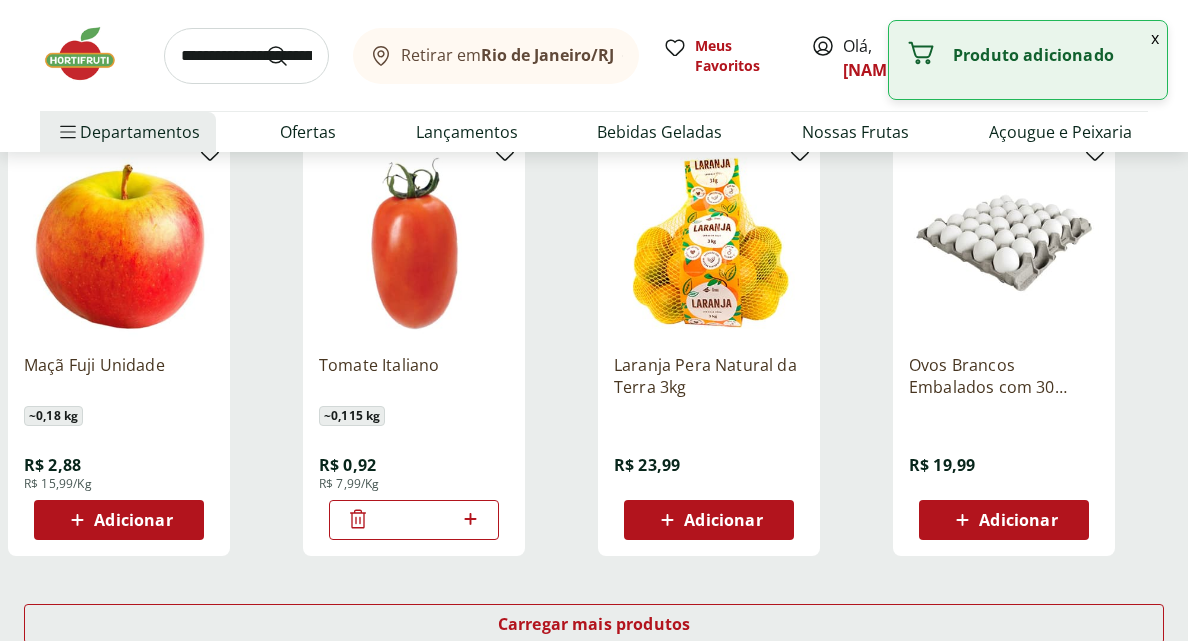 click 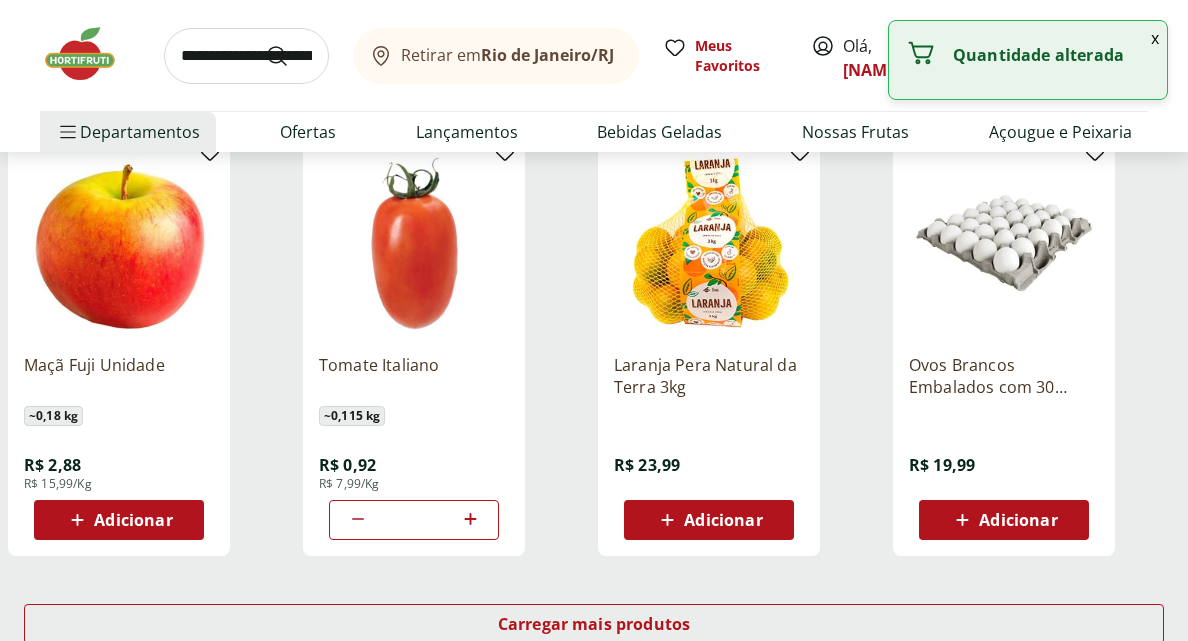 click 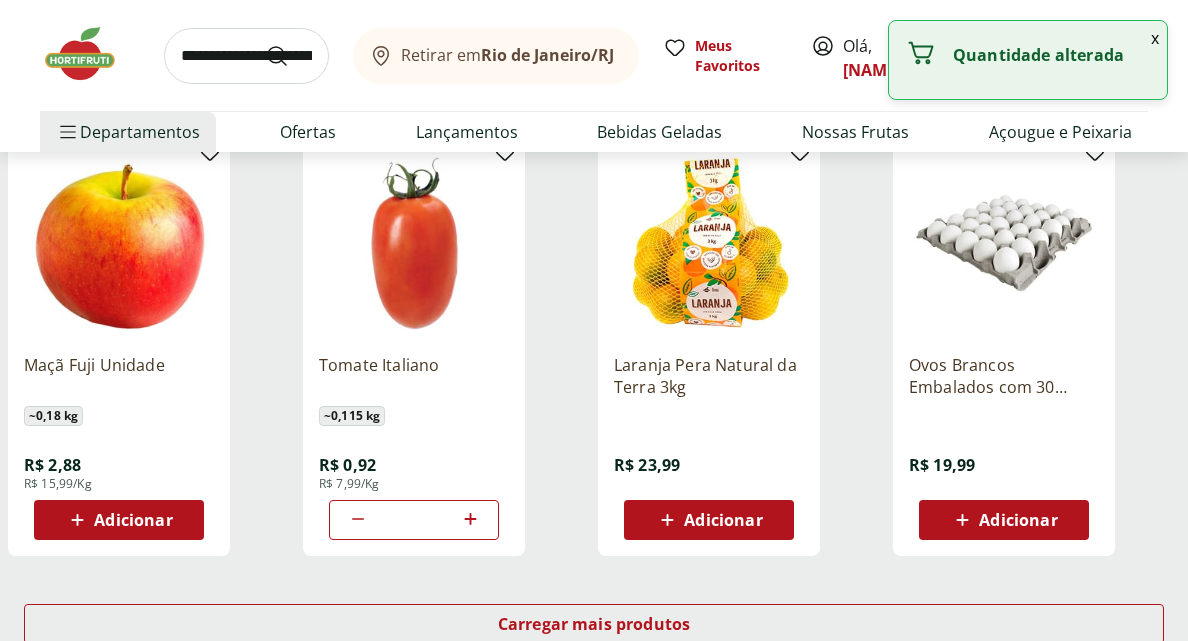 click 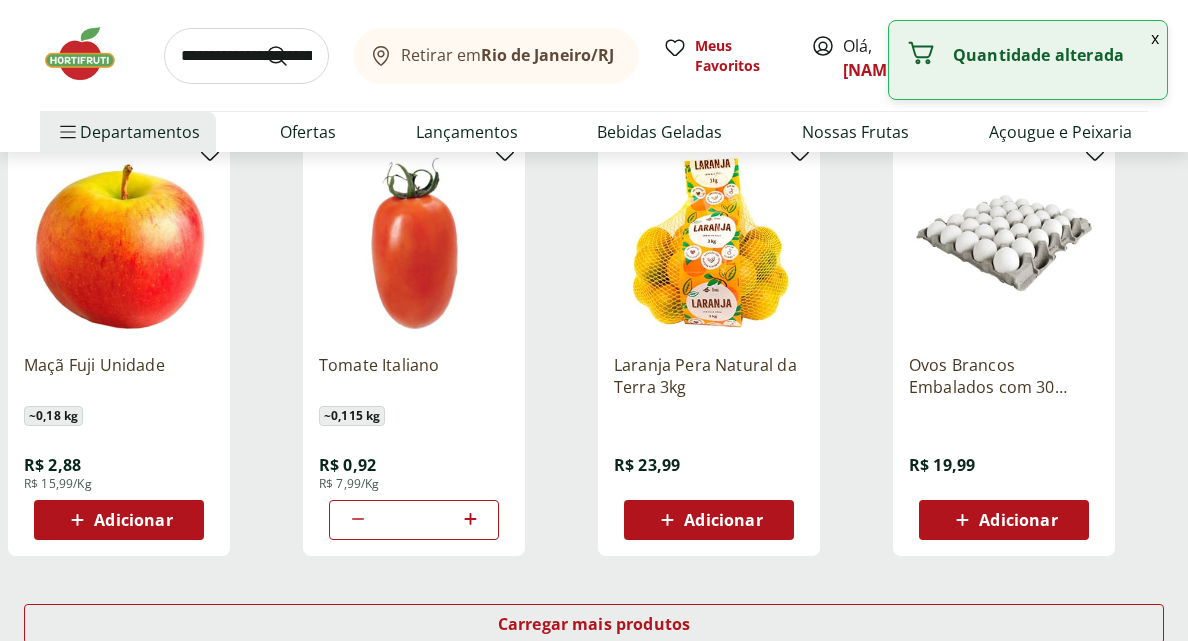 click 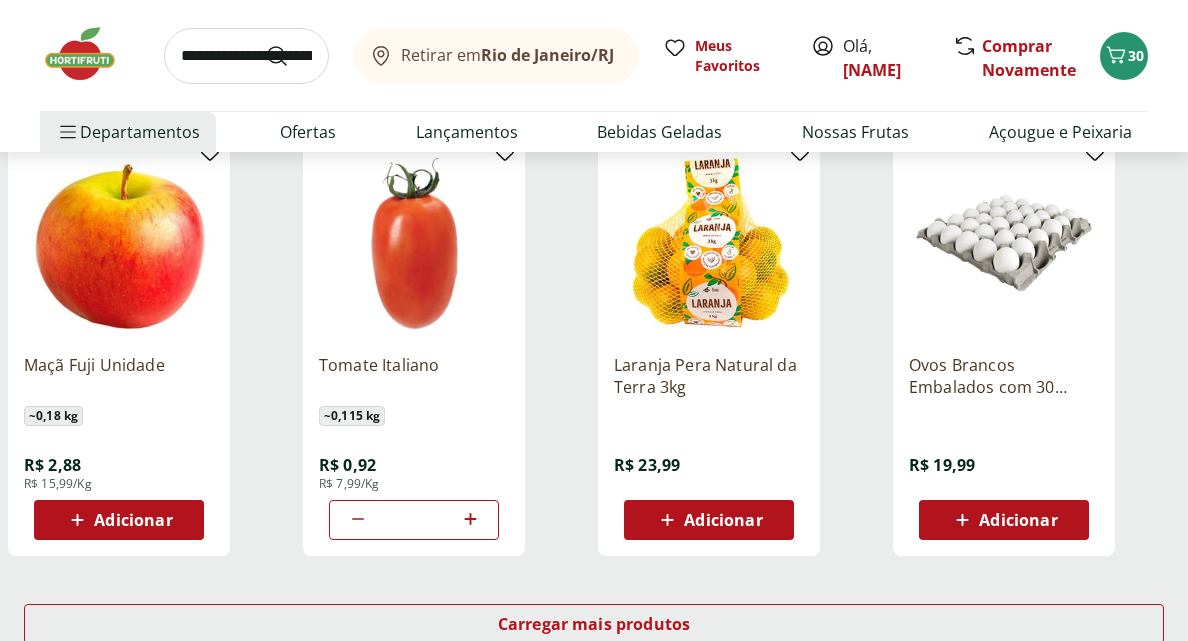 click 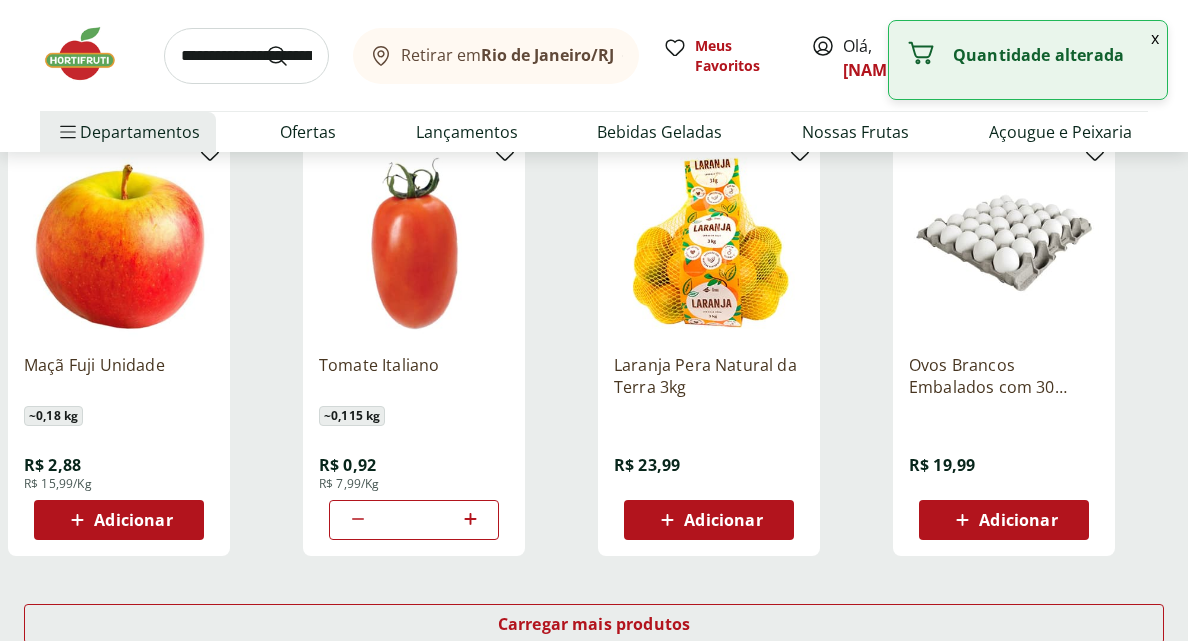 click 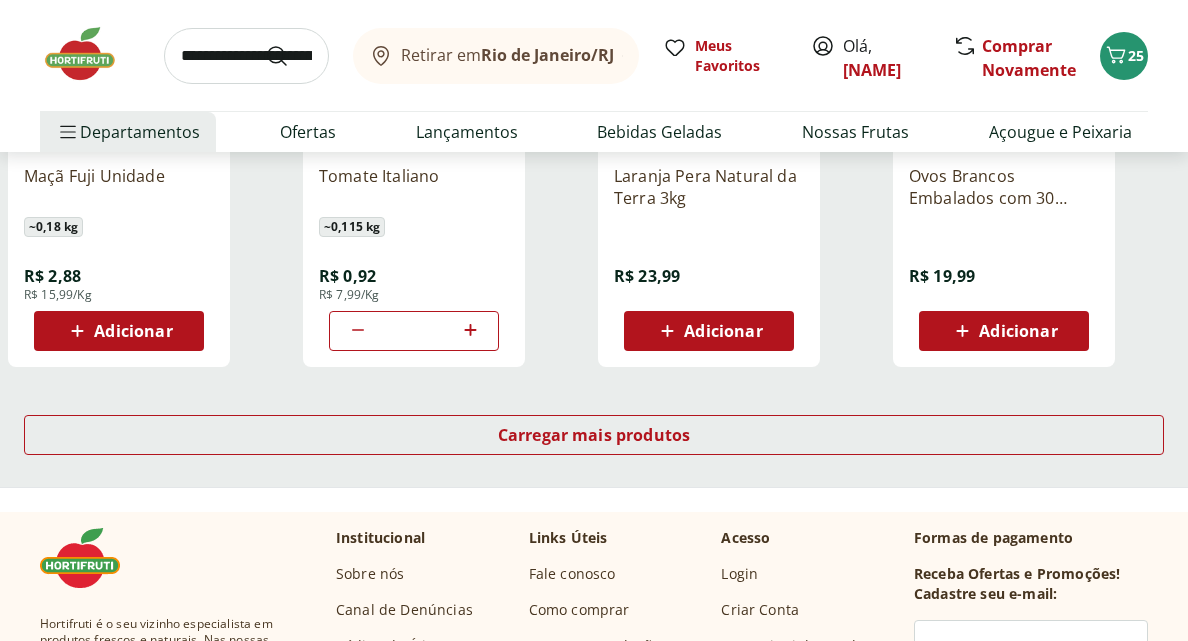 scroll, scrollTop: 2623, scrollLeft: 0, axis: vertical 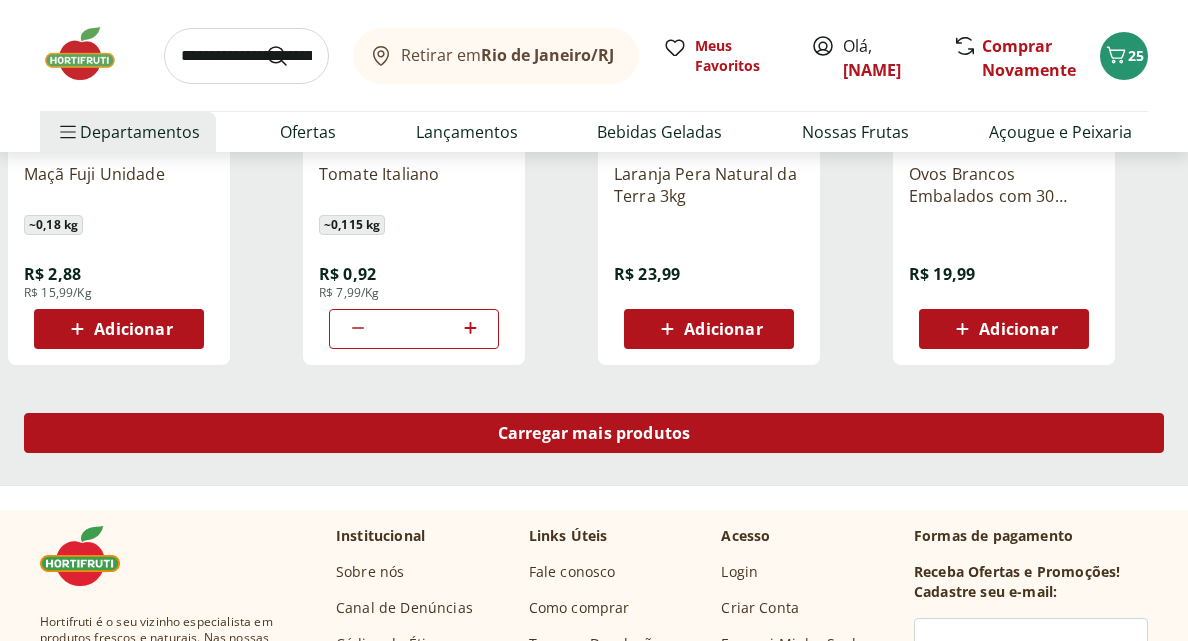 click on "Carregar mais produtos" at bounding box center [594, 433] 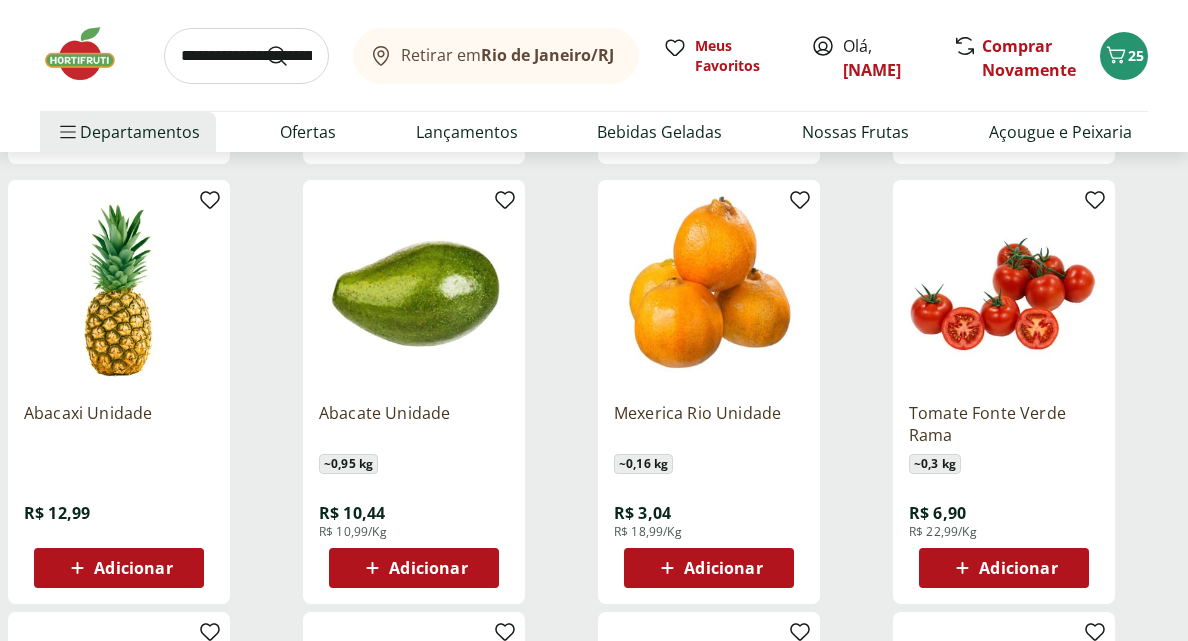 scroll, scrollTop: 2823, scrollLeft: 0, axis: vertical 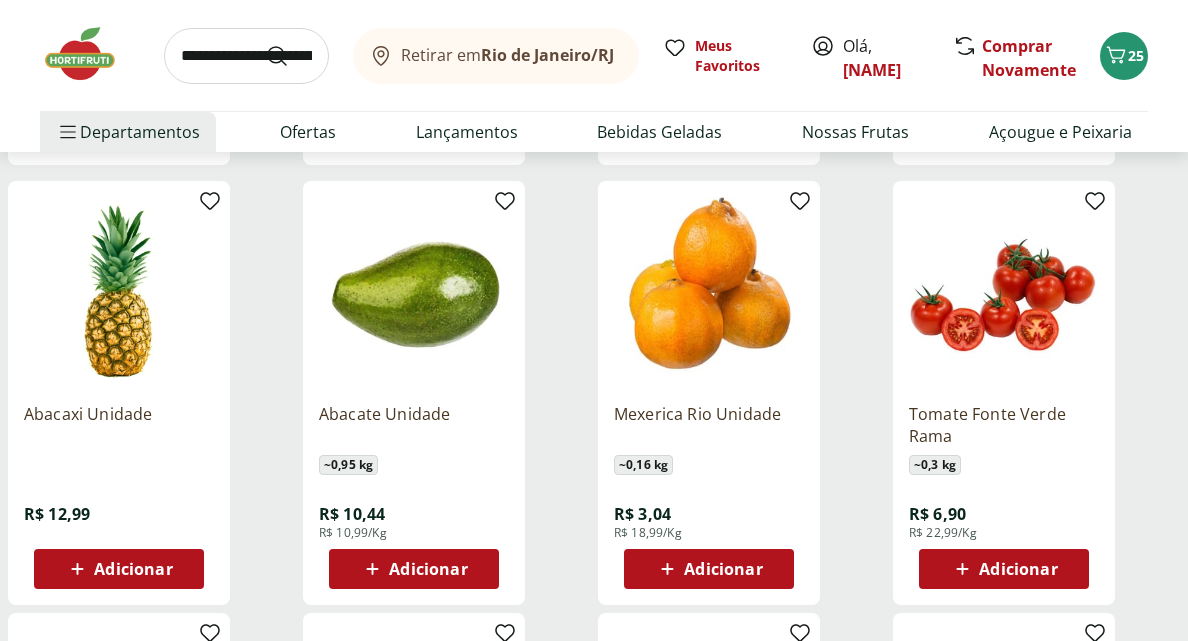 click on "Adicionar" at bounding box center [709, 569] 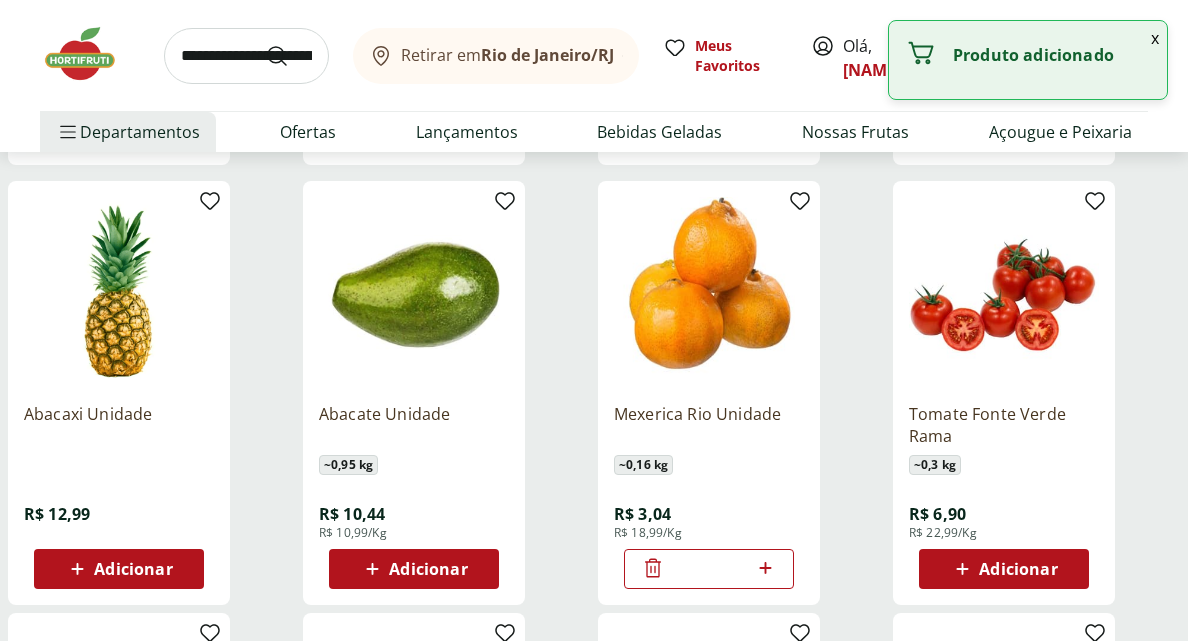 click 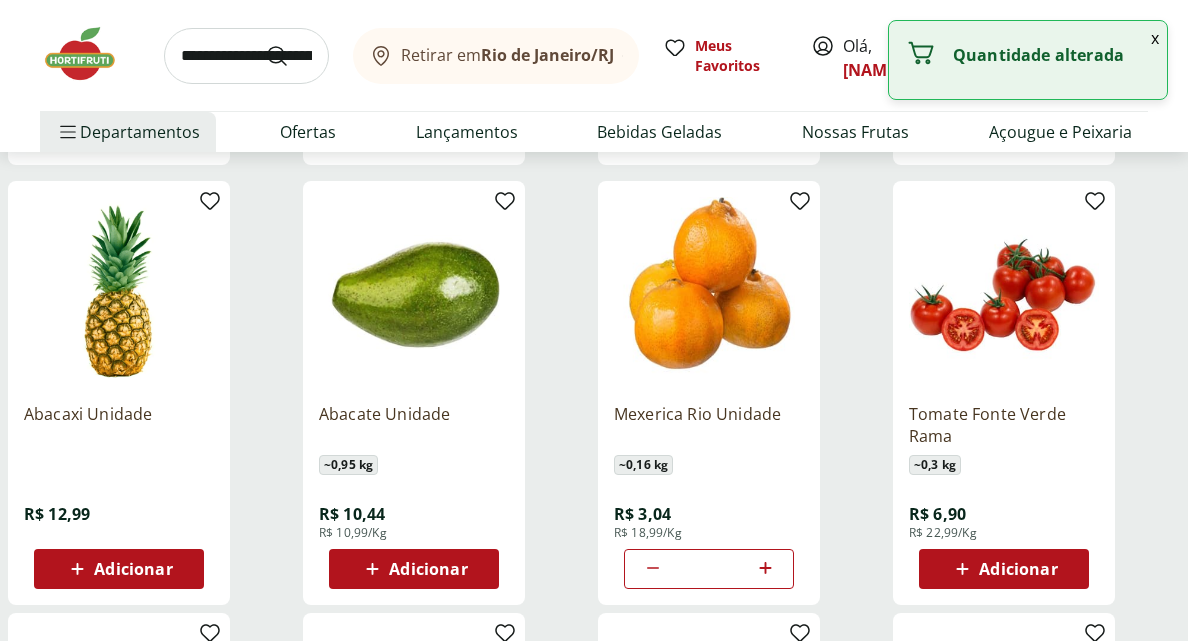 click 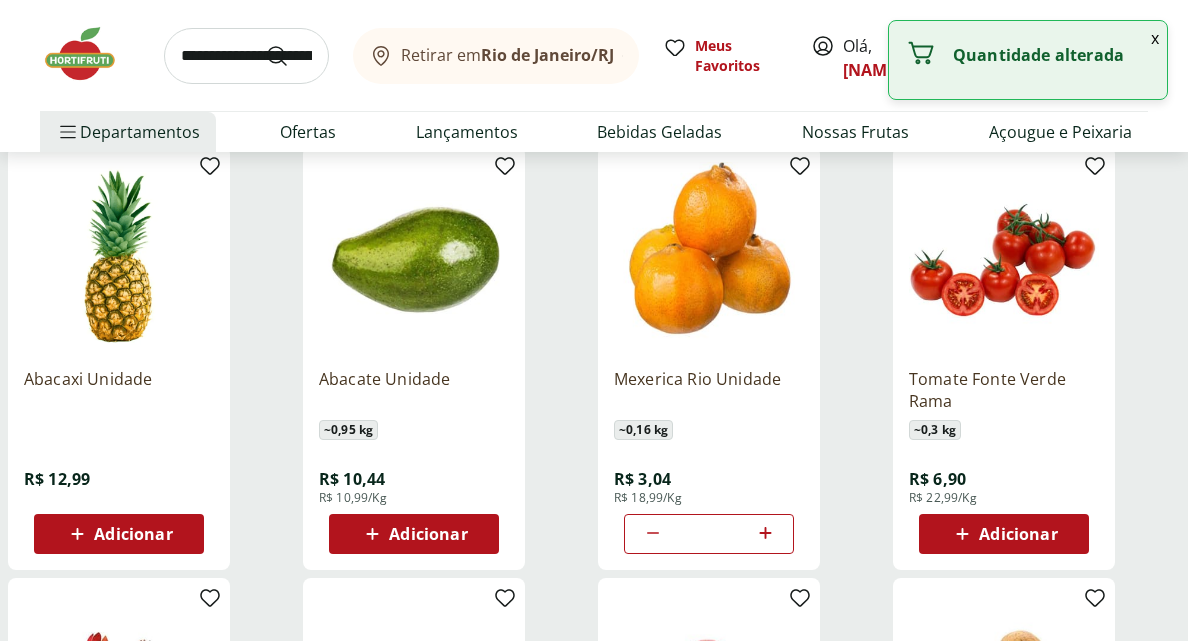 scroll, scrollTop: 2871, scrollLeft: 0, axis: vertical 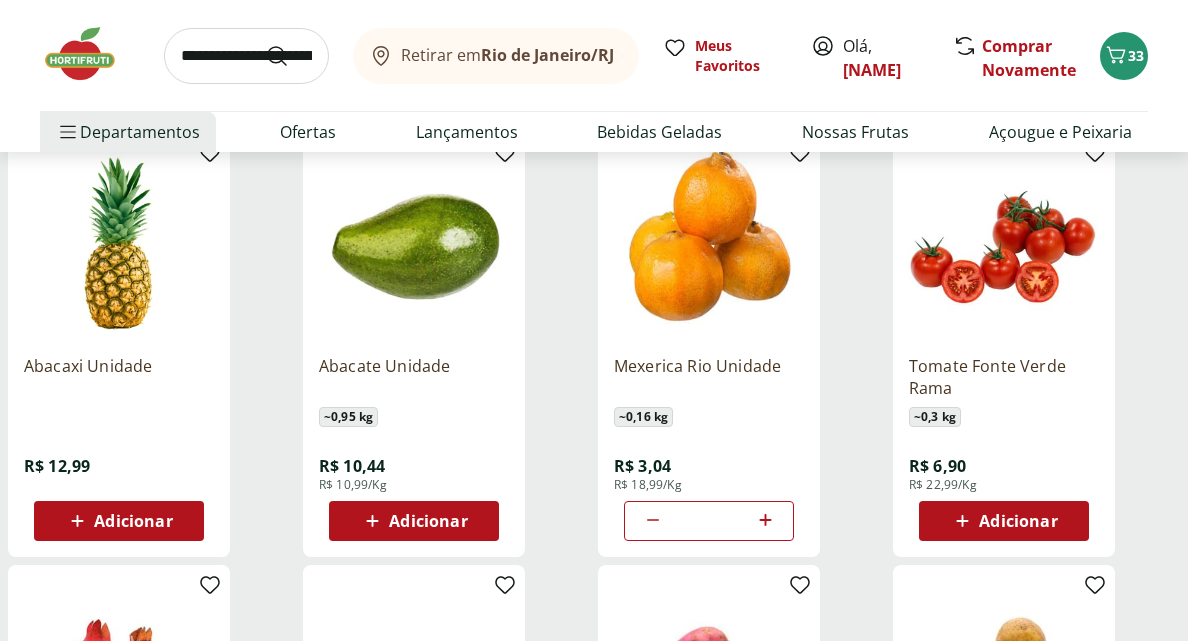 click on "Adicionar" at bounding box center [414, 521] 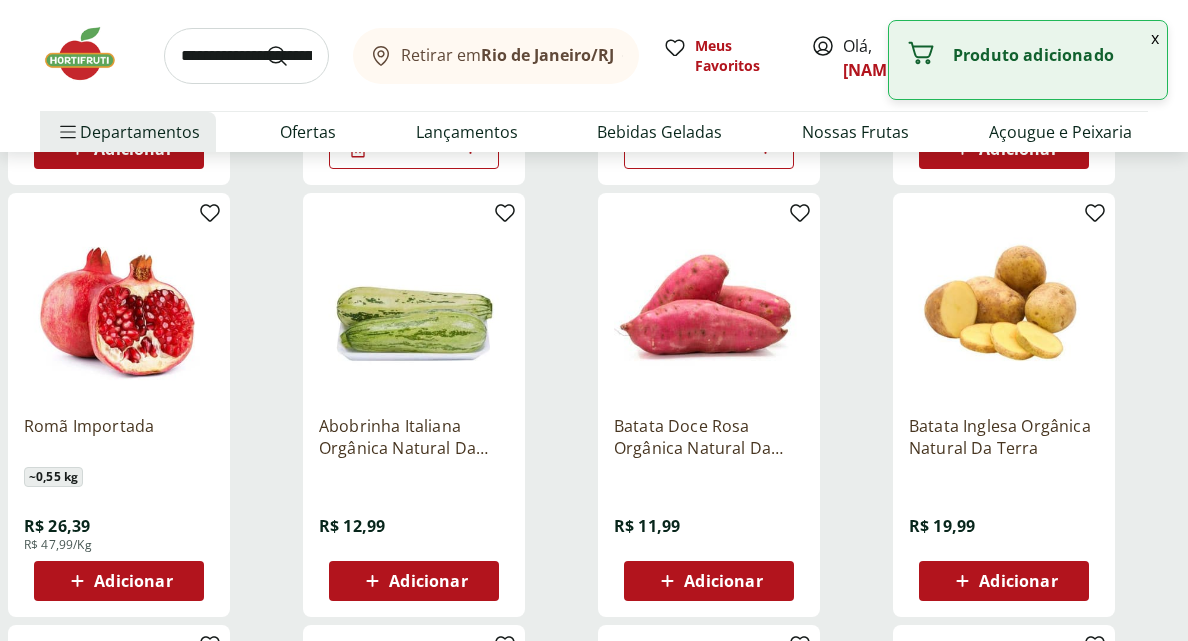 scroll, scrollTop: 3245, scrollLeft: 0, axis: vertical 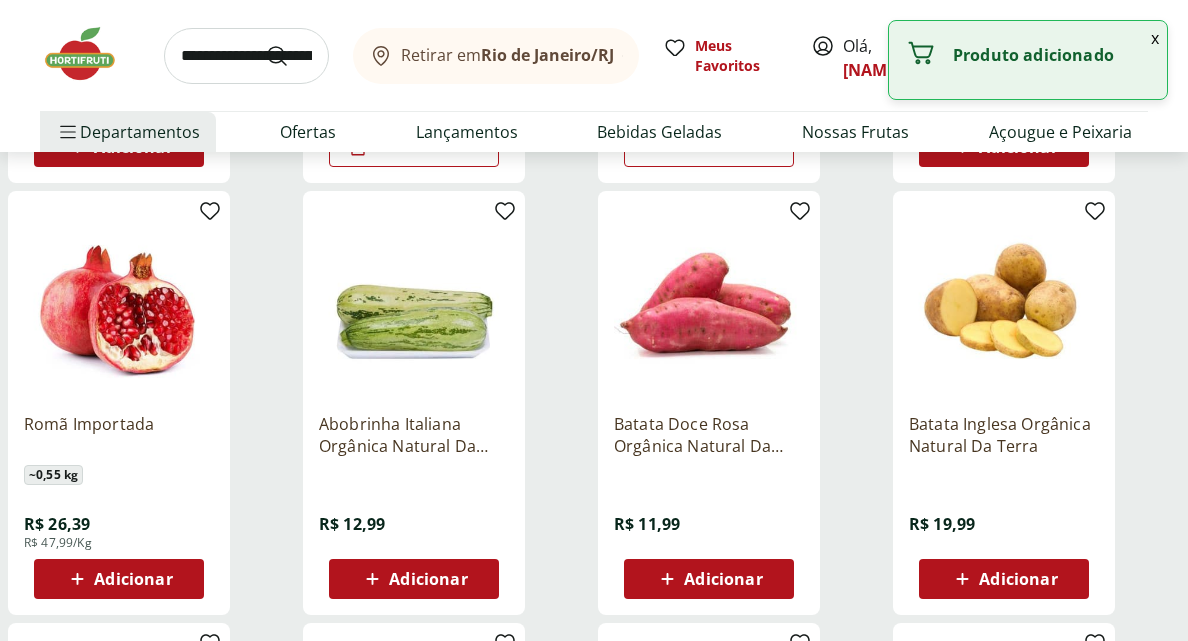 click on "Adicionar" at bounding box center [428, 579] 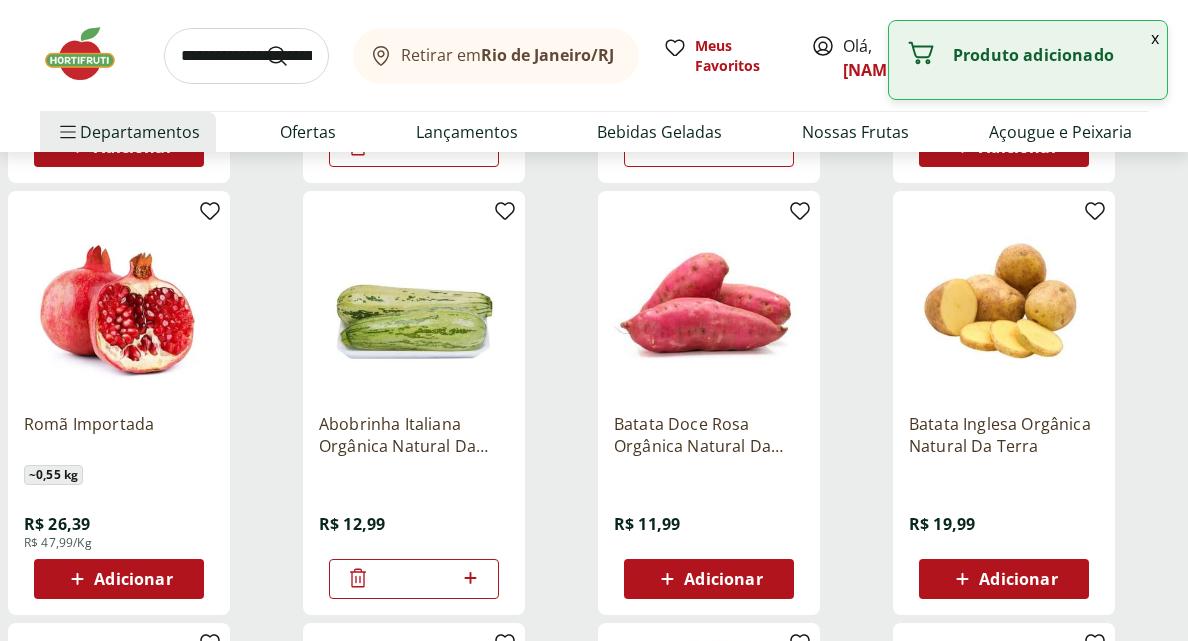 click 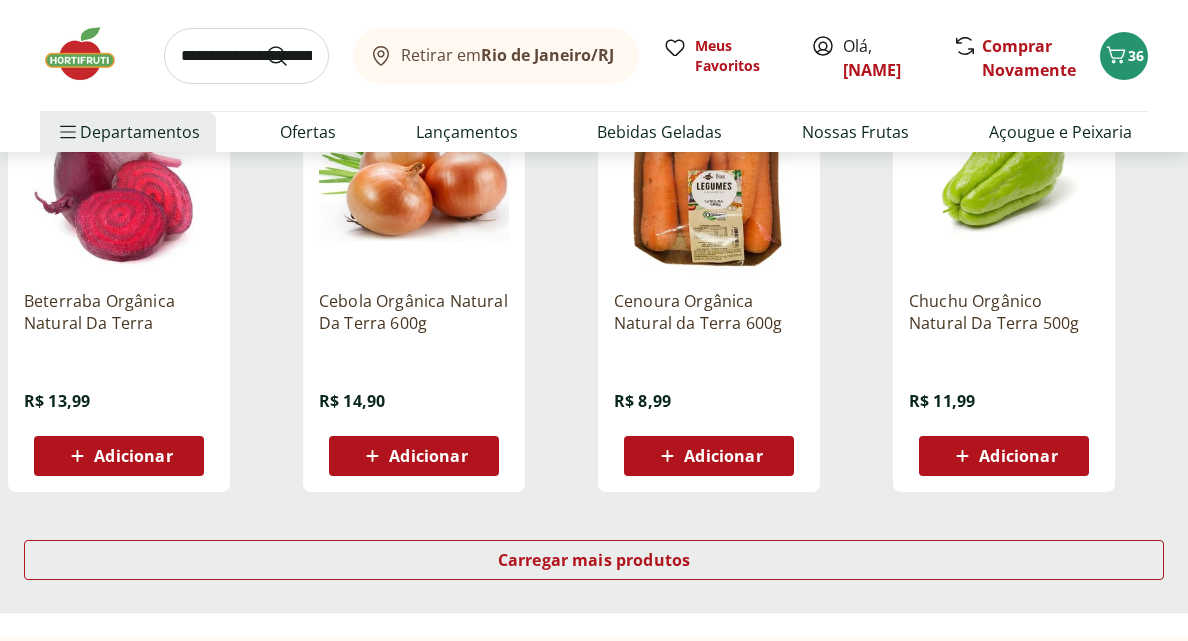 scroll, scrollTop: 3804, scrollLeft: 0, axis: vertical 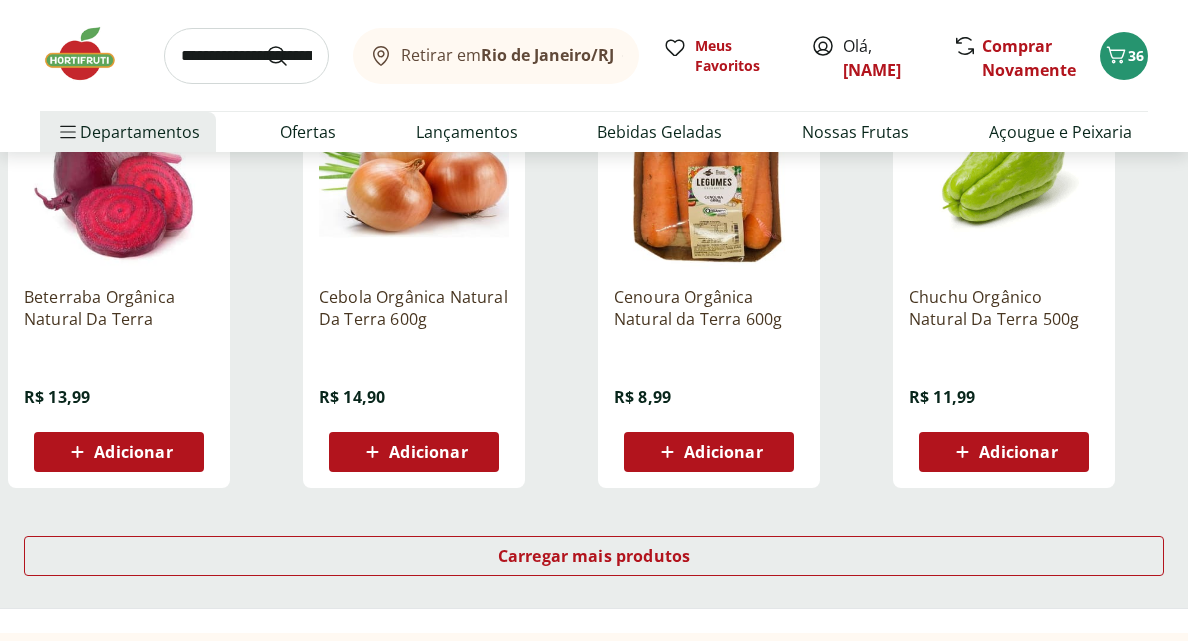 click on "Adicionar" at bounding box center [119, 452] 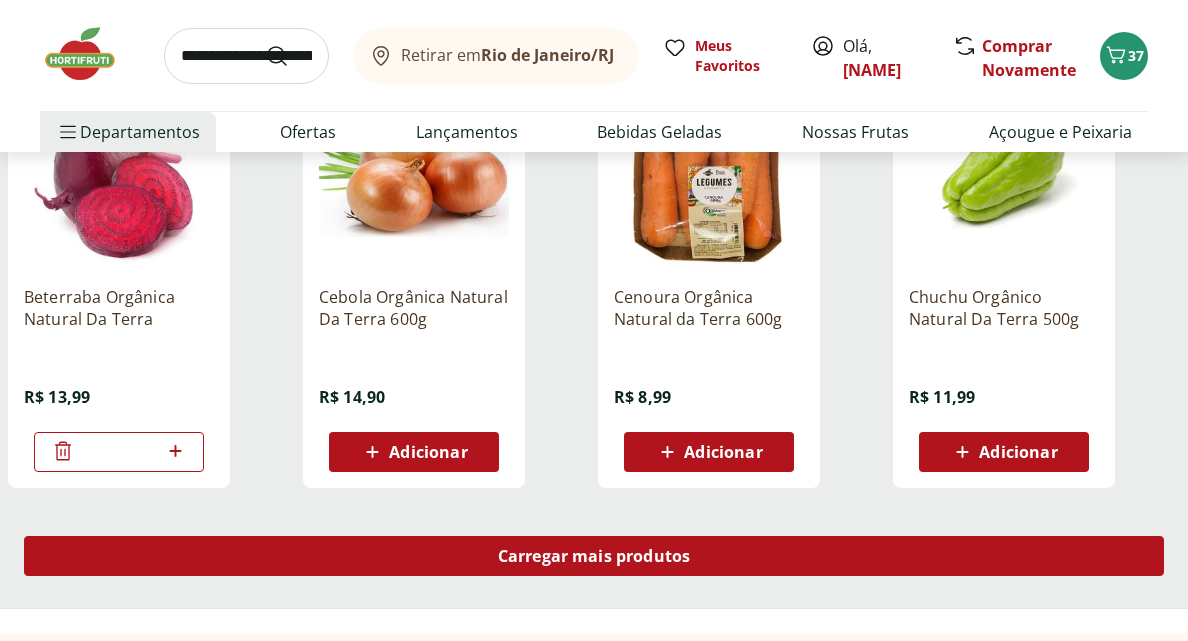 click on "Carregar mais produtos" at bounding box center [594, 556] 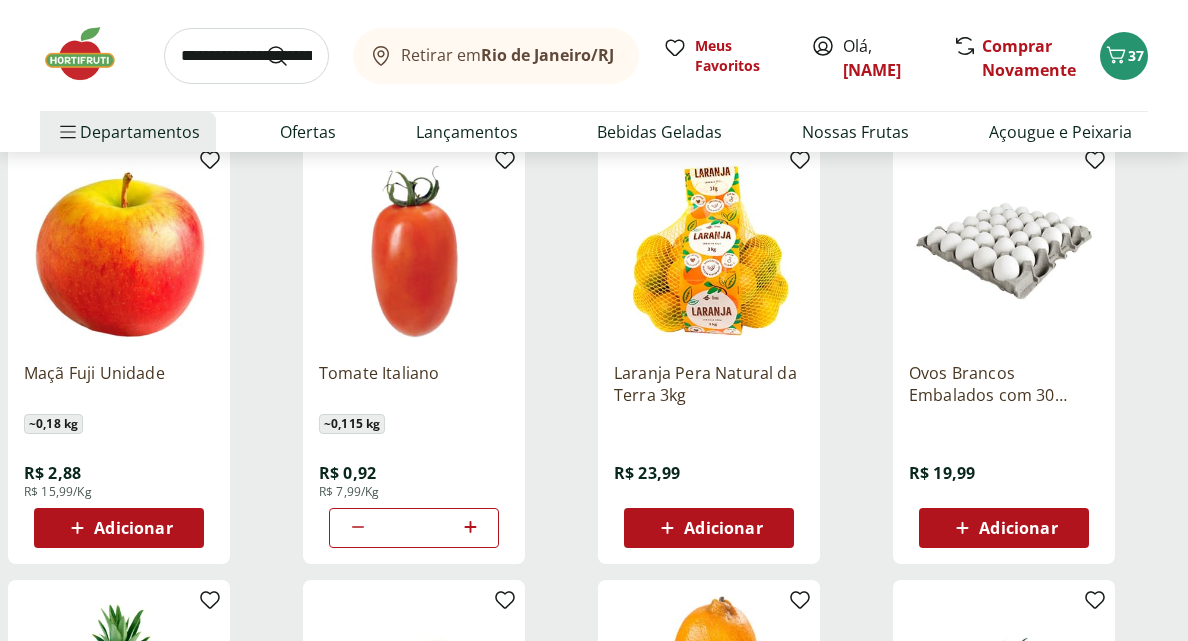scroll, scrollTop: 2422, scrollLeft: 0, axis: vertical 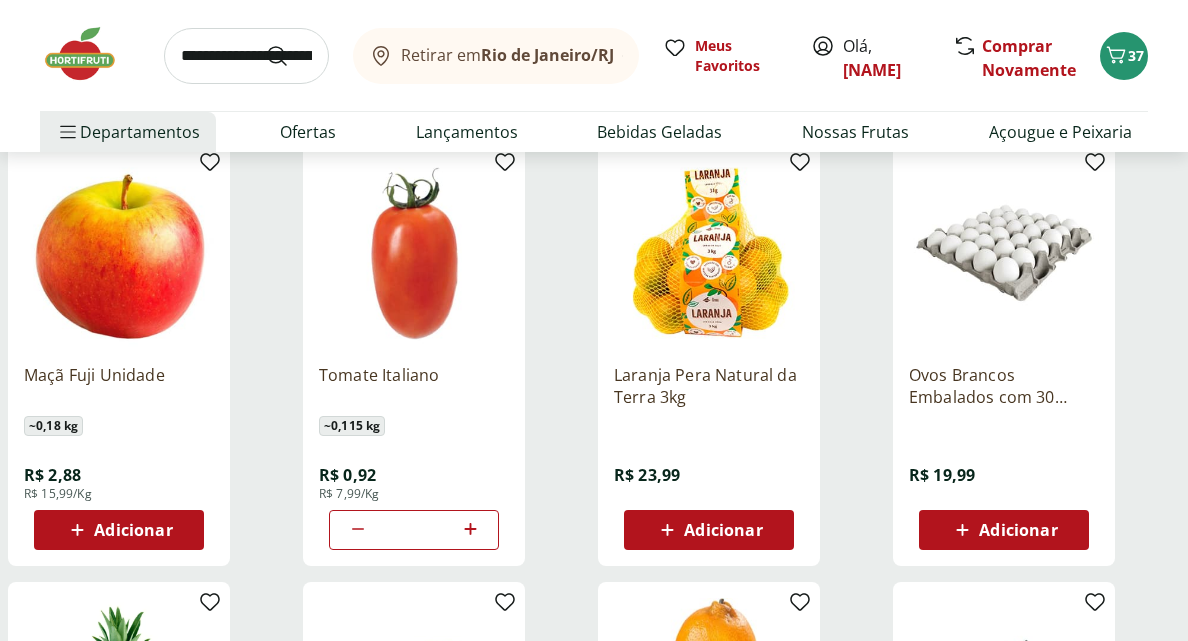 click 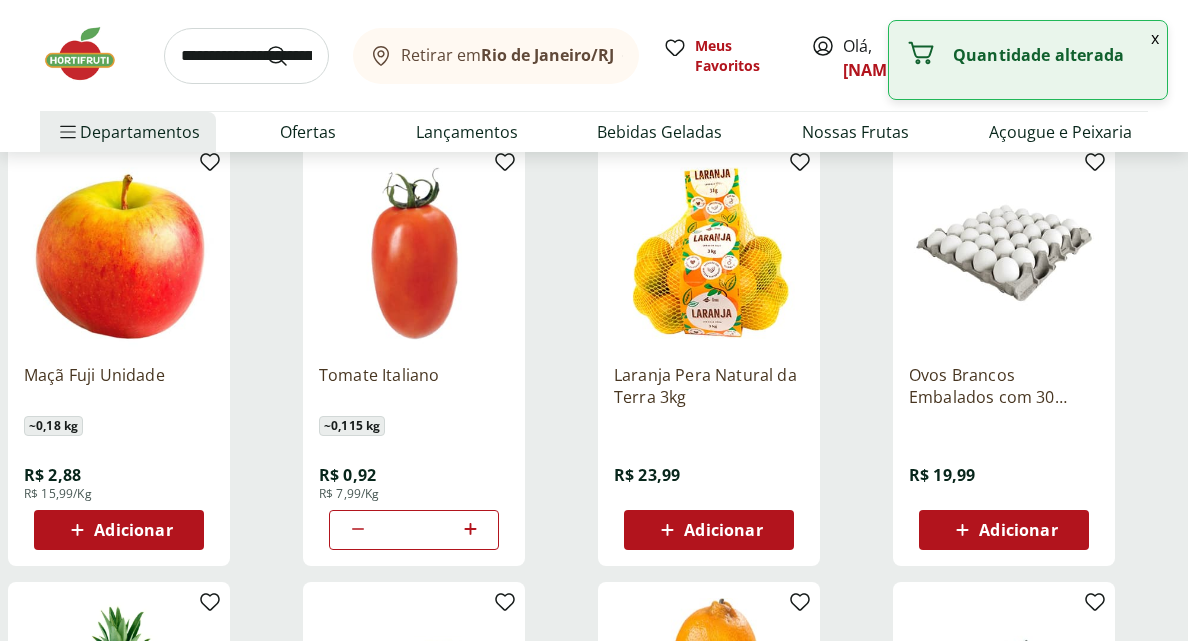 click 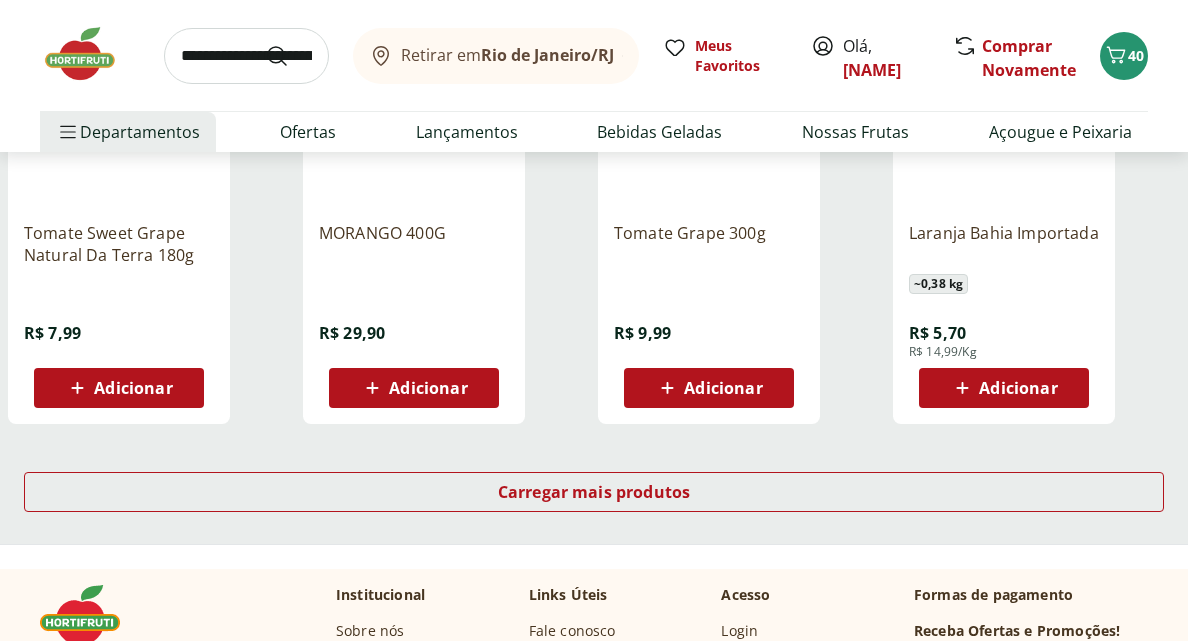 scroll, scrollTop: 5175, scrollLeft: 0, axis: vertical 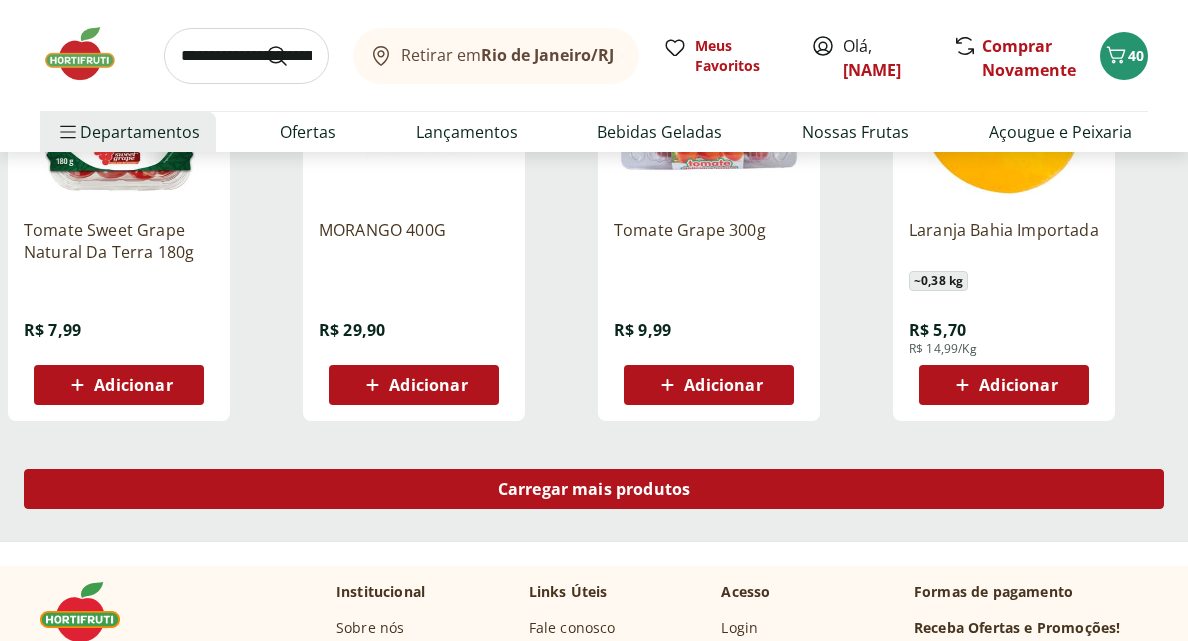 click on "Carregar mais produtos" at bounding box center [594, 489] 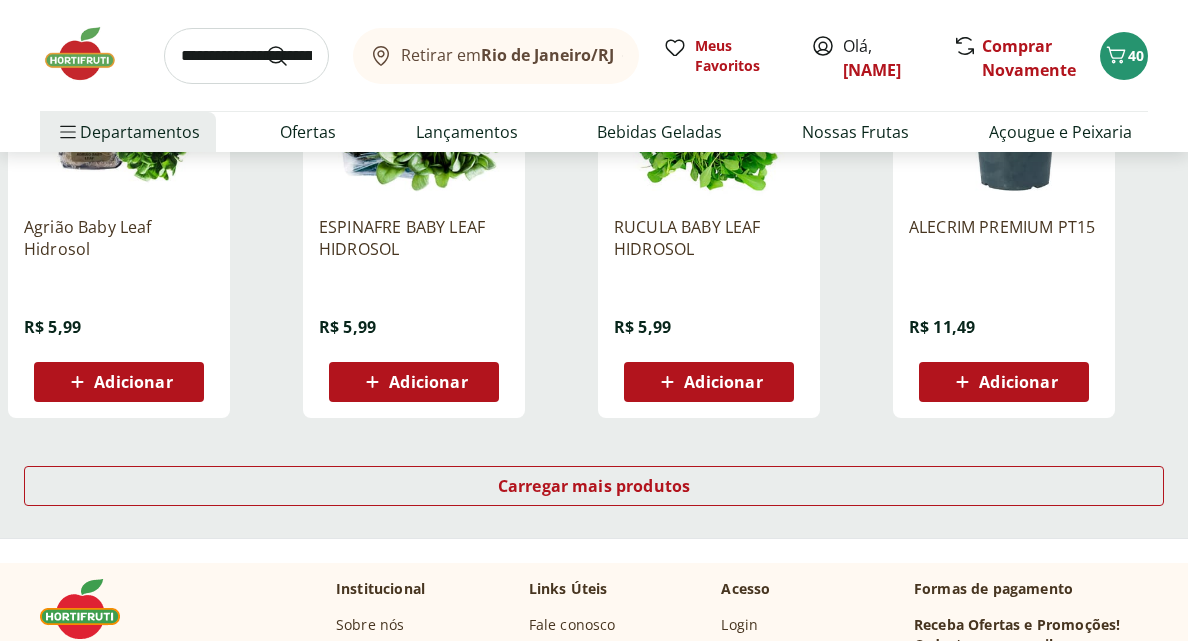 scroll, scrollTop: 6486, scrollLeft: 0, axis: vertical 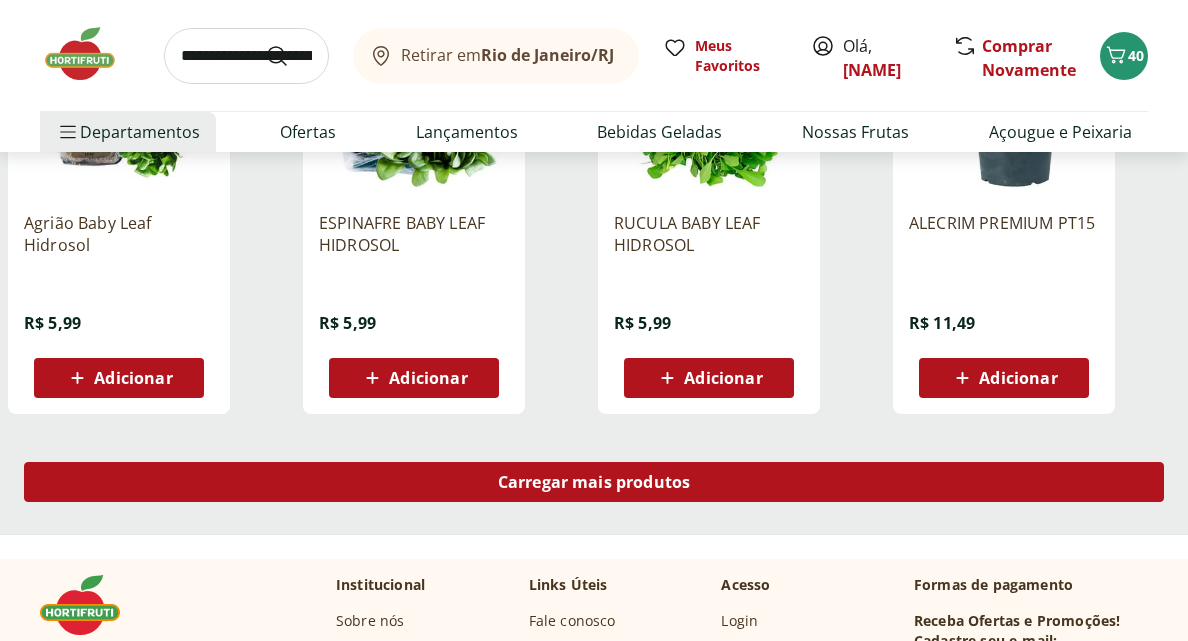 click on "Carregar mais produtos" at bounding box center (594, 482) 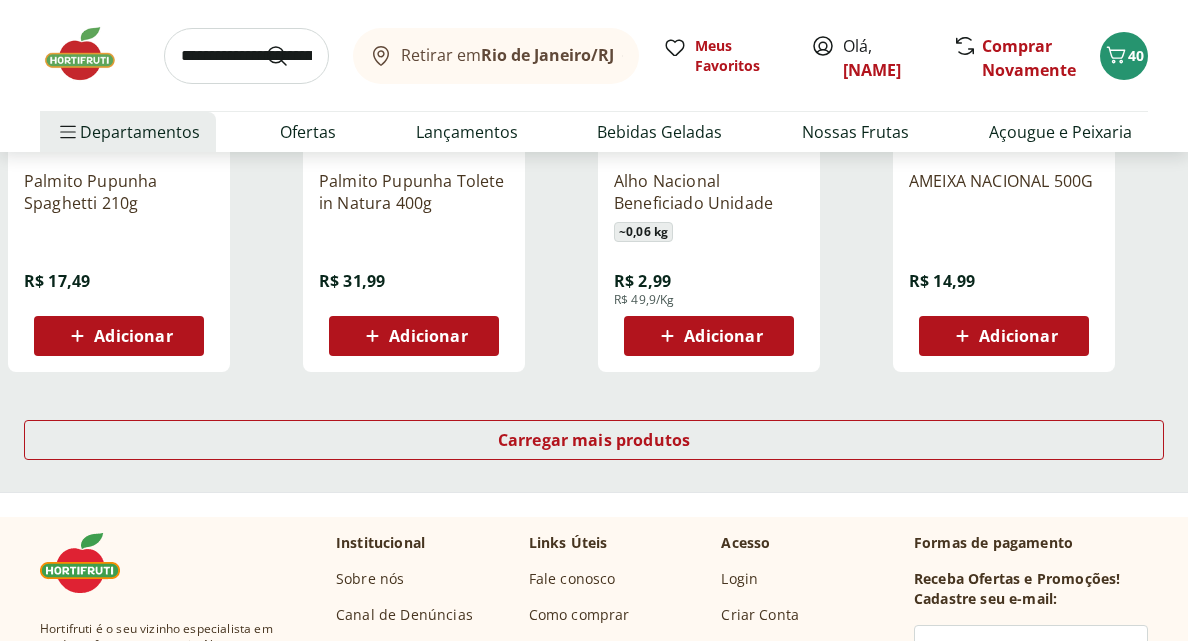 scroll, scrollTop: 7851, scrollLeft: 0, axis: vertical 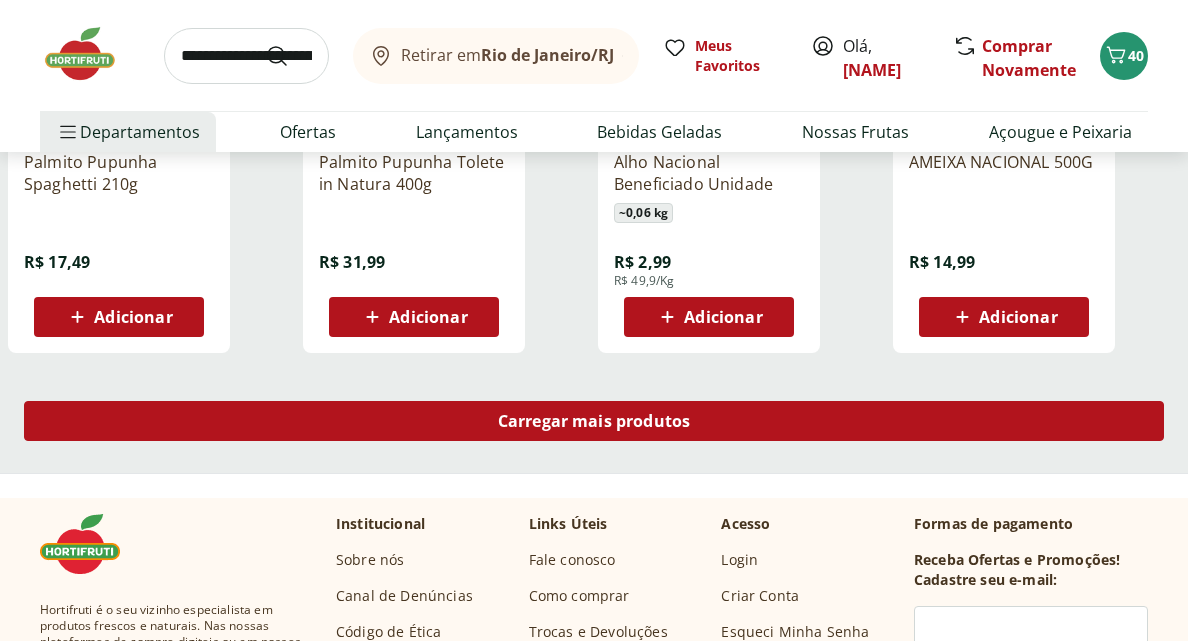 click on "Carregar mais produtos" at bounding box center [594, 421] 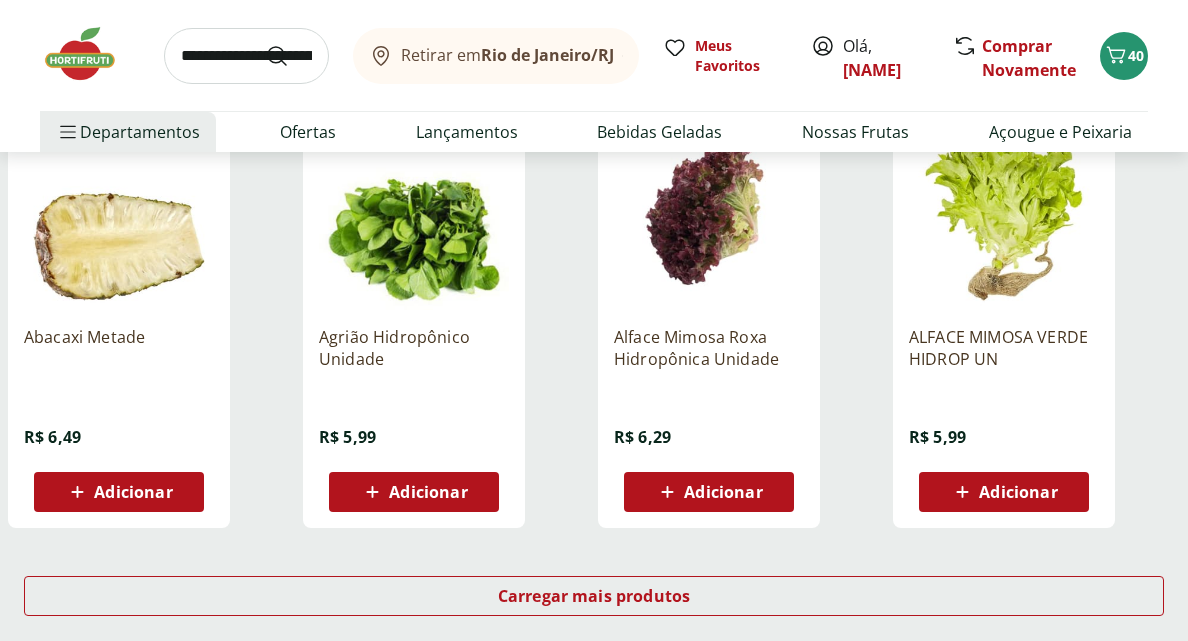 scroll, scrollTop: 8984, scrollLeft: 0, axis: vertical 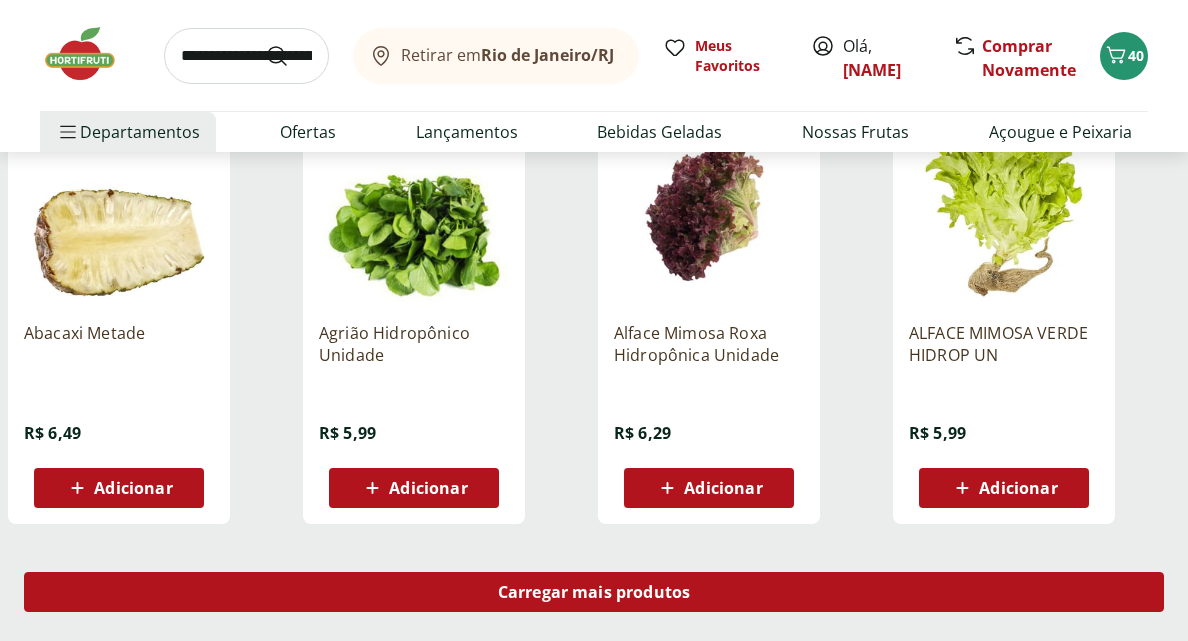 click on "Carregar mais produtos" at bounding box center (594, 592) 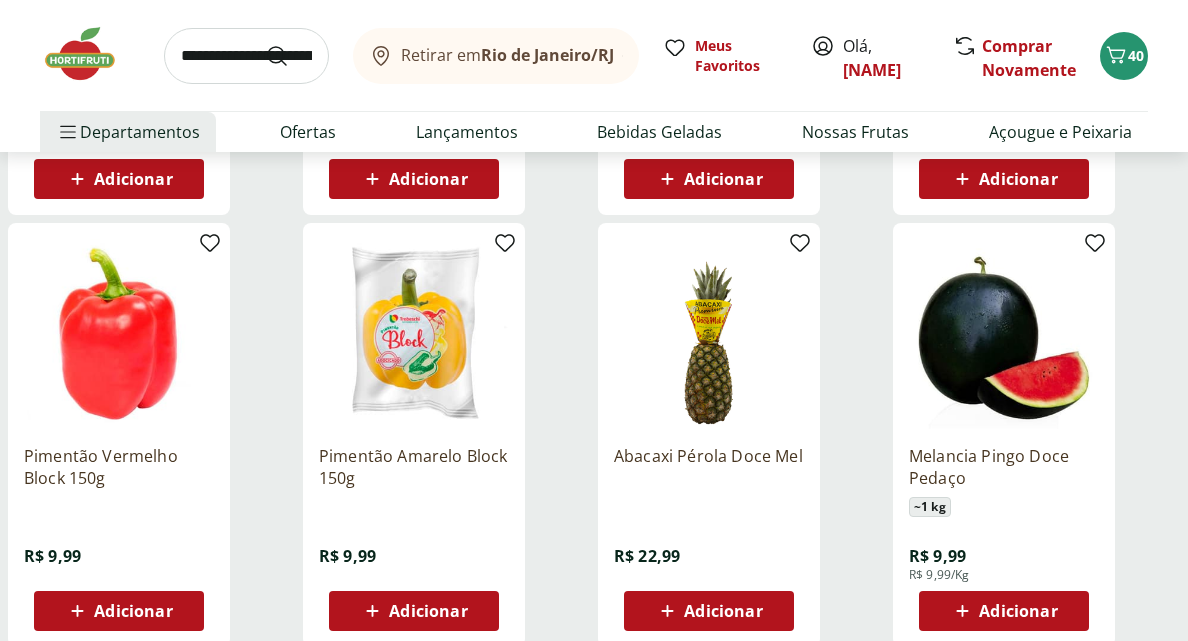 scroll, scrollTop: 10178, scrollLeft: 0, axis: vertical 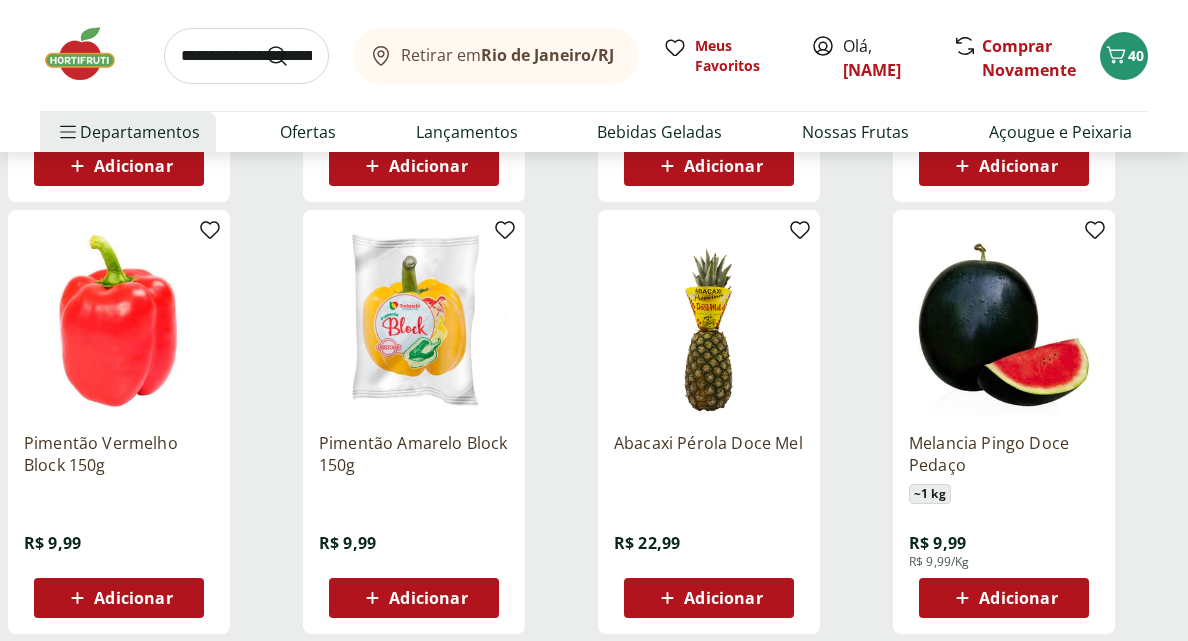 click on "Adicionar" at bounding box center [133, 598] 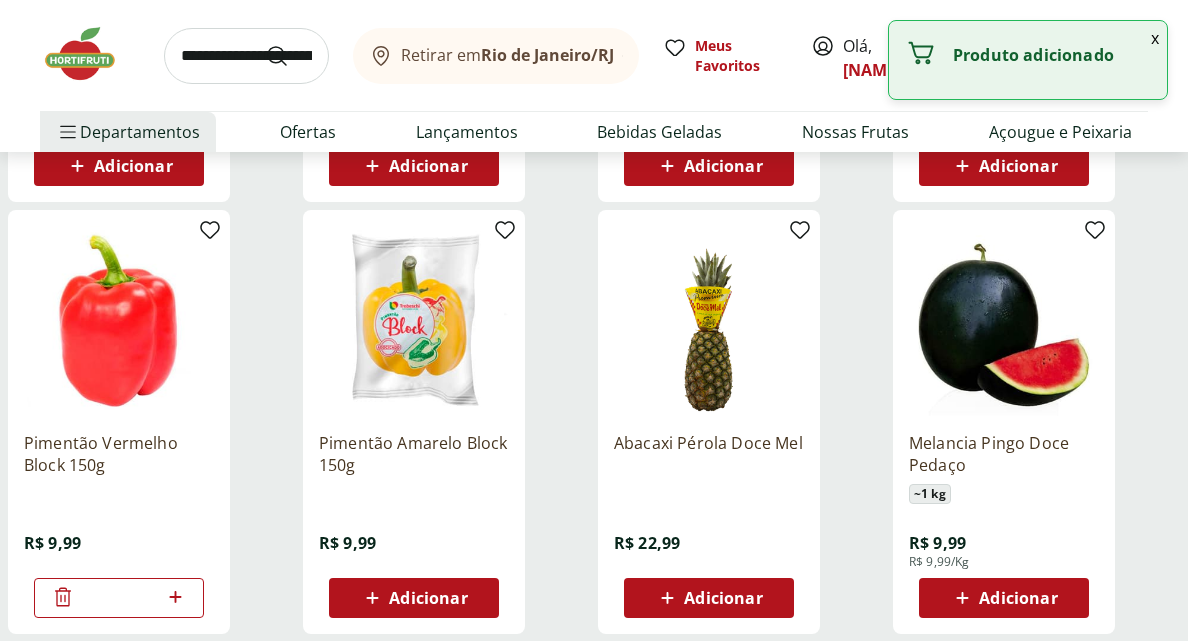 click 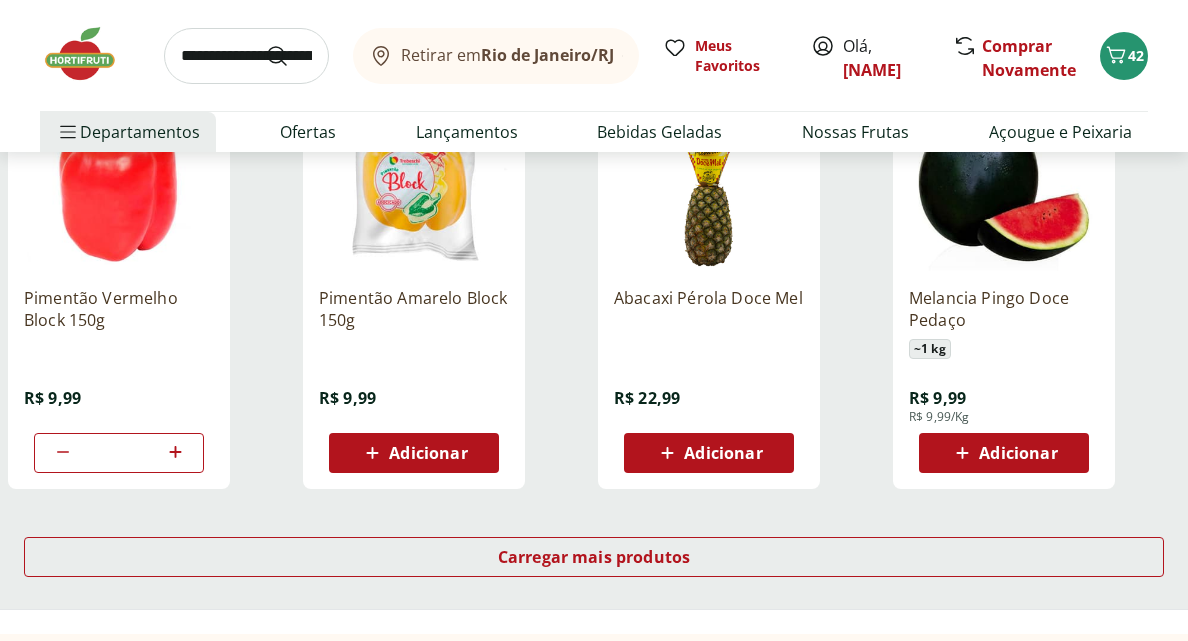 scroll, scrollTop: 10347, scrollLeft: 0, axis: vertical 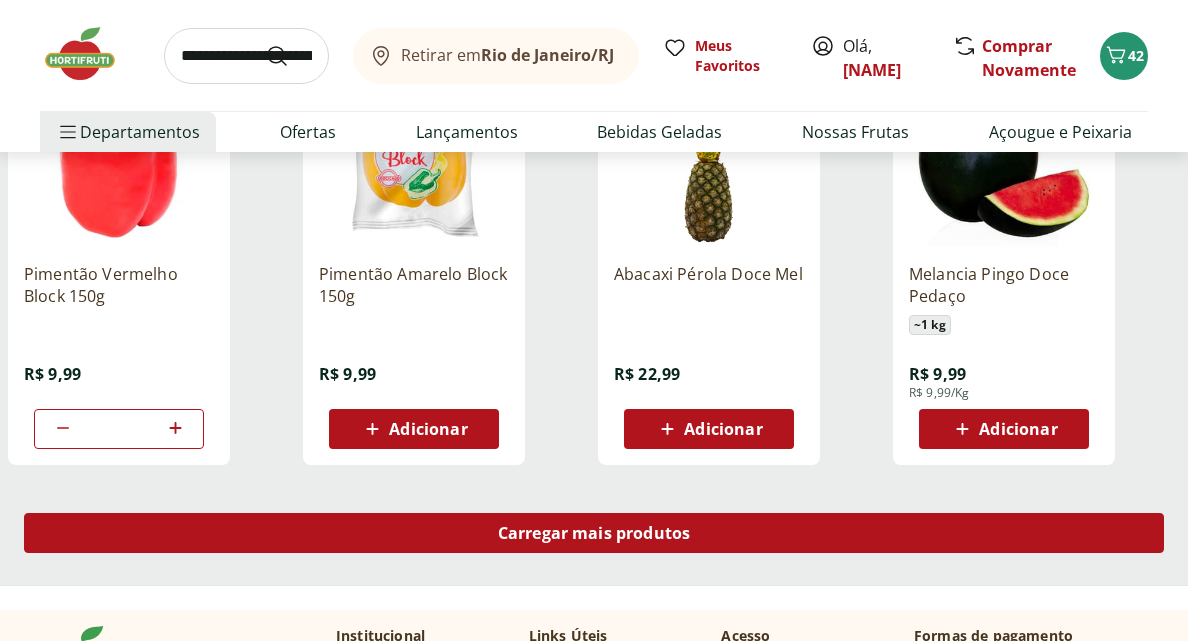 click on "Carregar mais produtos" at bounding box center [594, 533] 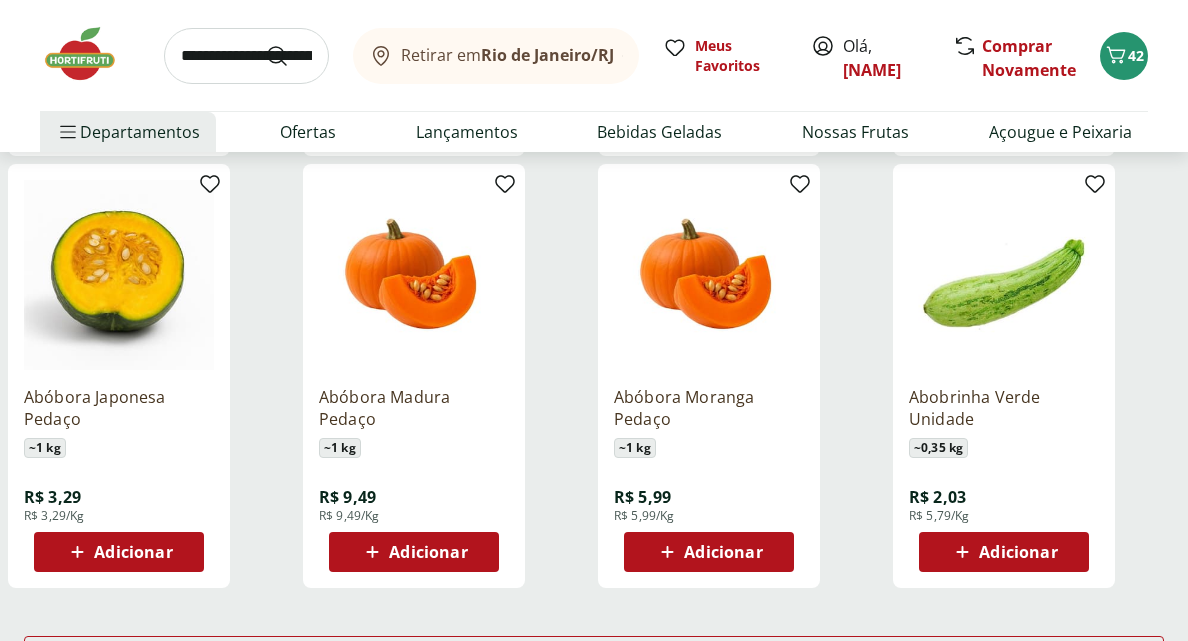 scroll, scrollTop: 11541, scrollLeft: 0, axis: vertical 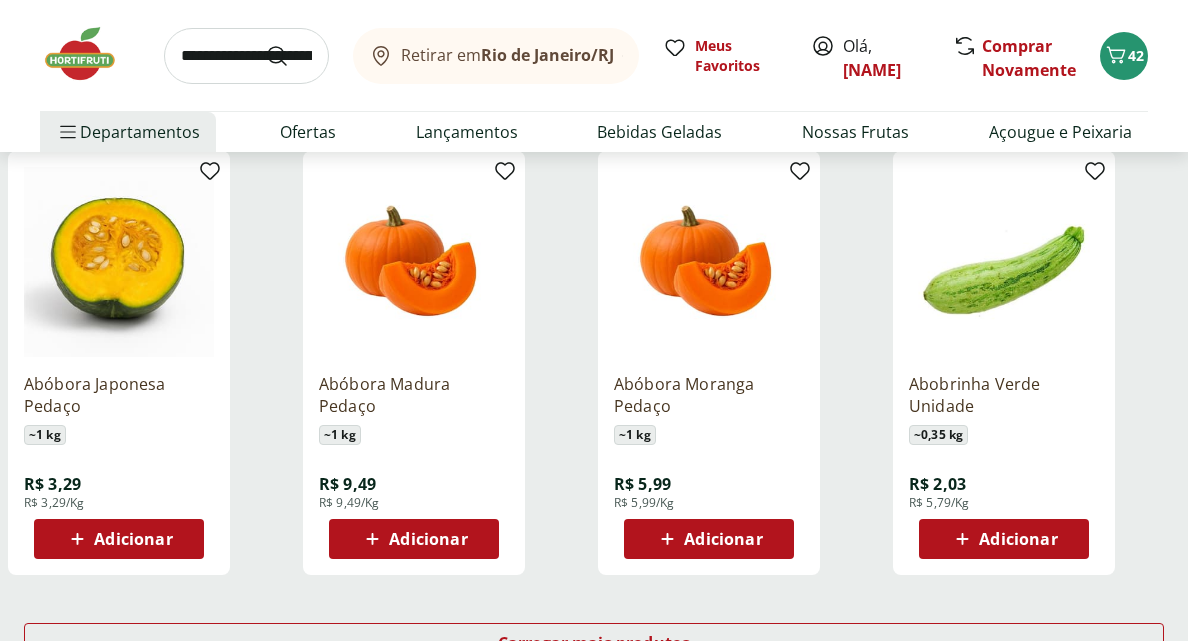 click on "Adicionar" at bounding box center (119, 539) 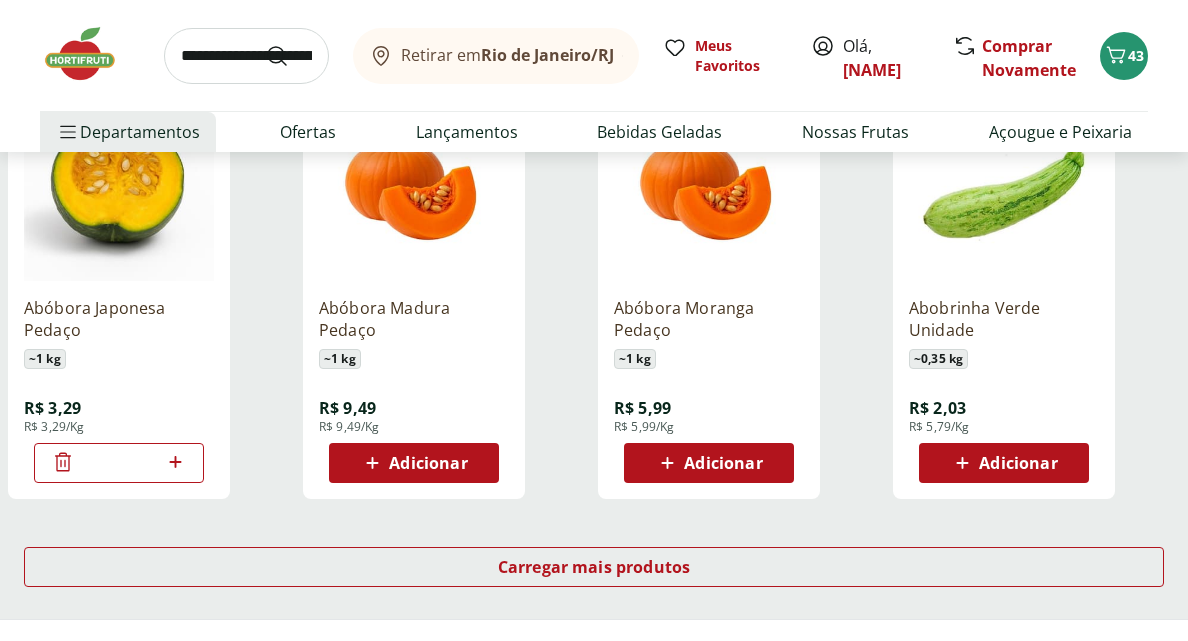 scroll, scrollTop: 11717, scrollLeft: 0, axis: vertical 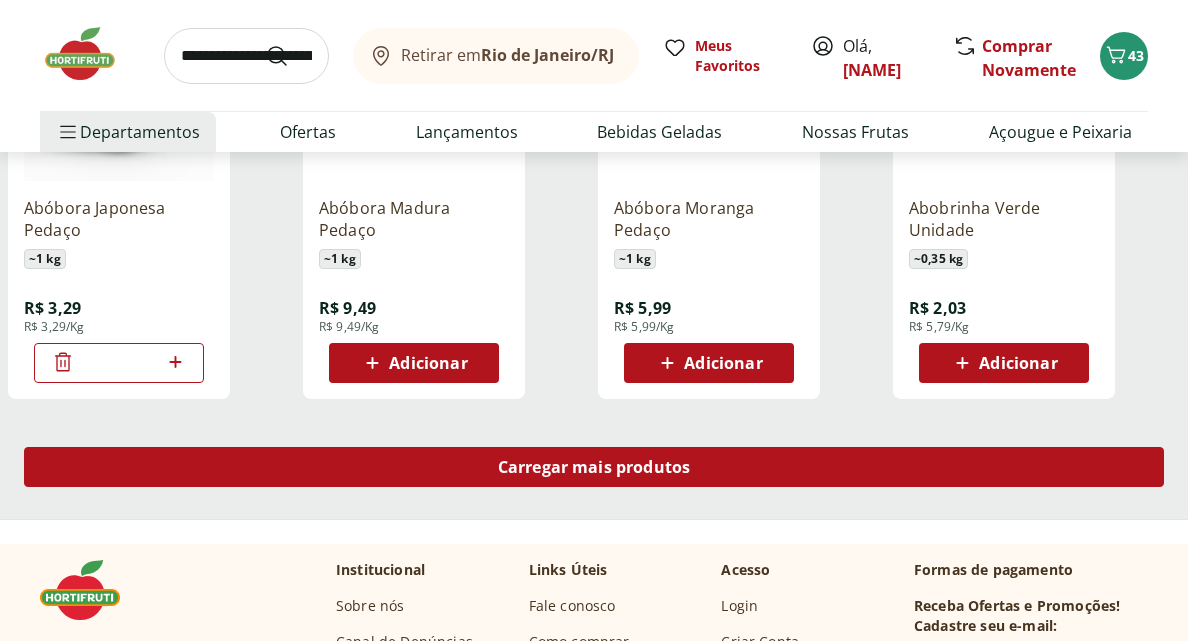 click on "Carregar mais produtos" at bounding box center [594, 467] 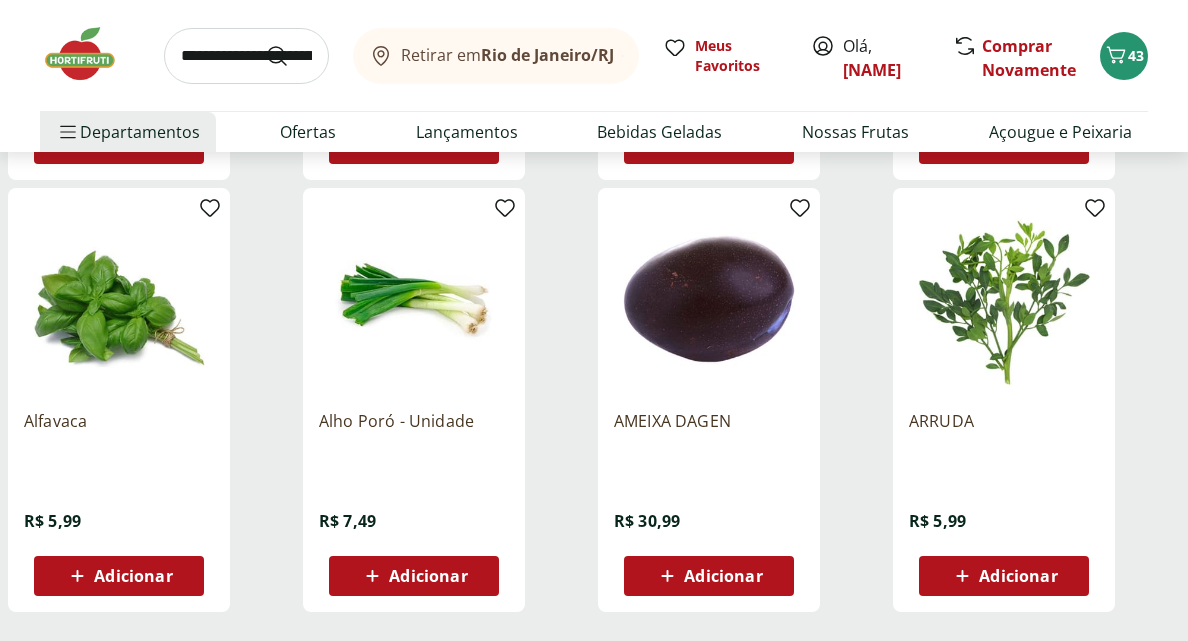 scroll, scrollTop: 12817, scrollLeft: 0, axis: vertical 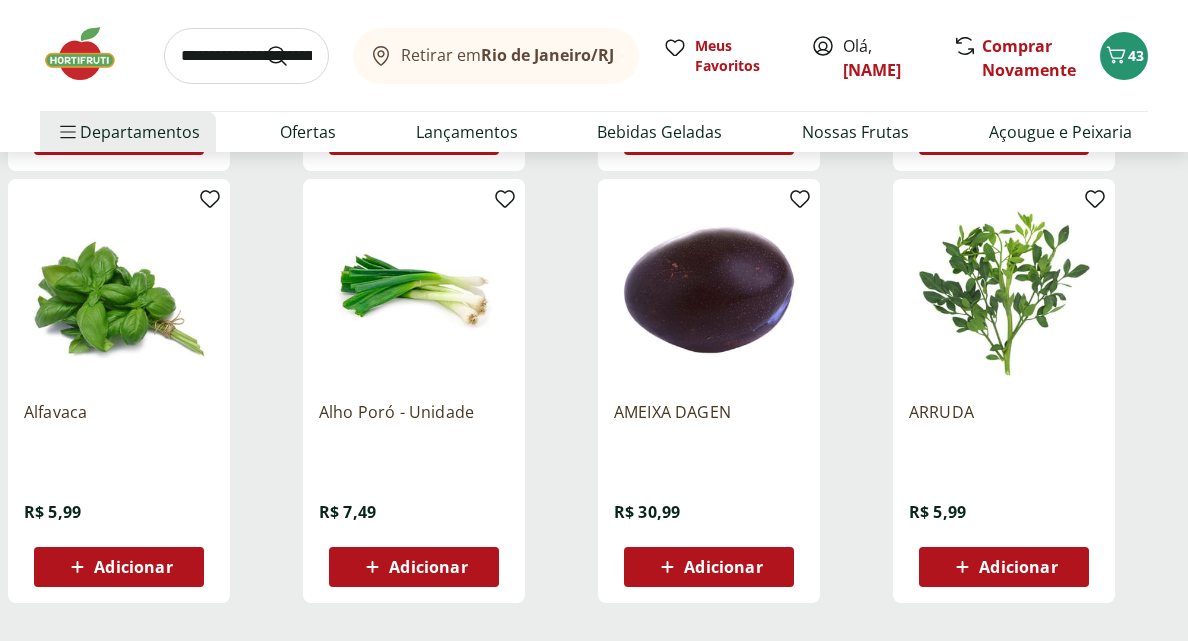 click on "Adicionar" at bounding box center [428, 567] 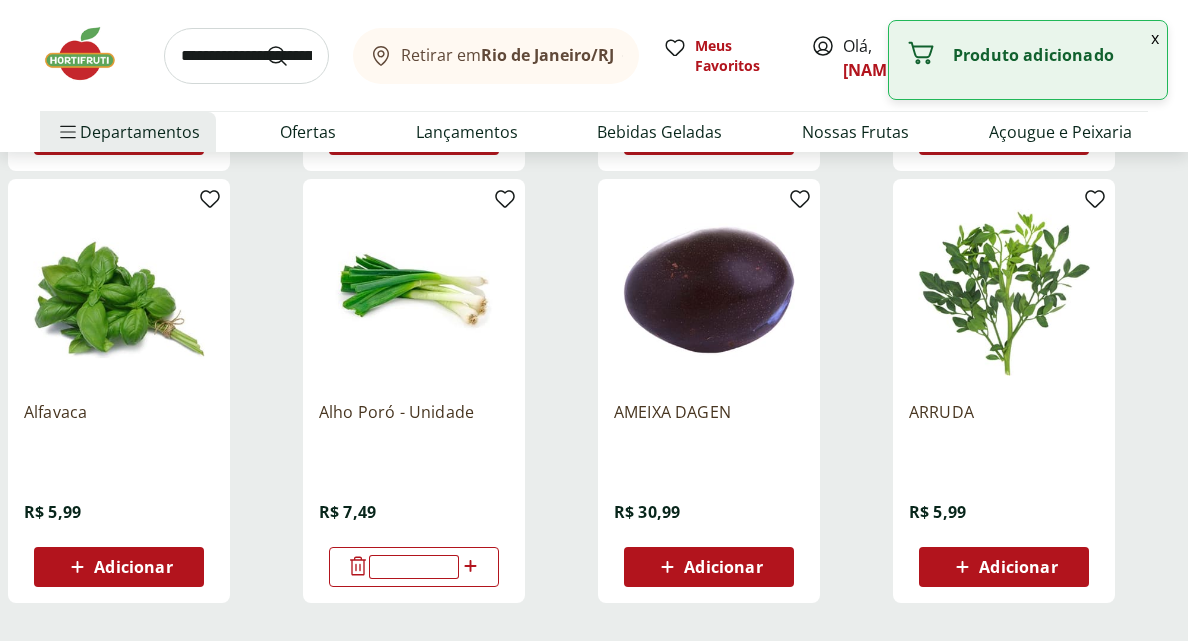 scroll, scrollTop: 13067, scrollLeft: 0, axis: vertical 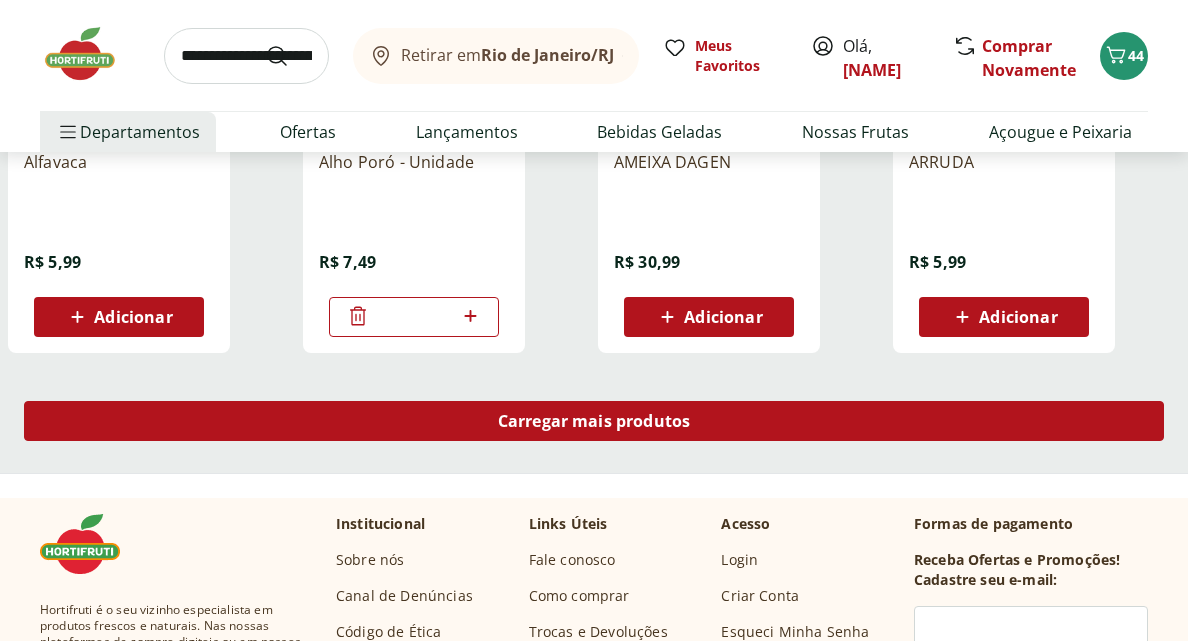 click on "Carregar mais produtos" at bounding box center (594, 421) 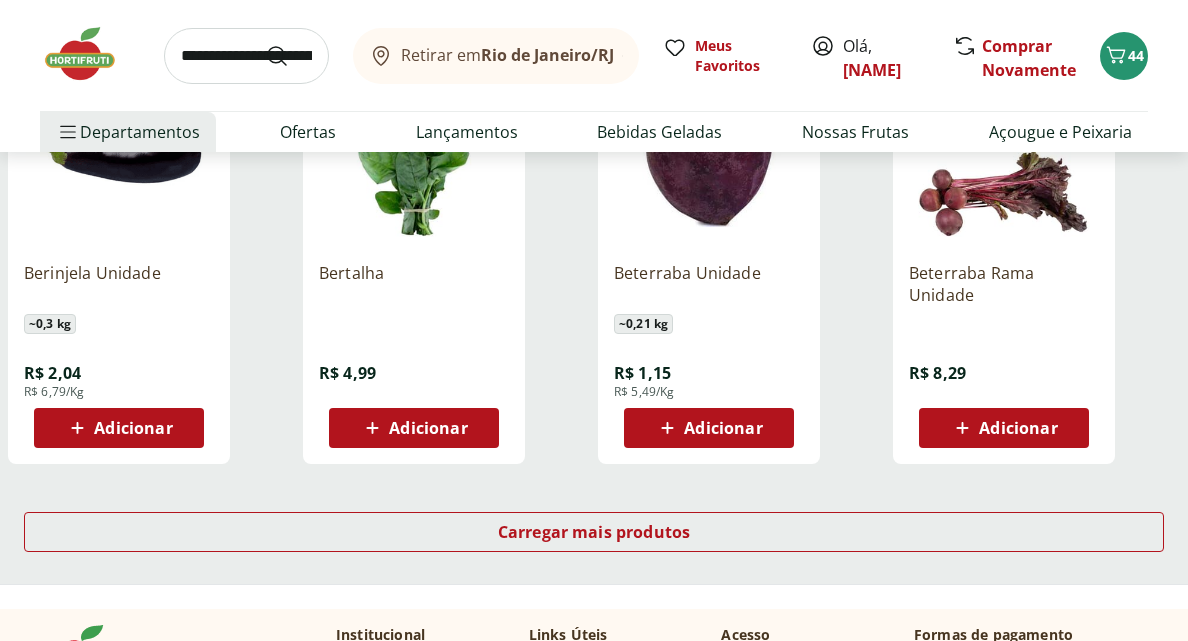 scroll, scrollTop: 14262, scrollLeft: 0, axis: vertical 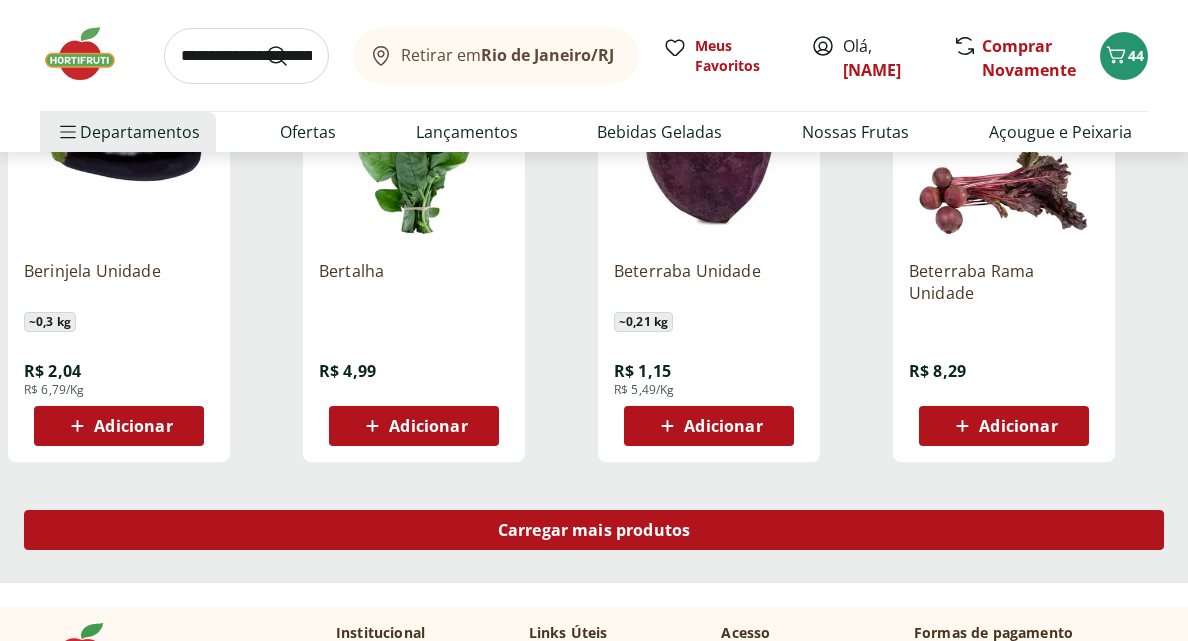 click on "Carregar mais produtos" at bounding box center [594, 530] 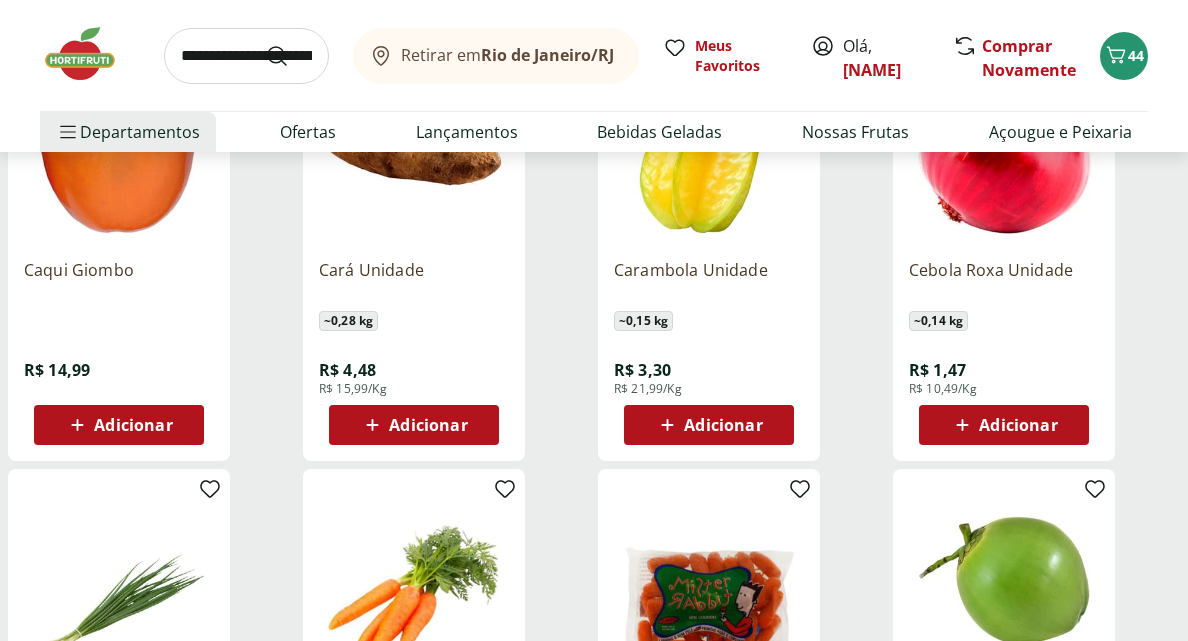 scroll, scrollTop: 15136, scrollLeft: 0, axis: vertical 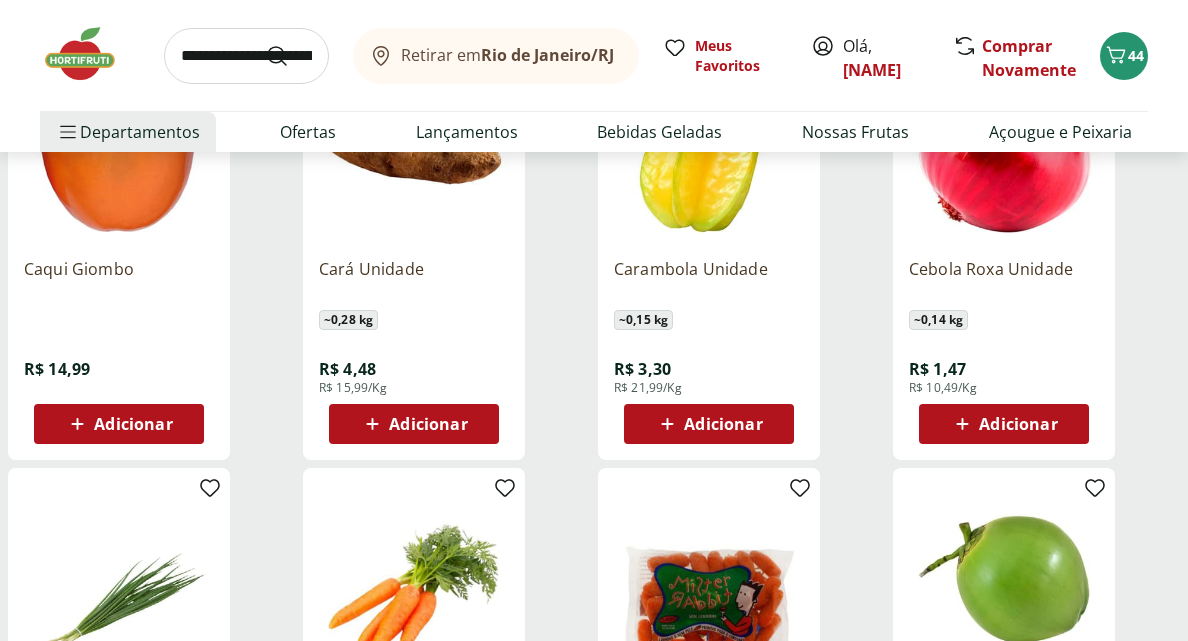 click on "Adicionar" at bounding box center [1004, 424] 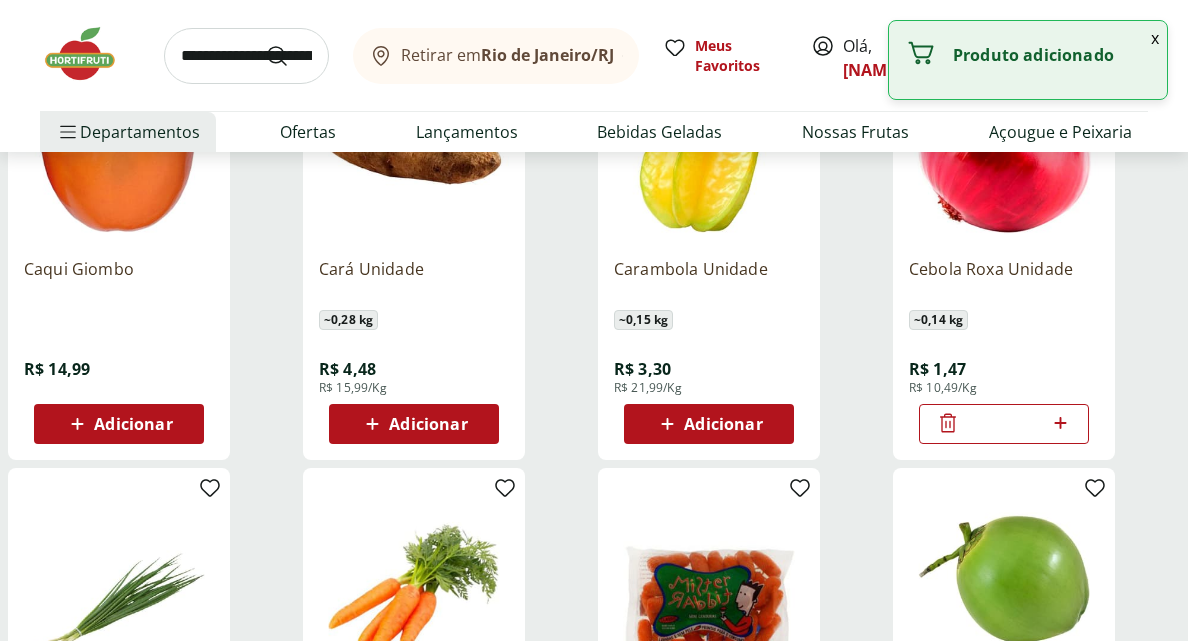 click 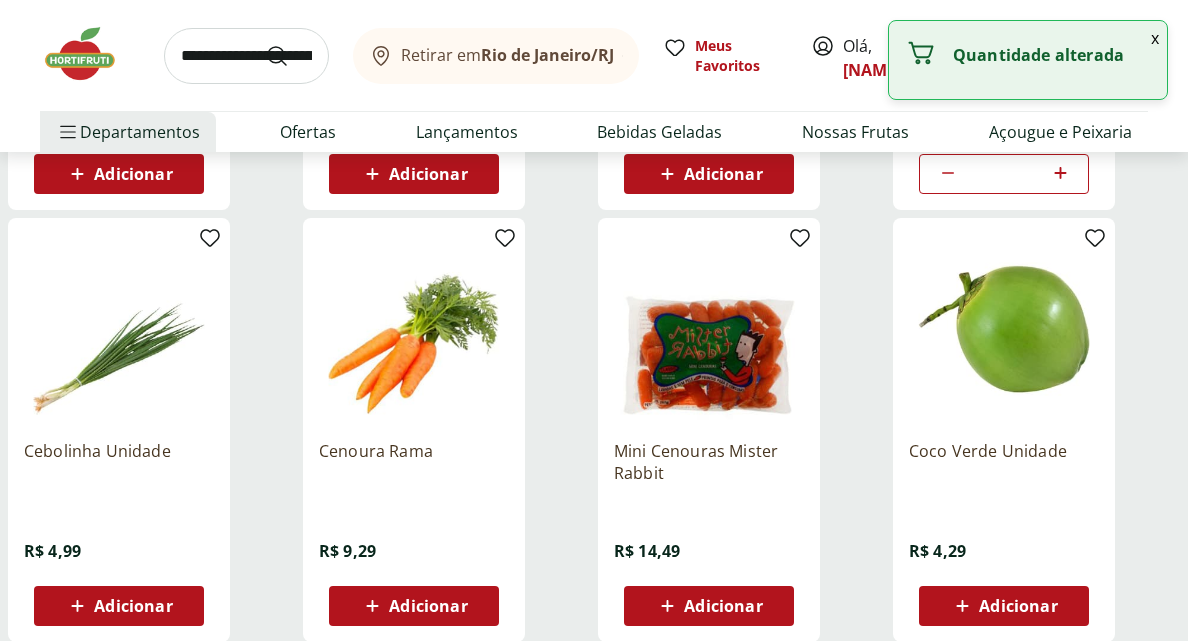 scroll, scrollTop: 15385, scrollLeft: 0, axis: vertical 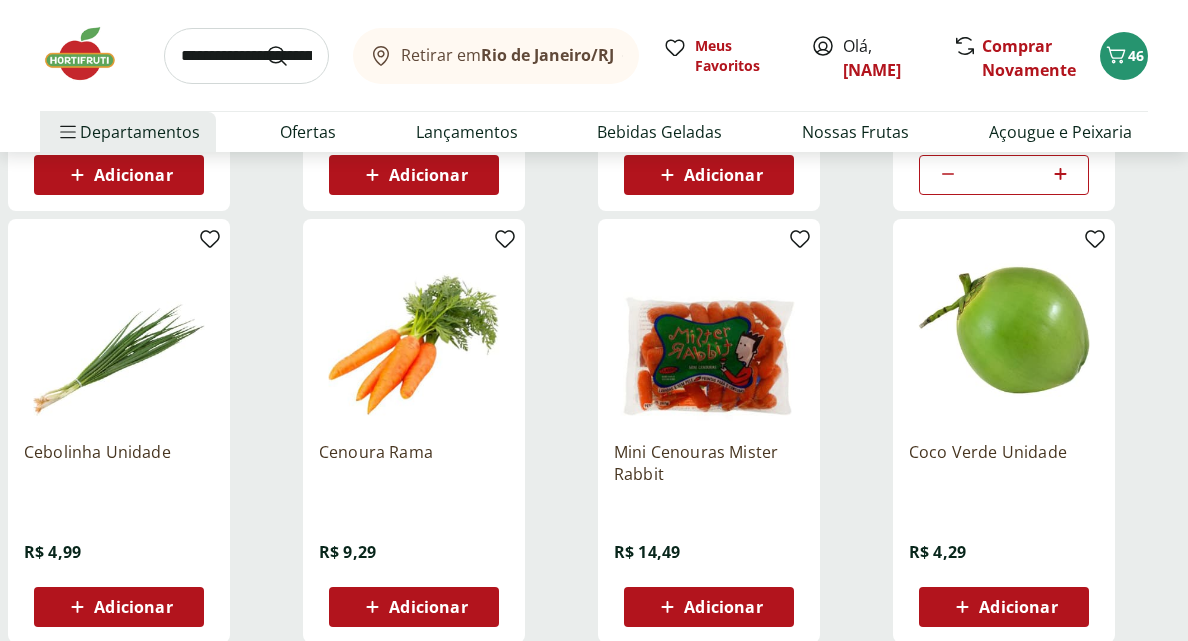 click on "Adicionar" at bounding box center (119, 607) 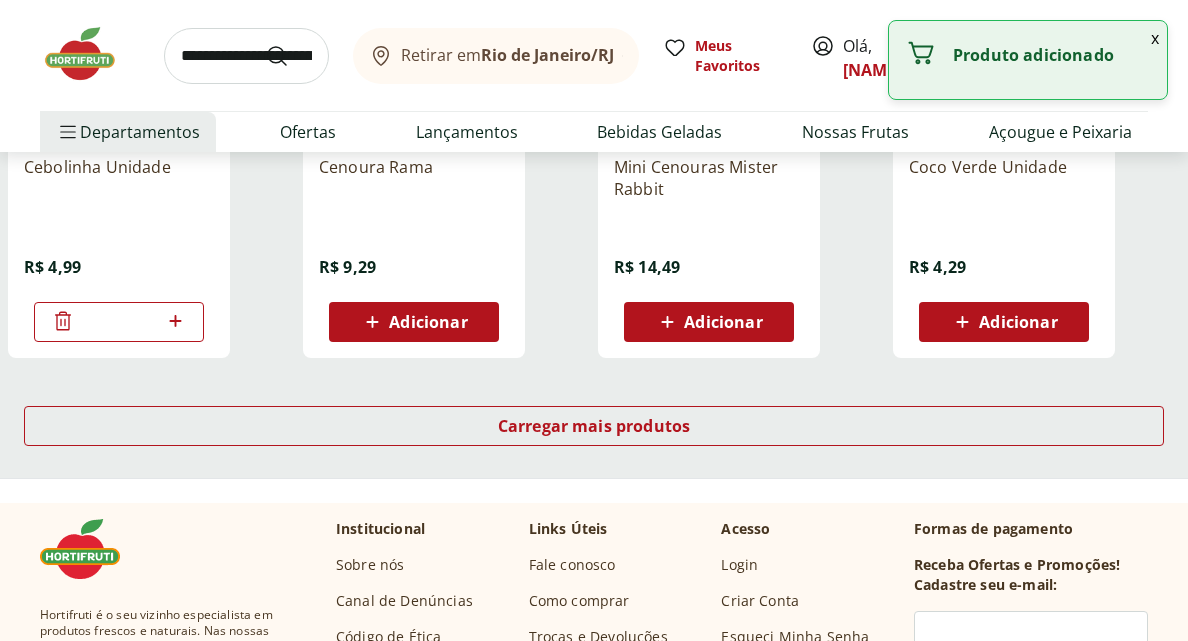 scroll, scrollTop: 15675, scrollLeft: 0, axis: vertical 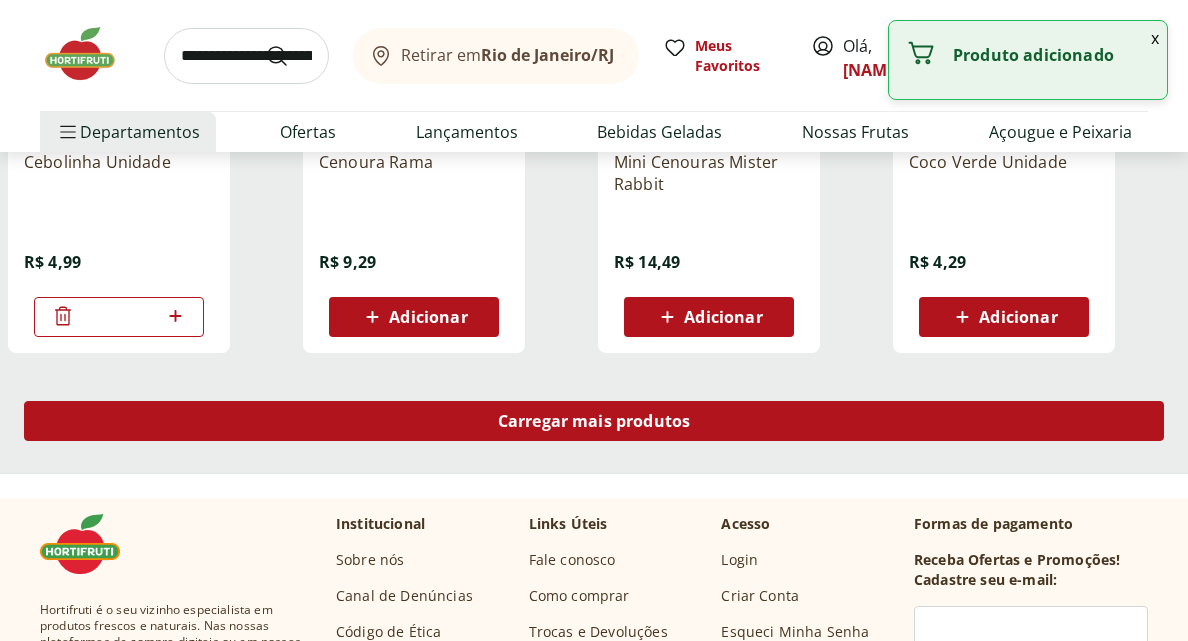 click on "Carregar mais produtos" at bounding box center (594, 421) 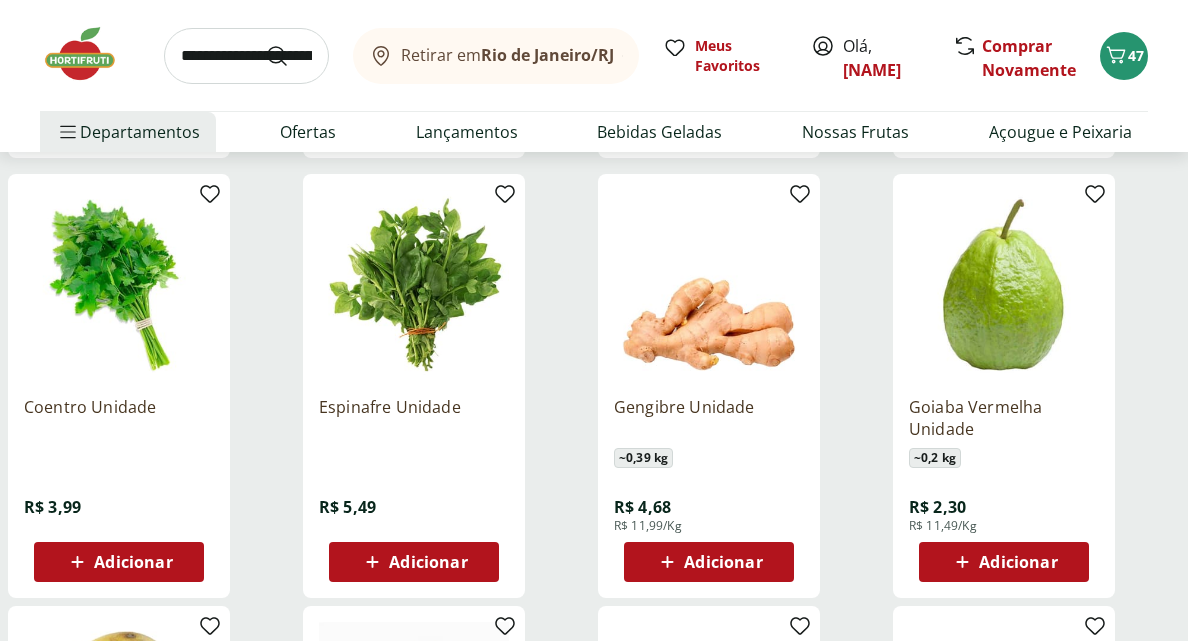 scroll, scrollTop: 15892, scrollLeft: 0, axis: vertical 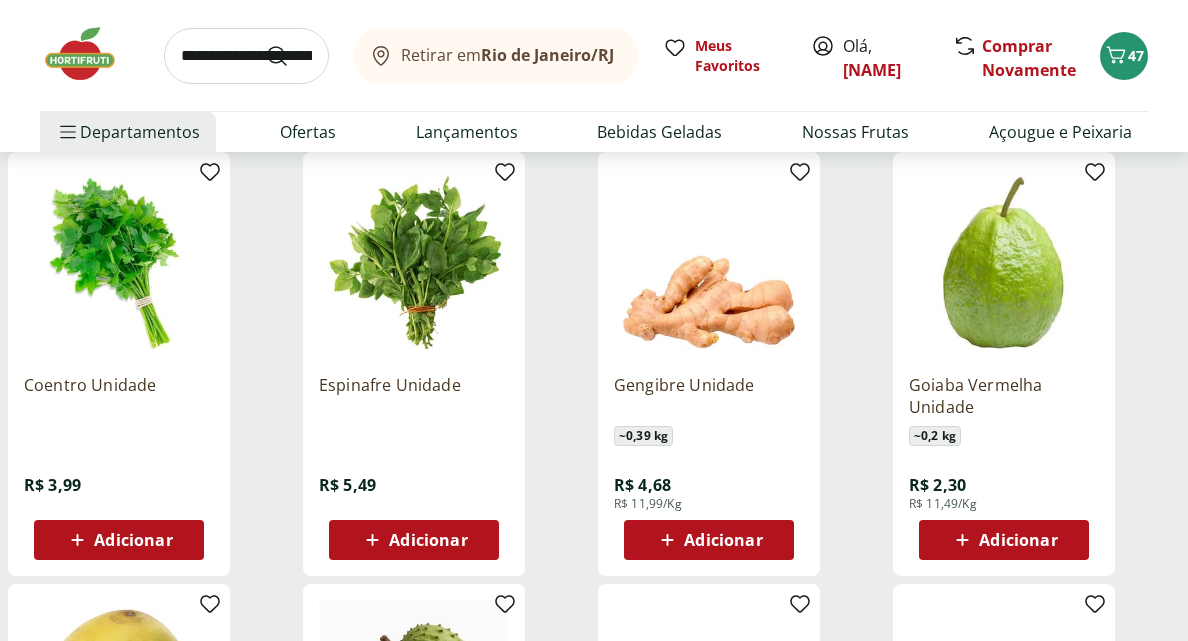 click on "Adicionar" at bounding box center [133, 540] 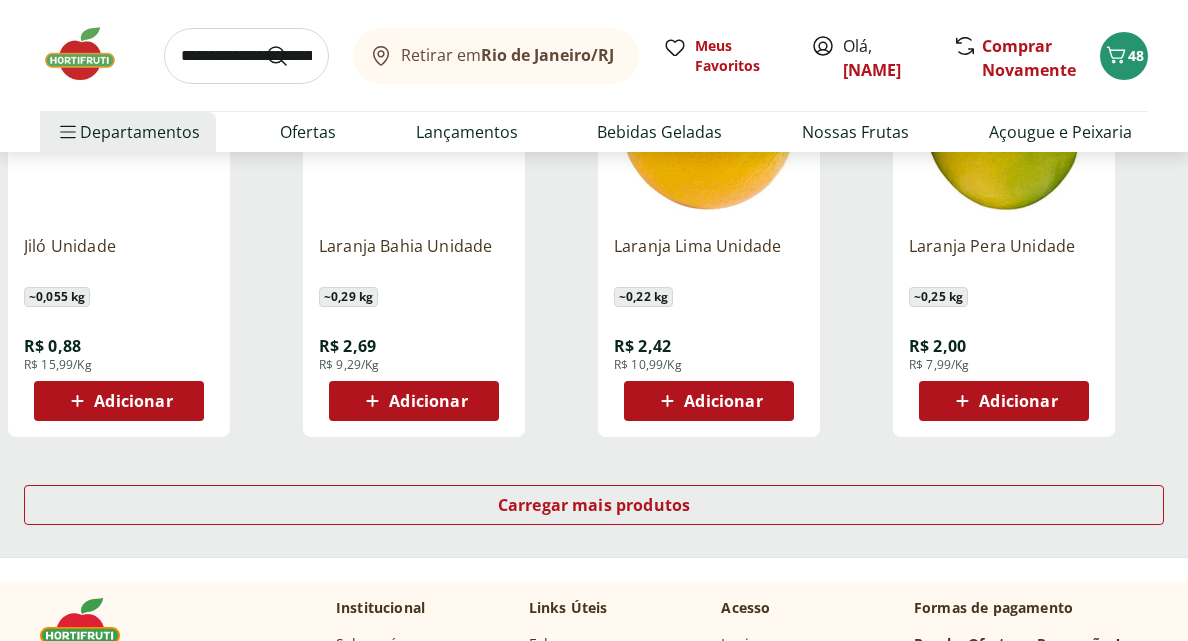scroll, scrollTop: 16900, scrollLeft: 0, axis: vertical 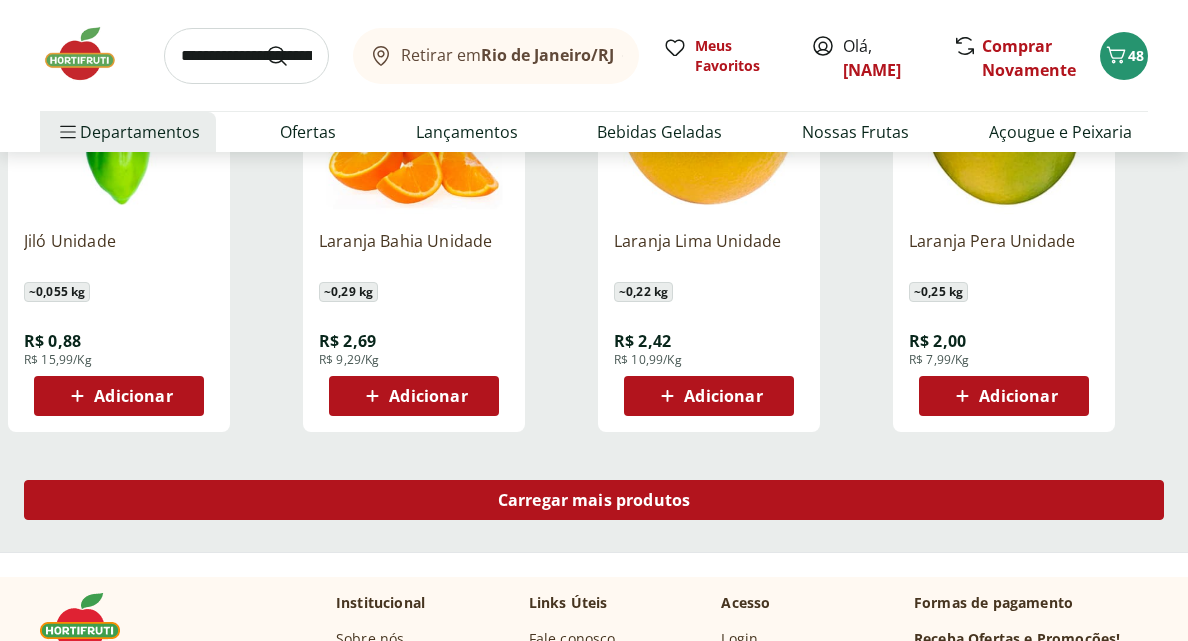 click on "Carregar mais produtos" at bounding box center (594, 500) 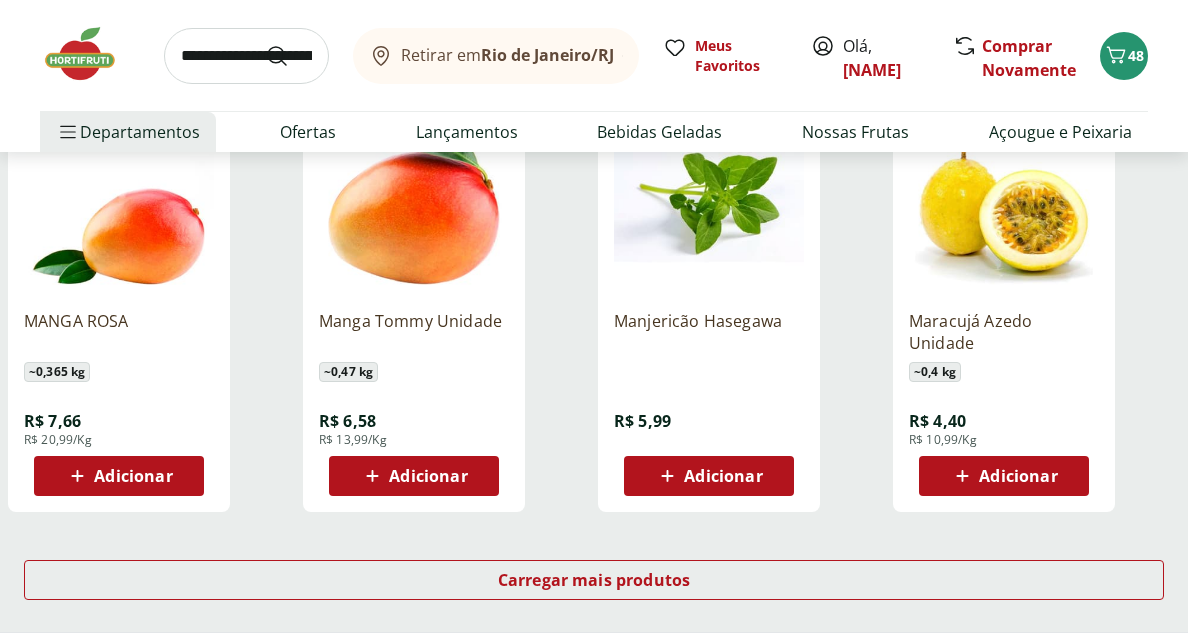 scroll, scrollTop: 18121, scrollLeft: 0, axis: vertical 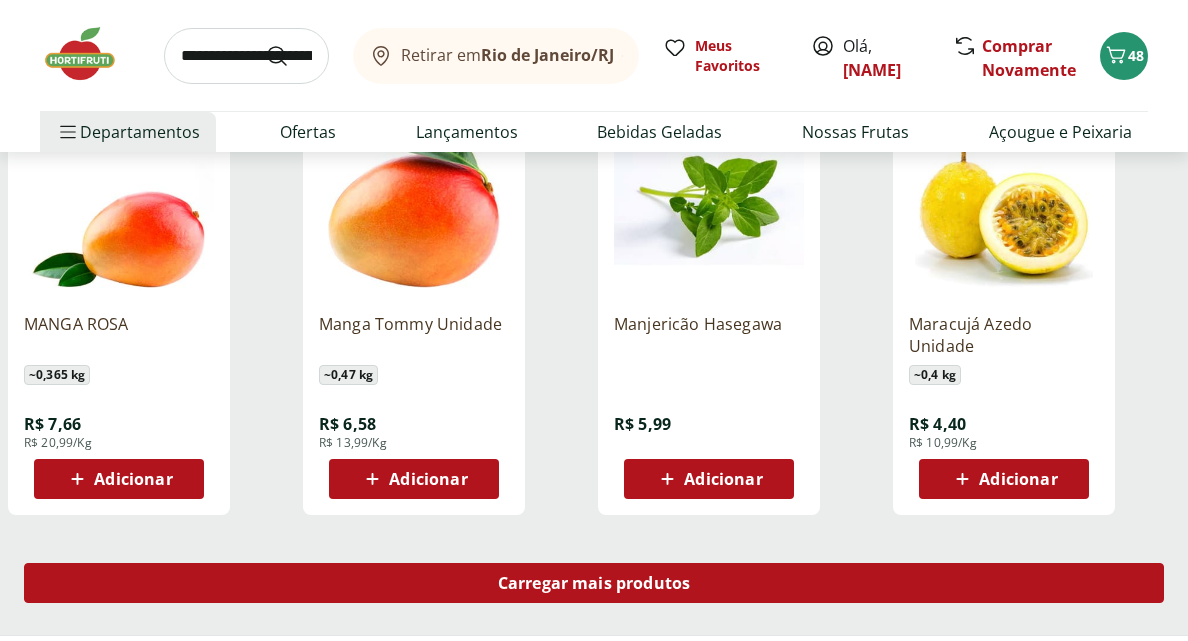 click on "Carregar mais produtos" at bounding box center [594, 583] 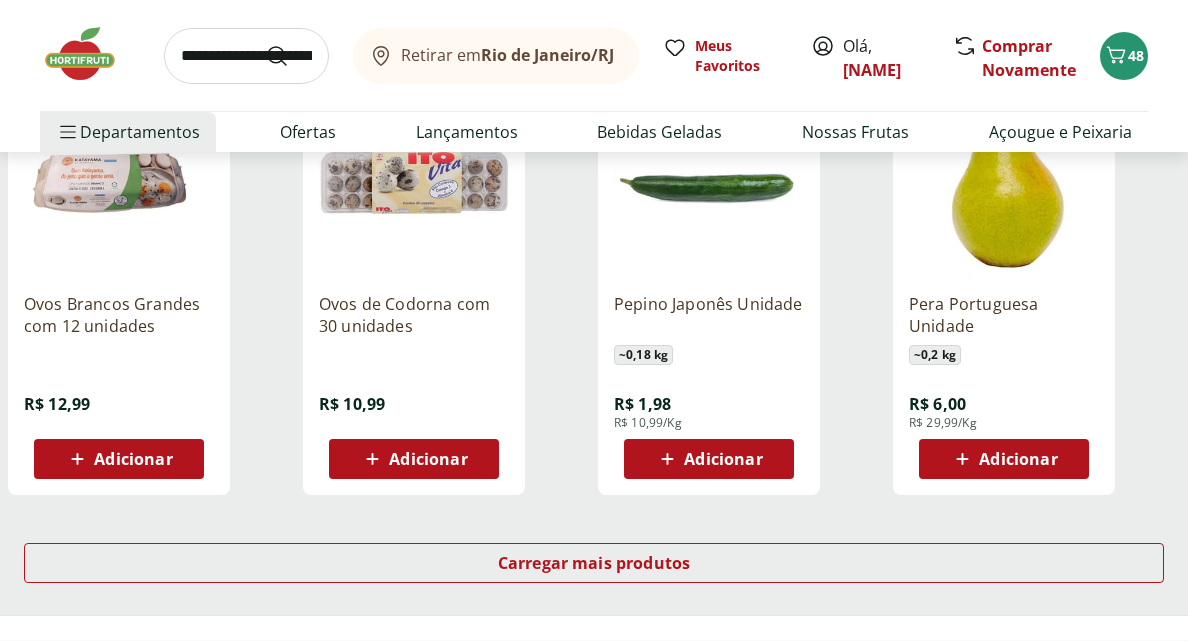 scroll, scrollTop: 19443, scrollLeft: 0, axis: vertical 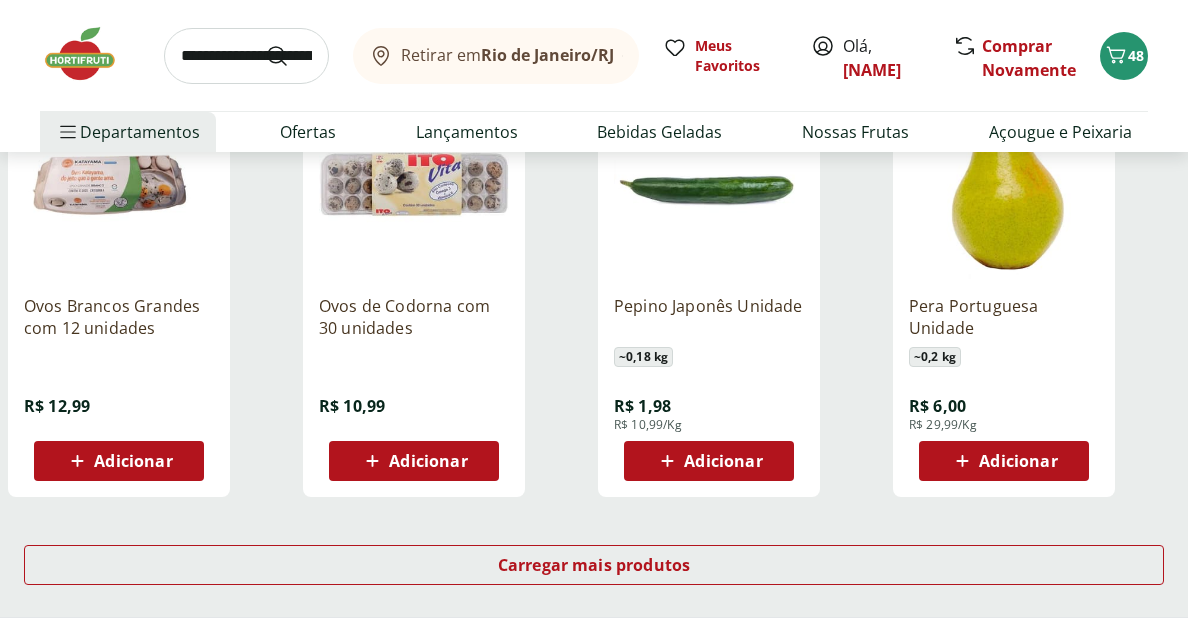 click on "Adicionar" at bounding box center [709, 461] 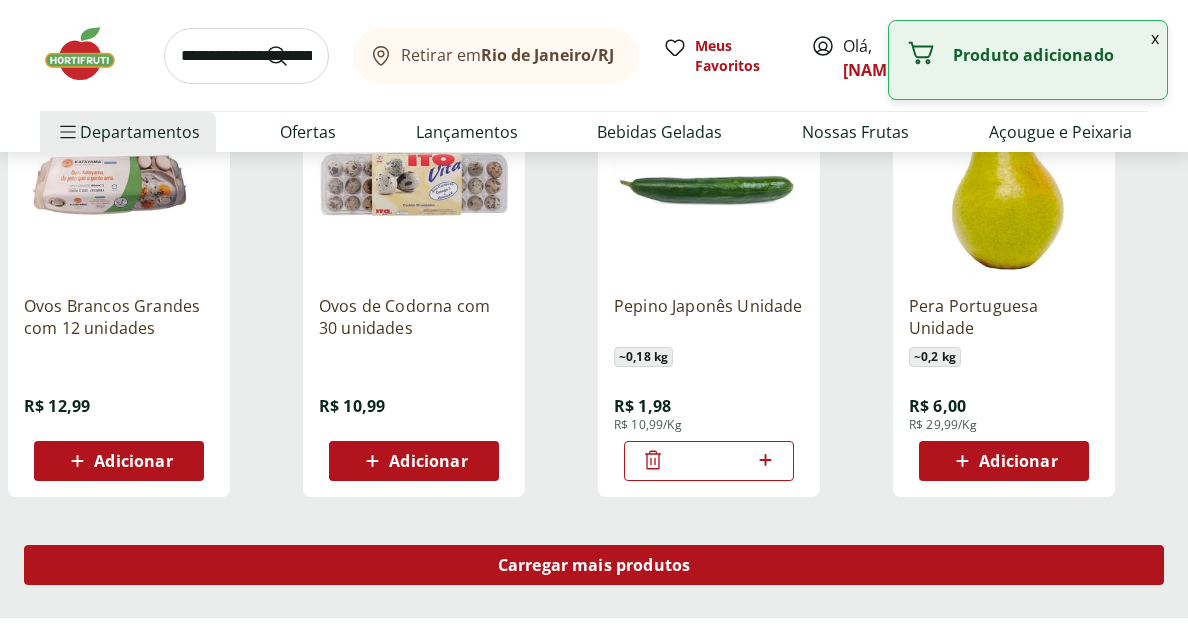 click on "Carregar mais produtos" at bounding box center [594, 565] 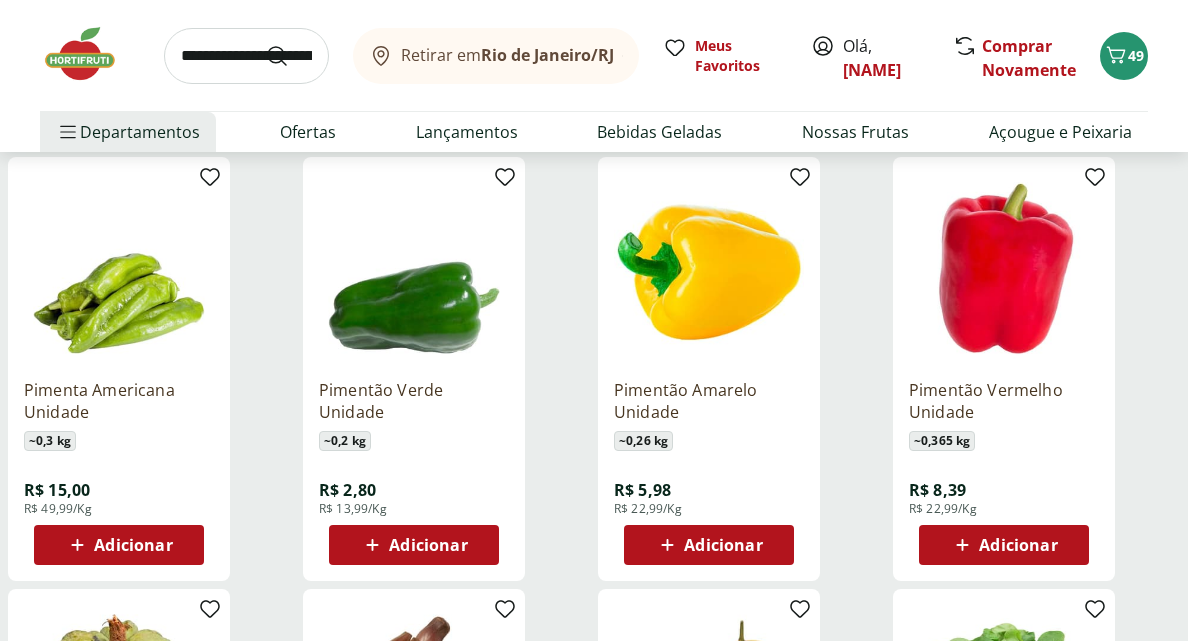 scroll, scrollTop: 20234, scrollLeft: 0, axis: vertical 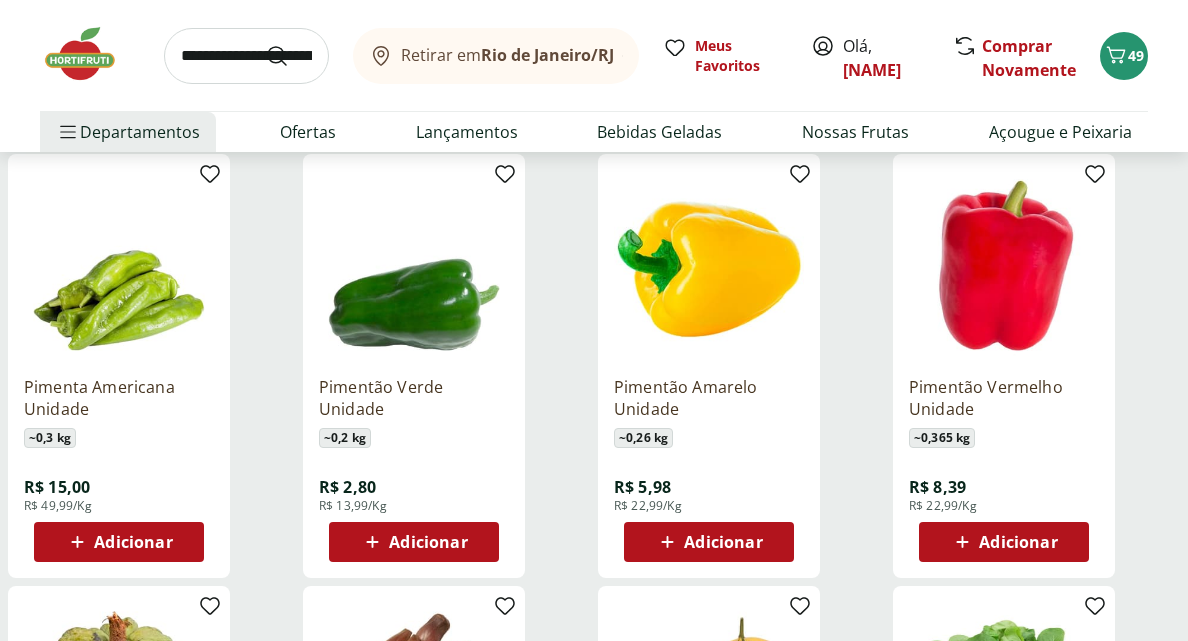 click on "Adicionar" at bounding box center [1018, 542] 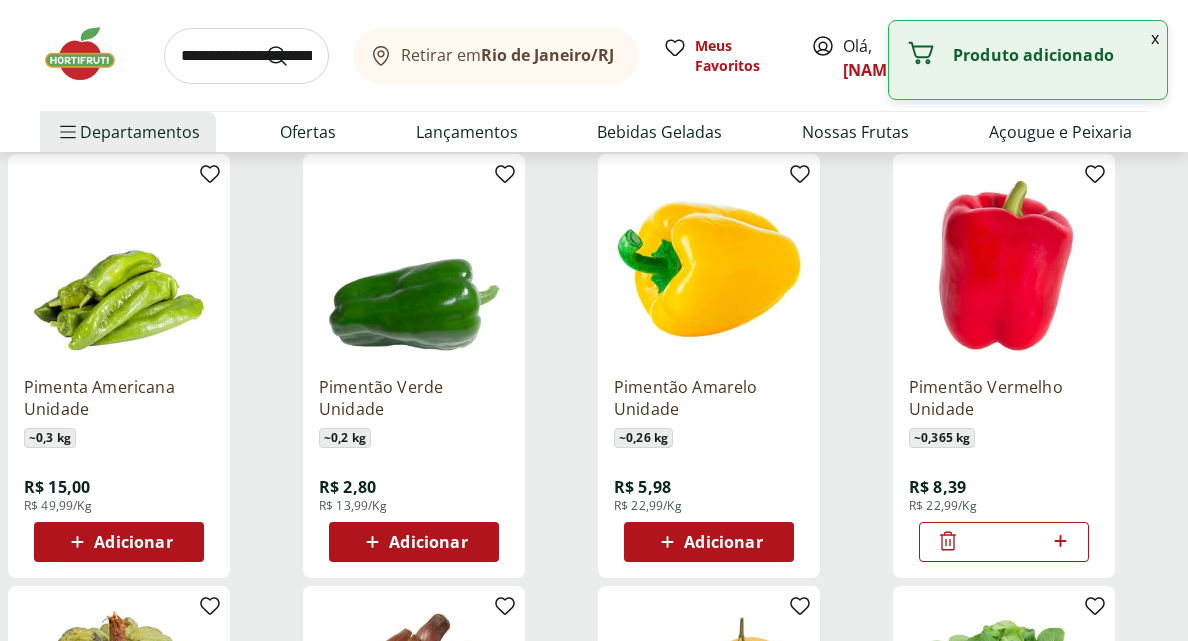 click 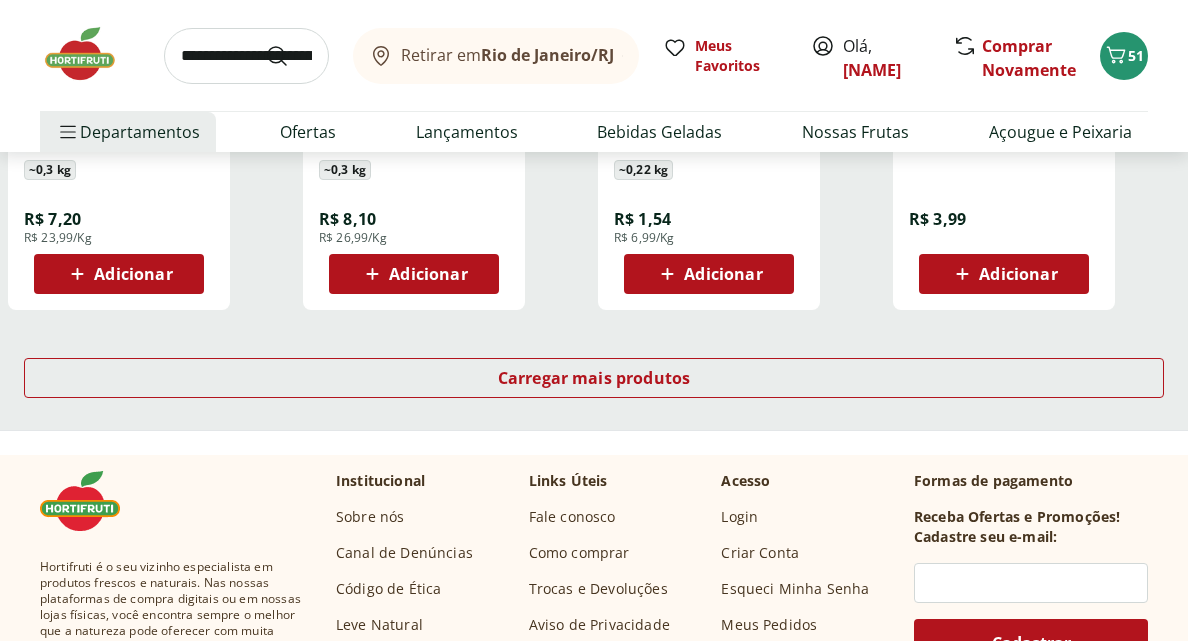 scroll, scrollTop: 20939, scrollLeft: 0, axis: vertical 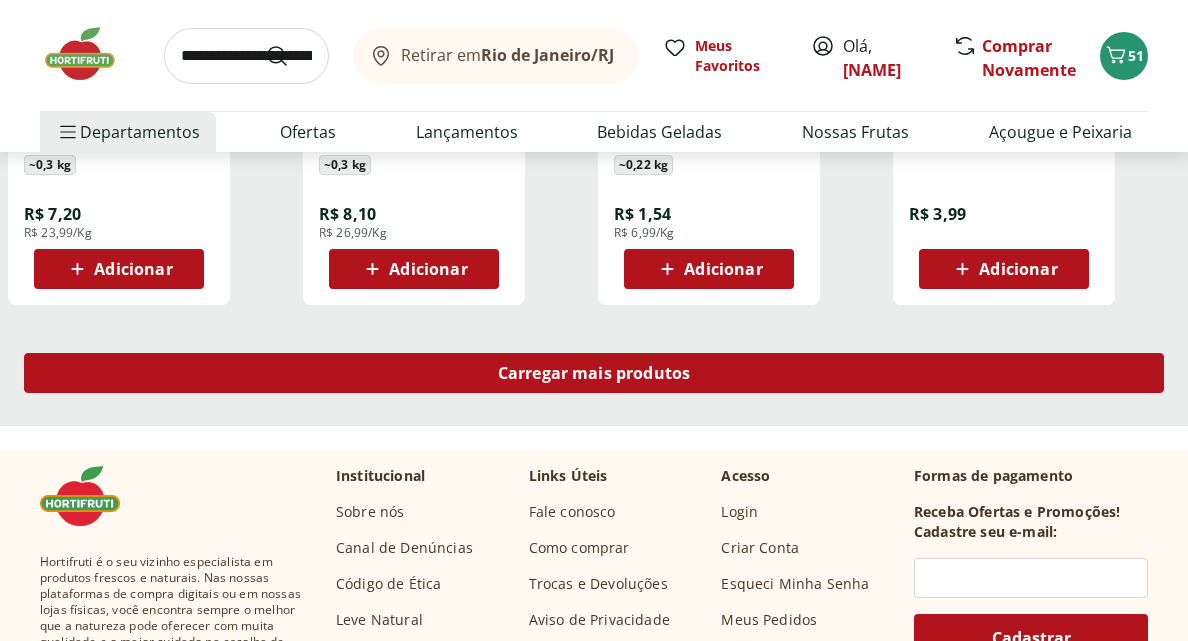 click on "Carregar mais produtos" at bounding box center (594, 373) 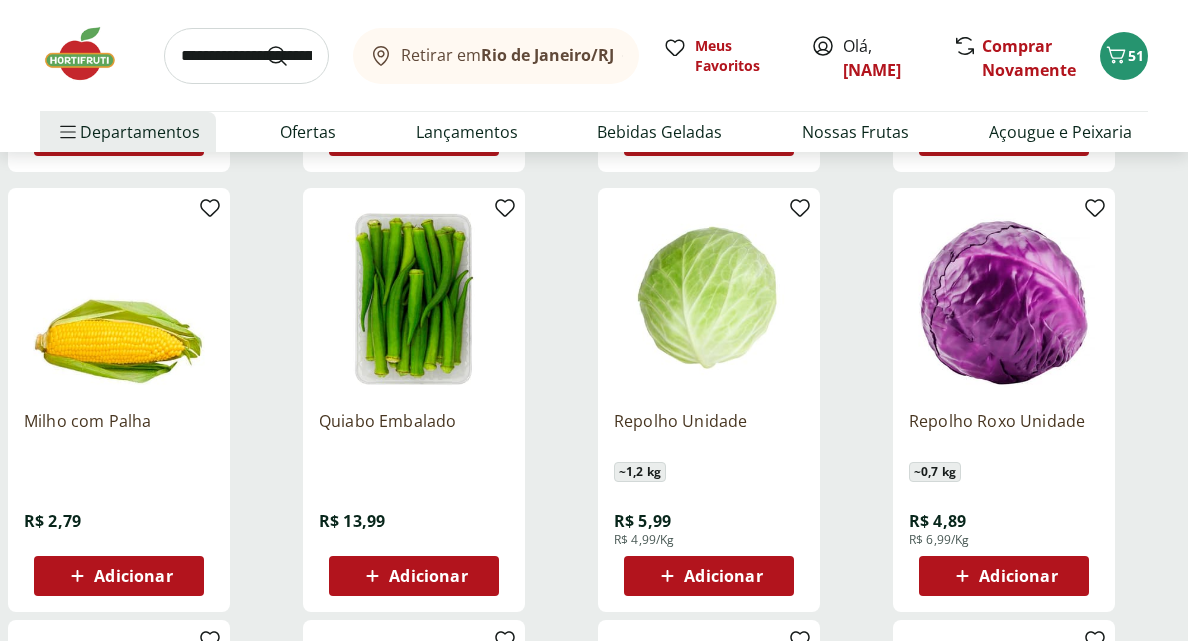 scroll, scrollTop: 21076, scrollLeft: 0, axis: vertical 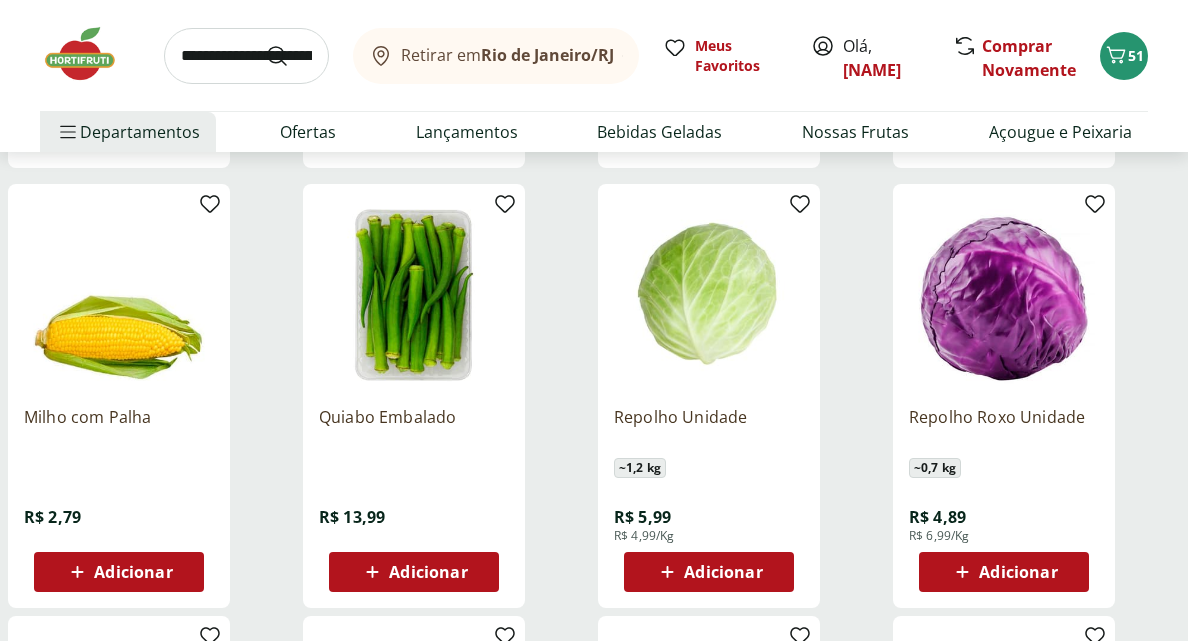 click 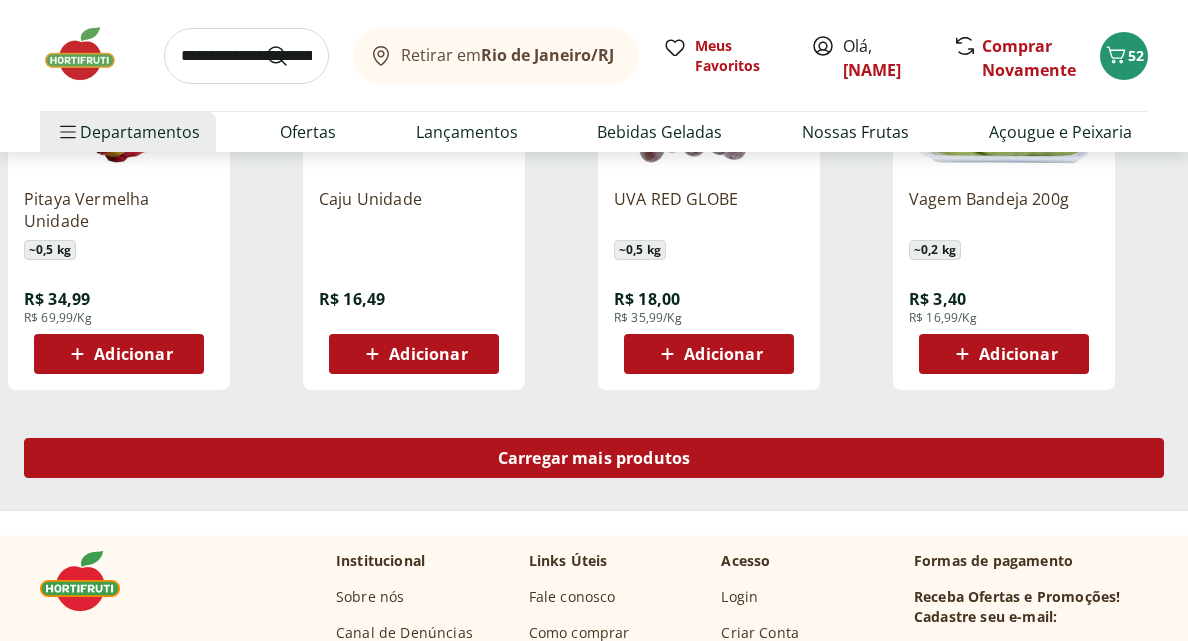 scroll, scrollTop: 22183, scrollLeft: 0, axis: vertical 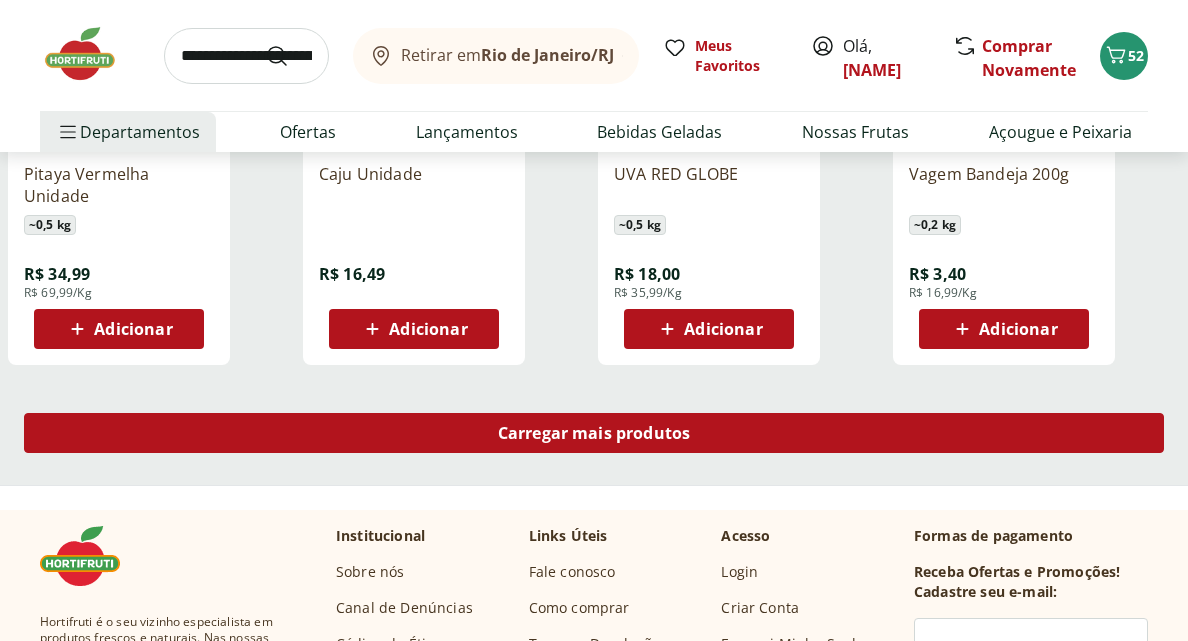 click on "Carregar mais produtos" at bounding box center (594, 433) 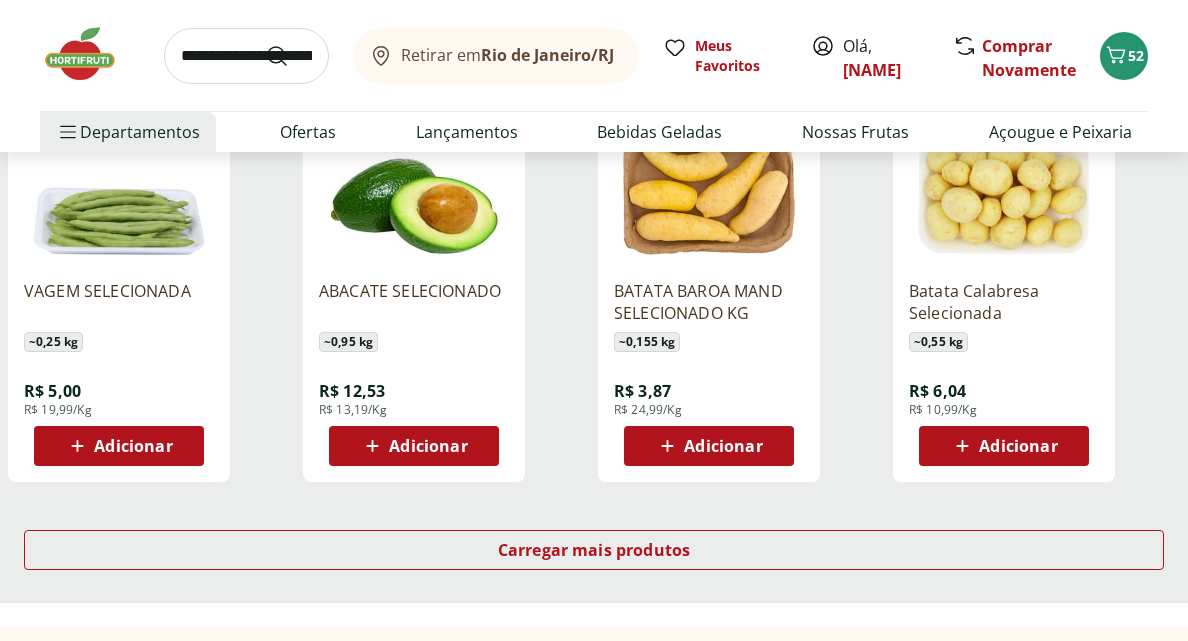 scroll, scrollTop: 23374, scrollLeft: 0, axis: vertical 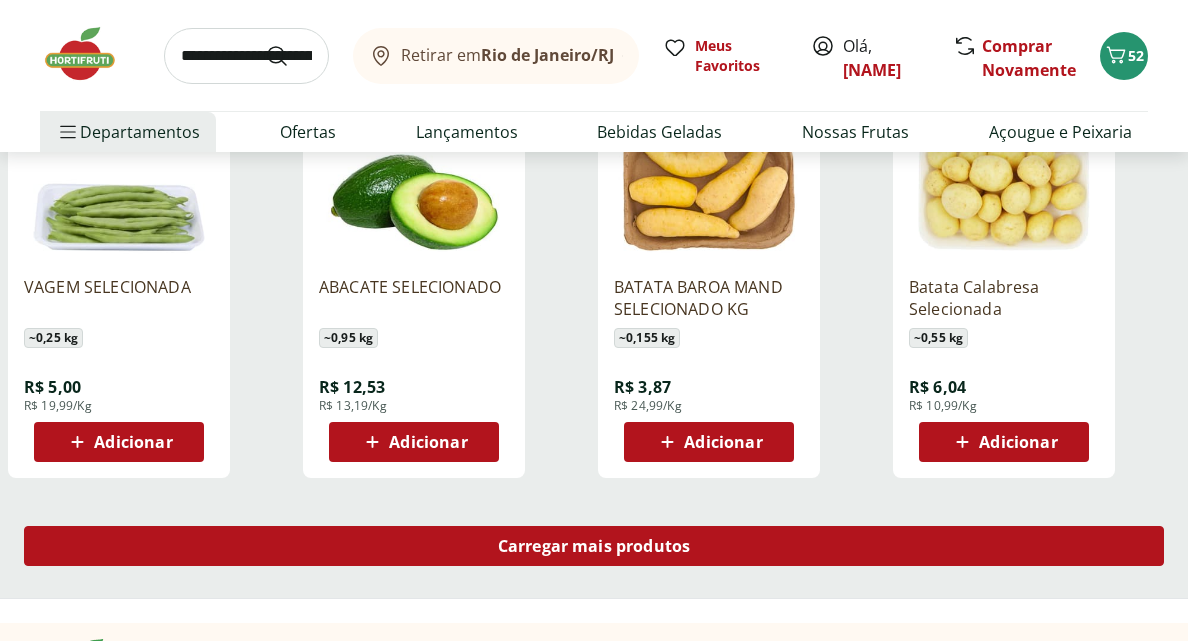 click on "Carregar mais produtos" at bounding box center [594, 546] 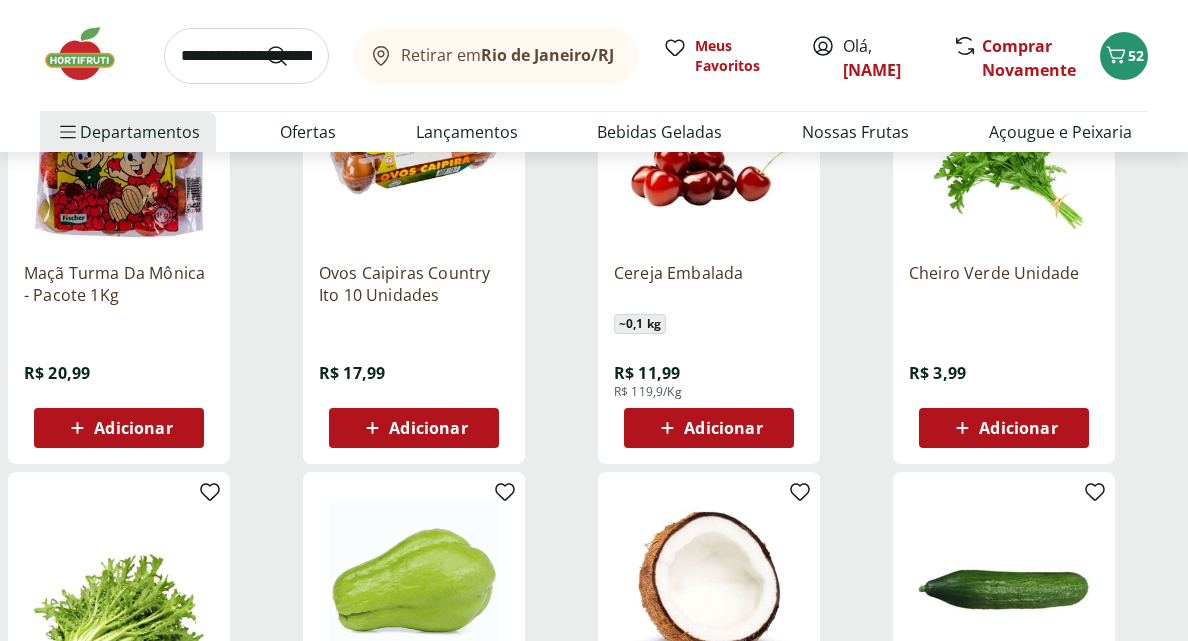 scroll, scrollTop: 23822, scrollLeft: 0, axis: vertical 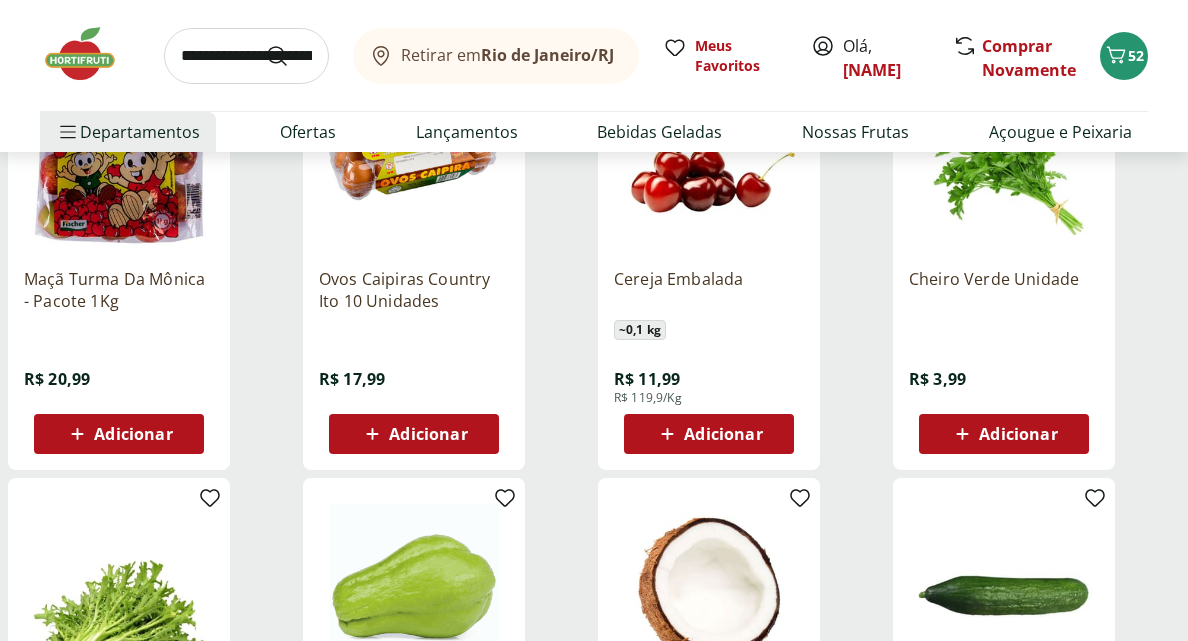 click on "Adicionar" at bounding box center (1018, 434) 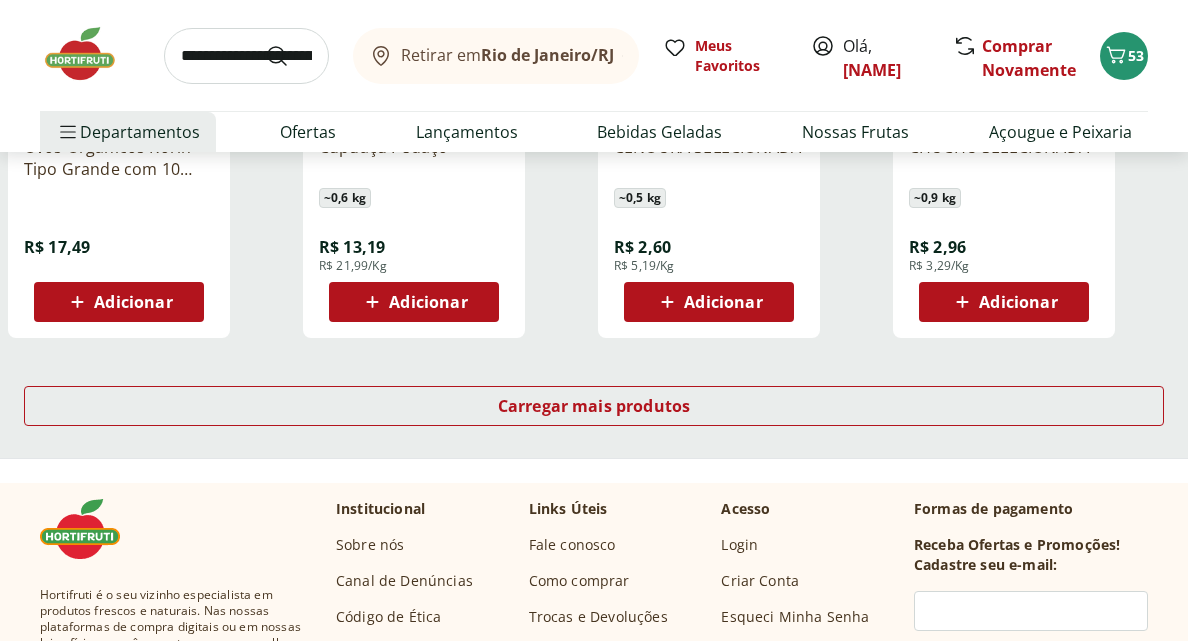 scroll, scrollTop: 24829, scrollLeft: 0, axis: vertical 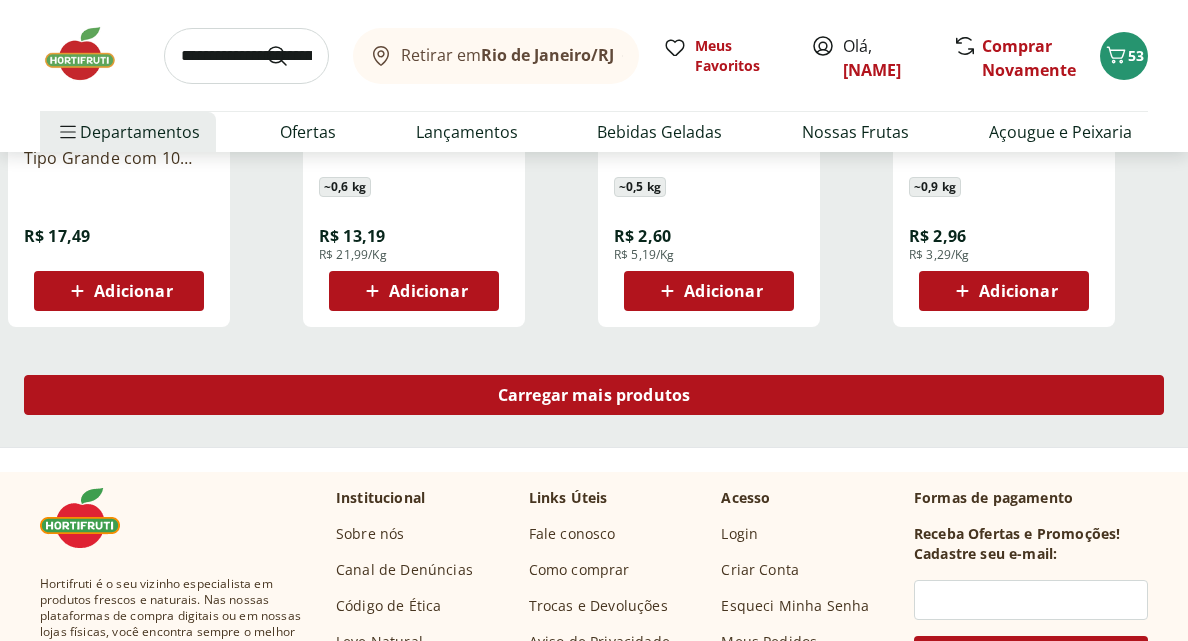 click on "Carregar mais produtos" at bounding box center (594, 395) 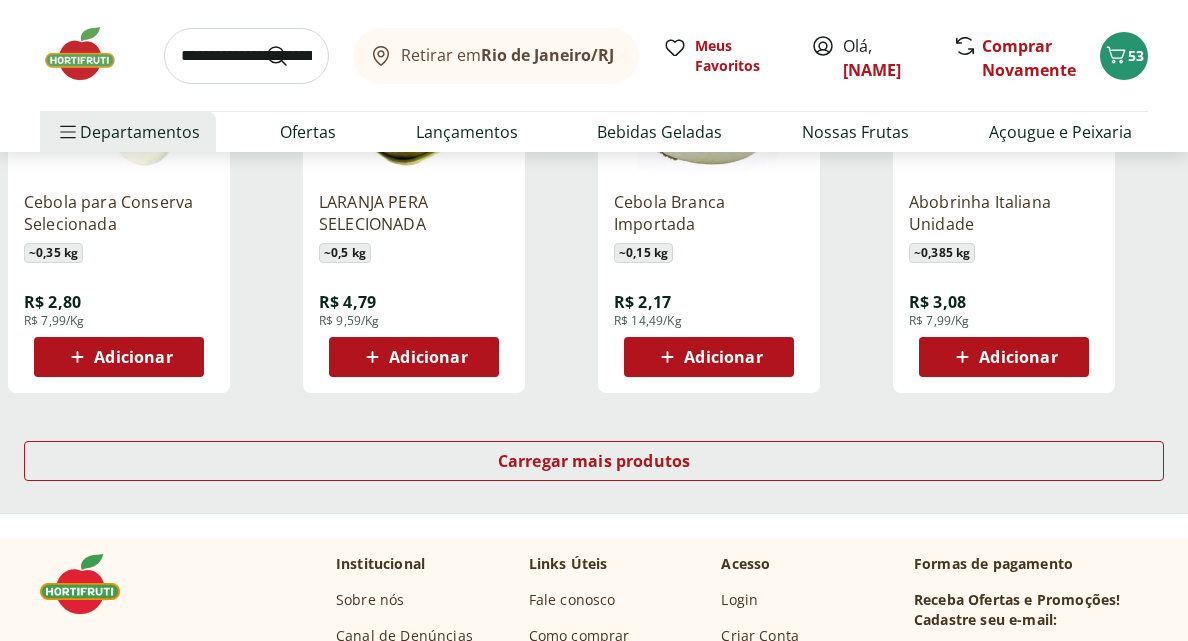 scroll, scrollTop: 26064, scrollLeft: 0, axis: vertical 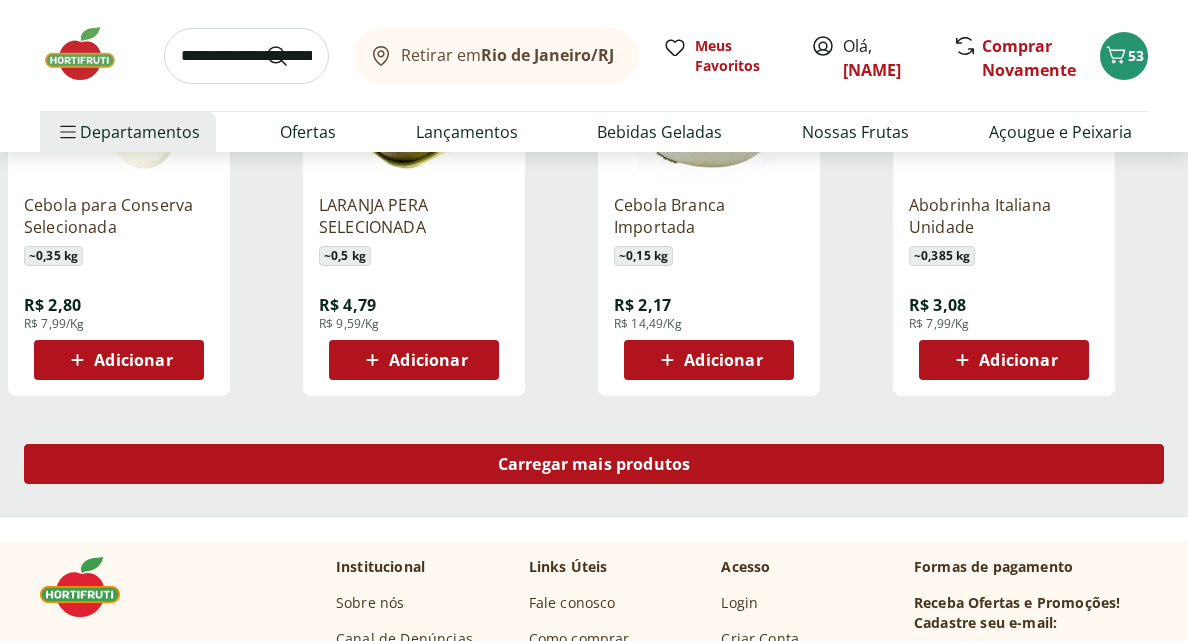 click on "Carregar mais produtos" at bounding box center (594, 464) 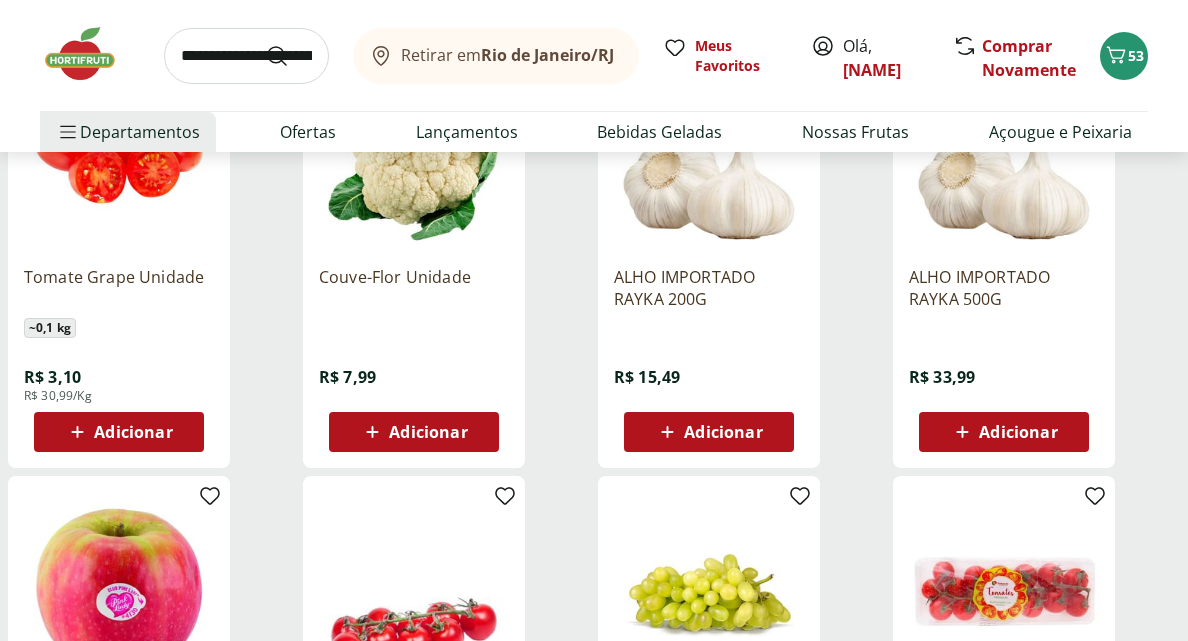 scroll, scrollTop: 26438, scrollLeft: 0, axis: vertical 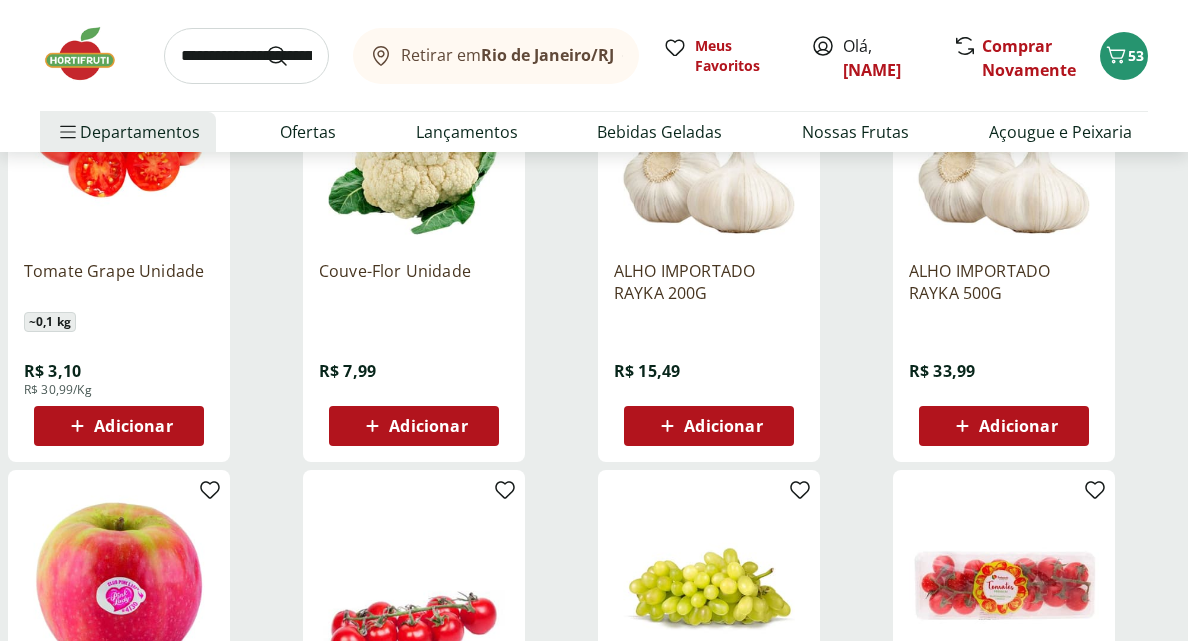 click on "Adicionar" at bounding box center [414, 426] 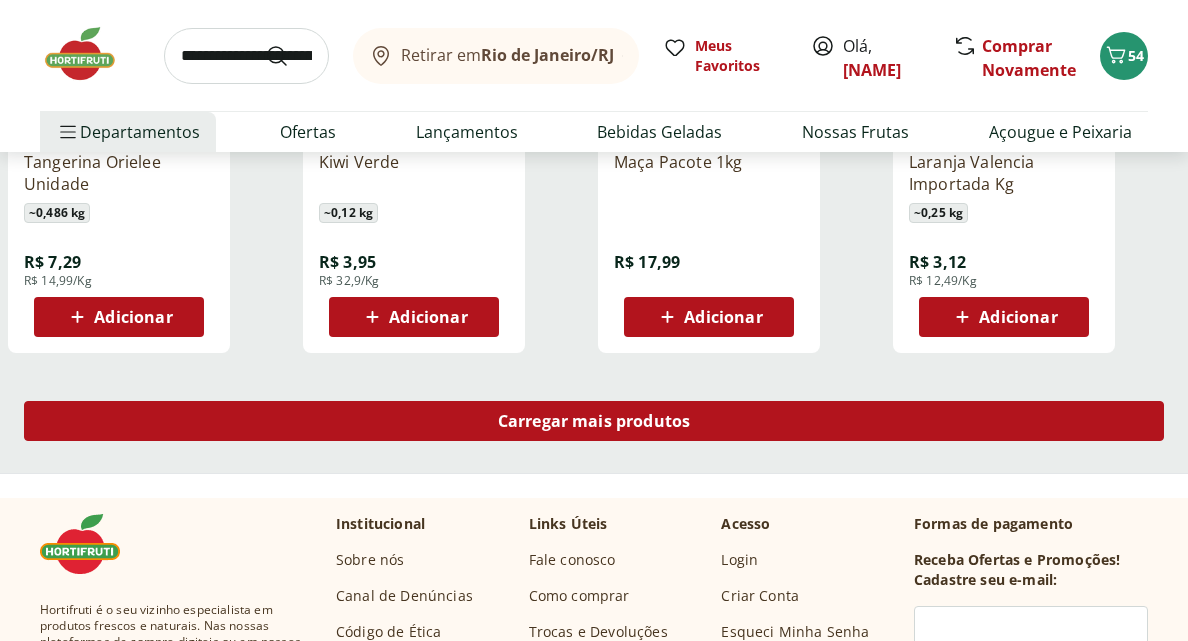 scroll, scrollTop: 27409, scrollLeft: 0, axis: vertical 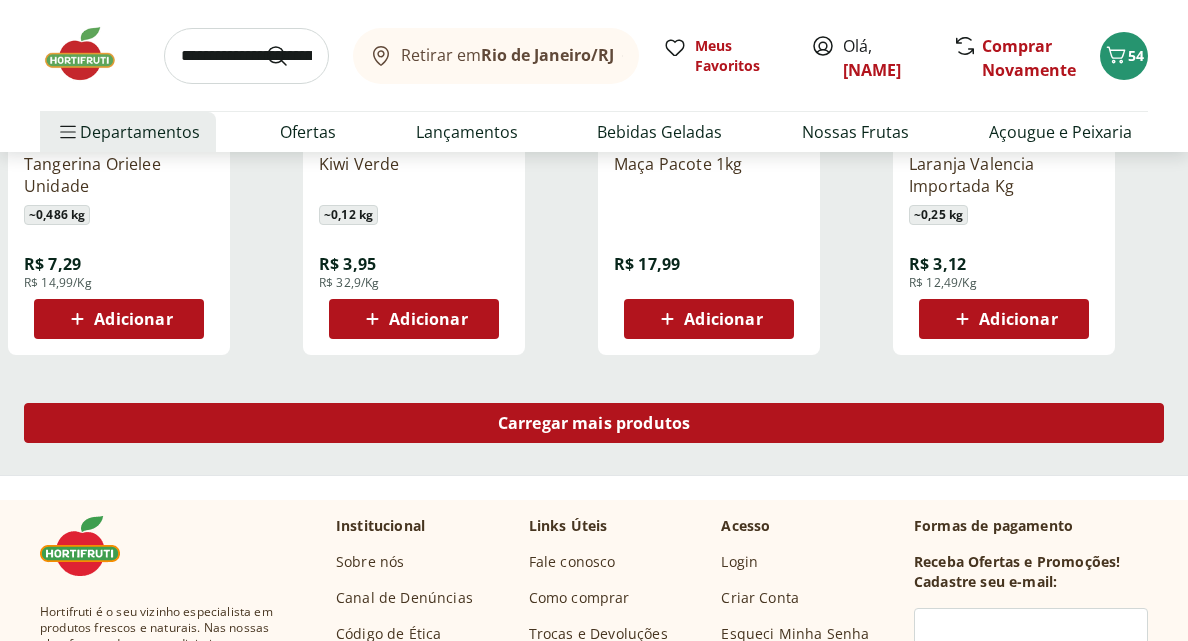 click on "Carregar mais produtos" at bounding box center (594, 423) 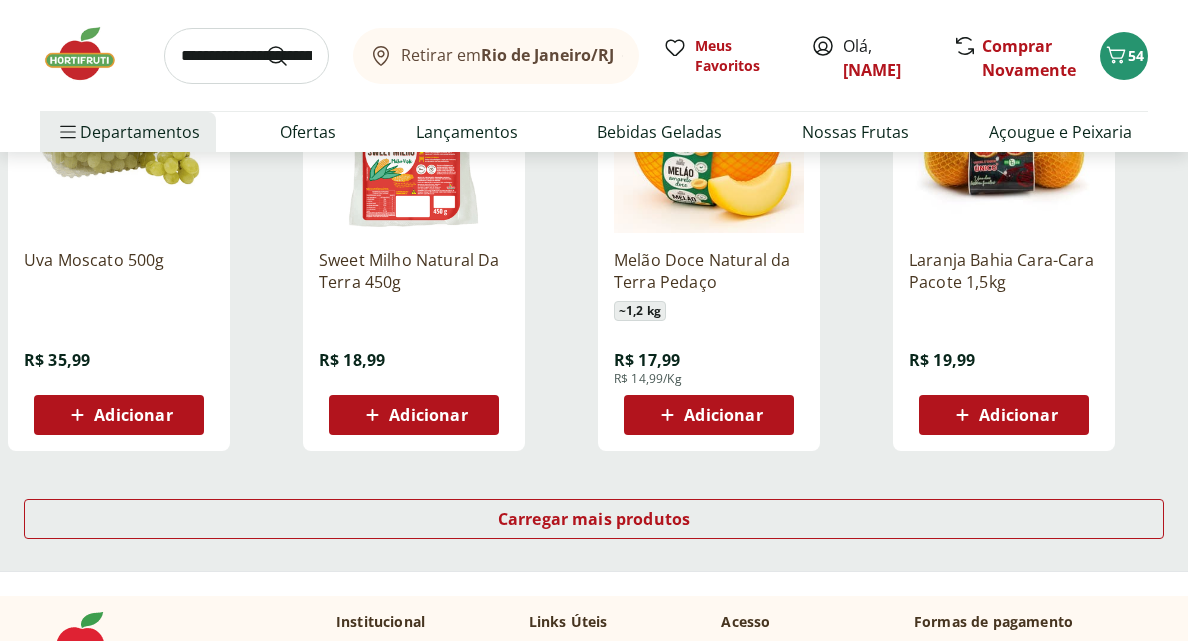 scroll, scrollTop: 28615, scrollLeft: 0, axis: vertical 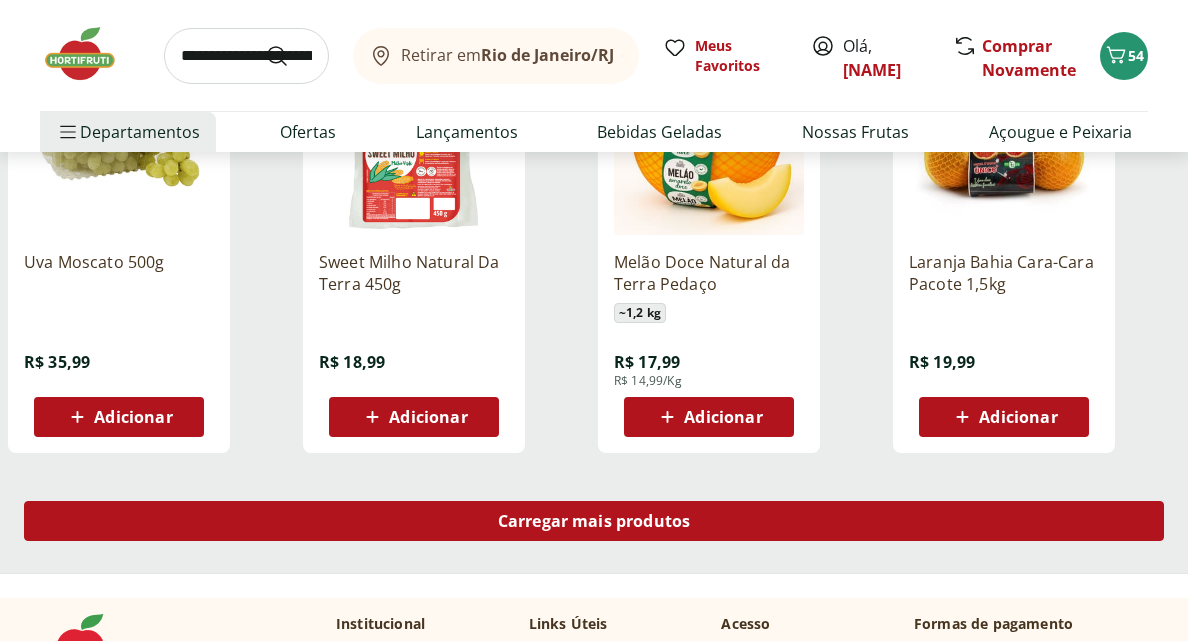 click on "Carregar mais produtos" at bounding box center [594, 521] 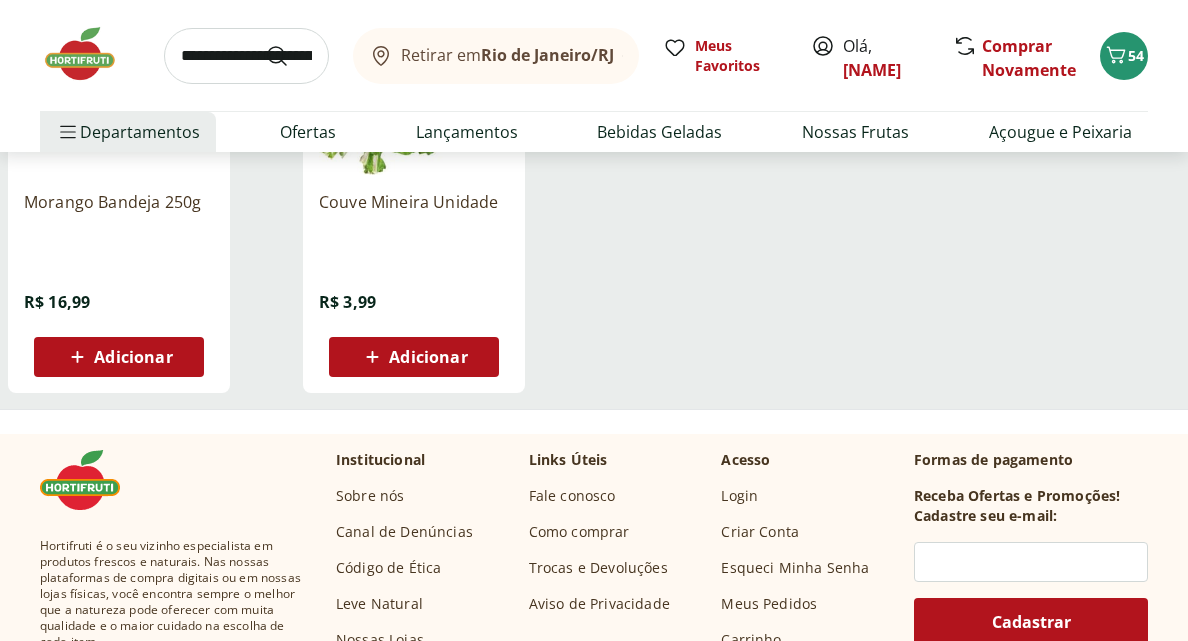 scroll, scrollTop: 29117, scrollLeft: 0, axis: vertical 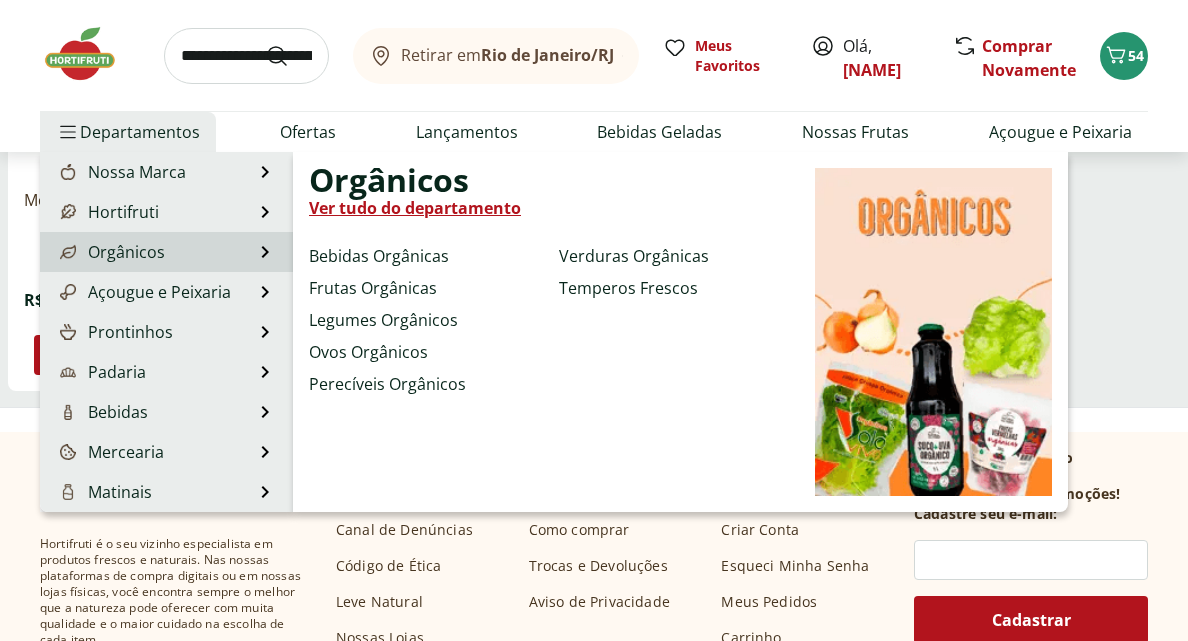 click on "Orgânicos Orgânicos Ver tudo do departamento Bebidas Orgânicas Frutas Orgânicas Legumes Orgânicos Ovos Orgânicos Perecíveis Orgânicos Verduras Orgânicas Temperos Frescos" at bounding box center (166, 252) 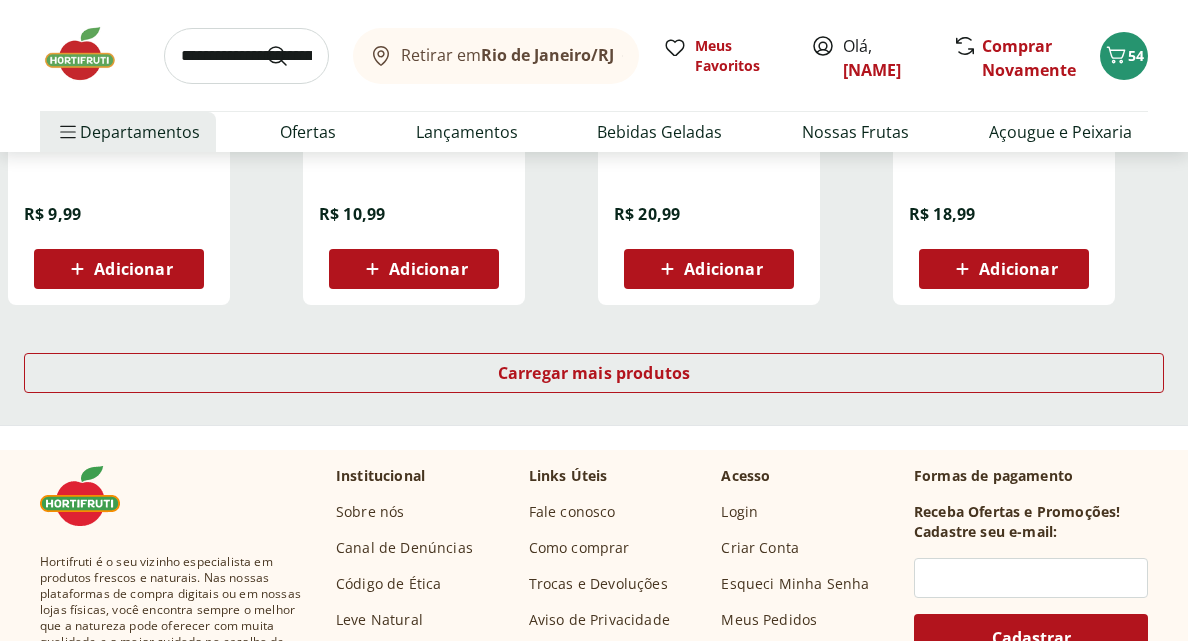 scroll, scrollTop: 1387, scrollLeft: 0, axis: vertical 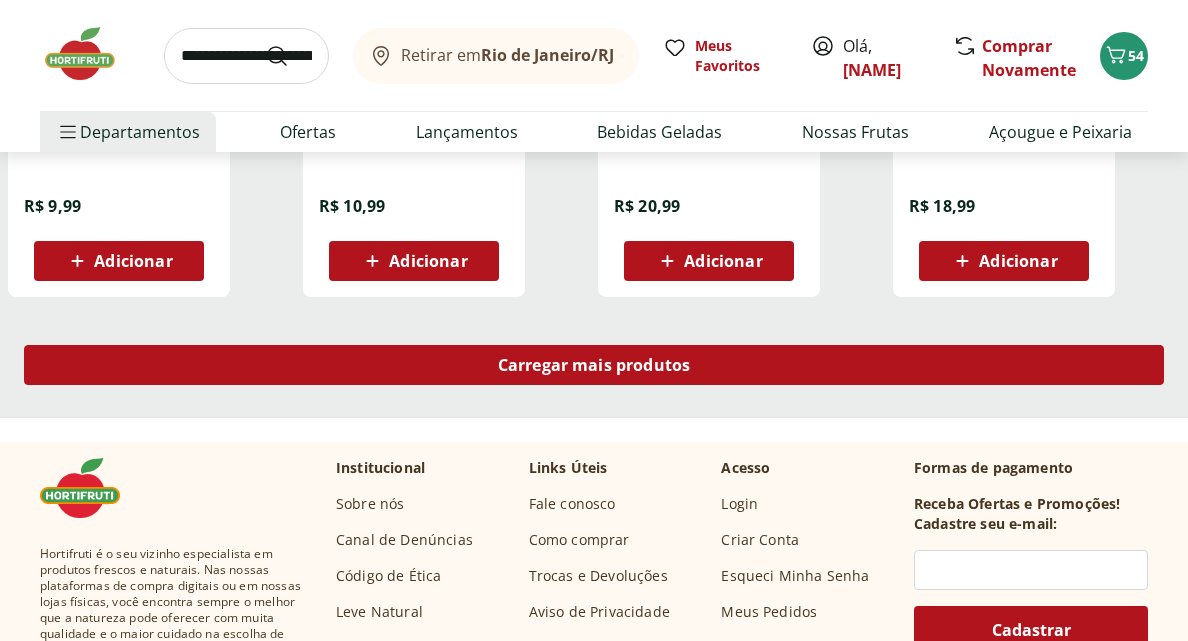click on "Carregar mais produtos" at bounding box center [594, 365] 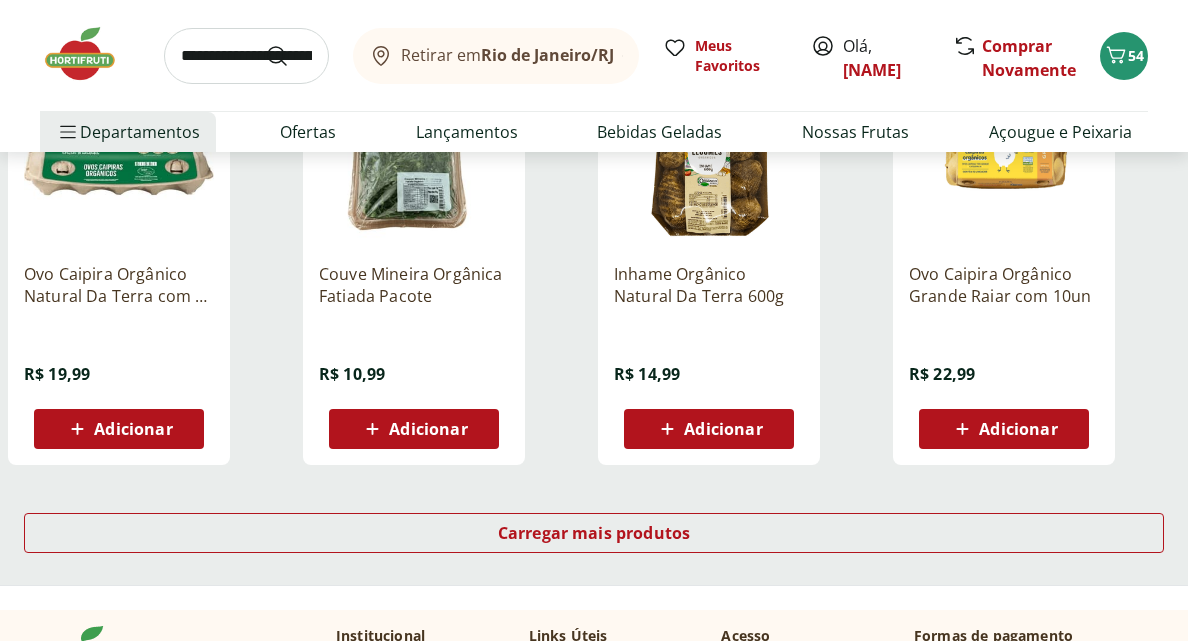 scroll, scrollTop: 2524, scrollLeft: 0, axis: vertical 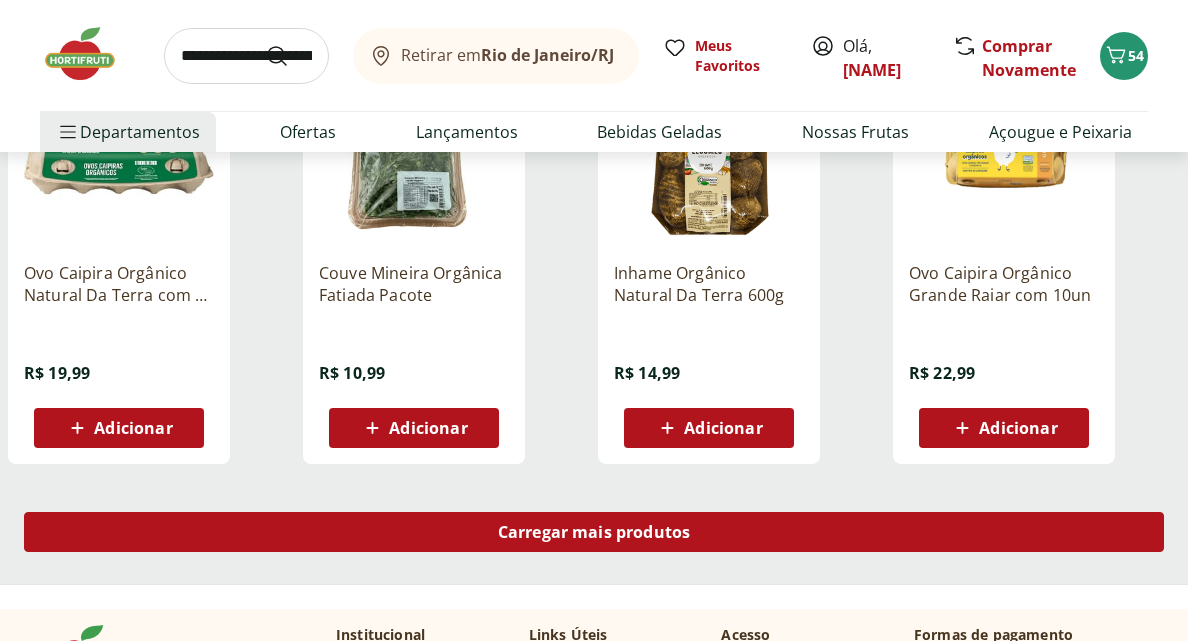 click on "Carregar mais produtos" at bounding box center (594, 532) 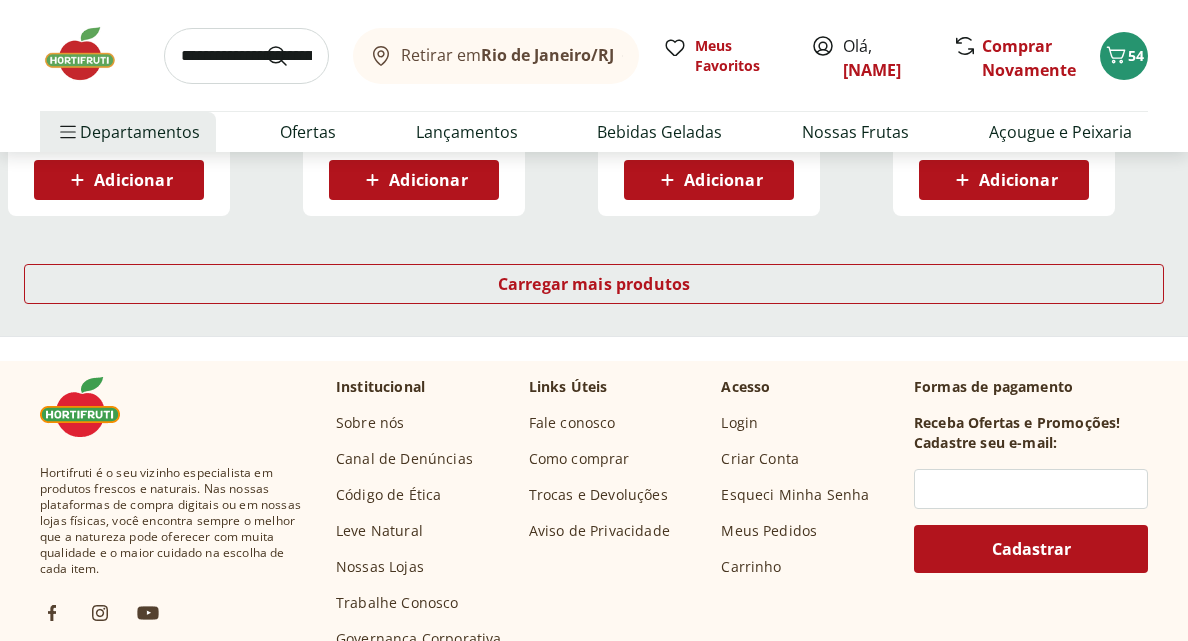 scroll, scrollTop: 4081, scrollLeft: 0, axis: vertical 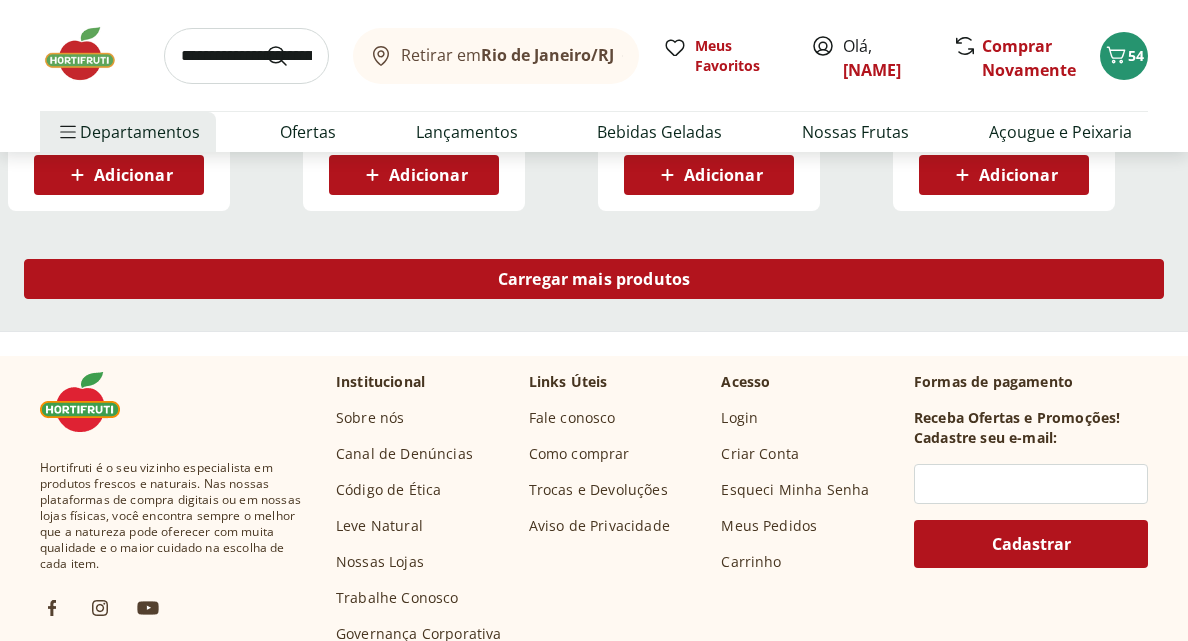 click on "Carregar mais produtos" at bounding box center (594, 279) 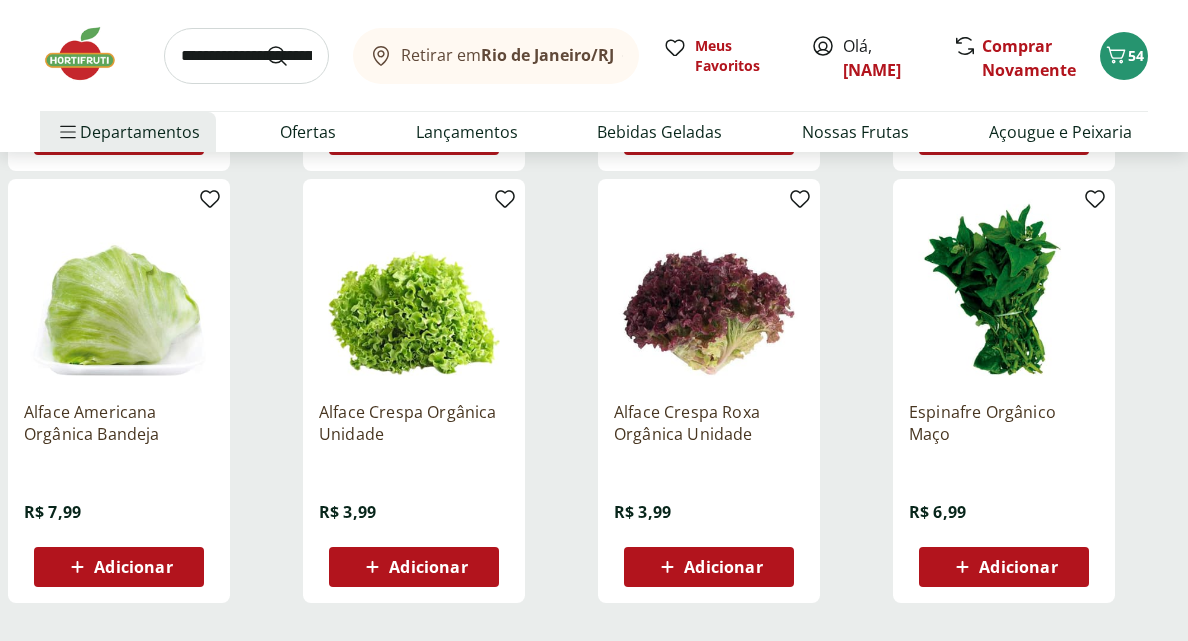 scroll, scrollTop: 4996, scrollLeft: 0, axis: vertical 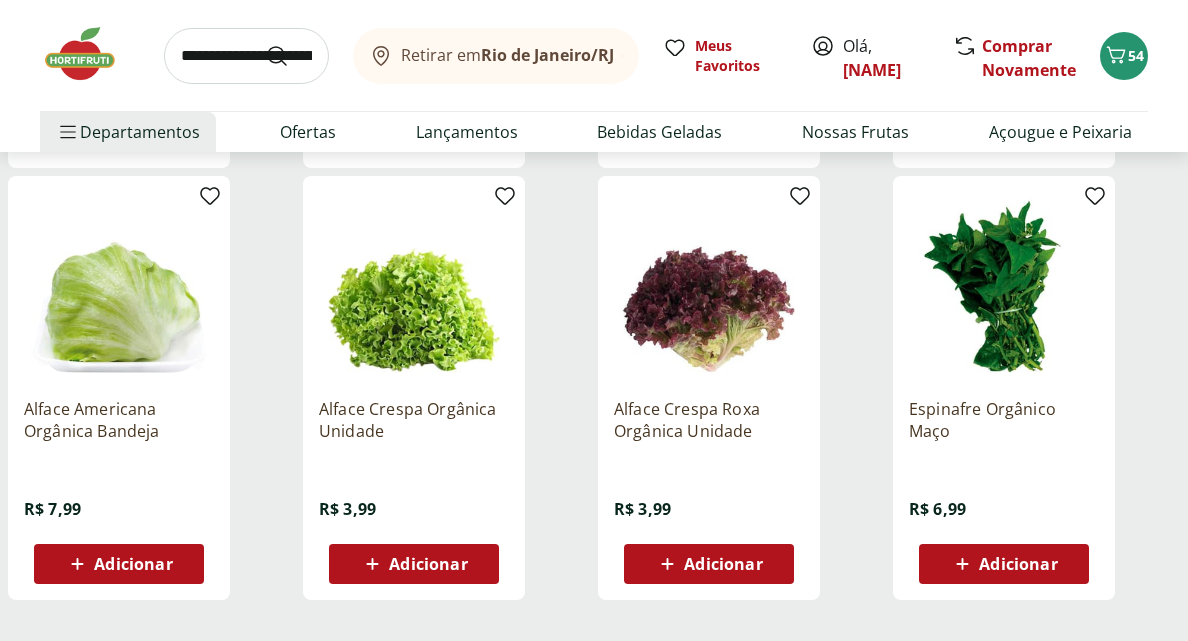 click on "Adicionar" at bounding box center [428, 564] 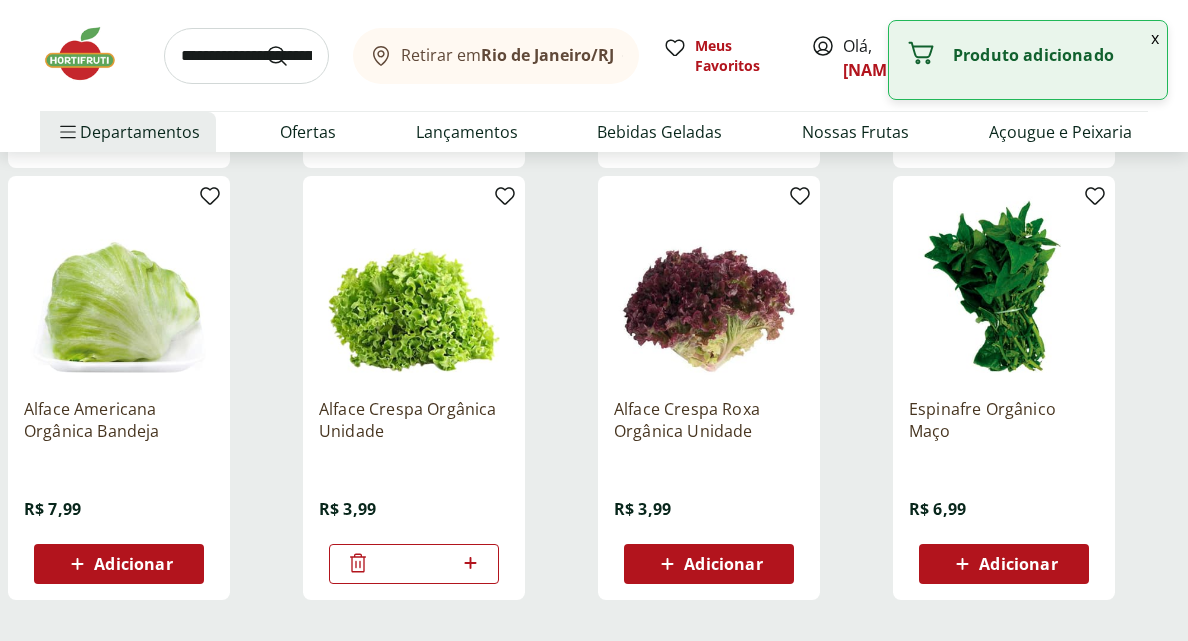 click on "Adicionar" at bounding box center (709, 564) 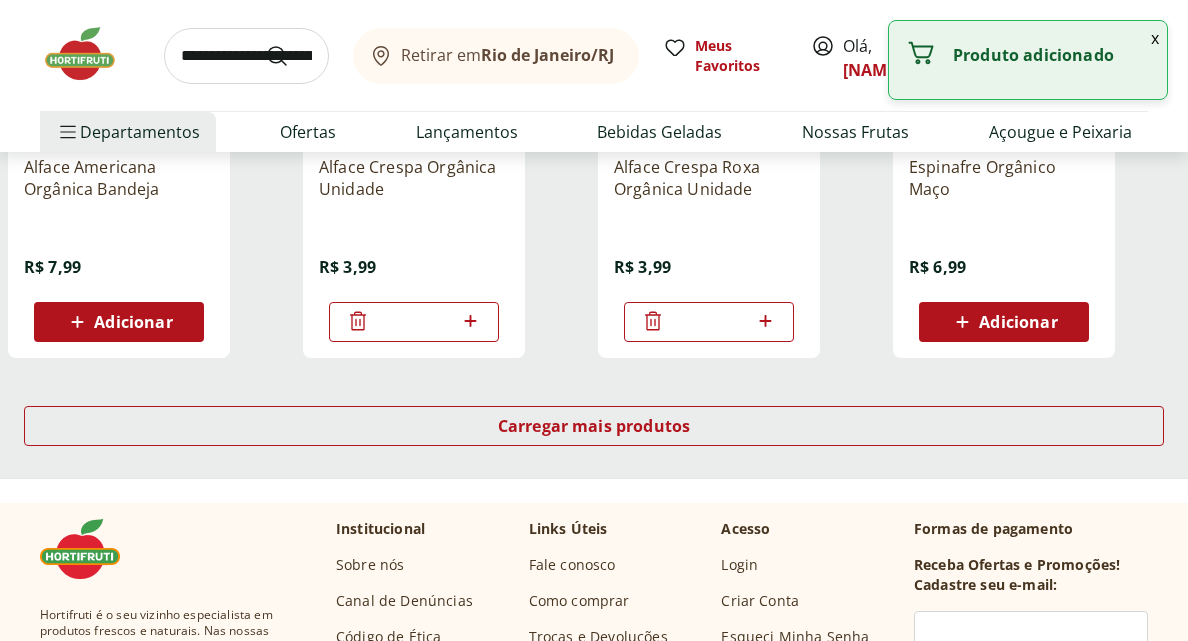 scroll, scrollTop: 5242, scrollLeft: 0, axis: vertical 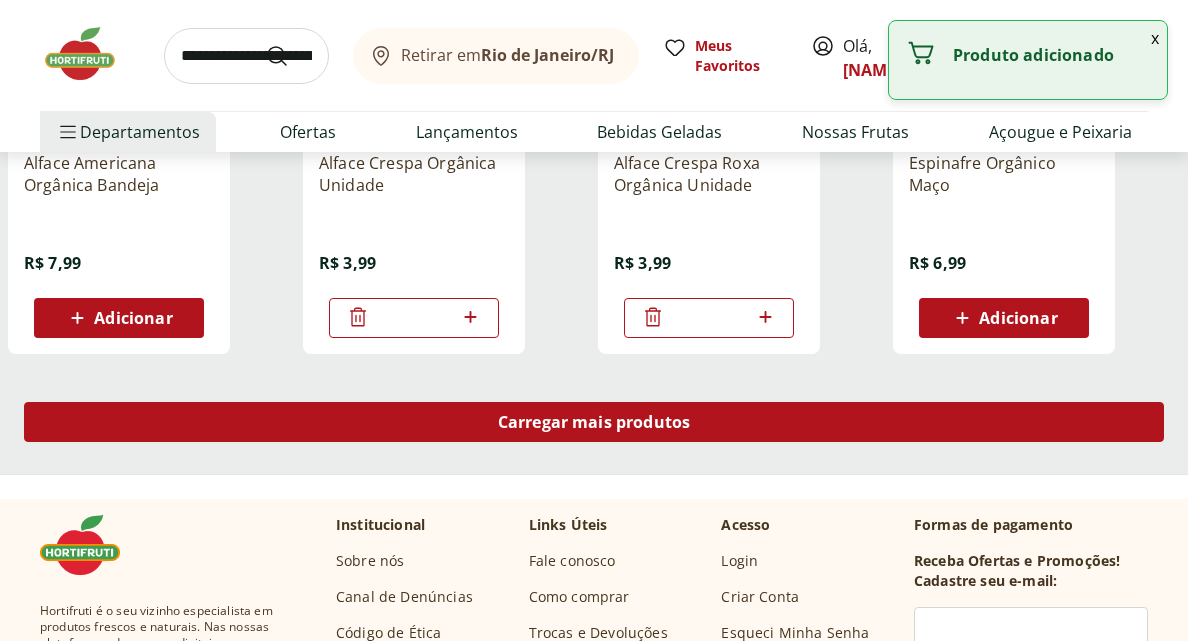 click on "Carregar mais produtos" at bounding box center [594, 422] 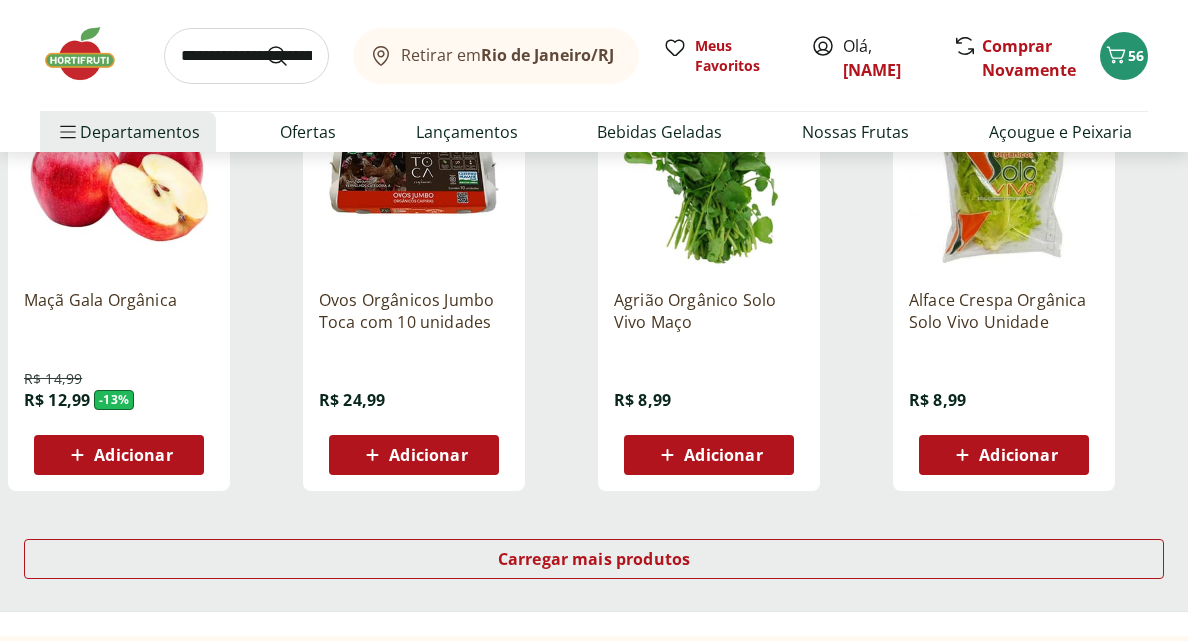 scroll, scrollTop: 6410, scrollLeft: 0, axis: vertical 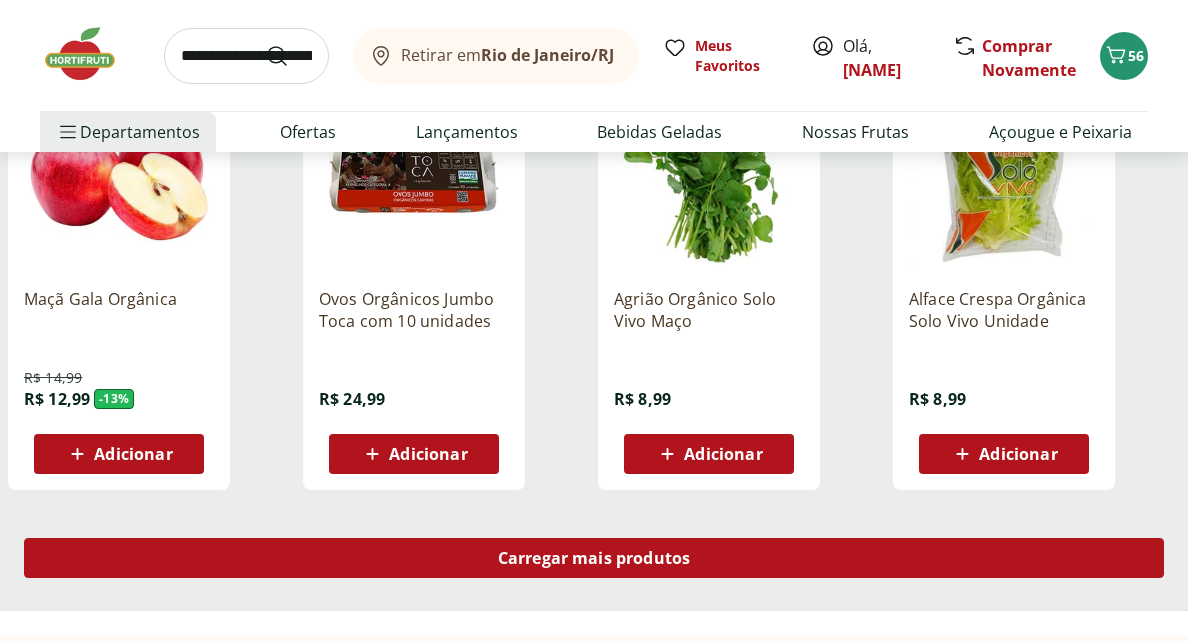 click on "Carregar mais produtos" at bounding box center (594, 558) 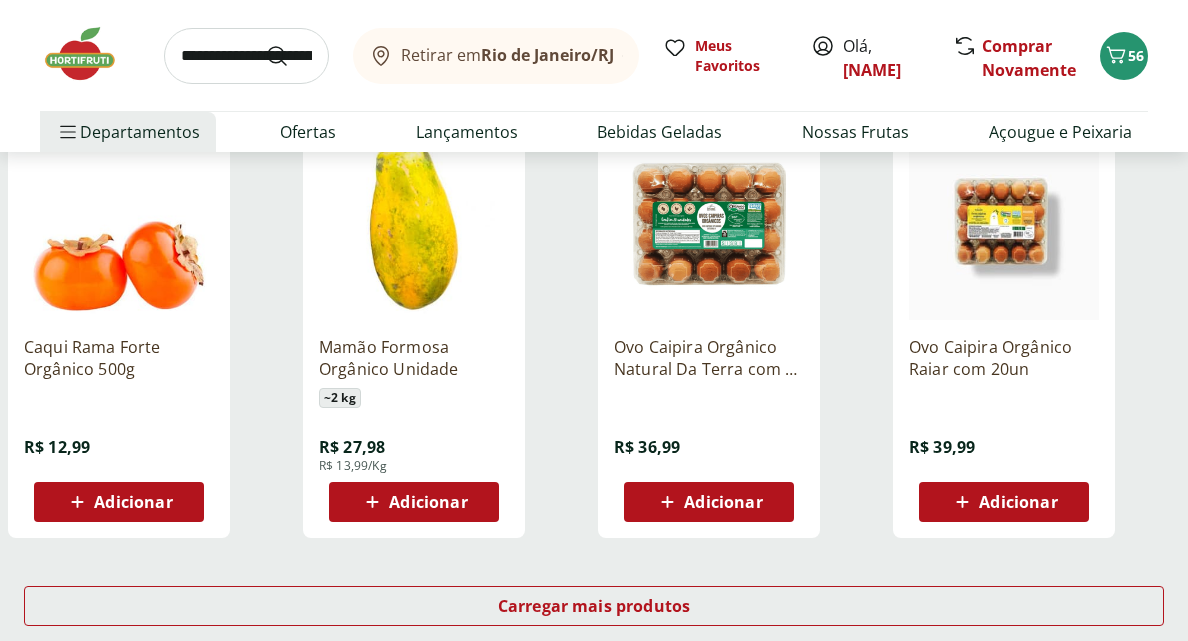 scroll, scrollTop: 7677, scrollLeft: 0, axis: vertical 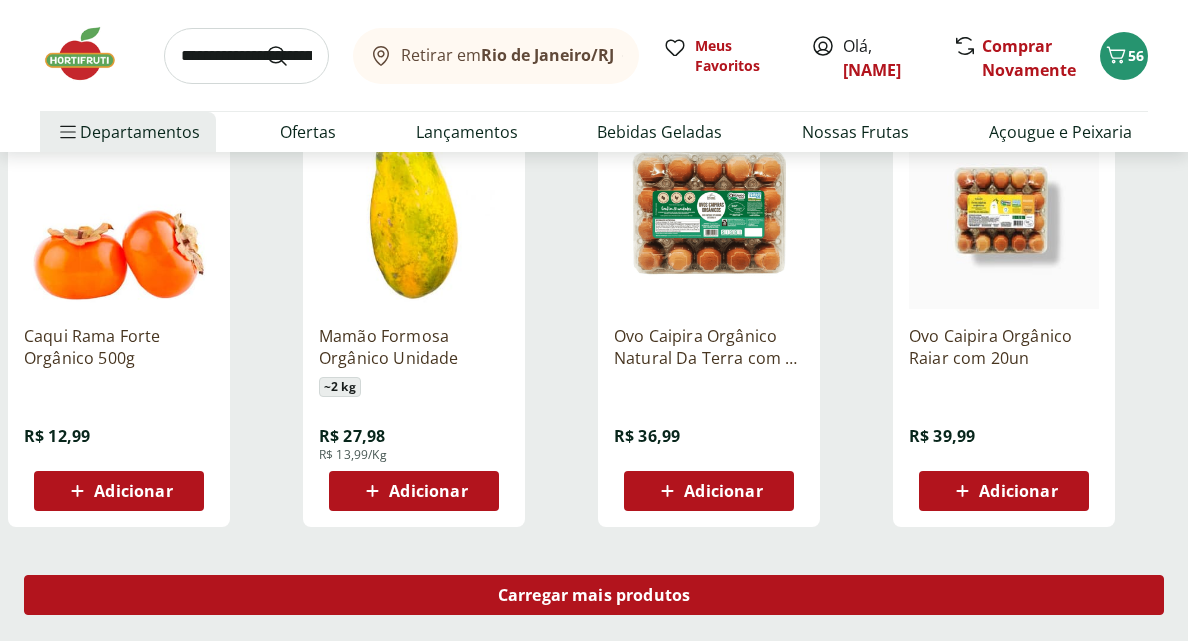 click on "Carregar mais produtos" at bounding box center (594, 595) 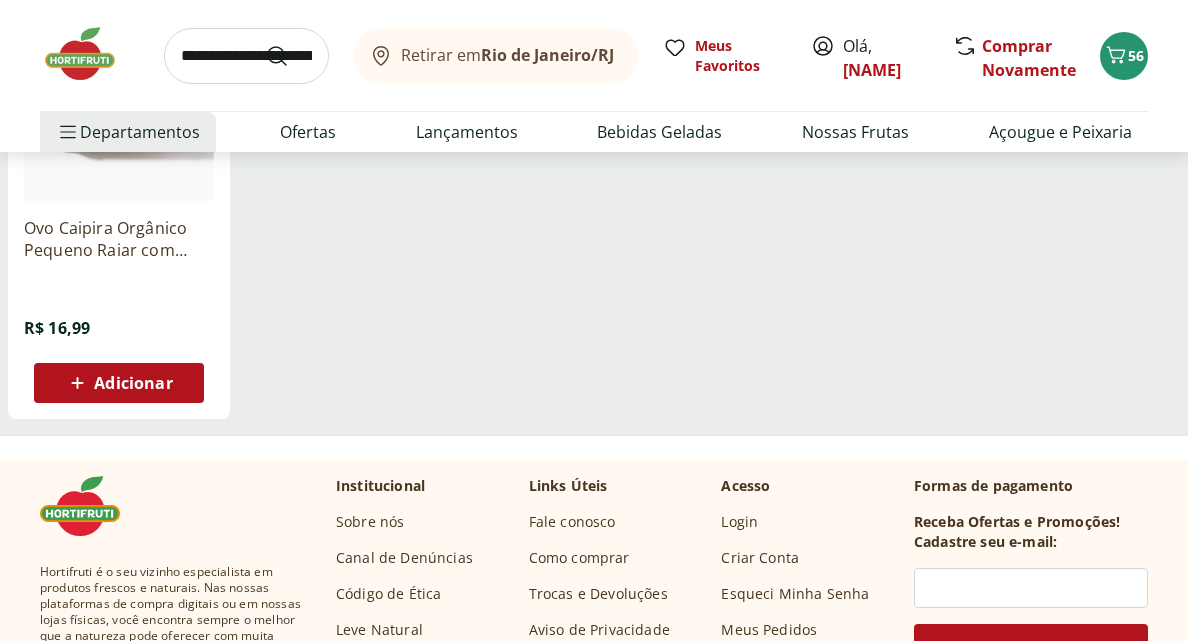 scroll, scrollTop: 8226, scrollLeft: 0, axis: vertical 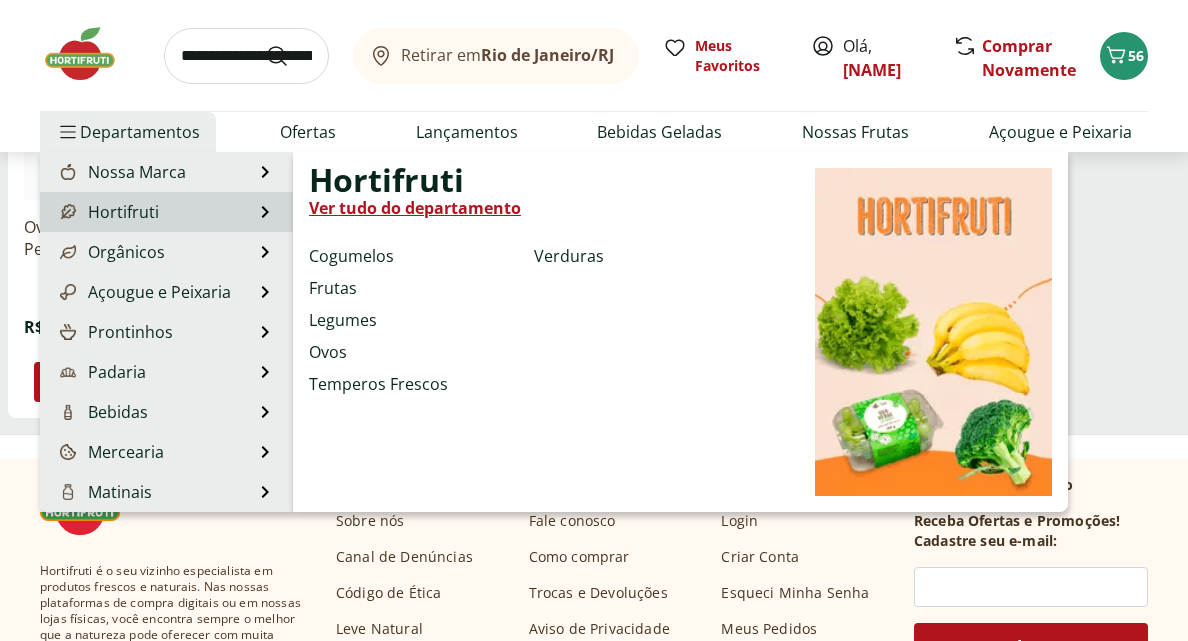 click on "Hortifruti Hortifruti Ver tudo do departamento Cogumelos Frutas Legumes Ovos Temperos Frescos Verduras" at bounding box center [166, 212] 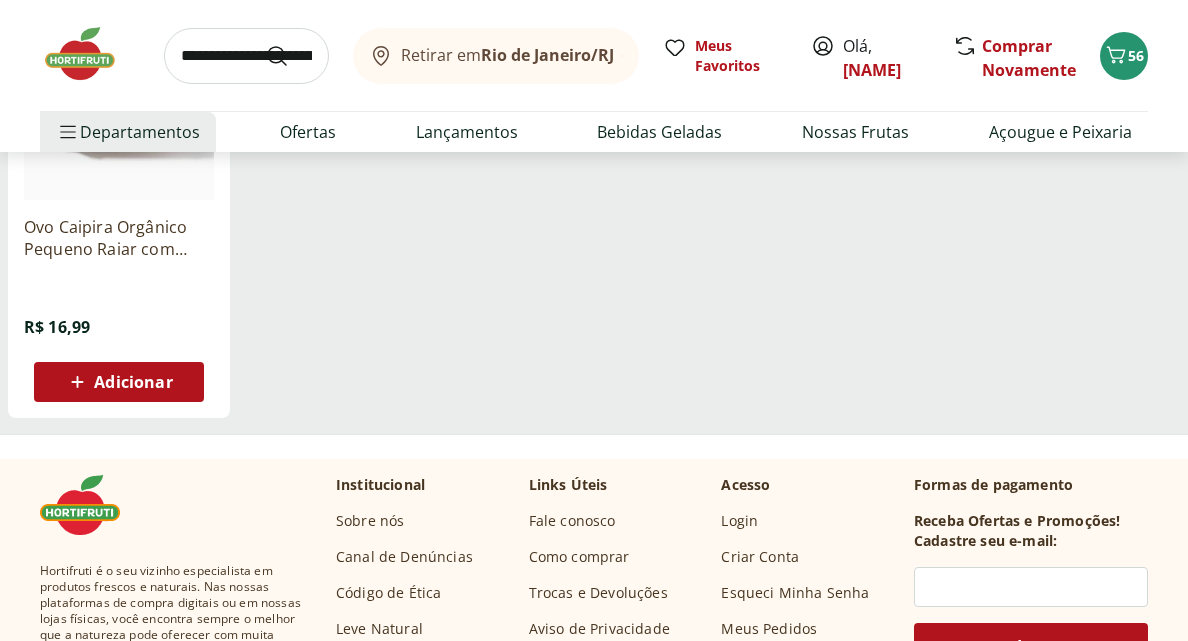 click at bounding box center [246, 56] 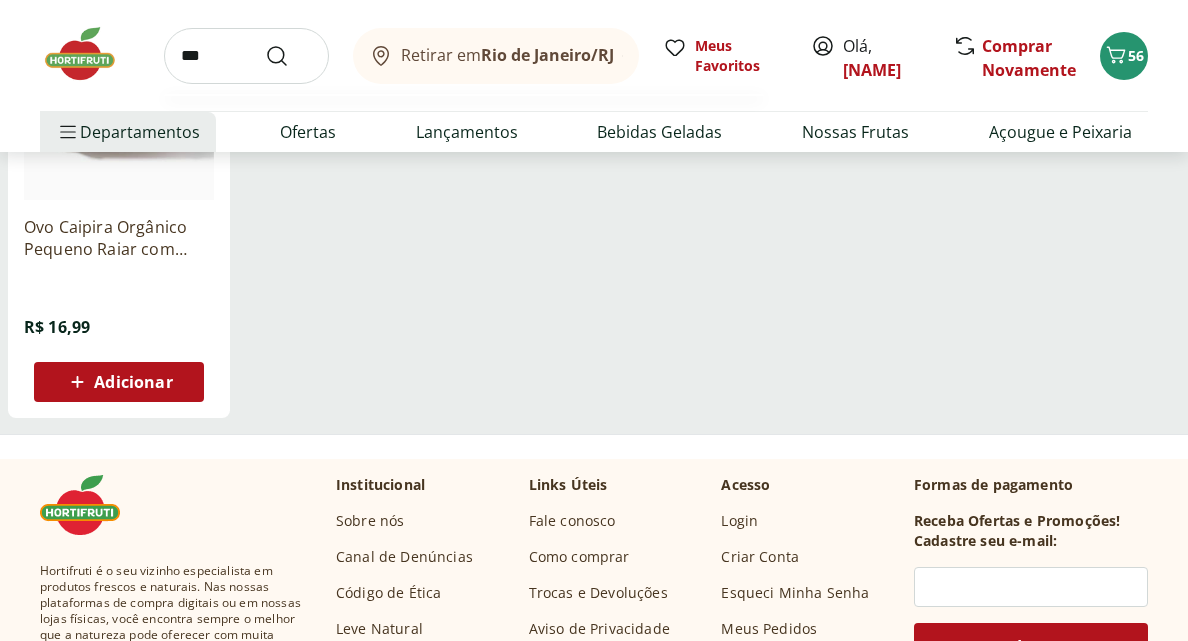 type on "***" 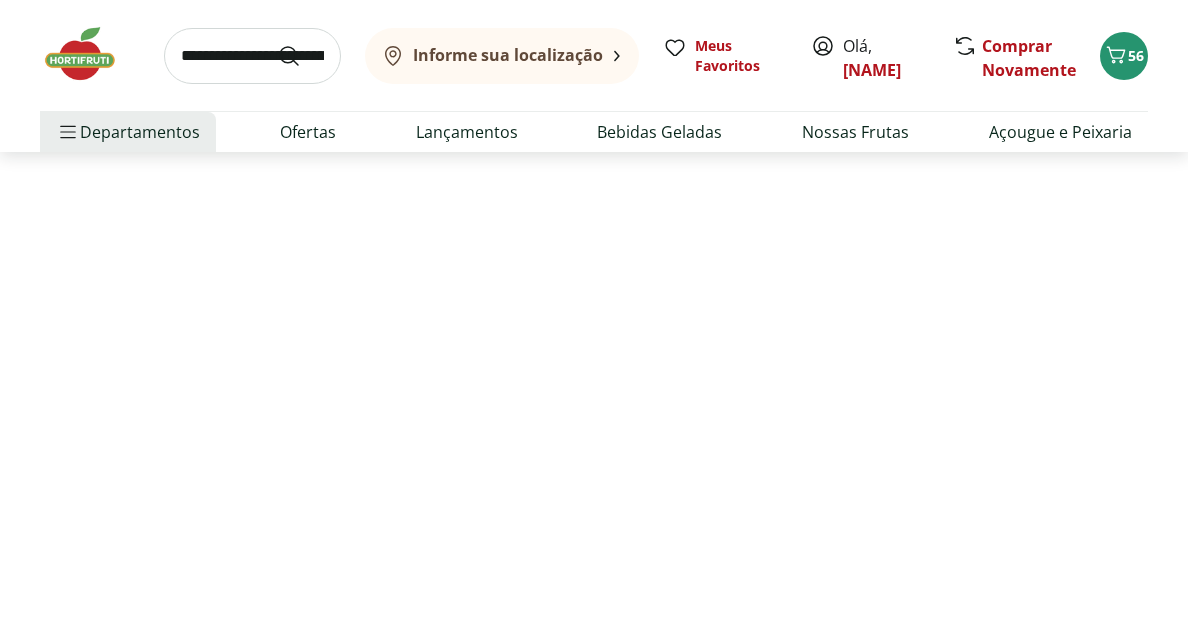 scroll, scrollTop: 0, scrollLeft: 0, axis: both 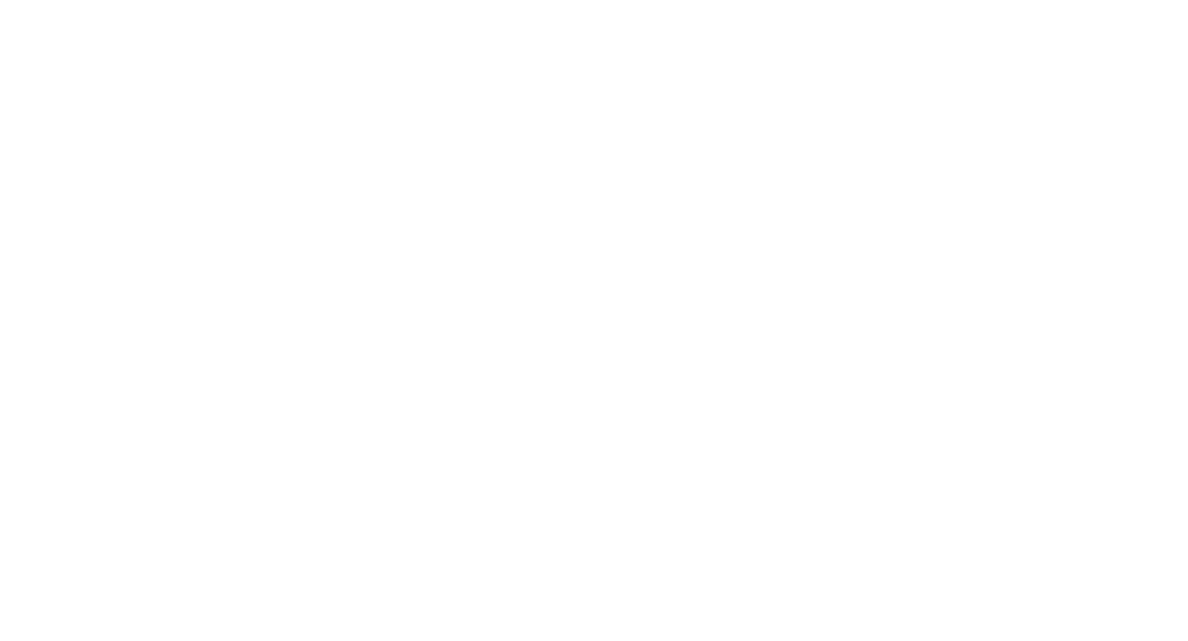 select on "**********" 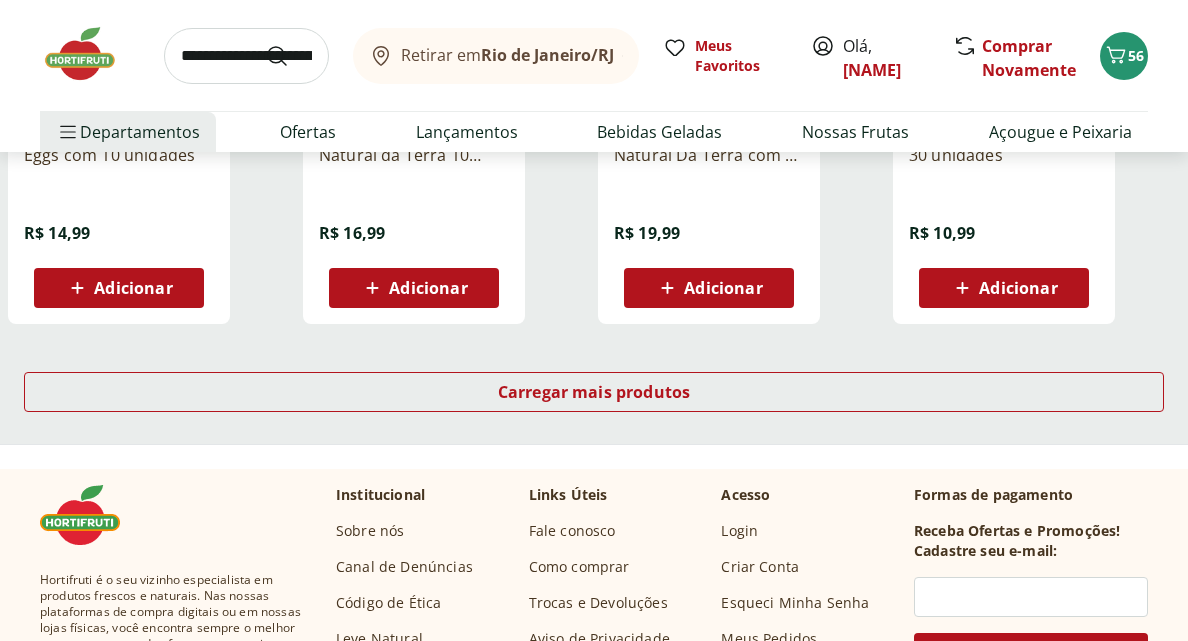 scroll, scrollTop: 1363, scrollLeft: 0, axis: vertical 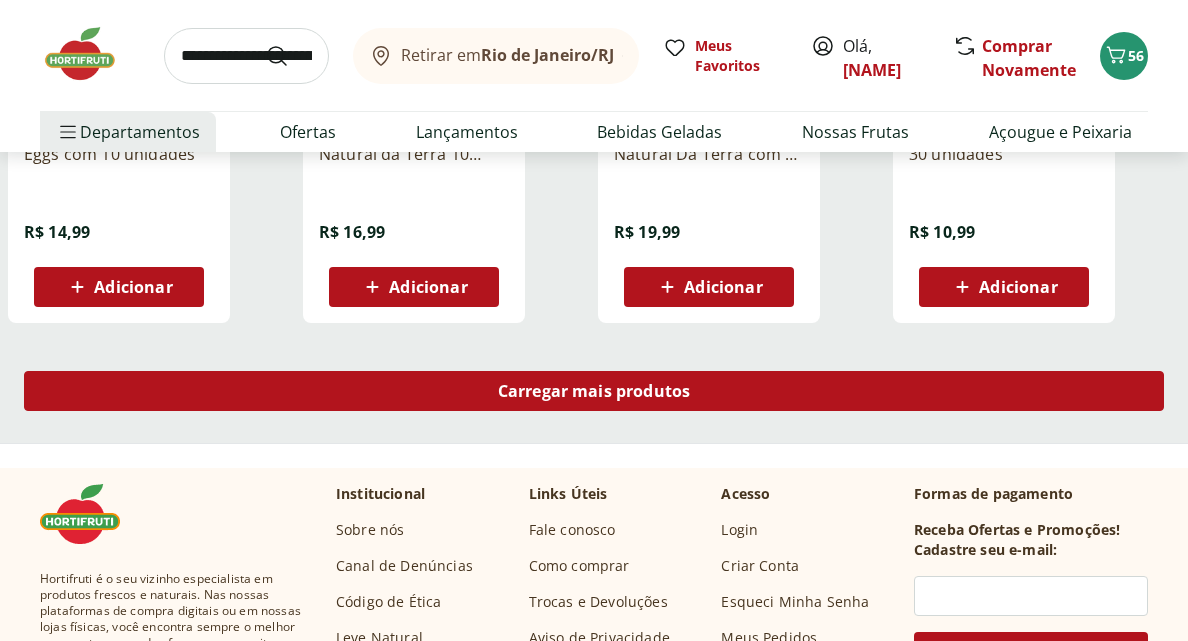 click on "Carregar mais produtos" at bounding box center [594, 395] 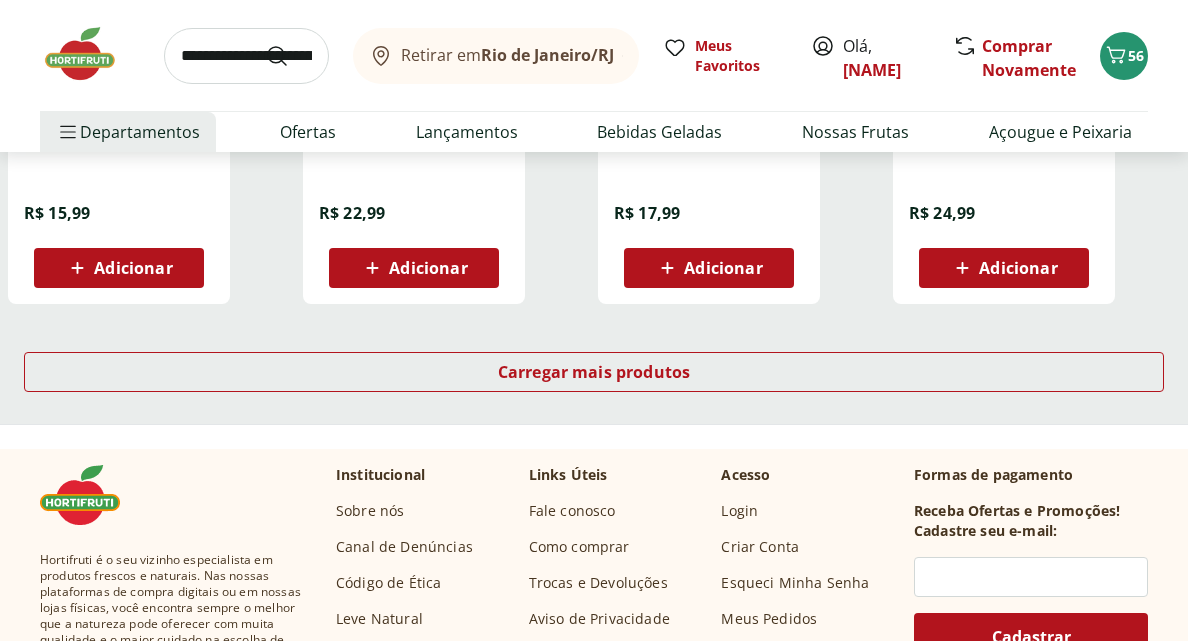 scroll, scrollTop: 2695, scrollLeft: 0, axis: vertical 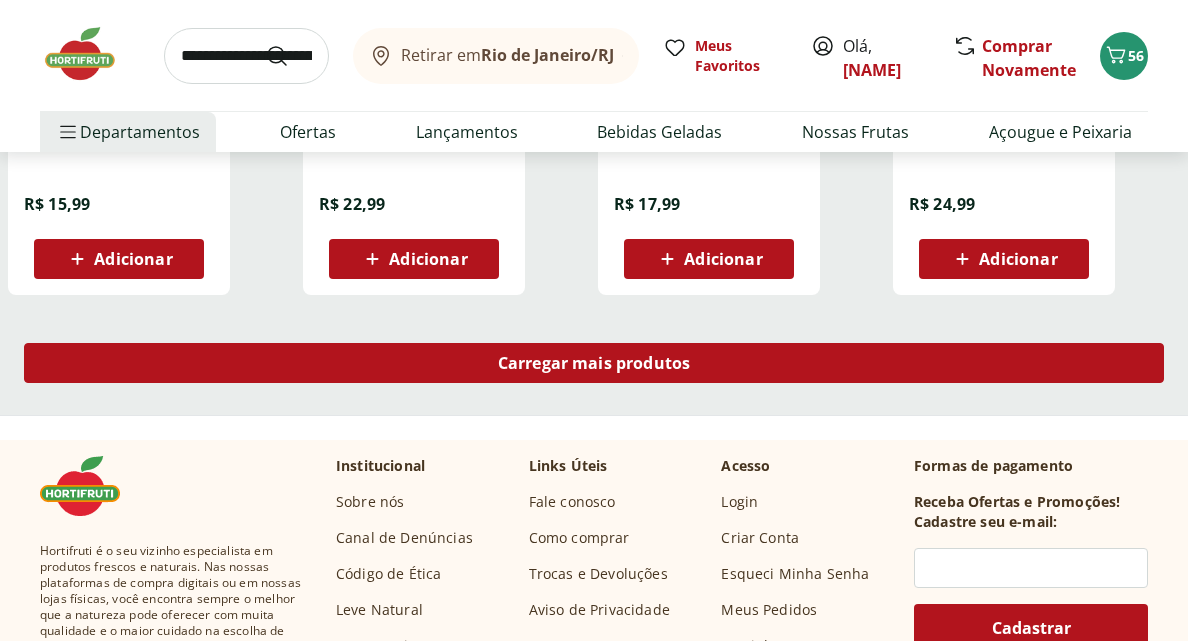 click on "Carregar mais produtos" at bounding box center (594, 363) 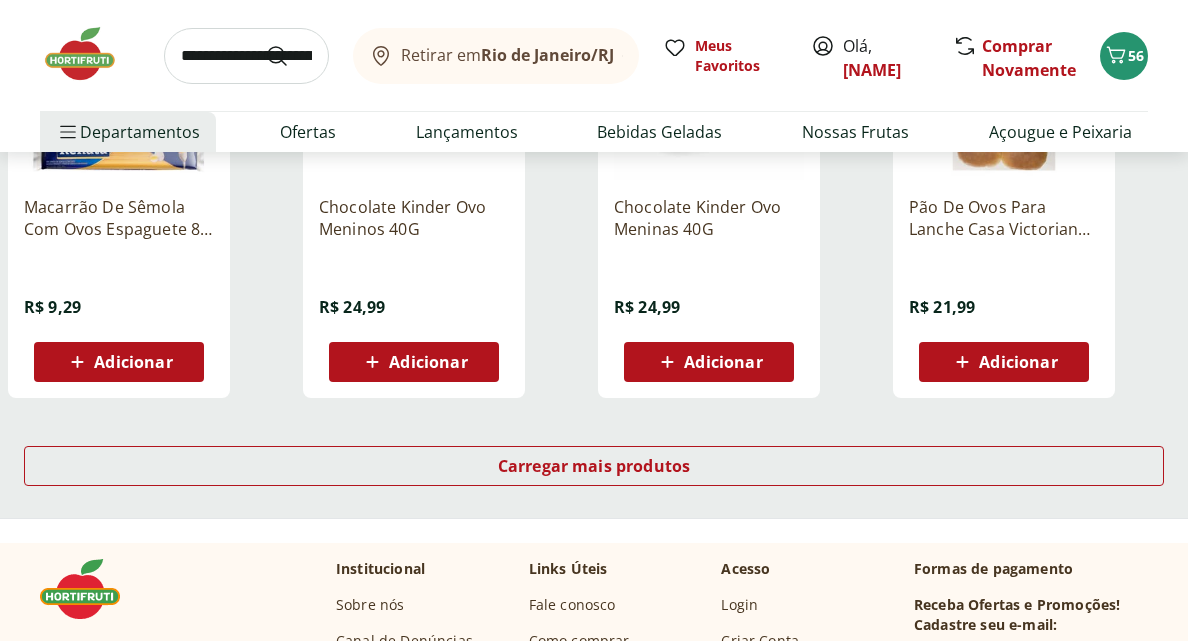 scroll, scrollTop: 3915, scrollLeft: 0, axis: vertical 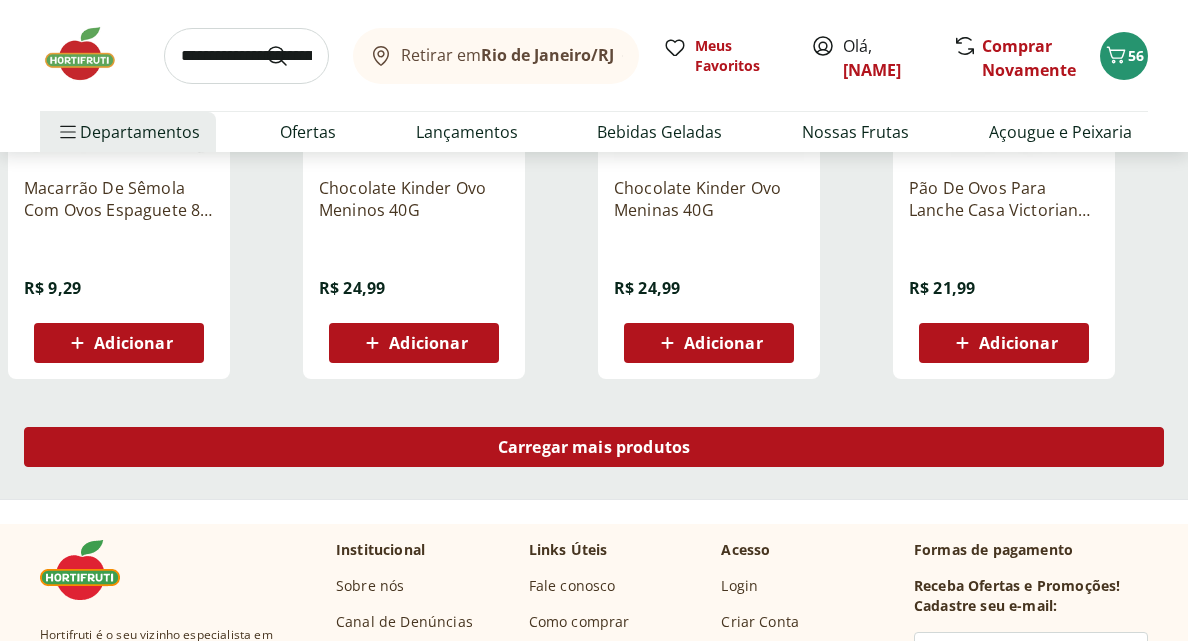 click on "Carregar mais produtos" at bounding box center (594, 447) 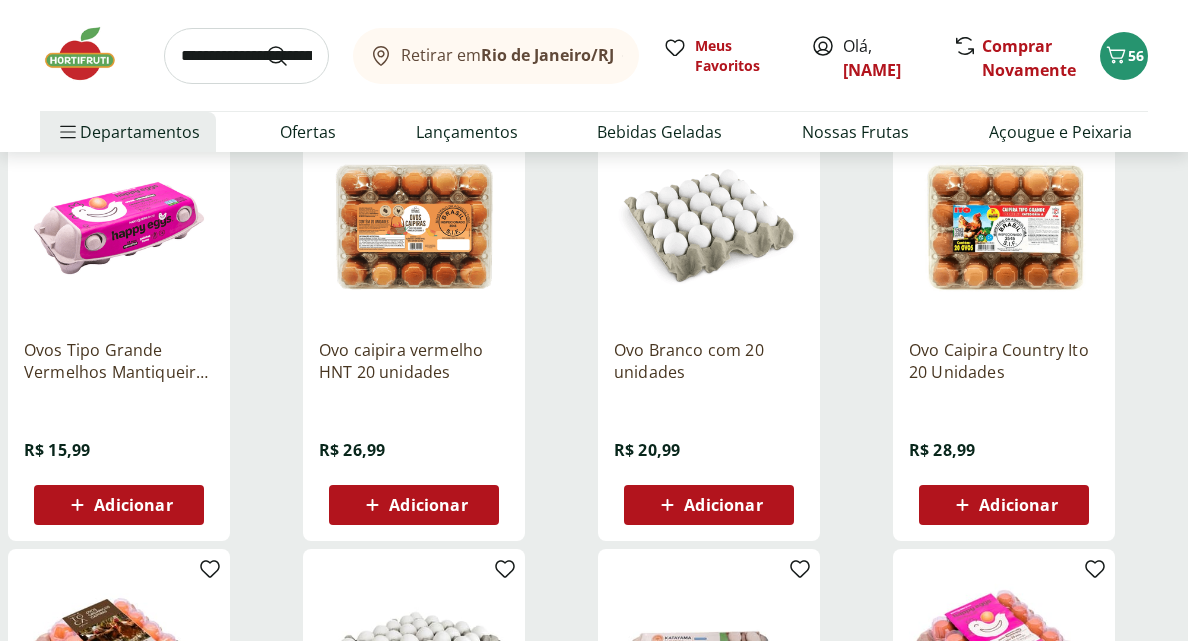 scroll, scrollTop: 280, scrollLeft: 0, axis: vertical 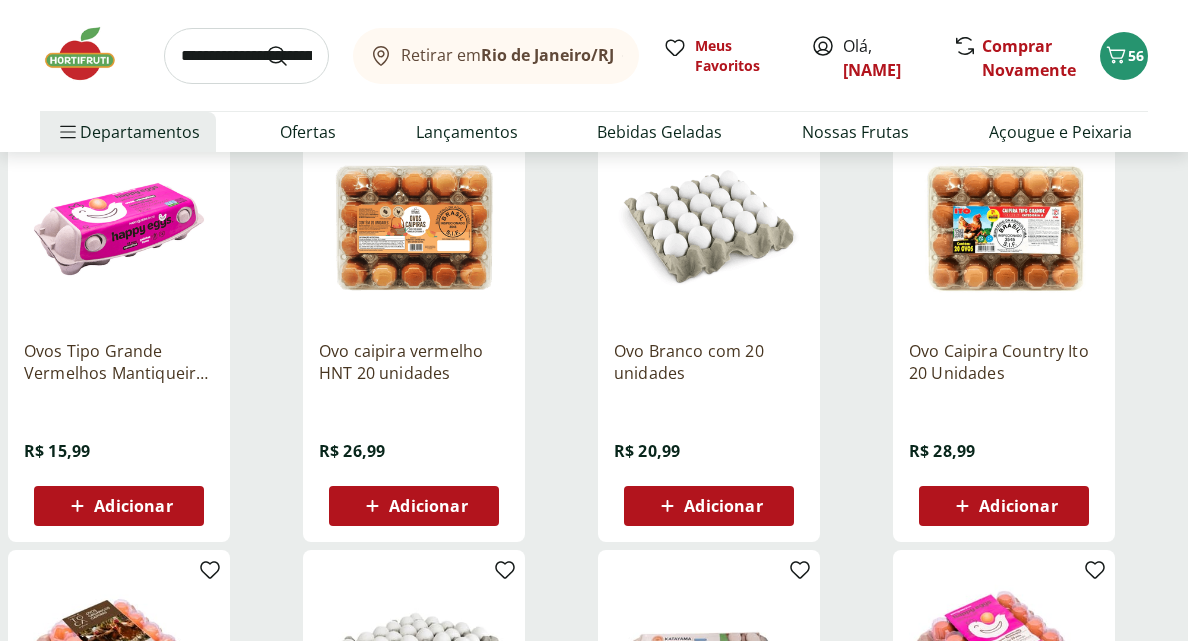 click on "Ovos Tipo Grande Vermelhos Mantiqueira Happy Eggs 10 Unidades" at bounding box center [119, 362] 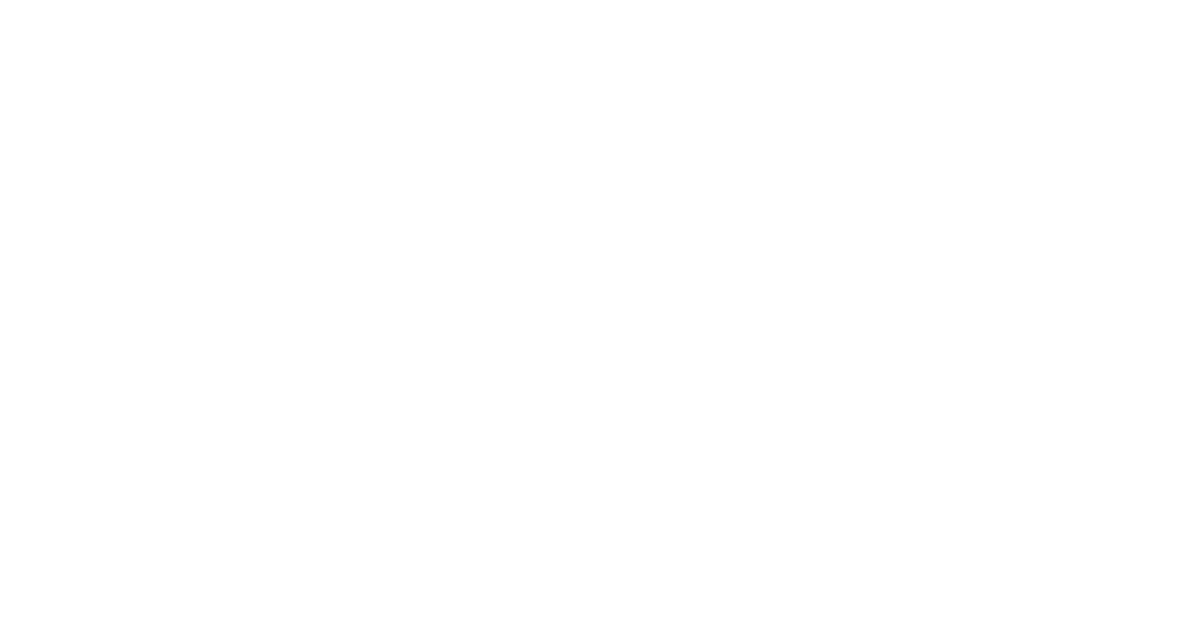 select on "**********" 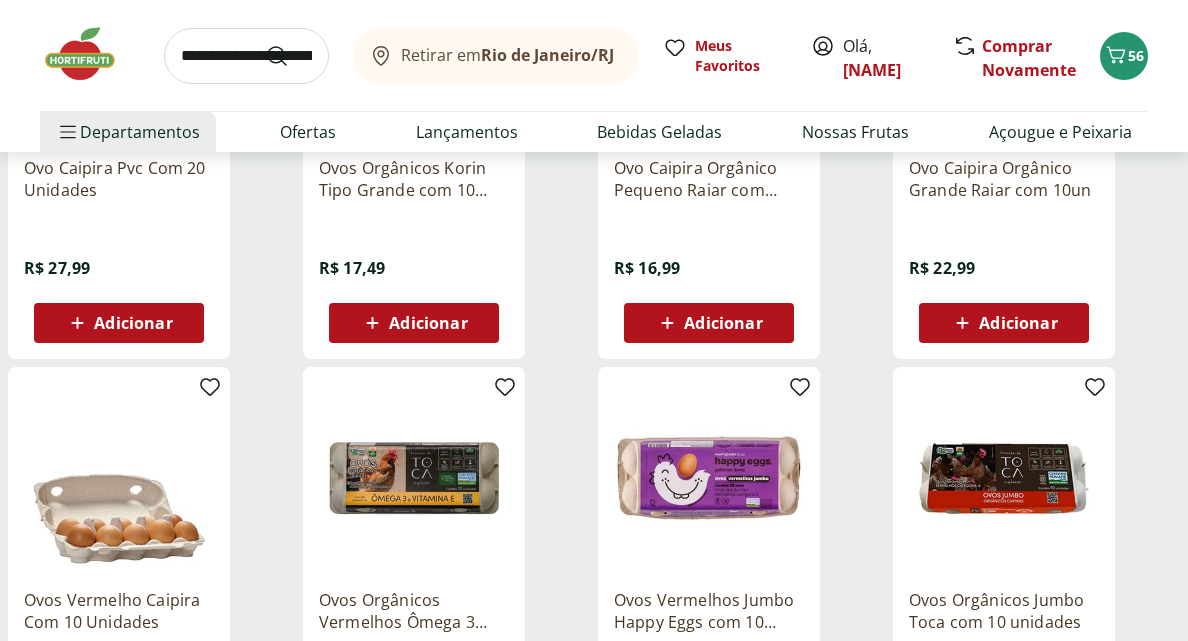 scroll, scrollTop: 2172, scrollLeft: 0, axis: vertical 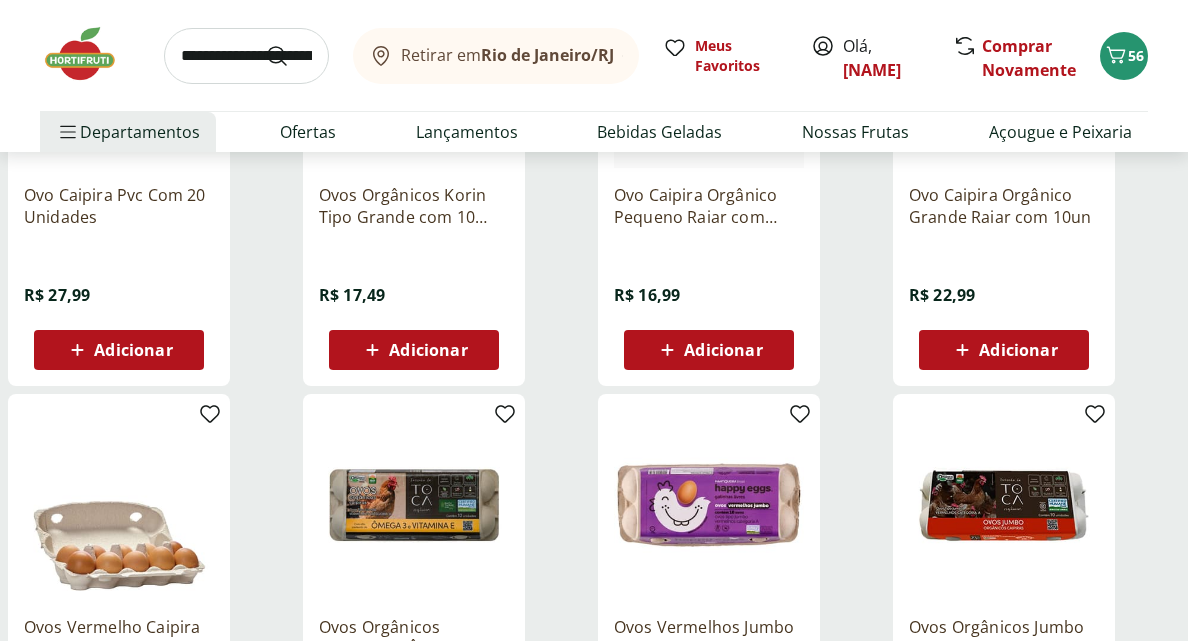 click on "Ovo Caipira Orgânico Pequeno Raiar com 10un" at bounding box center [709, 206] 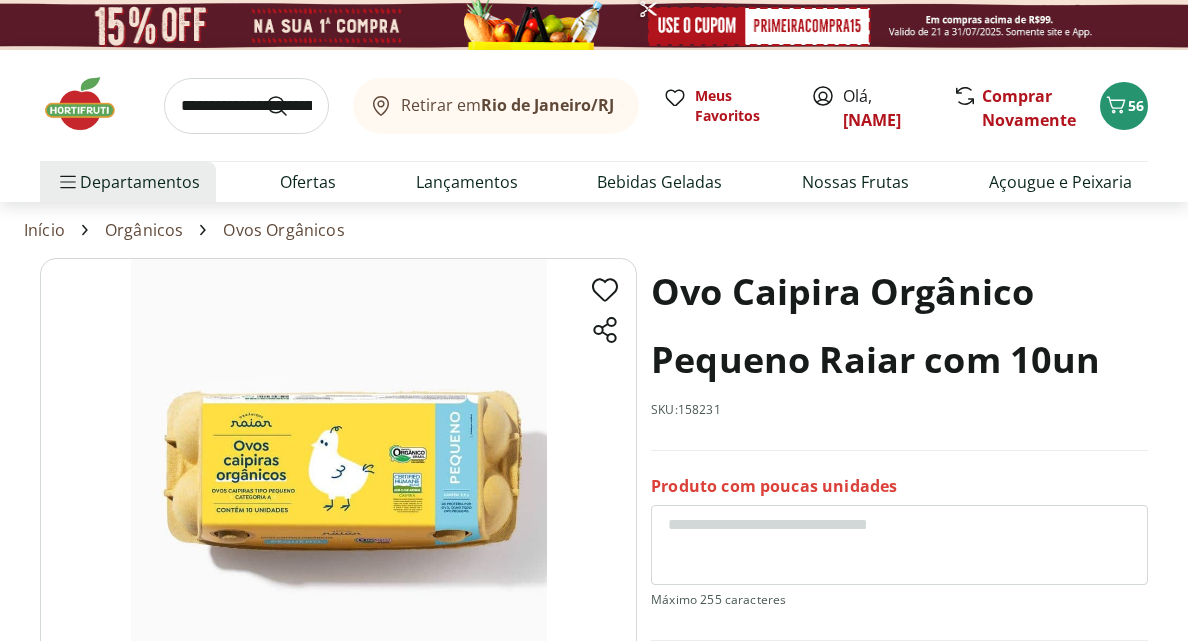 scroll, scrollTop: 2172, scrollLeft: 0, axis: vertical 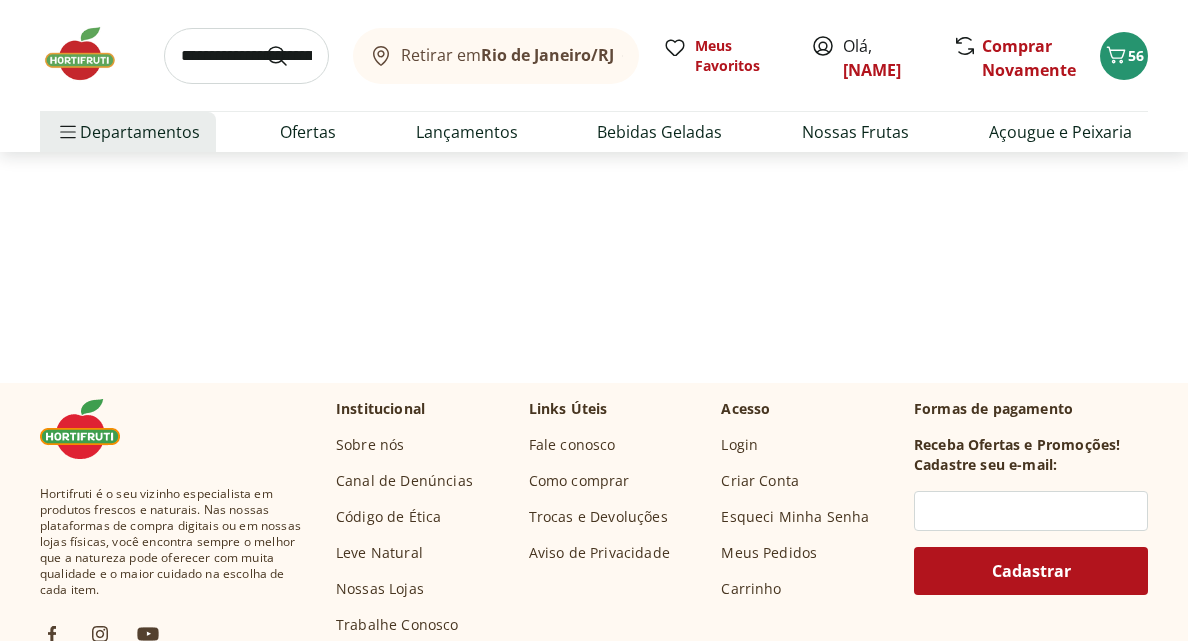 select on "**********" 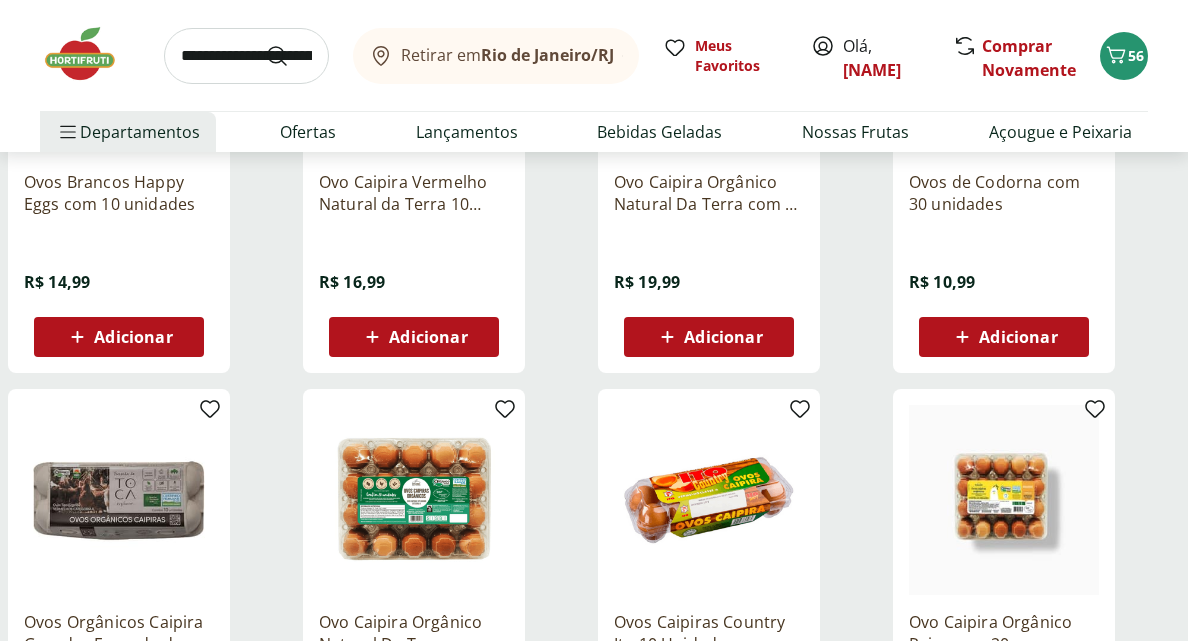 scroll, scrollTop: 2971, scrollLeft: 0, axis: vertical 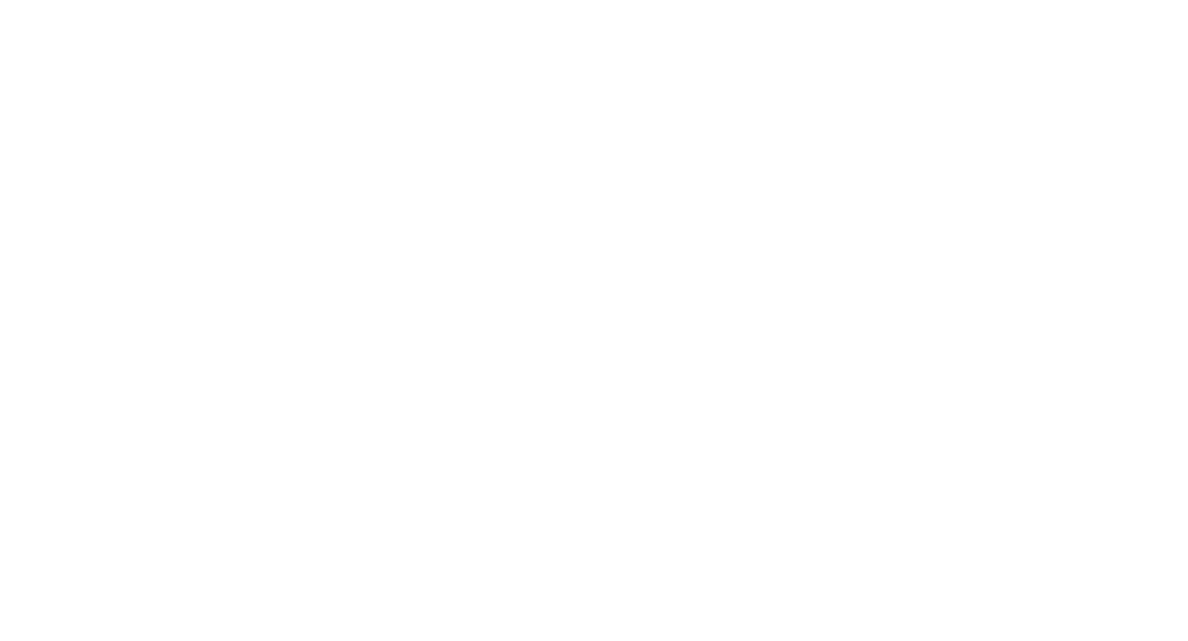 select on "**********" 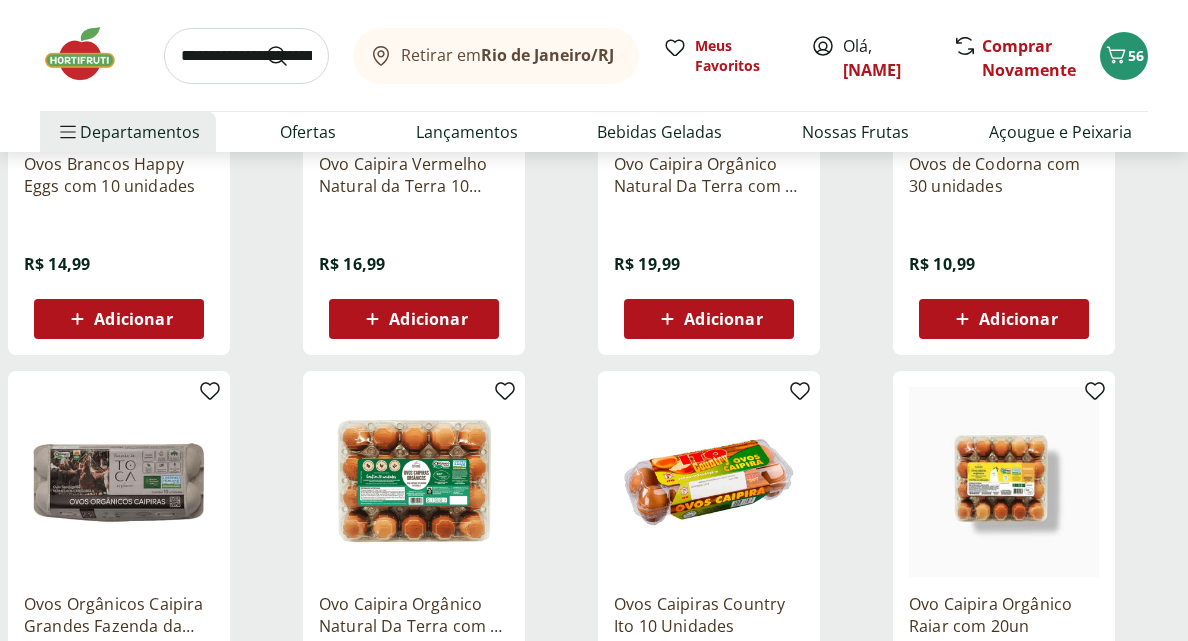 scroll, scrollTop: 0, scrollLeft: 0, axis: both 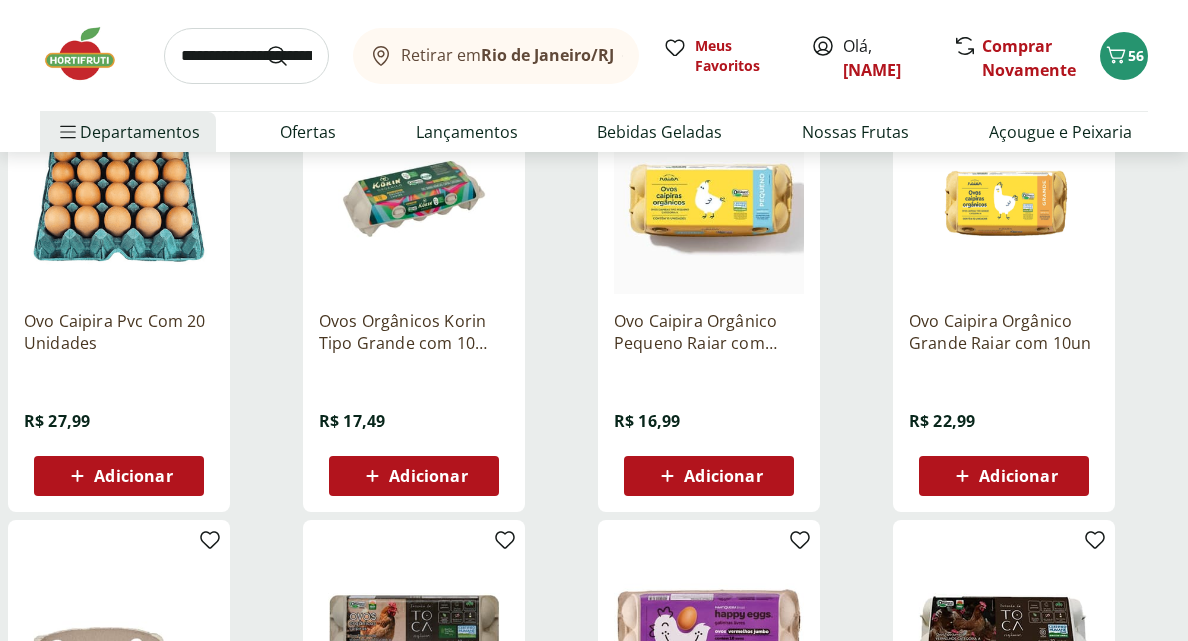click on "Ovo Caipira Orgânico Pequeno Raiar com 10un" at bounding box center [709, 332] 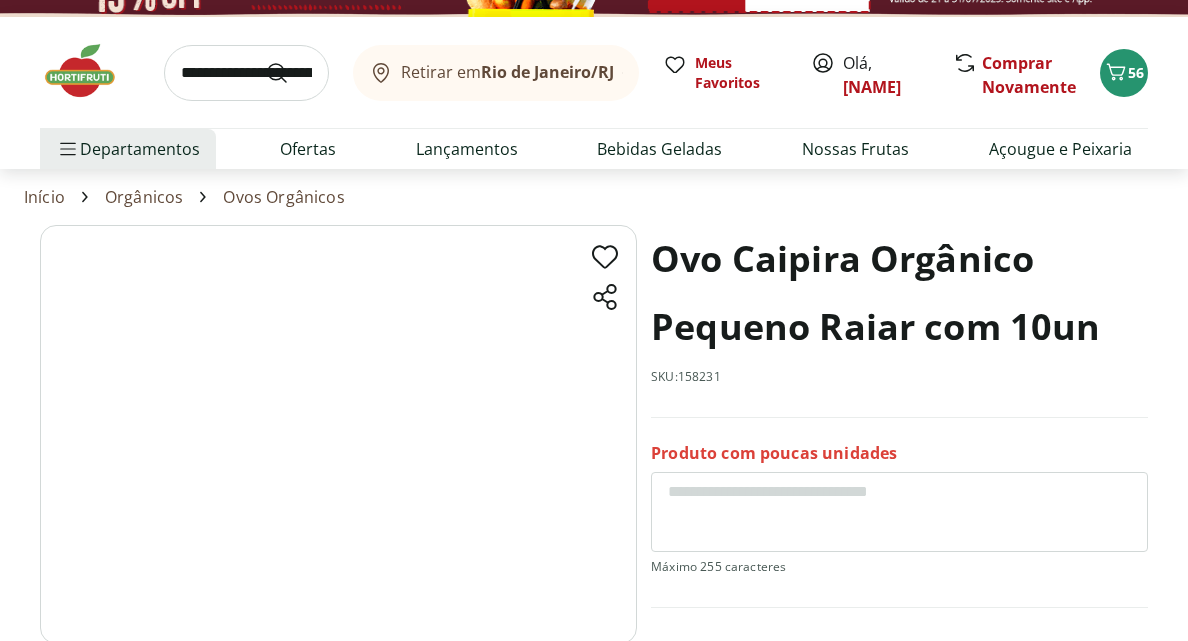 scroll, scrollTop: 33, scrollLeft: 0, axis: vertical 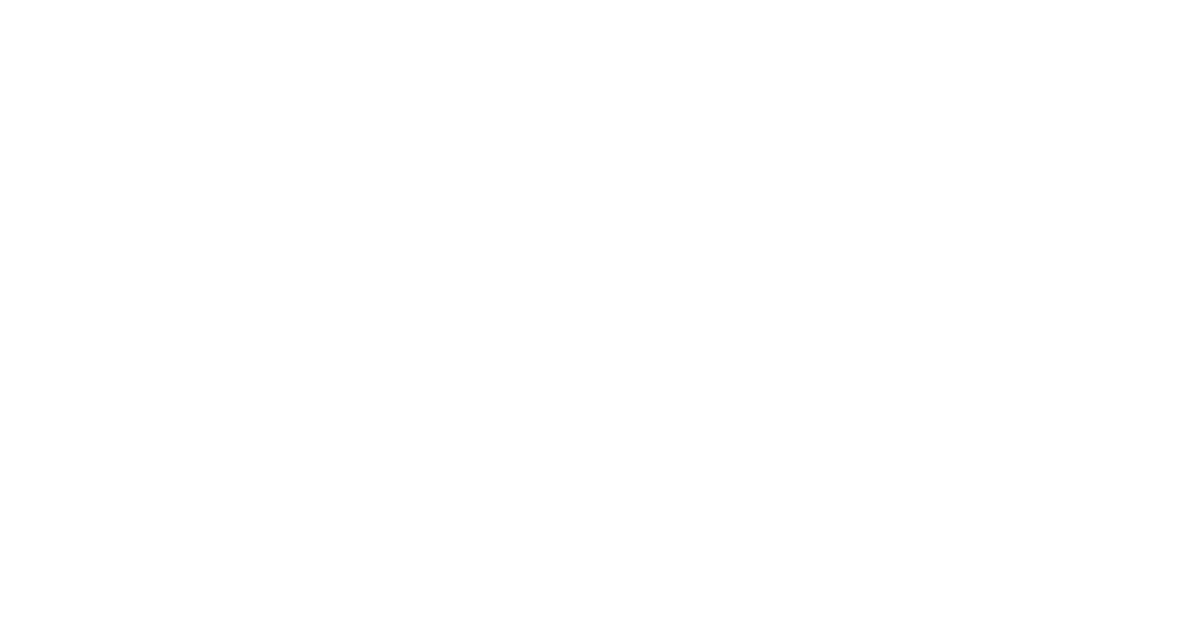 select on "**********" 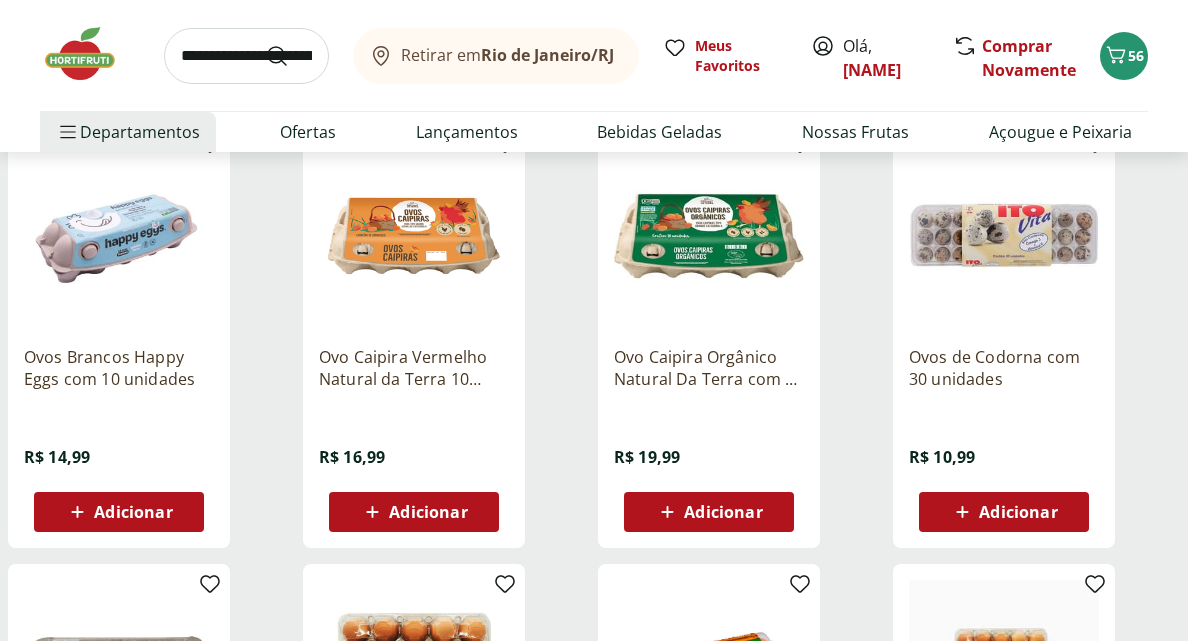 scroll, scrollTop: 3613, scrollLeft: 0, axis: vertical 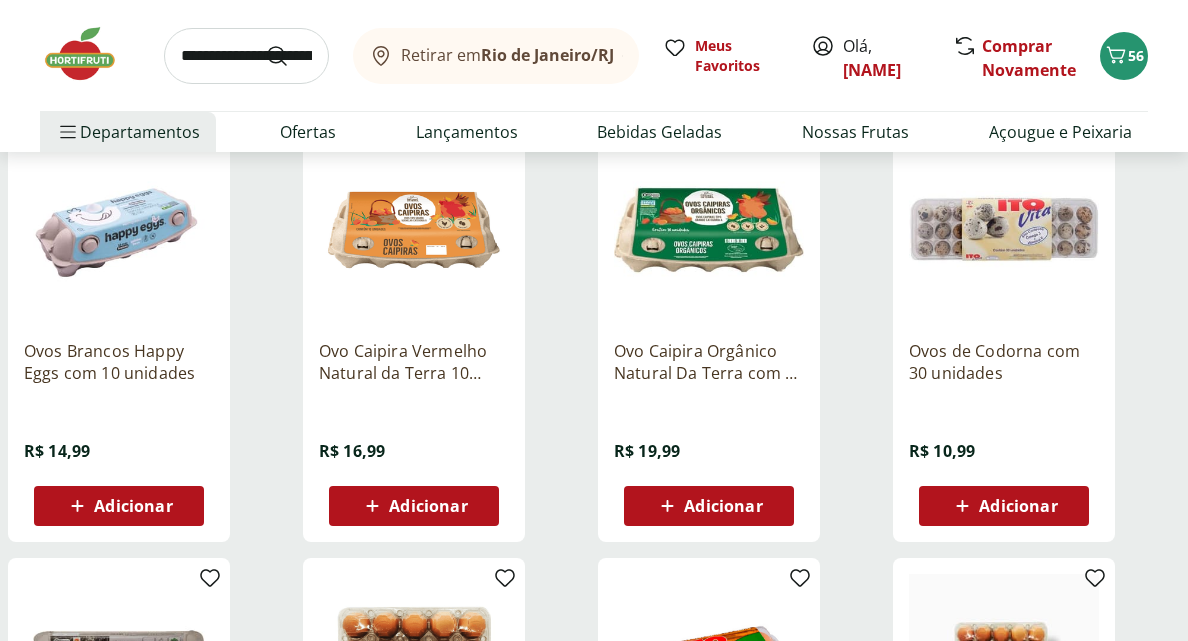 click on "Adicionar" at bounding box center [413, 506] 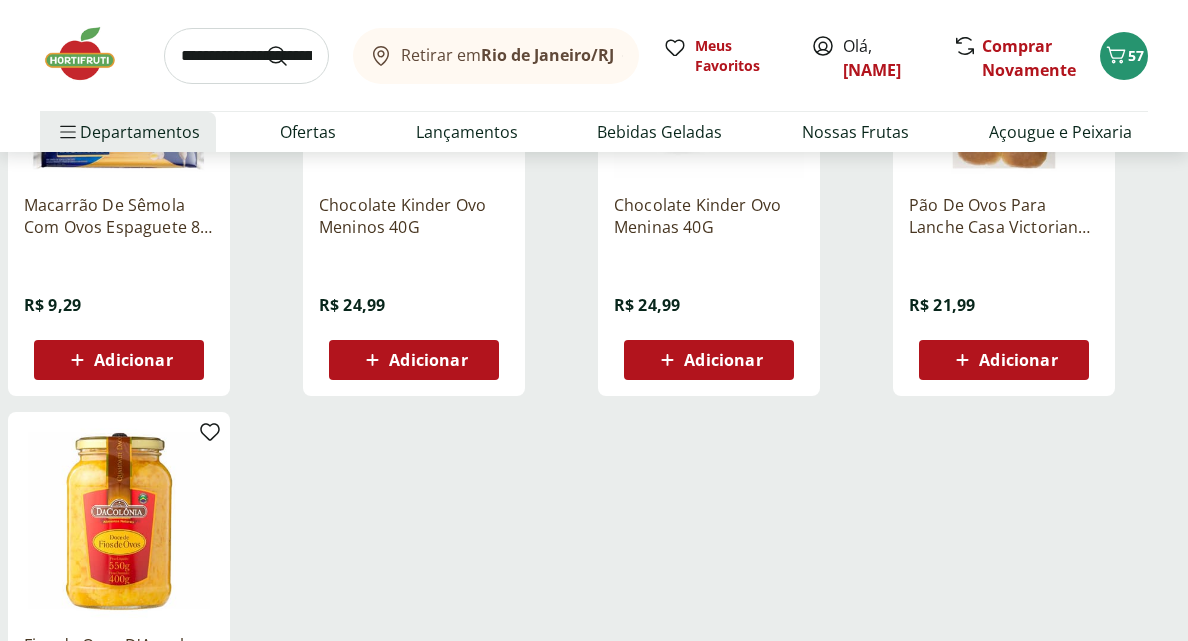 scroll, scrollTop: 6372, scrollLeft: 0, axis: vertical 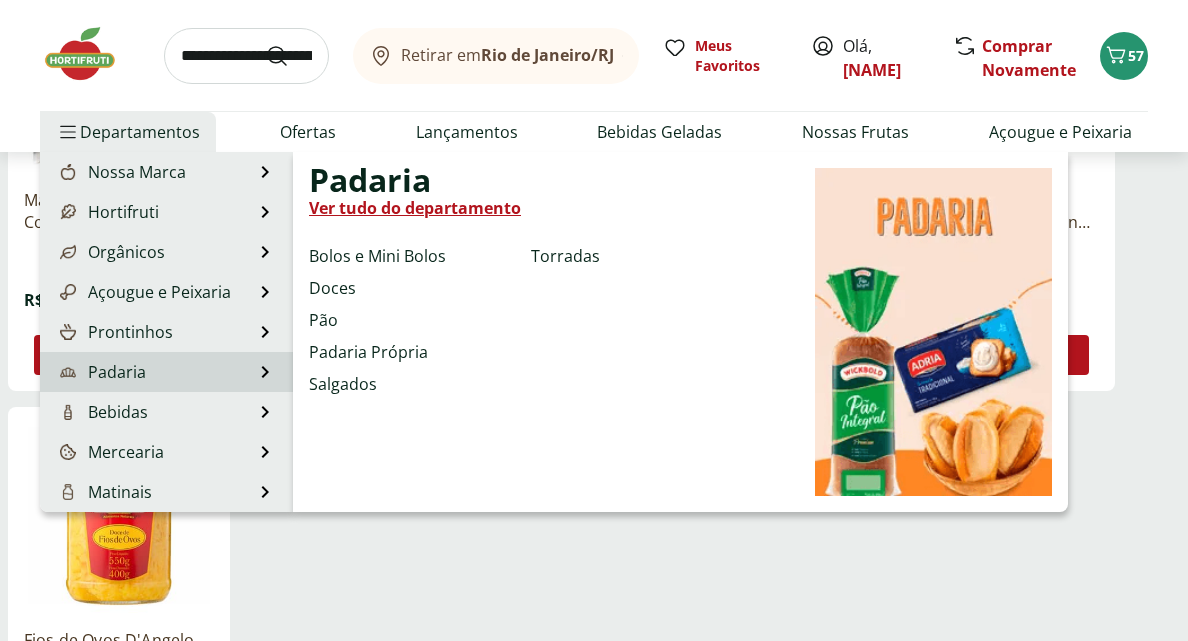 click on "Padaria Padaria Ver tudo do departamento Bolos e Mini Bolos Doces Pão Padaria Própria Salgados Torradas" at bounding box center [166, 372] 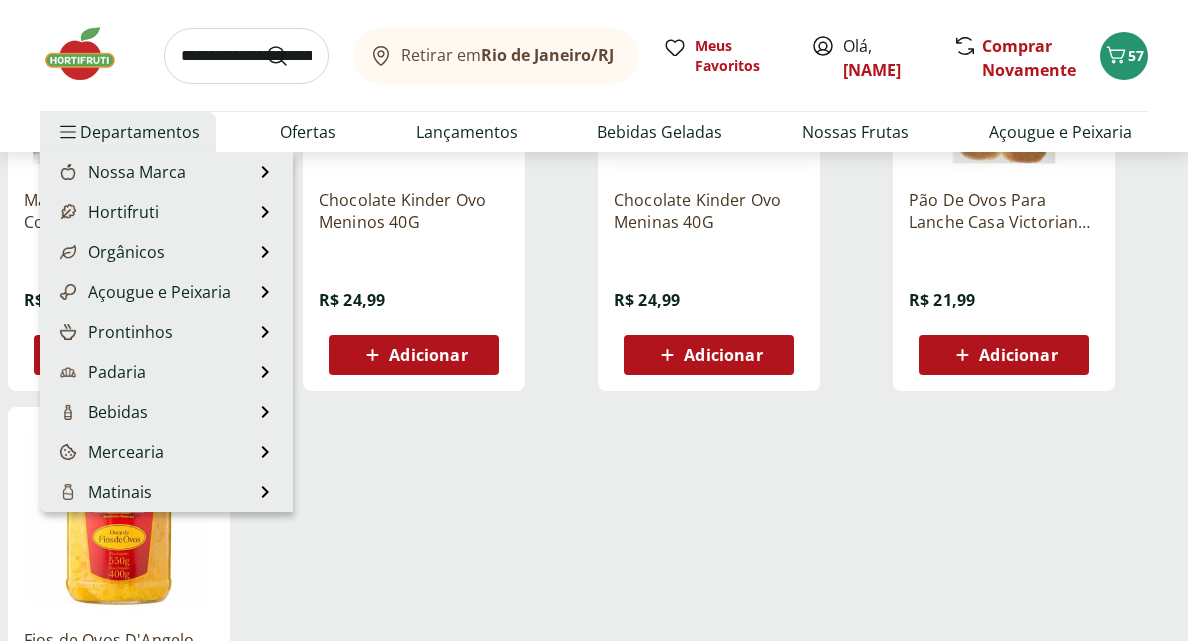 click on "Departamentos" at bounding box center [128, 132] 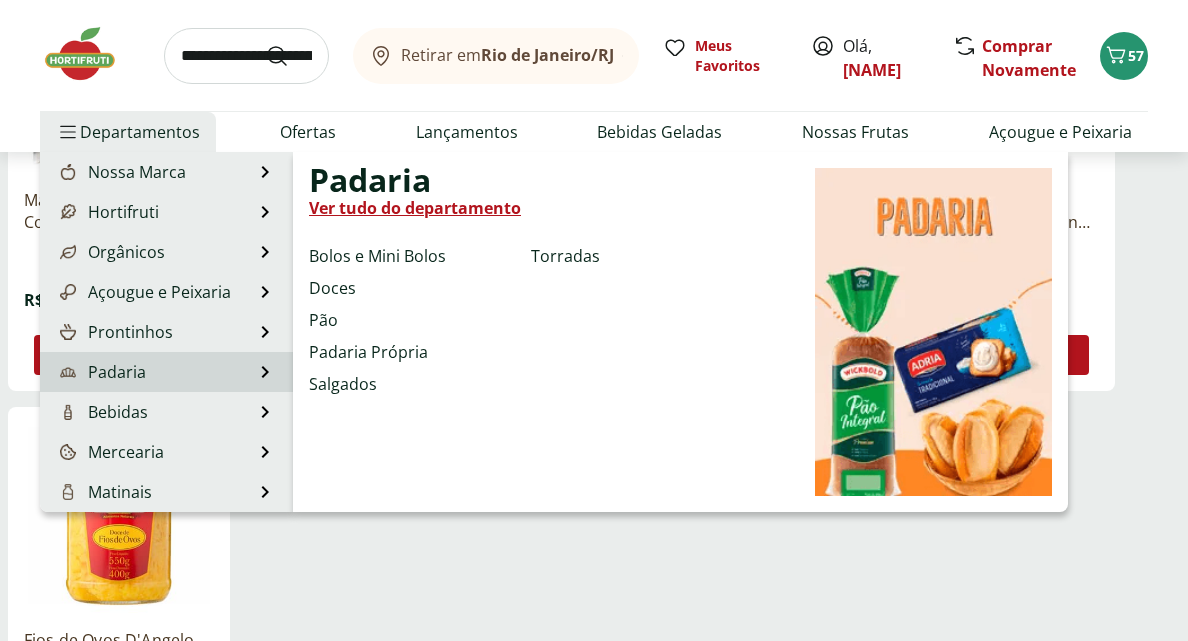 click on "Padaria Padaria Ver tudo do departamento Bolos e Mini Bolos Doces Pão Padaria Própria Salgados Torradas" at bounding box center [166, 372] 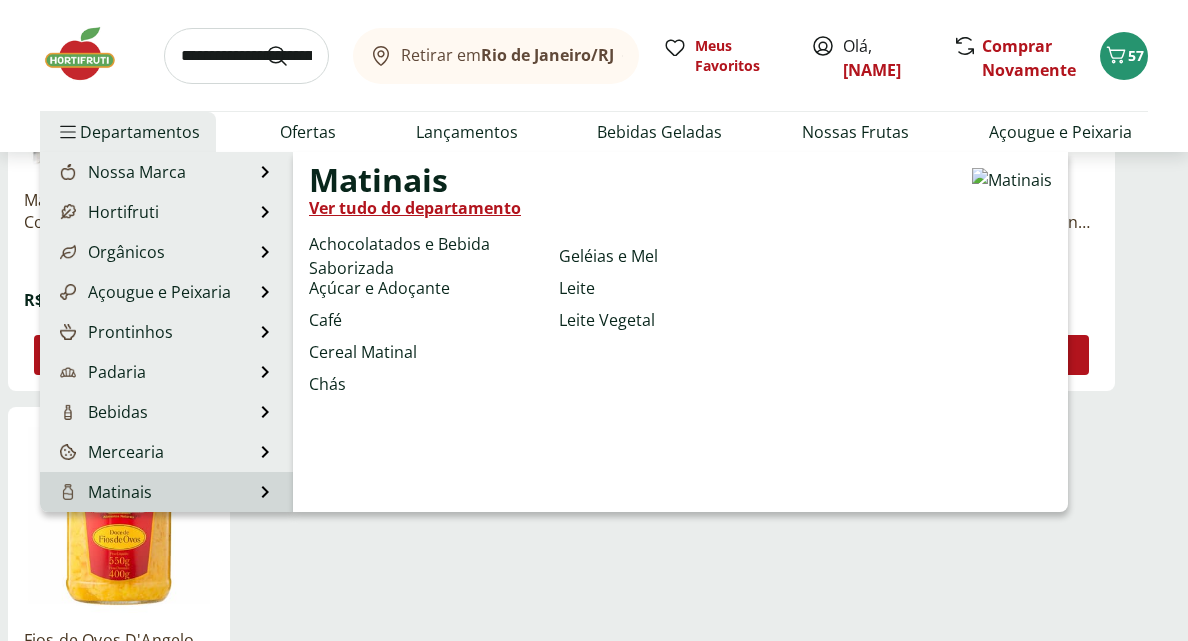 click on "Matinais" at bounding box center (104, 492) 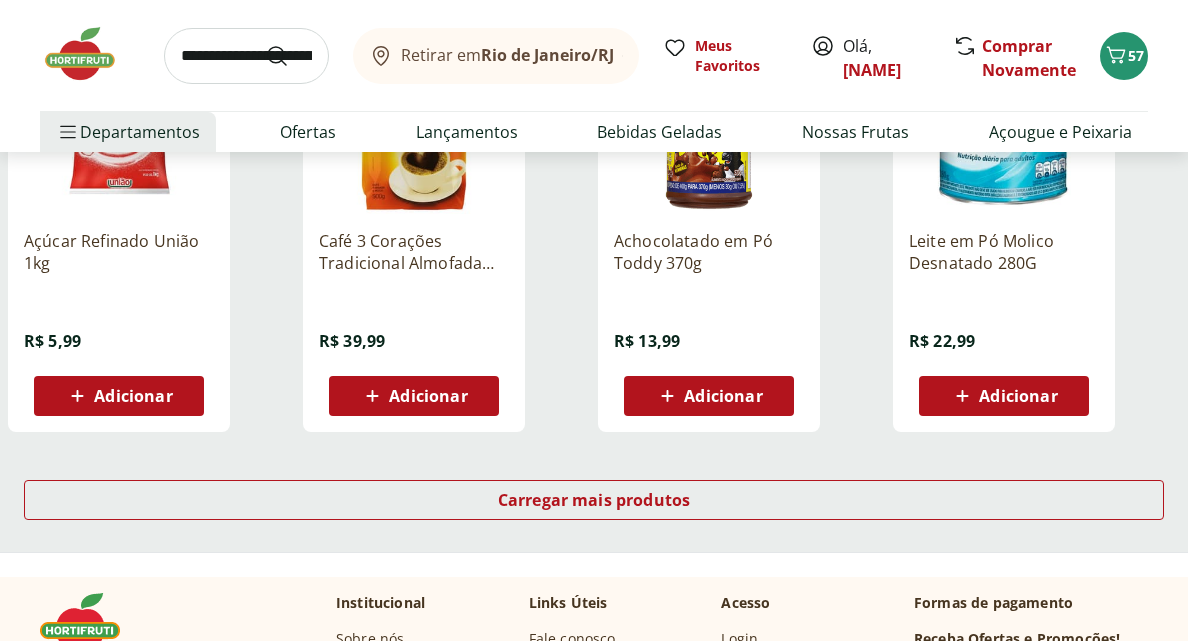 scroll, scrollTop: 1251, scrollLeft: 0, axis: vertical 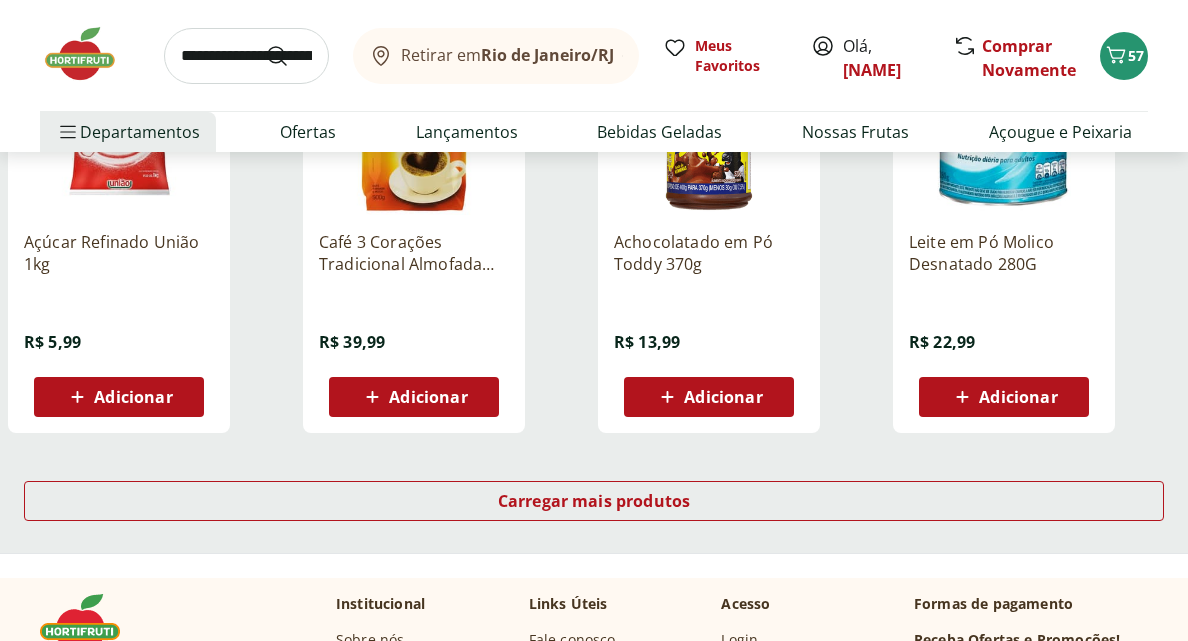 click at bounding box center (246, 56) 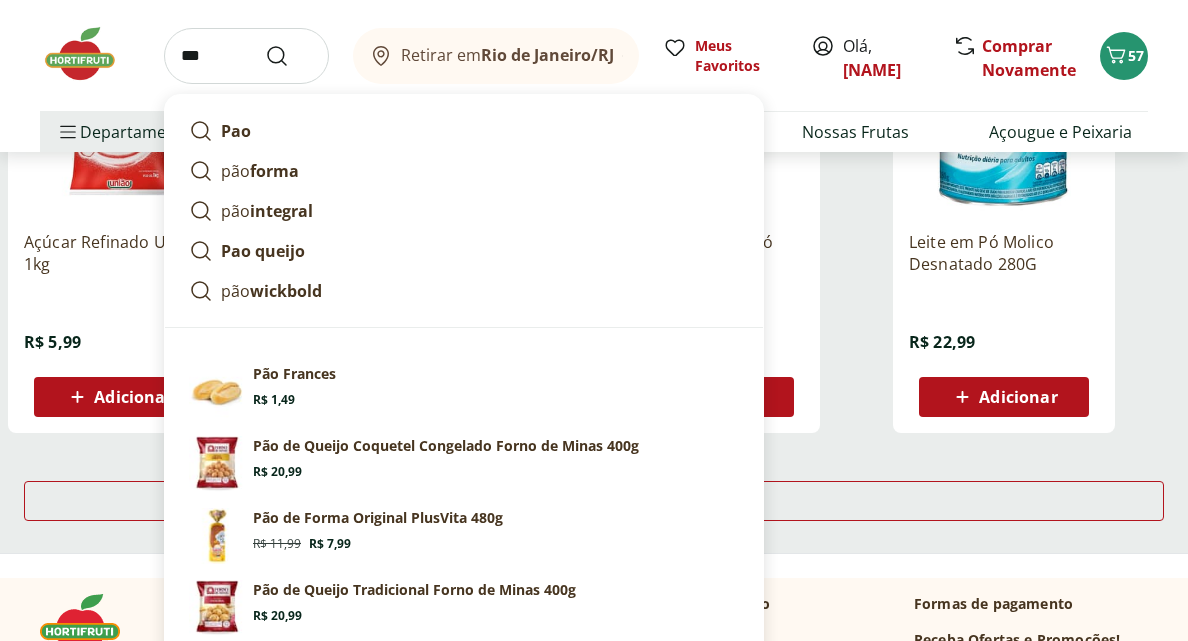 click on "***" at bounding box center (246, 56) 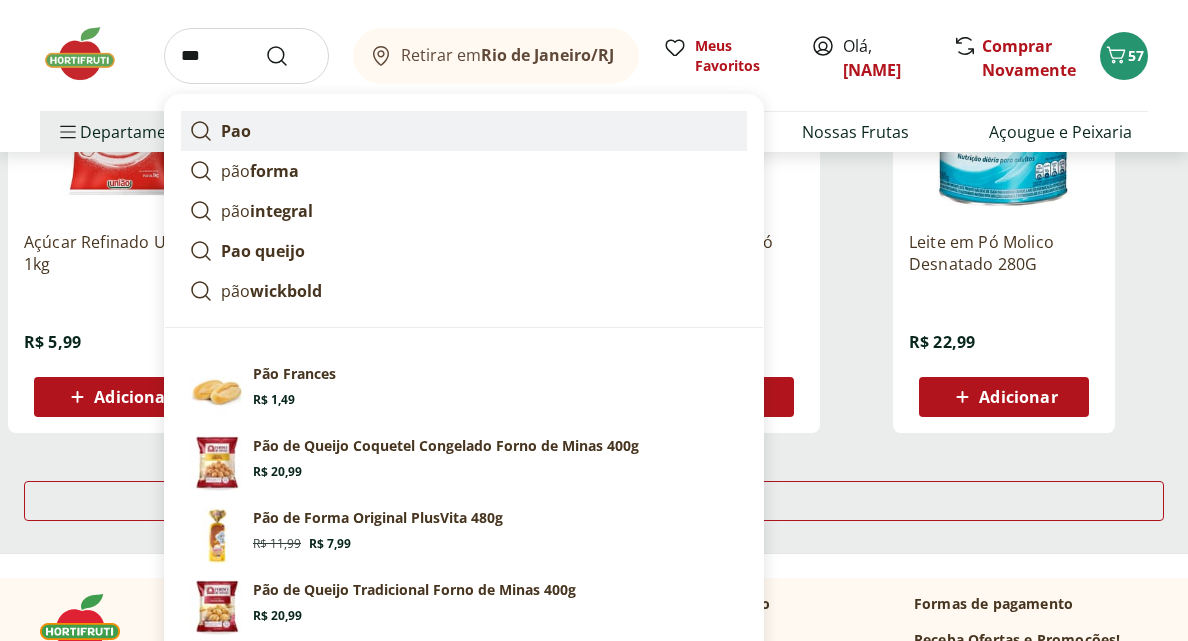 click on "Pao" at bounding box center (464, 131) 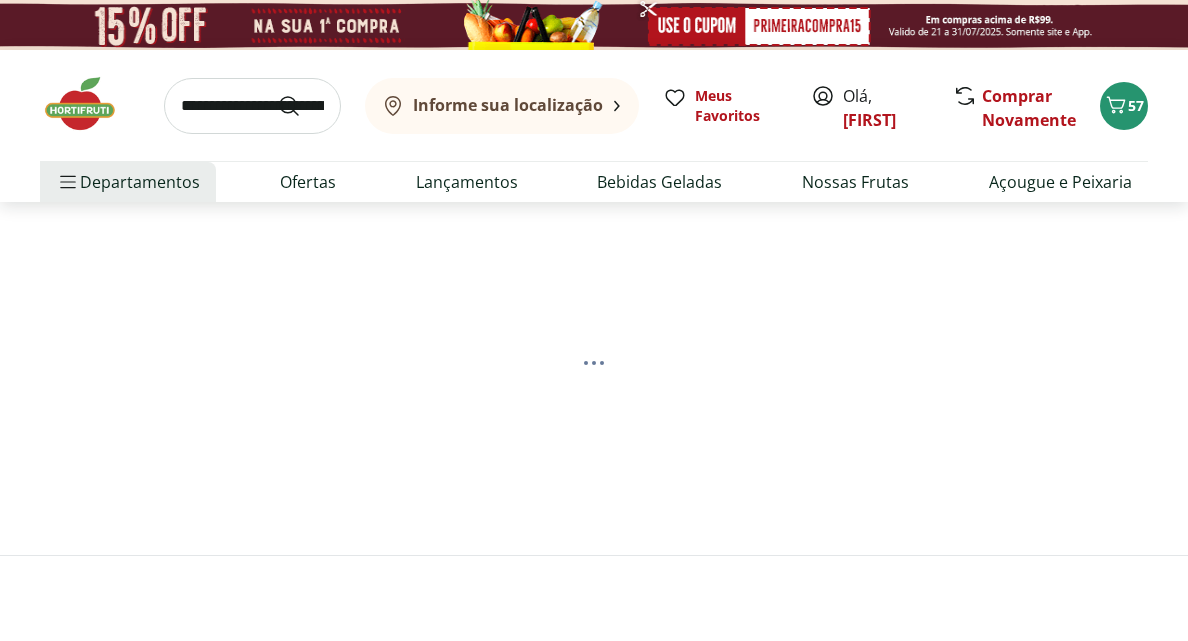 scroll, scrollTop: 0, scrollLeft: 0, axis: both 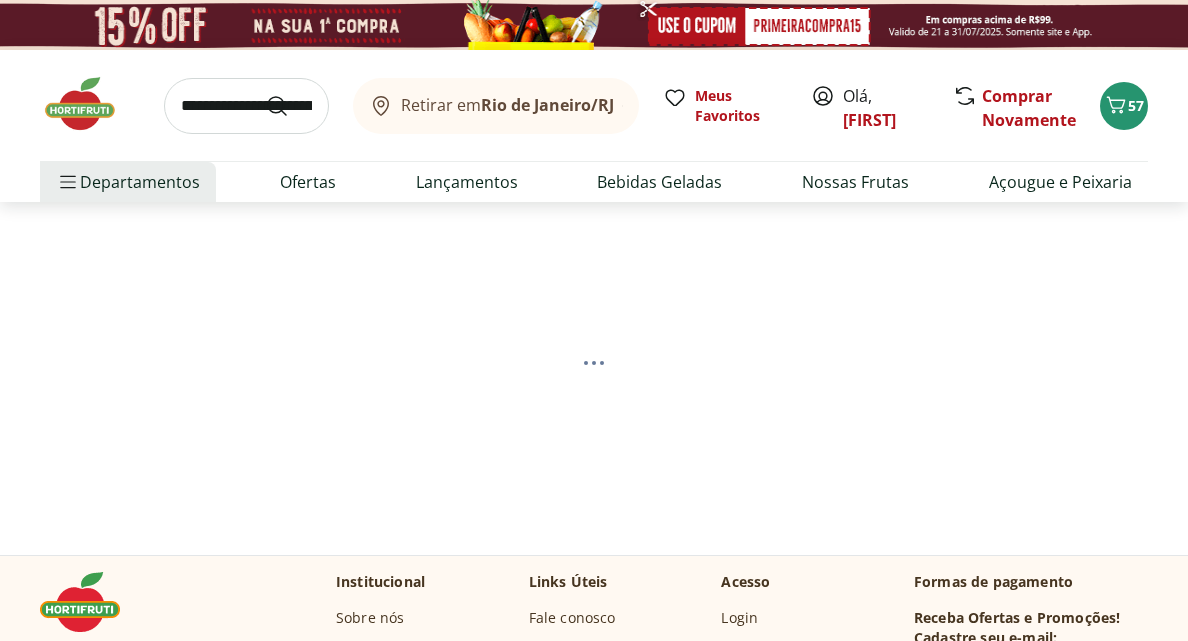 select on "**********" 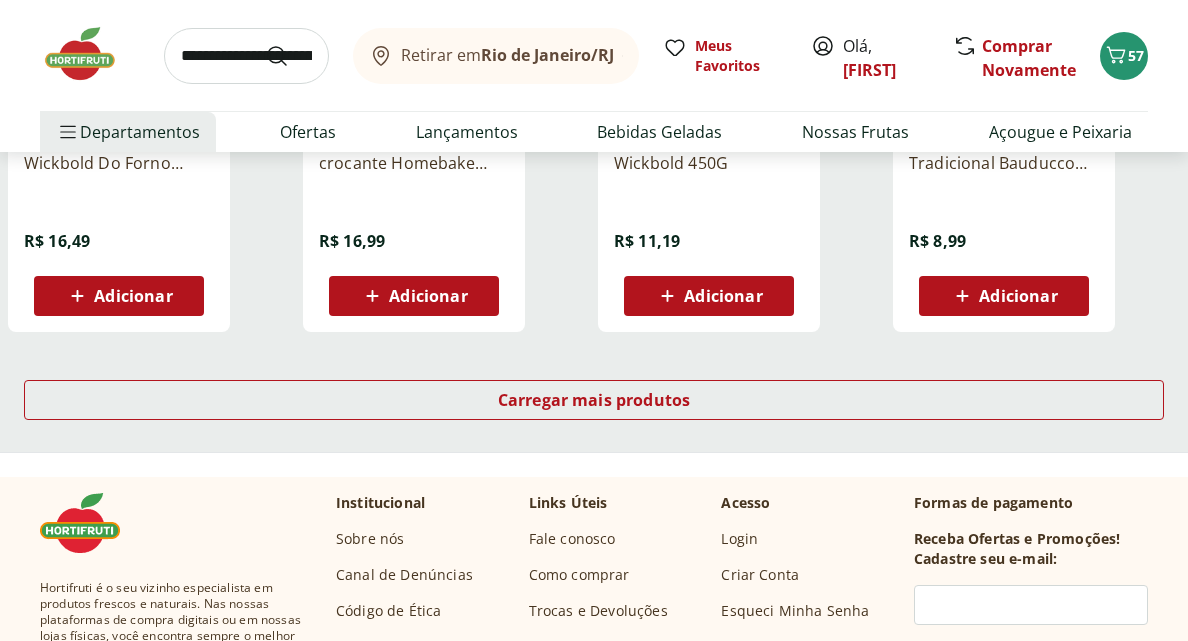 scroll, scrollTop: 1353, scrollLeft: 0, axis: vertical 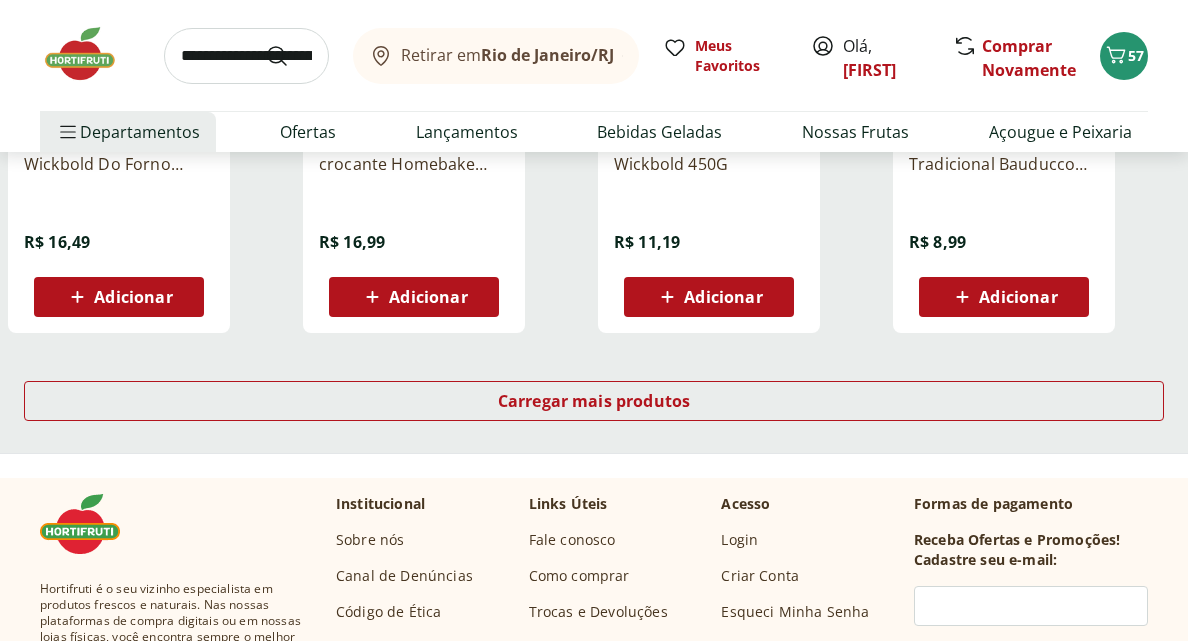 click on "Carregar mais produtos" at bounding box center [594, 405] 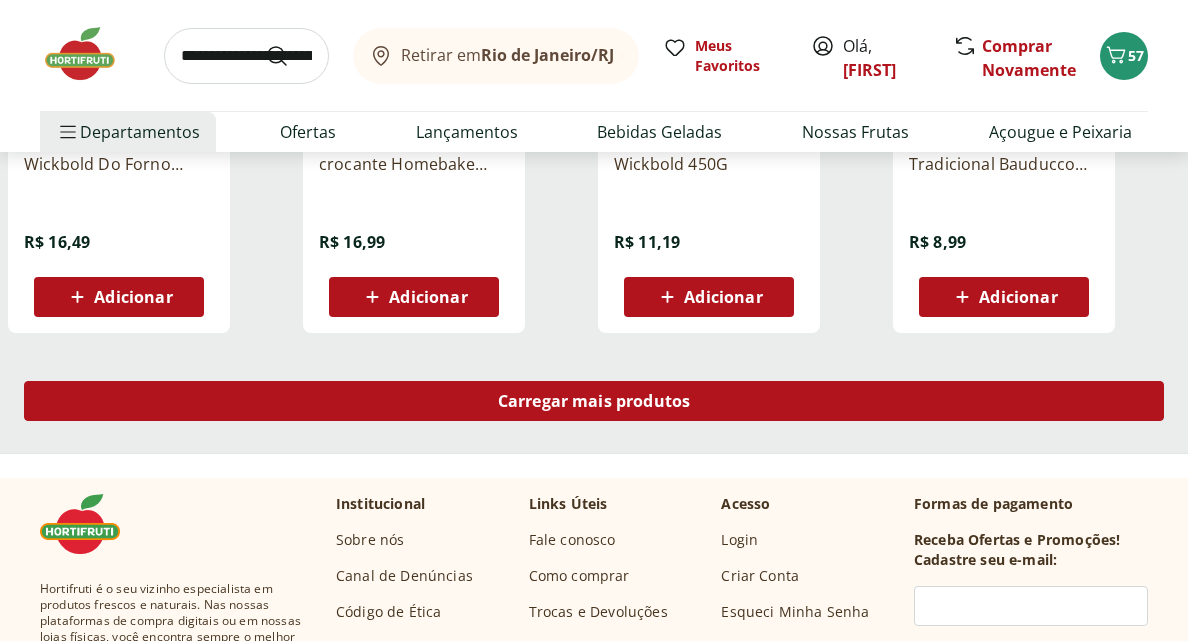 click on "Carregar mais produtos" at bounding box center [594, 401] 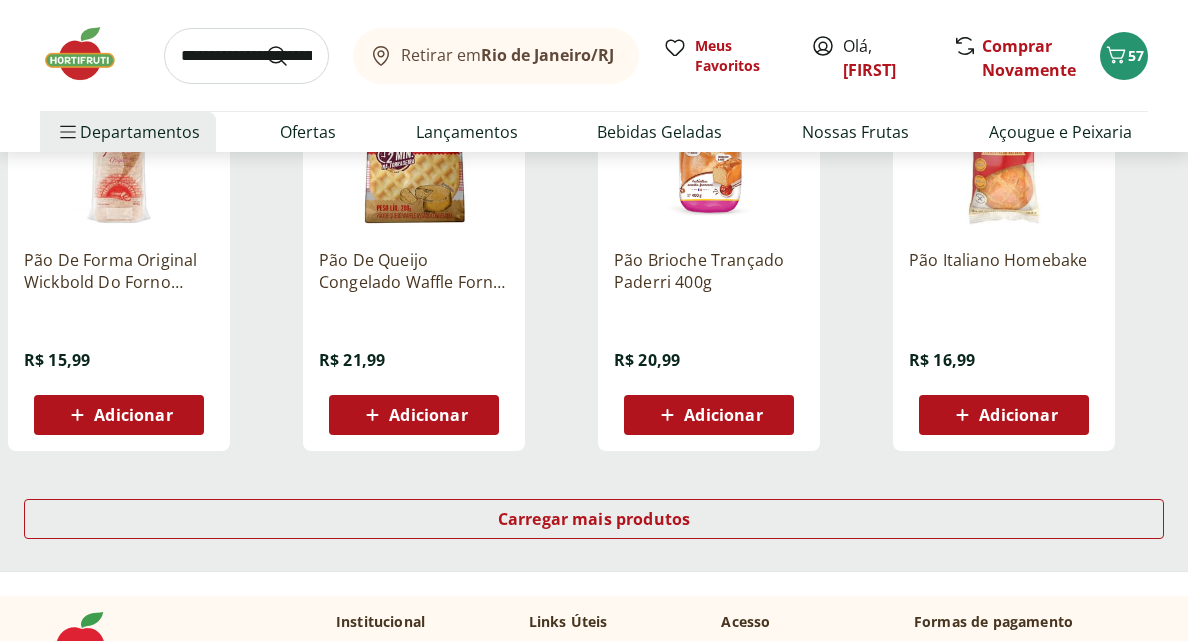 scroll, scrollTop: 2535, scrollLeft: 0, axis: vertical 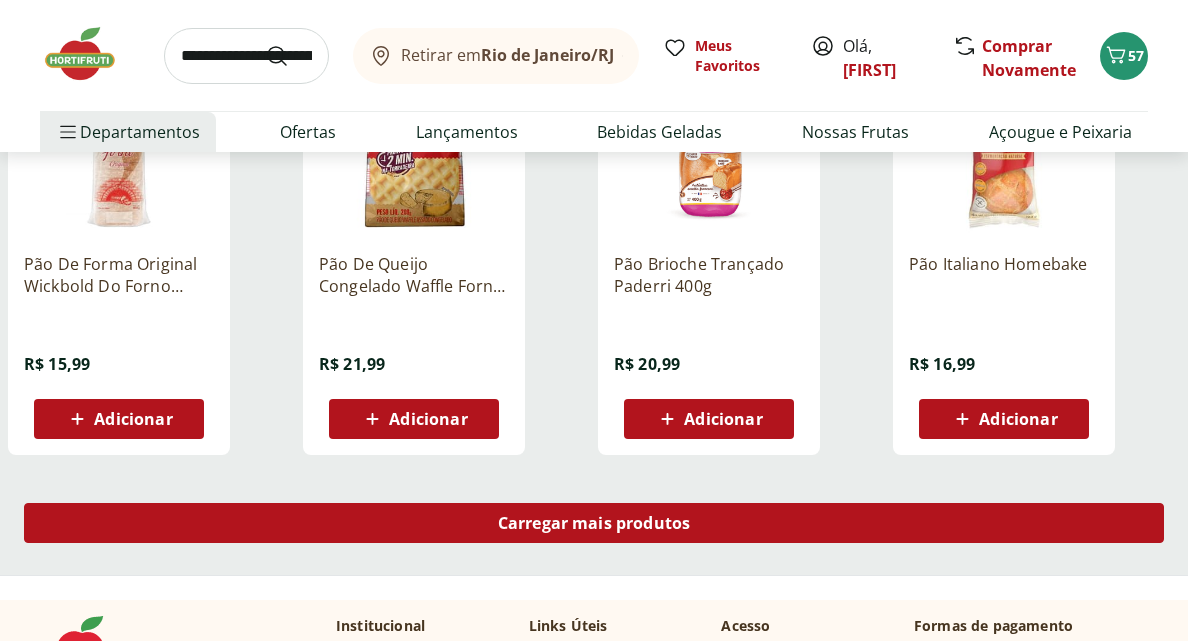 click on "Carregar mais produtos" at bounding box center [594, 523] 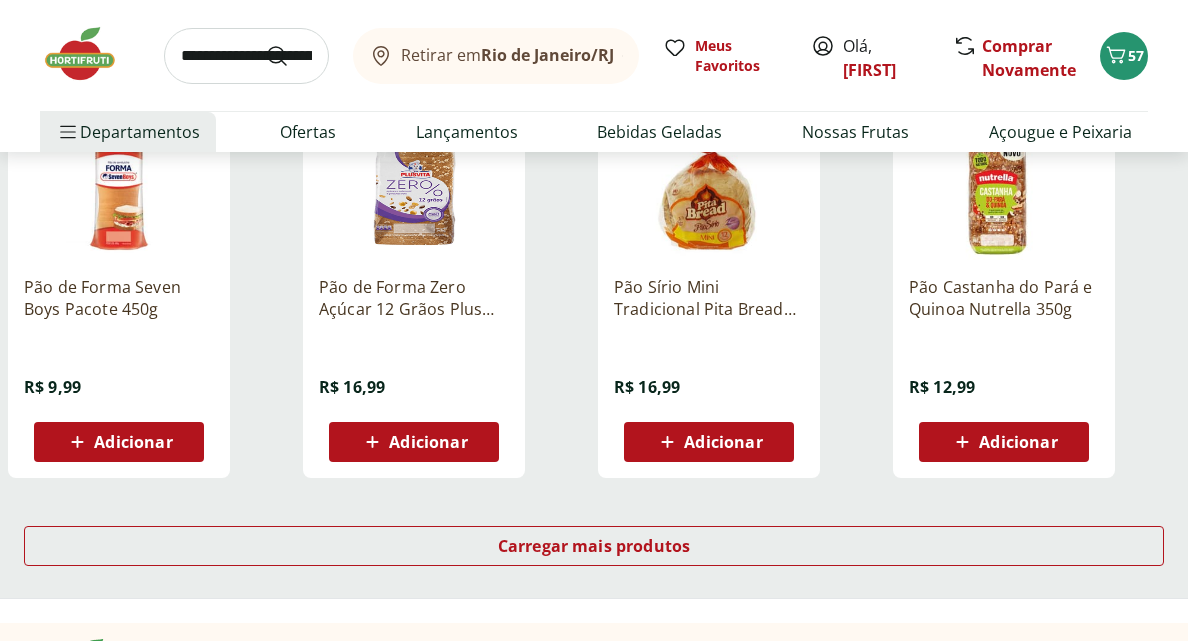 scroll, scrollTop: 3816, scrollLeft: 0, axis: vertical 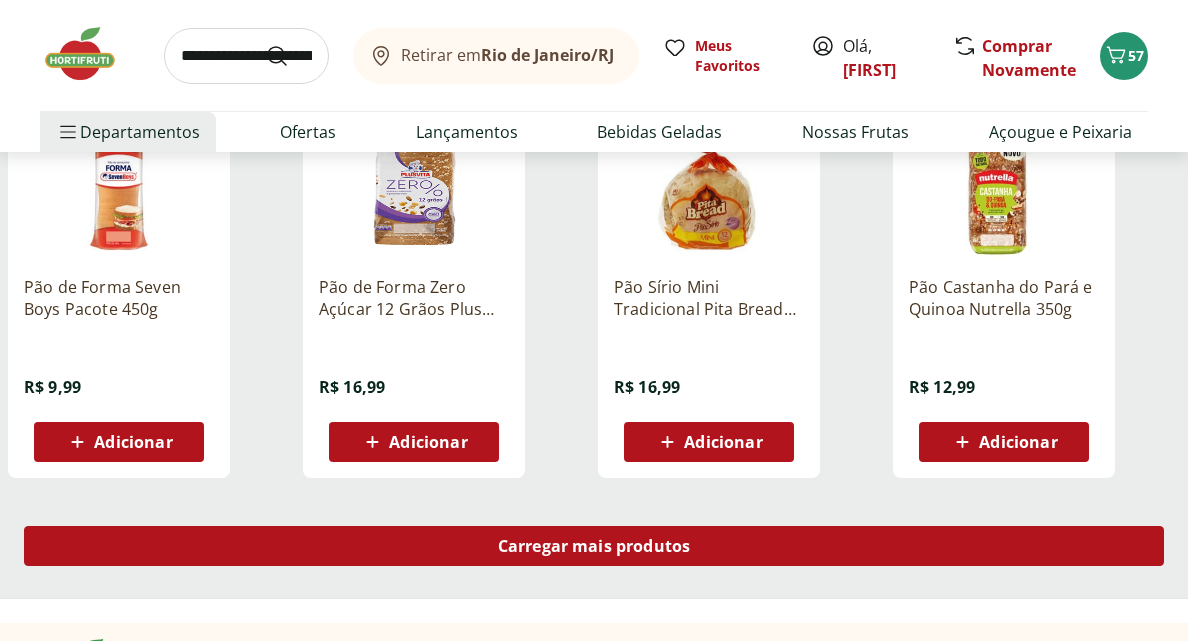 click on "Carregar mais produtos" at bounding box center [594, 546] 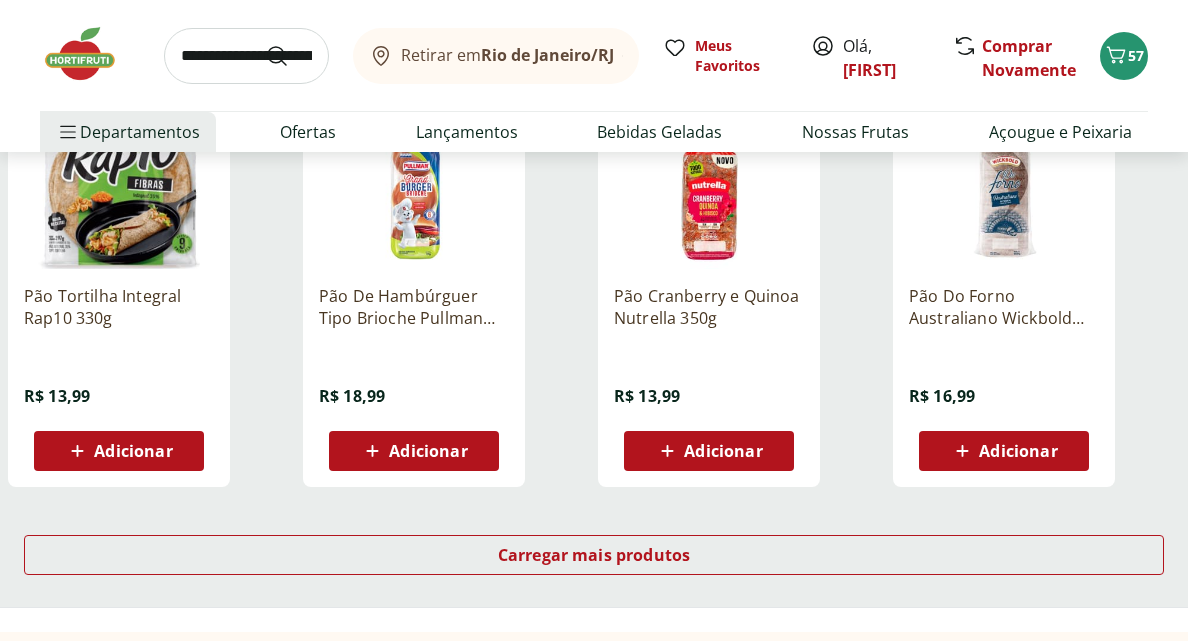 scroll, scrollTop: 5117, scrollLeft: 0, axis: vertical 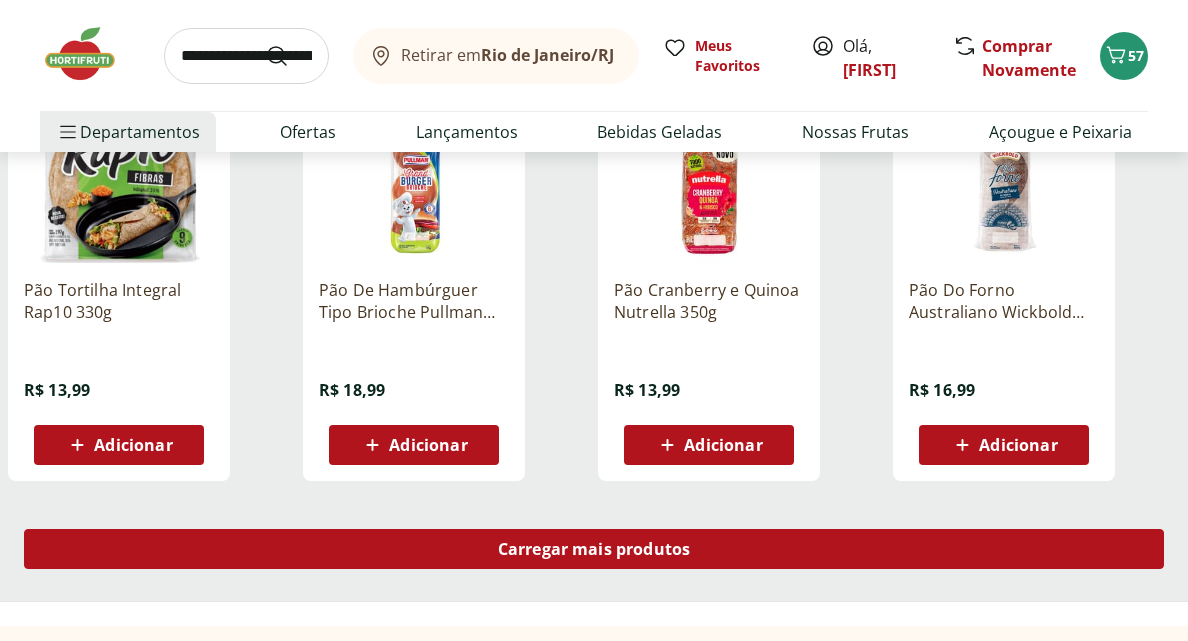 click on "Carregar mais produtos" at bounding box center (594, 549) 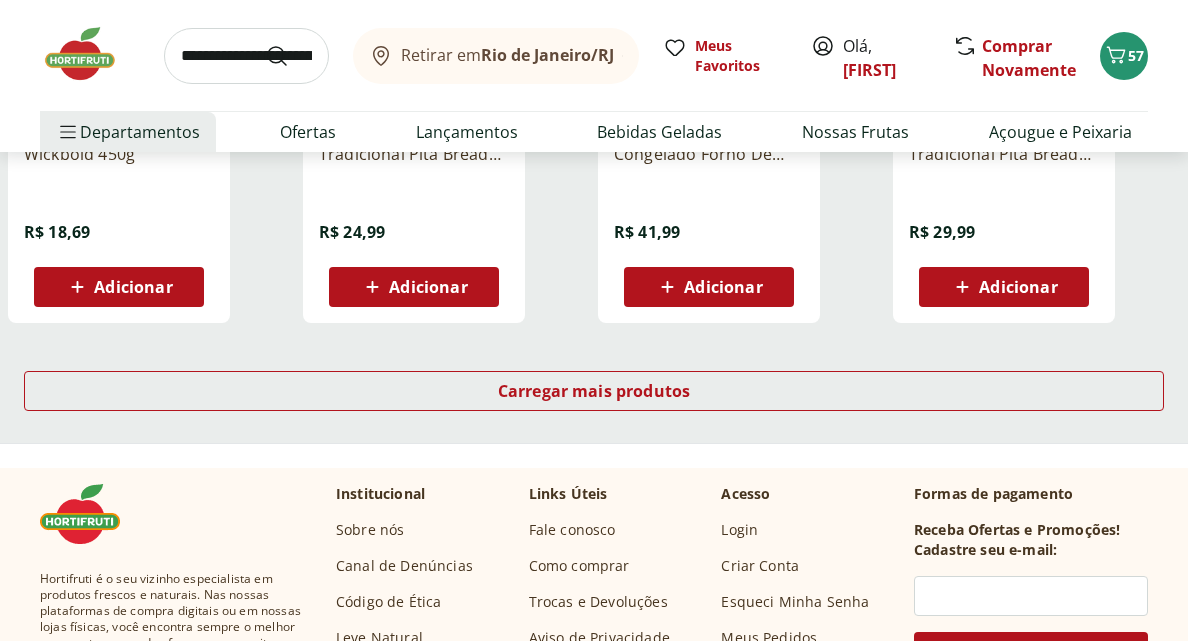 scroll, scrollTop: 6578, scrollLeft: 0, axis: vertical 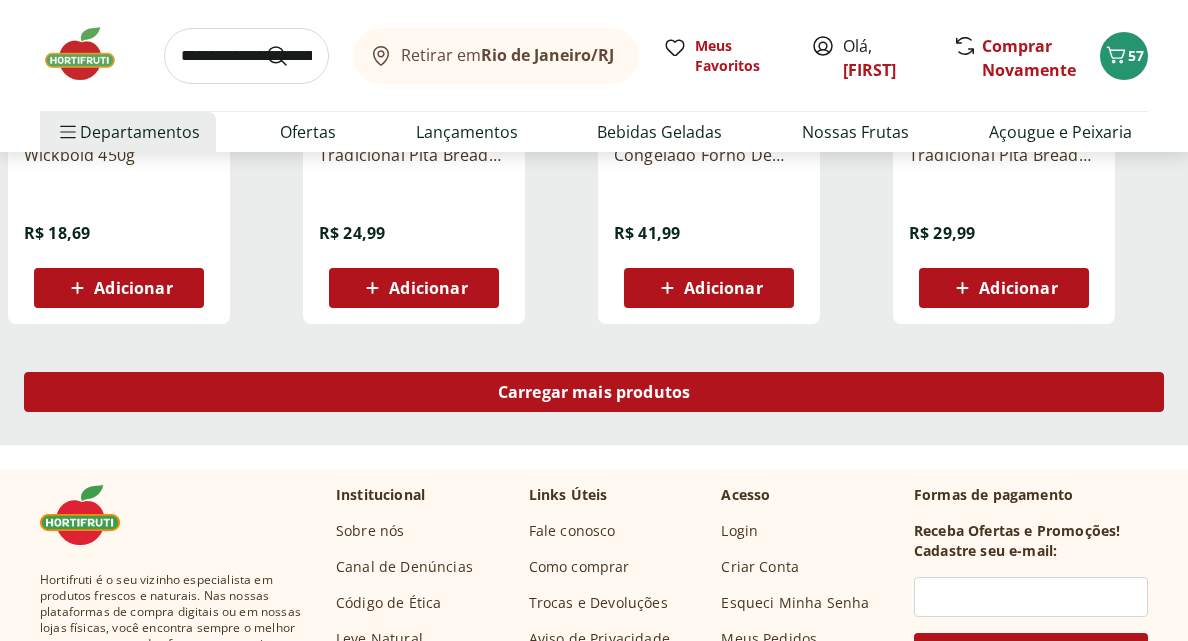 click on "Carregar mais produtos" at bounding box center (594, 392) 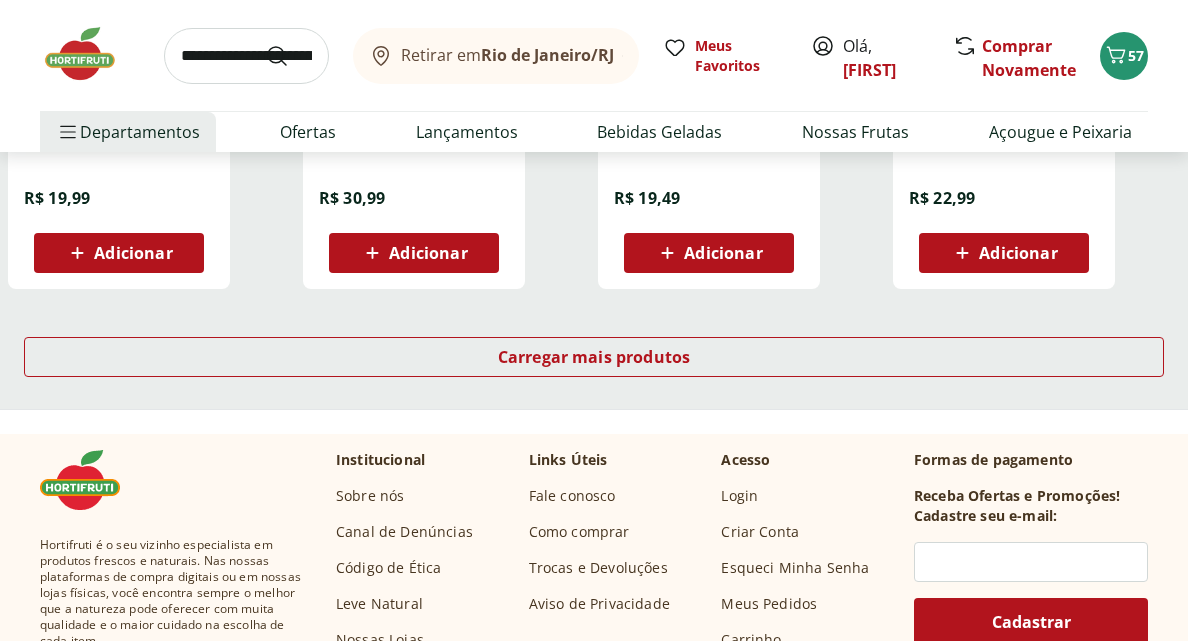 scroll, scrollTop: 7919, scrollLeft: 0, axis: vertical 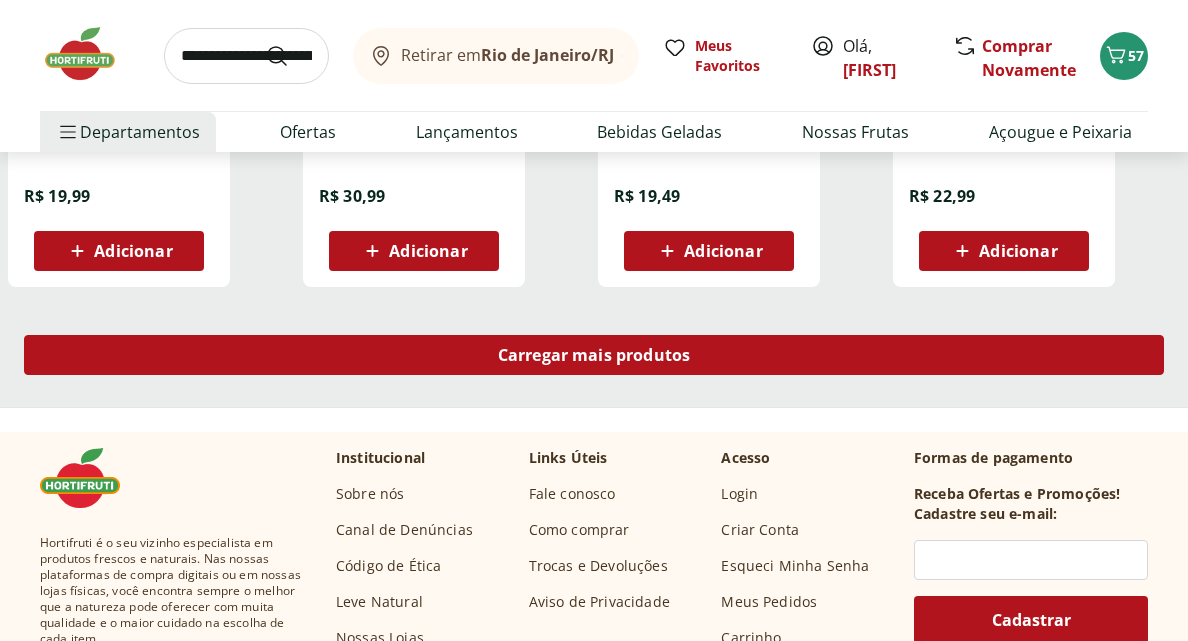 click on "Carregar mais produtos" at bounding box center (594, 355) 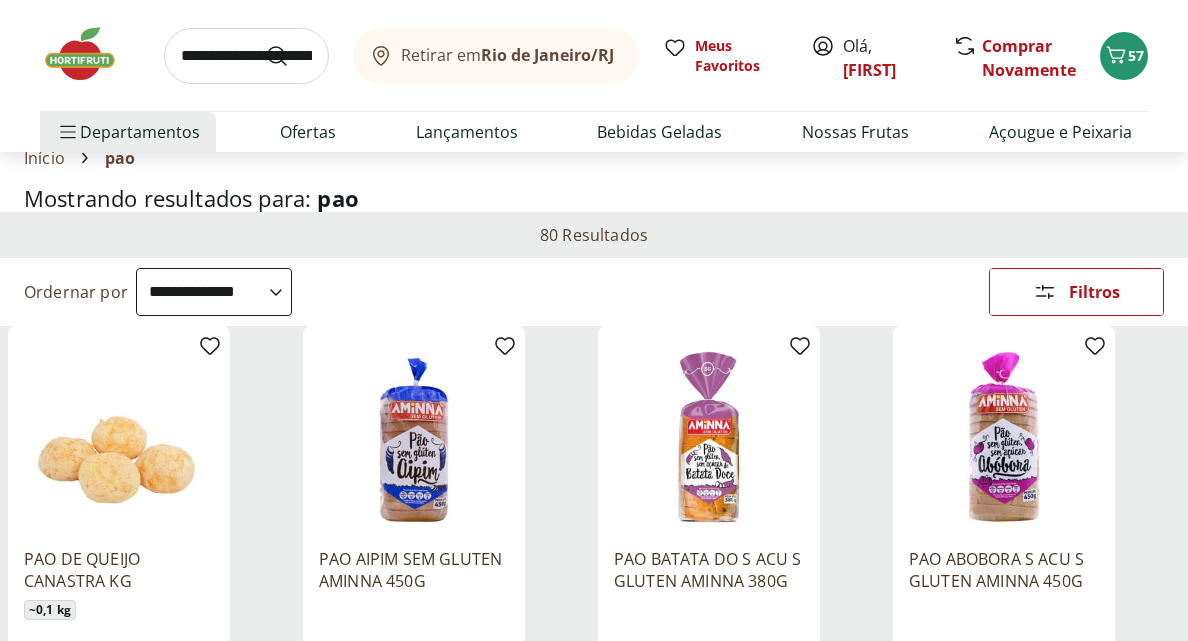 scroll, scrollTop: 71, scrollLeft: 0, axis: vertical 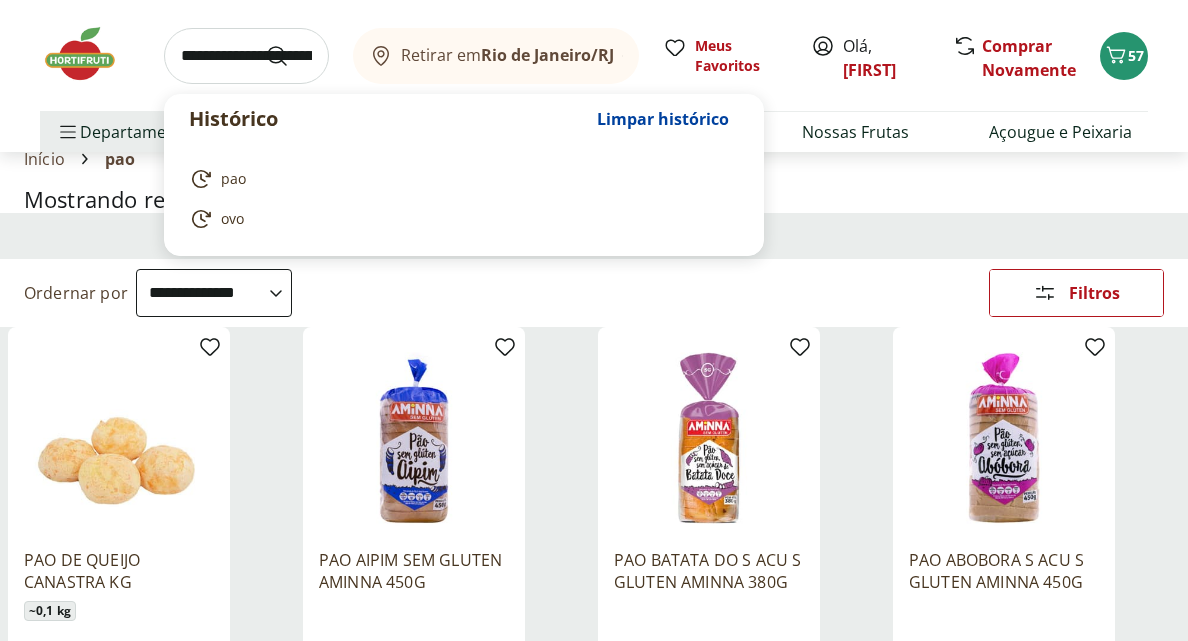click at bounding box center [246, 56] 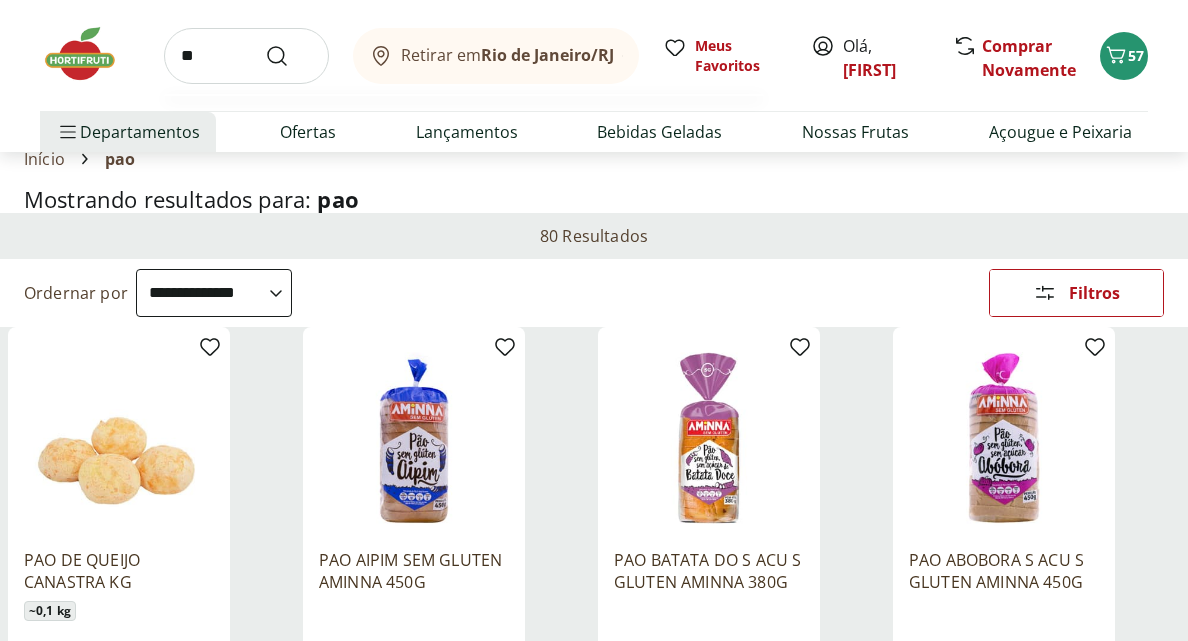 type on "***" 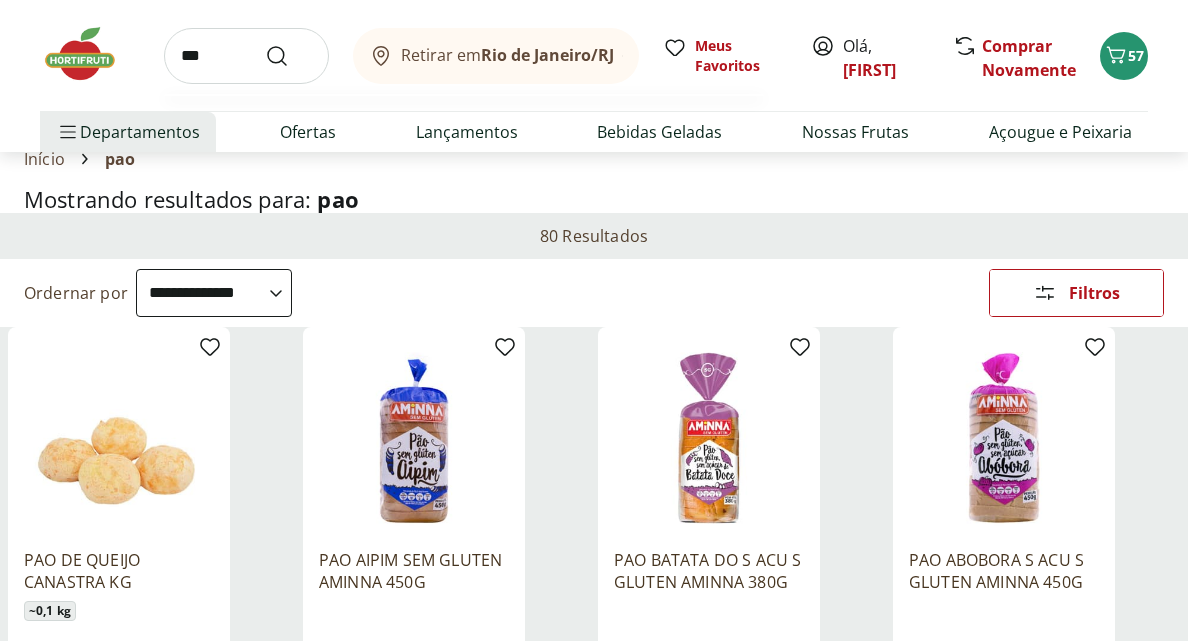 click at bounding box center (289, 56) 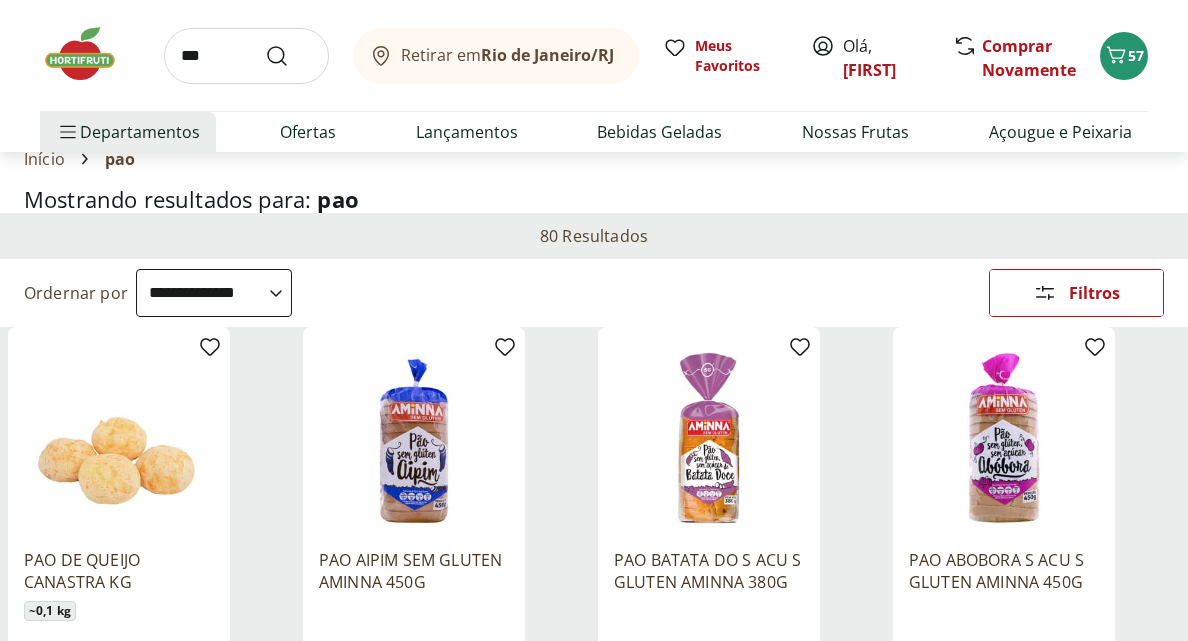 scroll, scrollTop: 0, scrollLeft: 0, axis: both 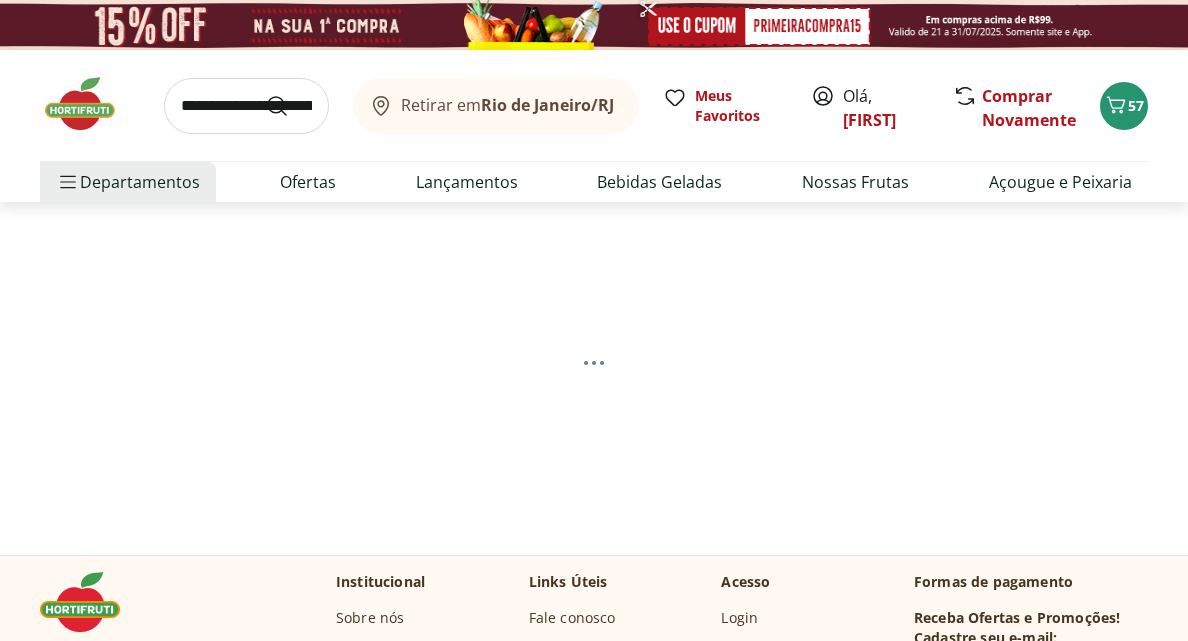 select on "**********" 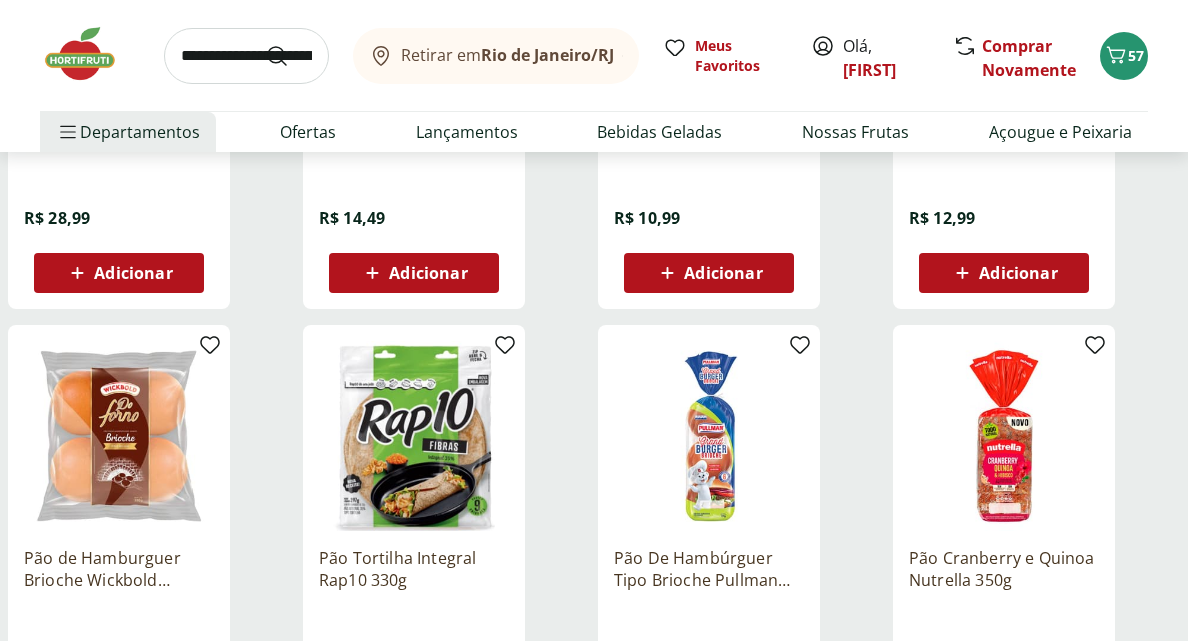 scroll, scrollTop: 3986, scrollLeft: 0, axis: vertical 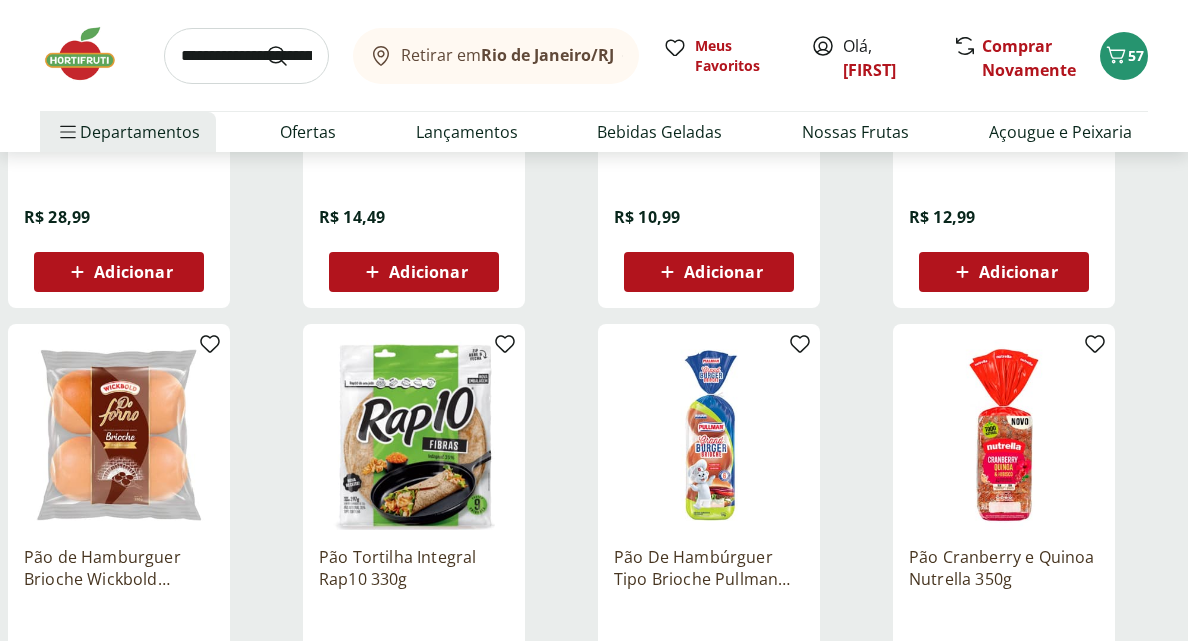 click on "Adicionar" at bounding box center [414, 272] 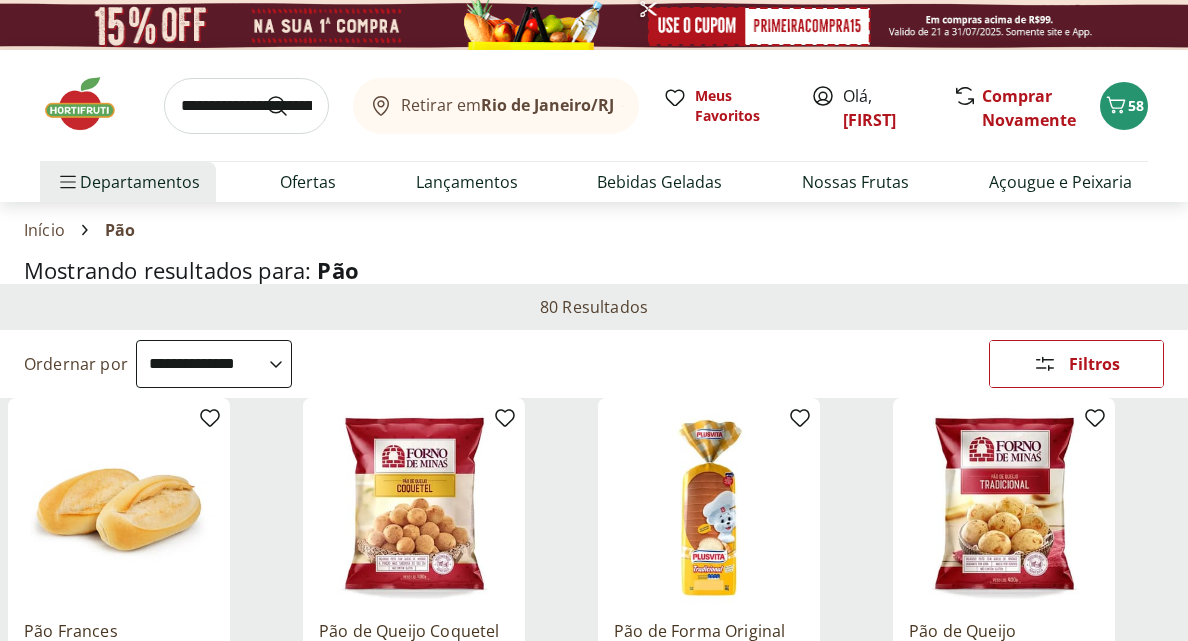 scroll, scrollTop: 0, scrollLeft: 0, axis: both 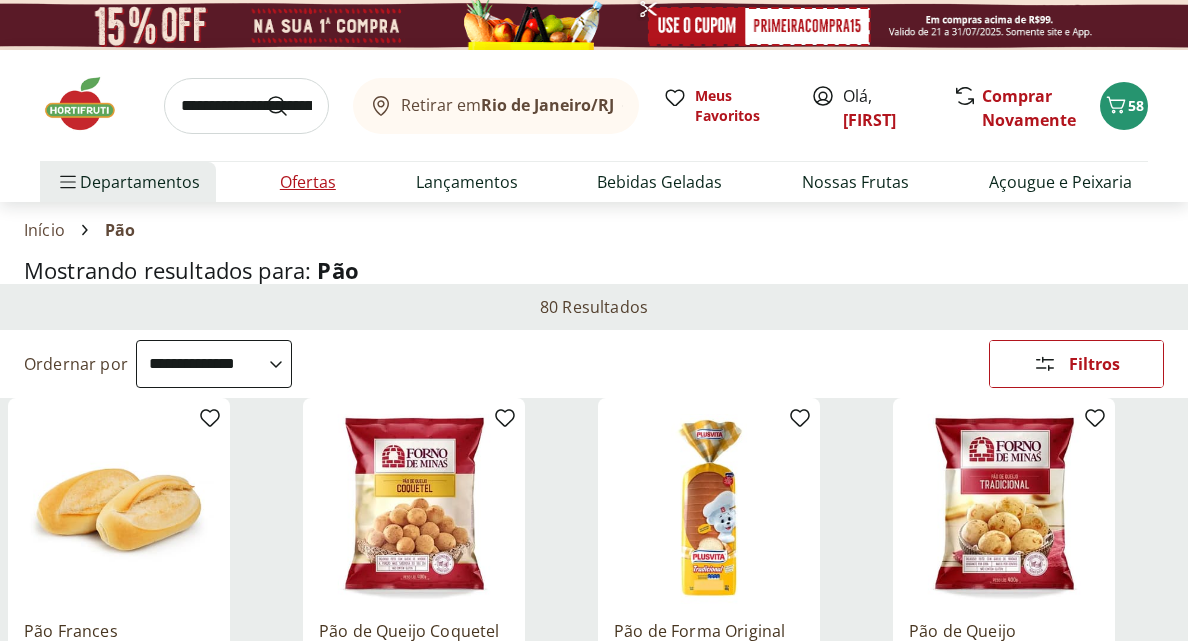 click on "Ofertas" at bounding box center (308, 182) 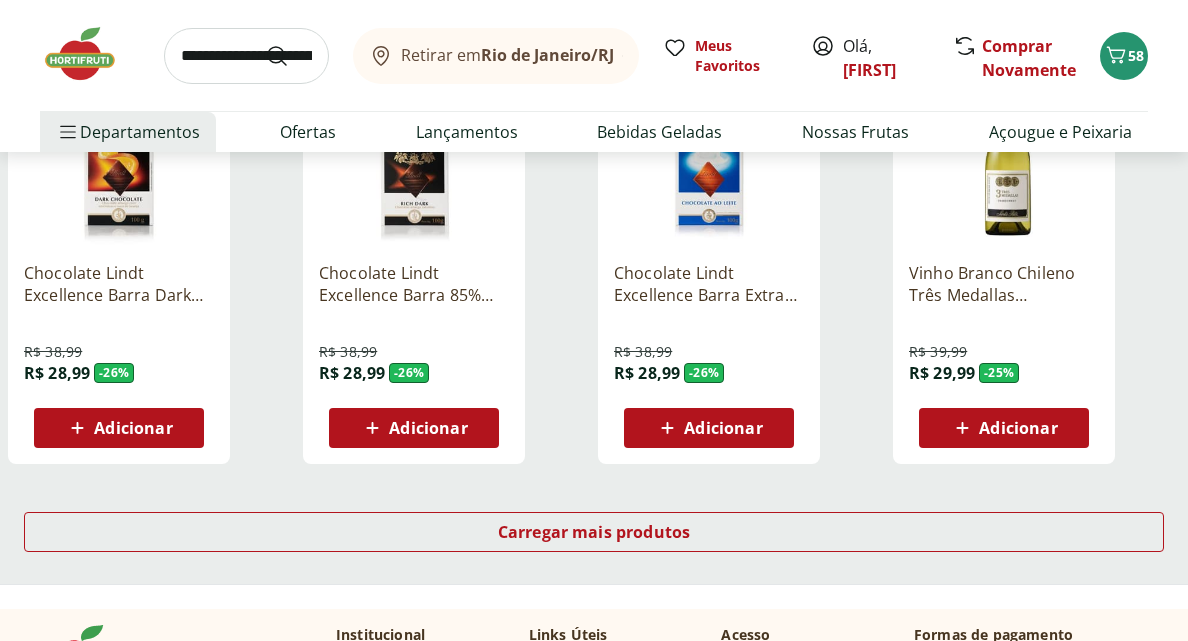 scroll, scrollTop: 1221, scrollLeft: 0, axis: vertical 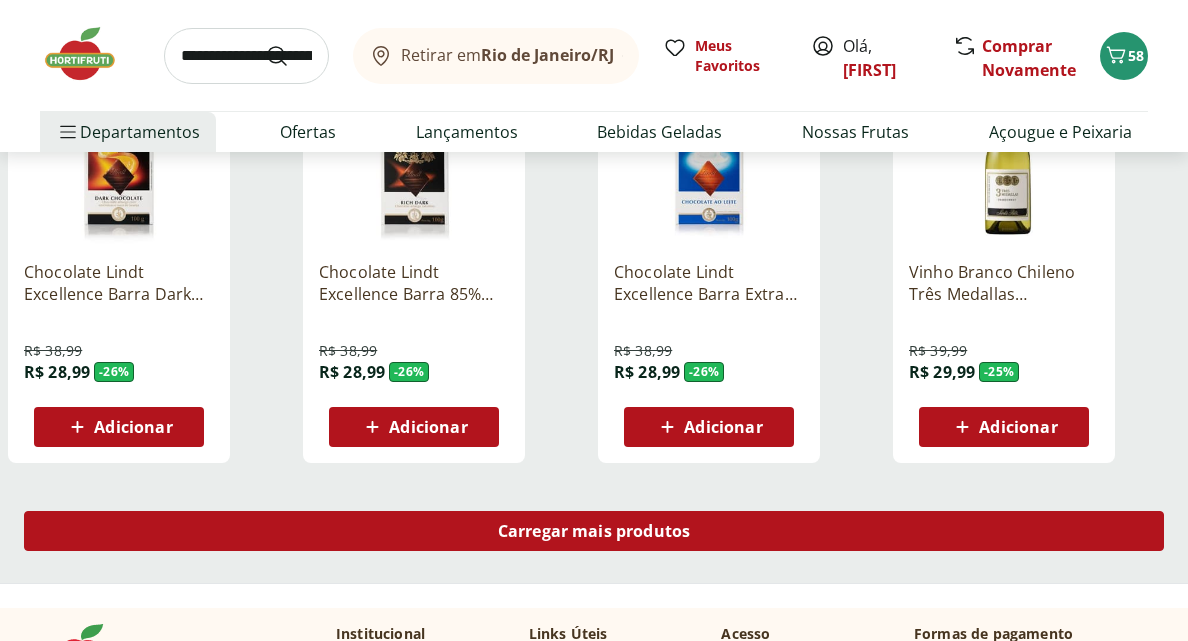 click on "Carregar mais produtos" at bounding box center (594, 531) 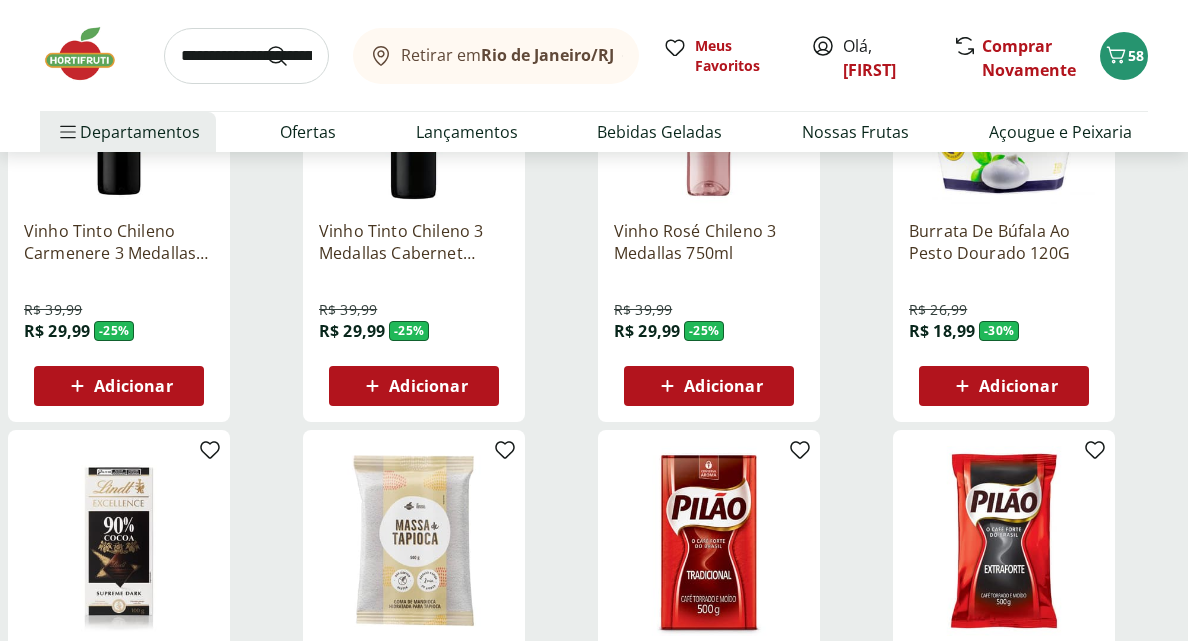 scroll, scrollTop: 1723, scrollLeft: 0, axis: vertical 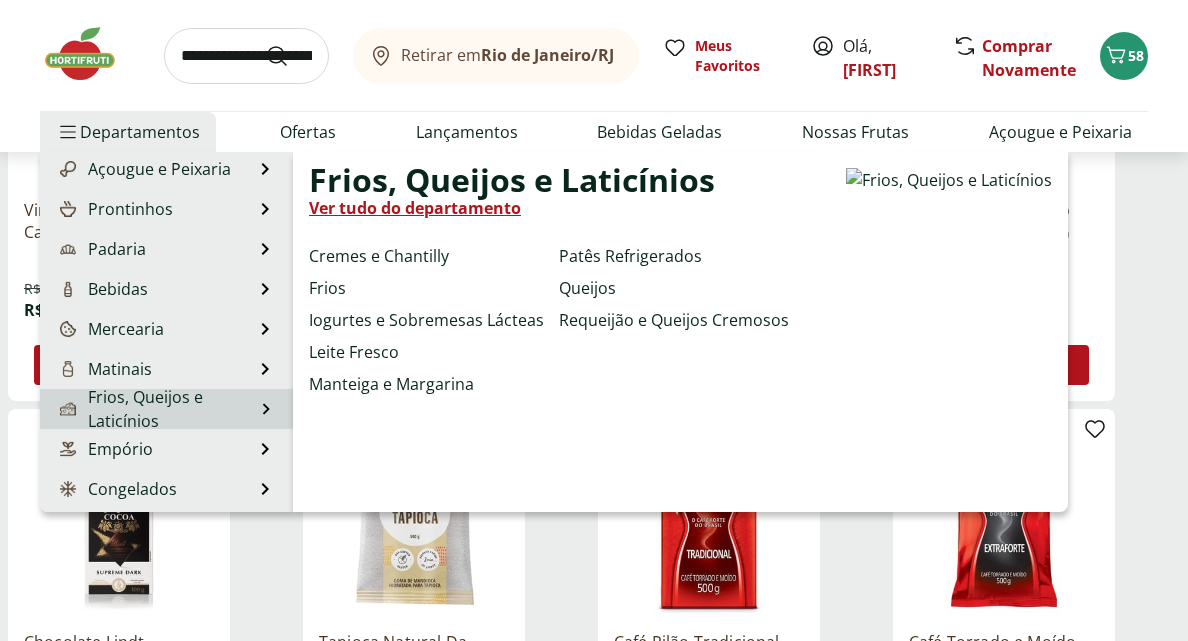 click on "Frios, Queijos e Laticínios" at bounding box center [155, 409] 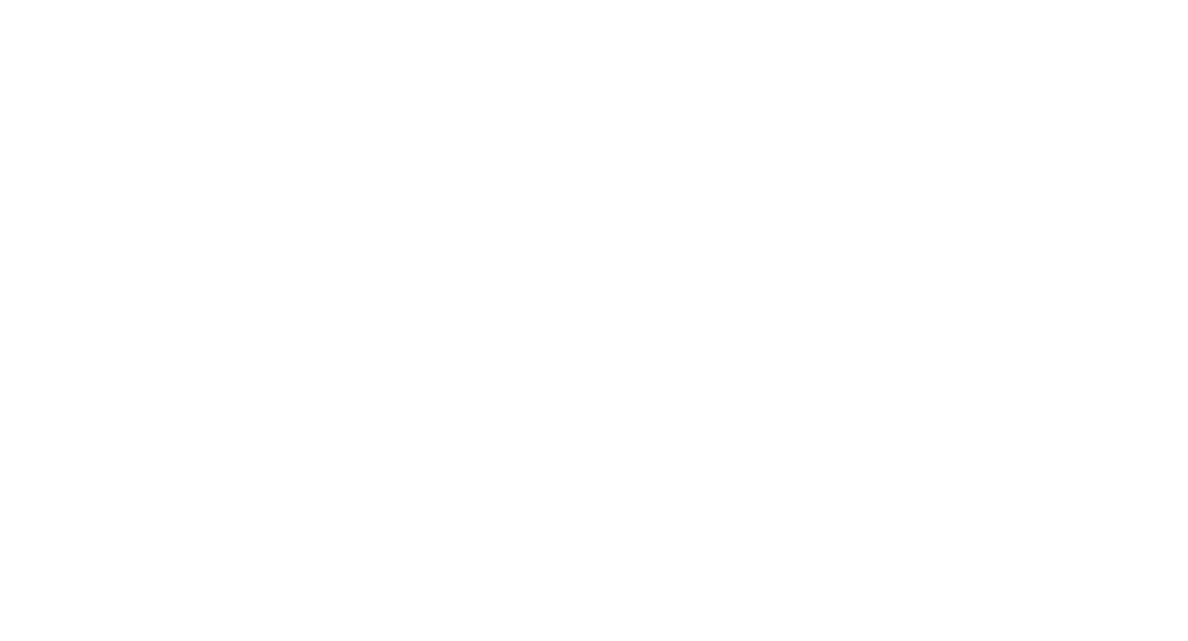 scroll, scrollTop: 0, scrollLeft: 0, axis: both 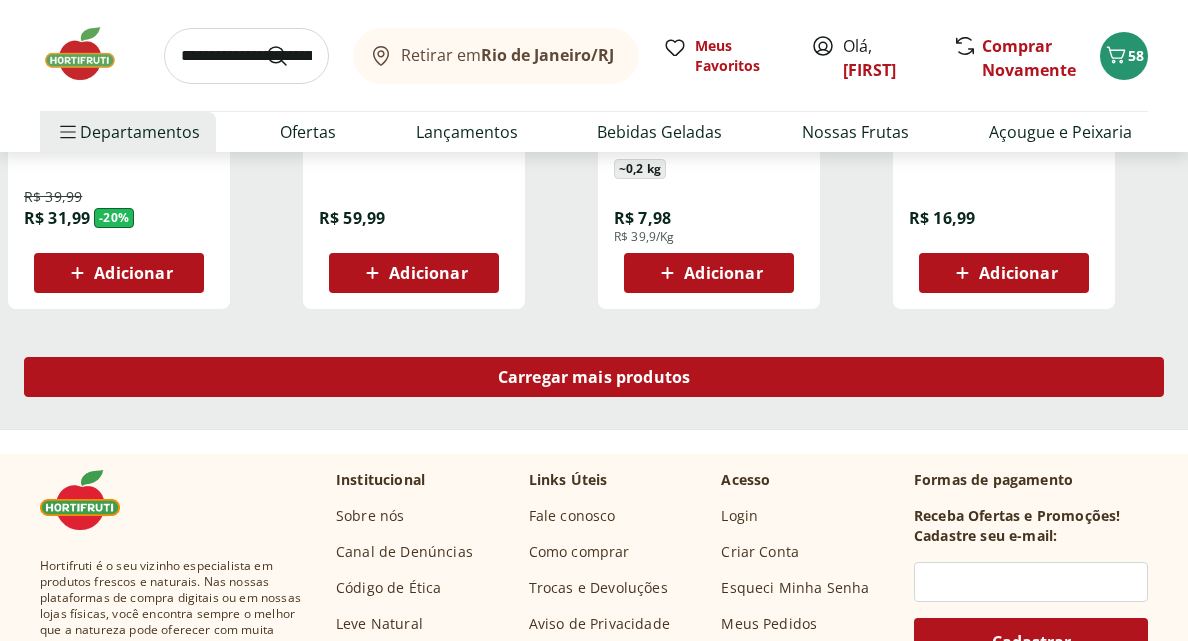 click on "Carregar mais produtos" at bounding box center [594, 377] 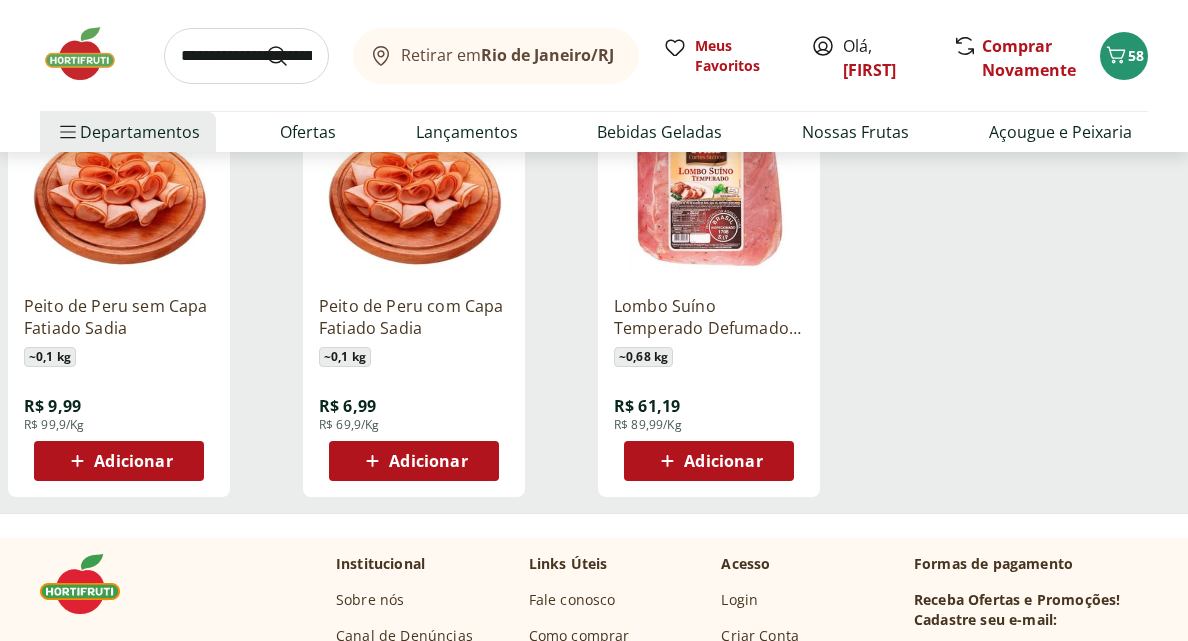 scroll, scrollTop: 2499, scrollLeft: 0, axis: vertical 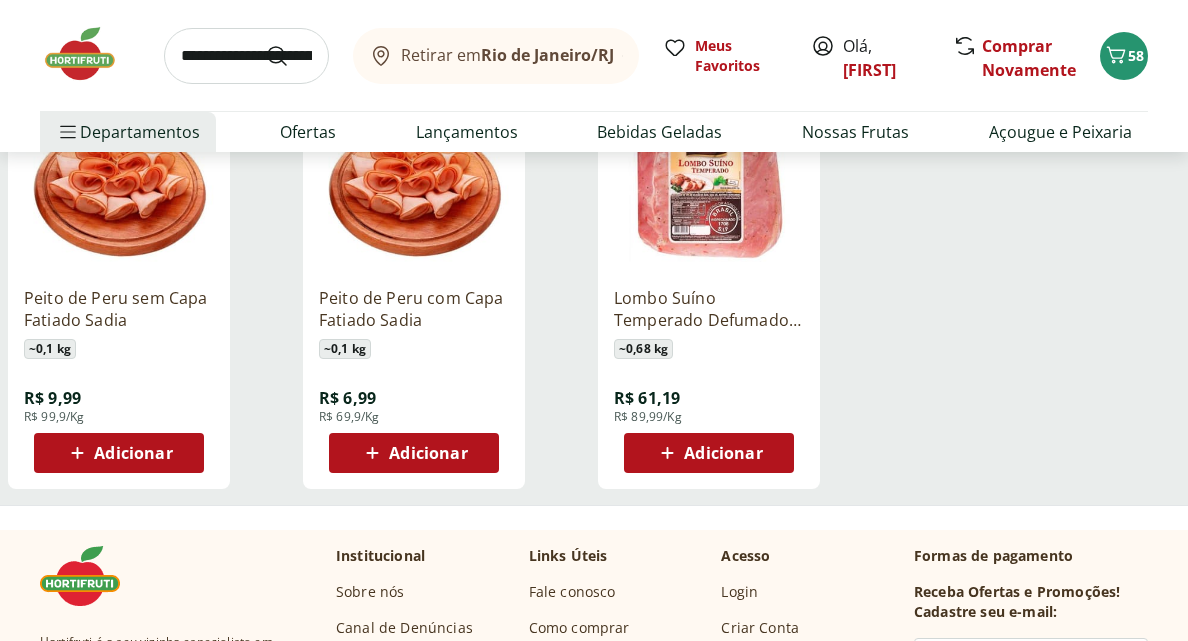 click at bounding box center [246, 56] 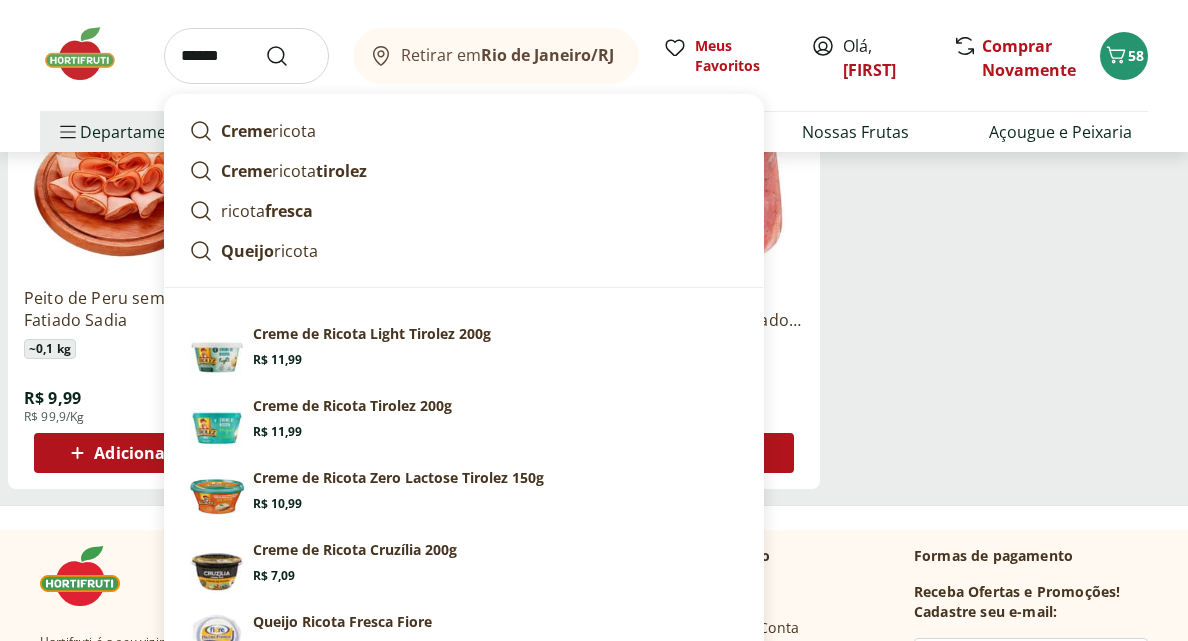 type on "******" 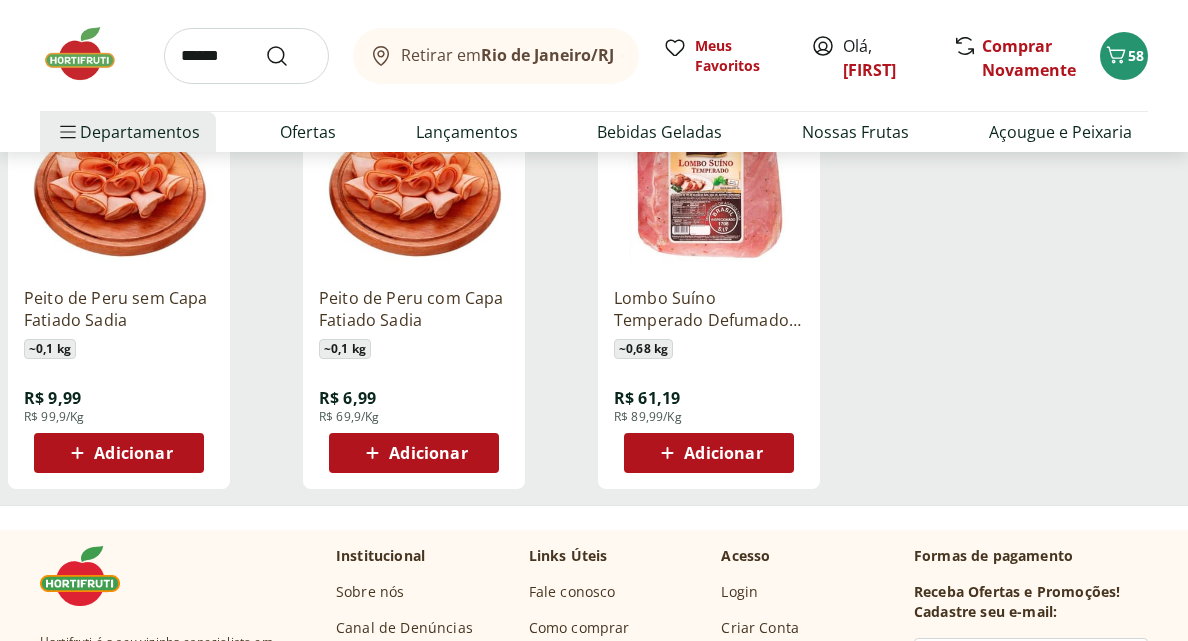 scroll, scrollTop: 0, scrollLeft: 0, axis: both 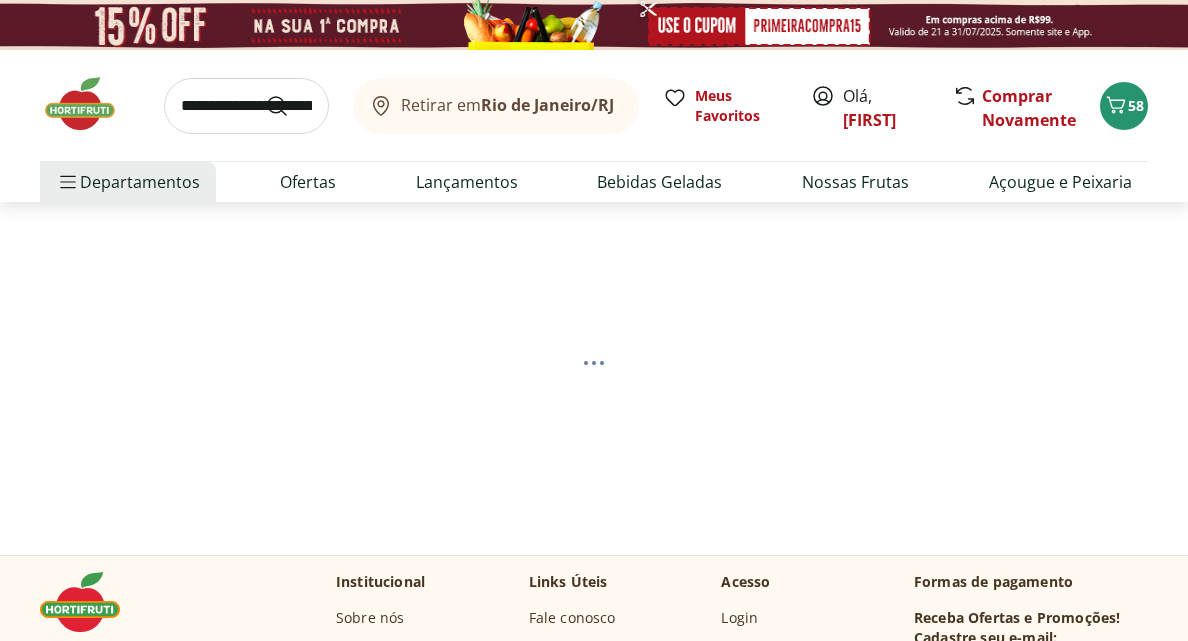 select on "**********" 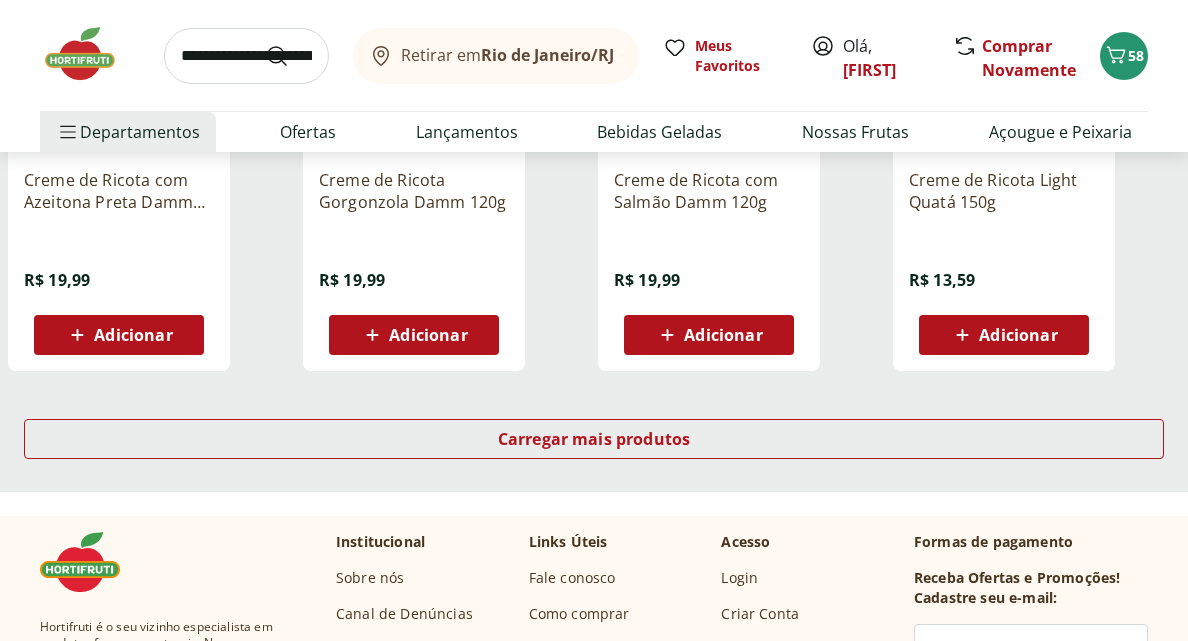 scroll, scrollTop: 1317, scrollLeft: 0, axis: vertical 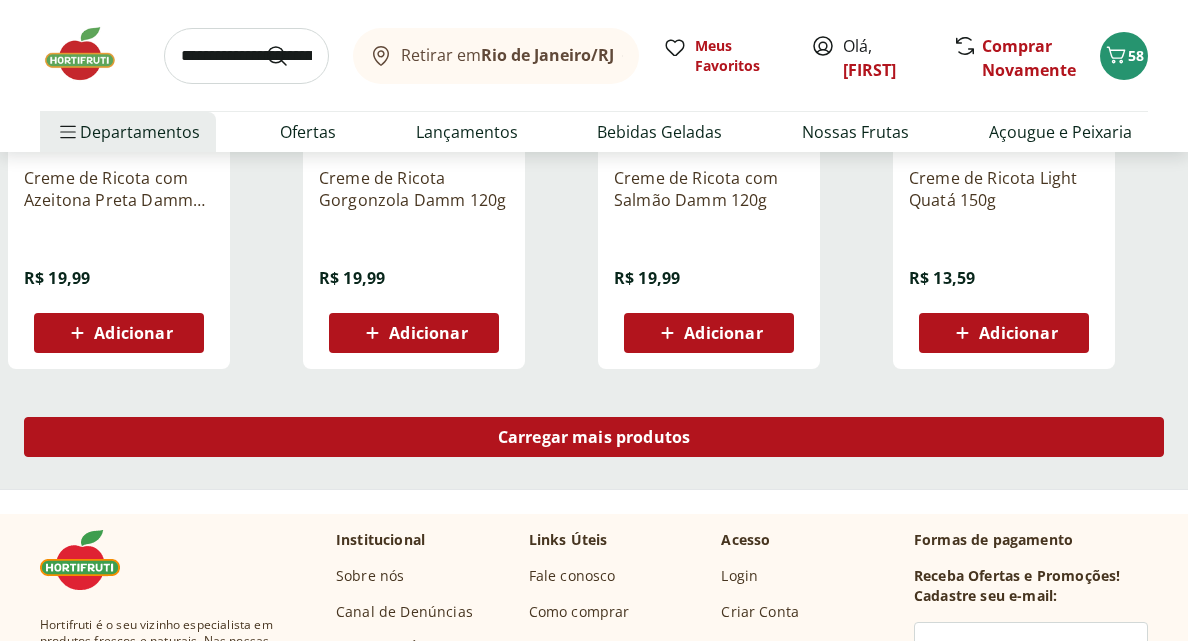 click on "Carregar mais produtos" at bounding box center [594, 437] 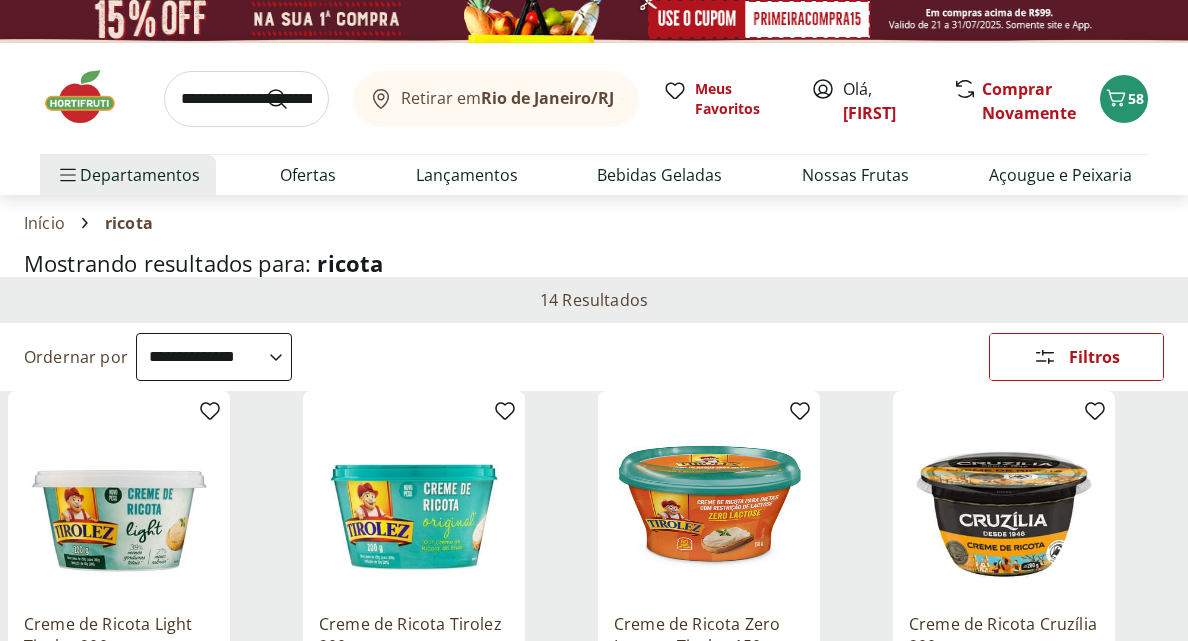 scroll, scrollTop: 17, scrollLeft: 0, axis: vertical 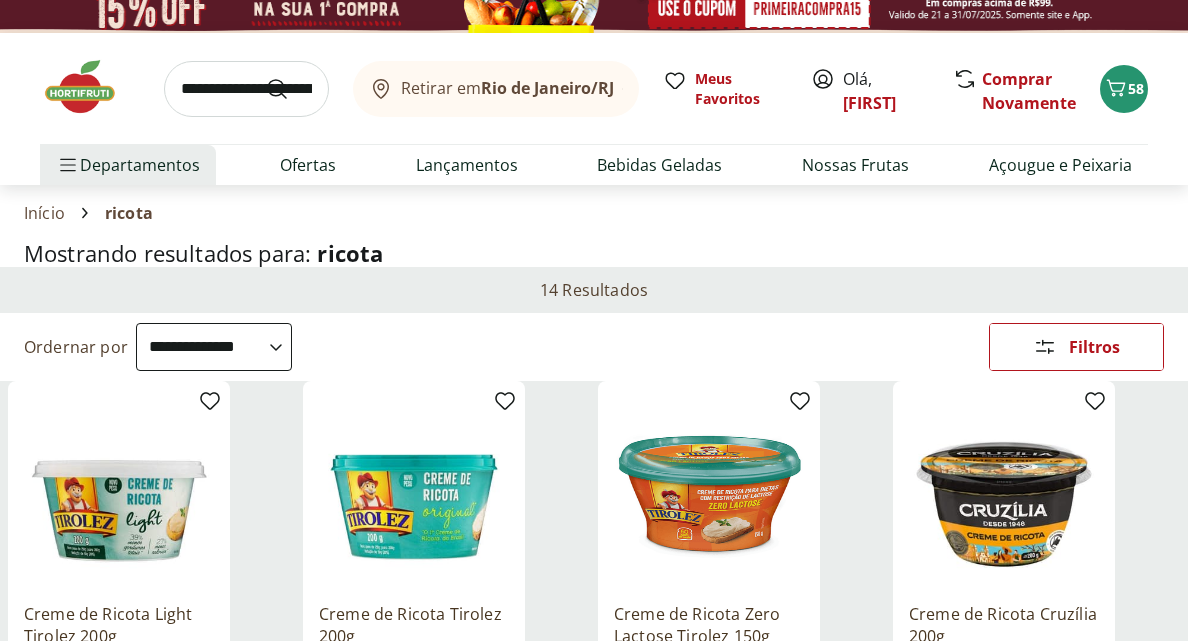click at bounding box center (246, 89) 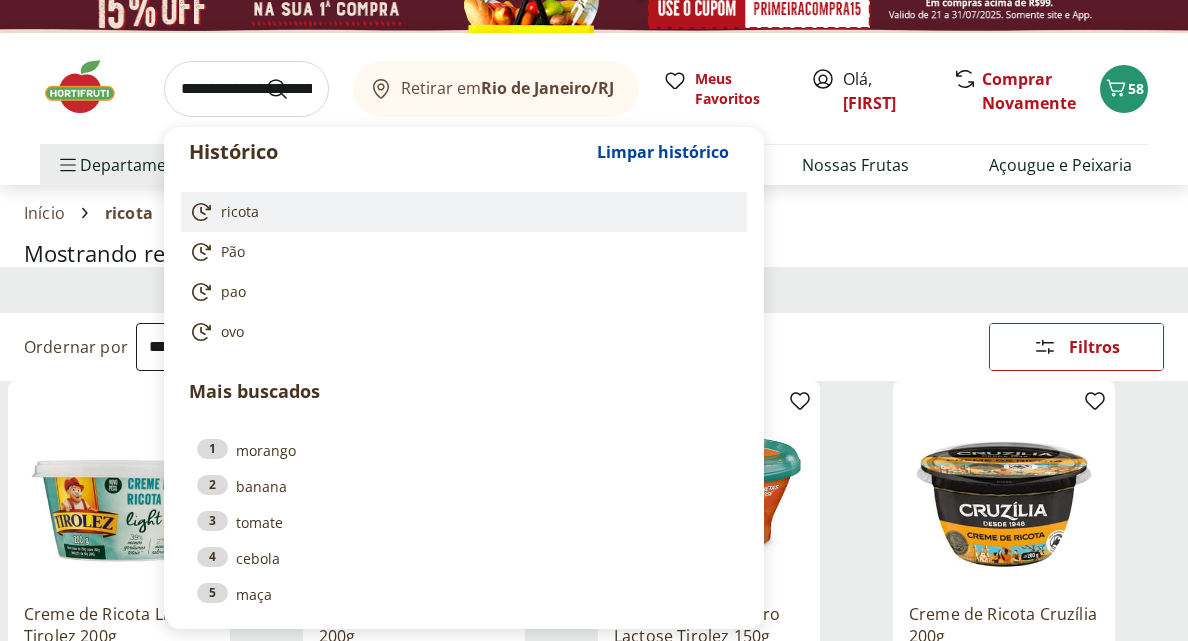 click on "ricota" at bounding box center (240, 212) 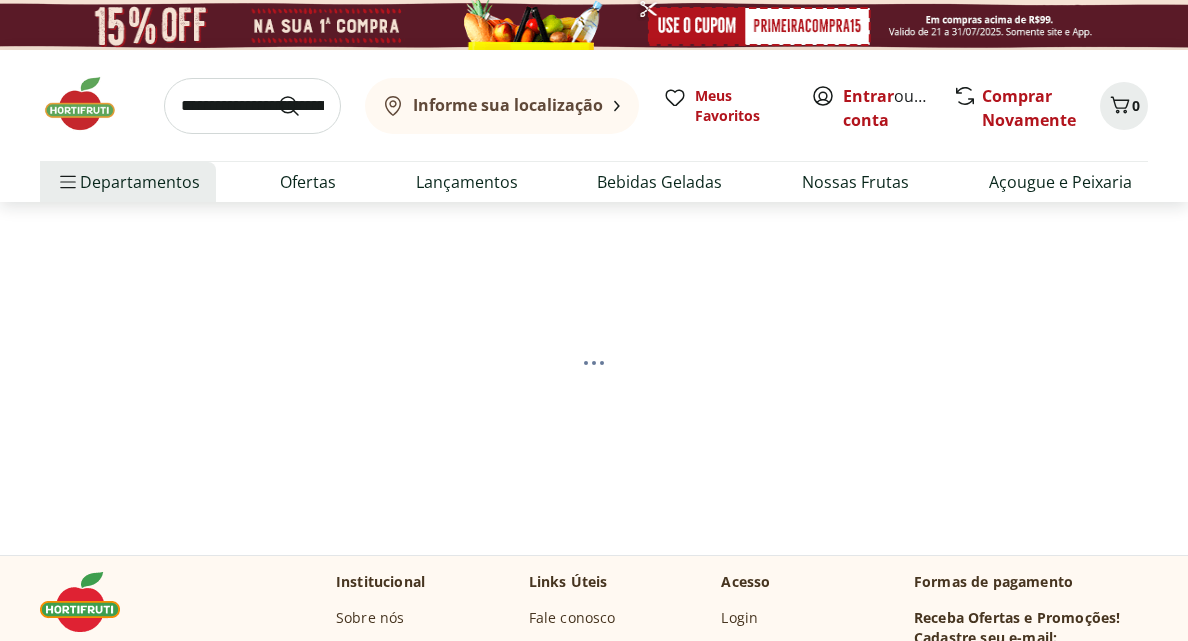 scroll, scrollTop: 0, scrollLeft: 0, axis: both 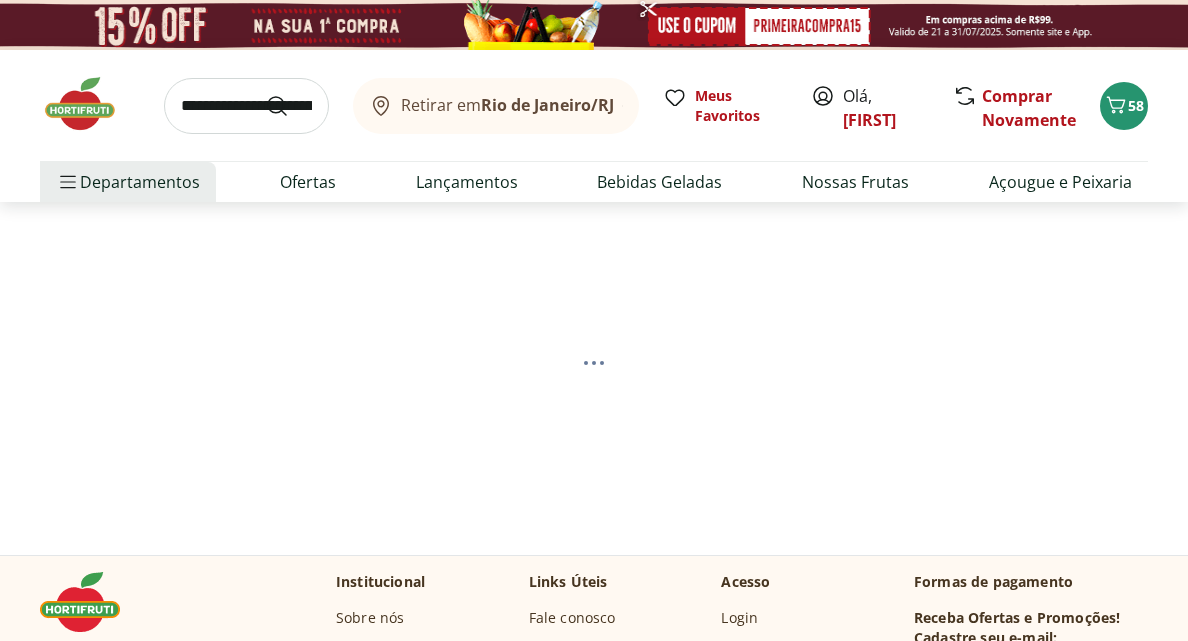 select on "**********" 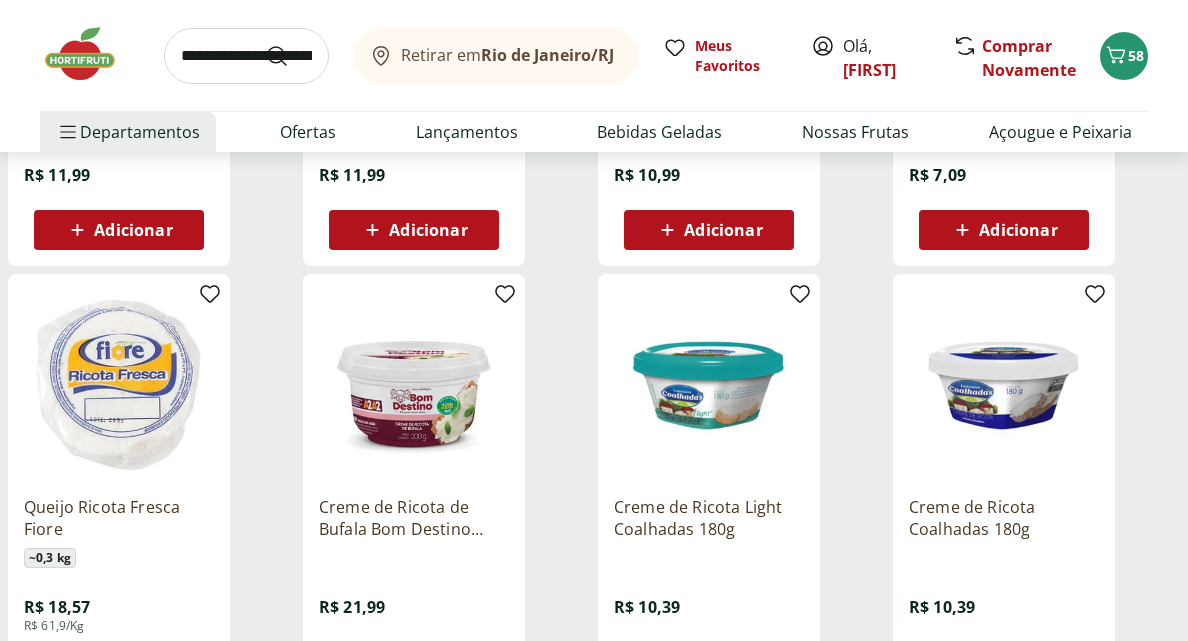 scroll, scrollTop: 558, scrollLeft: 0, axis: vertical 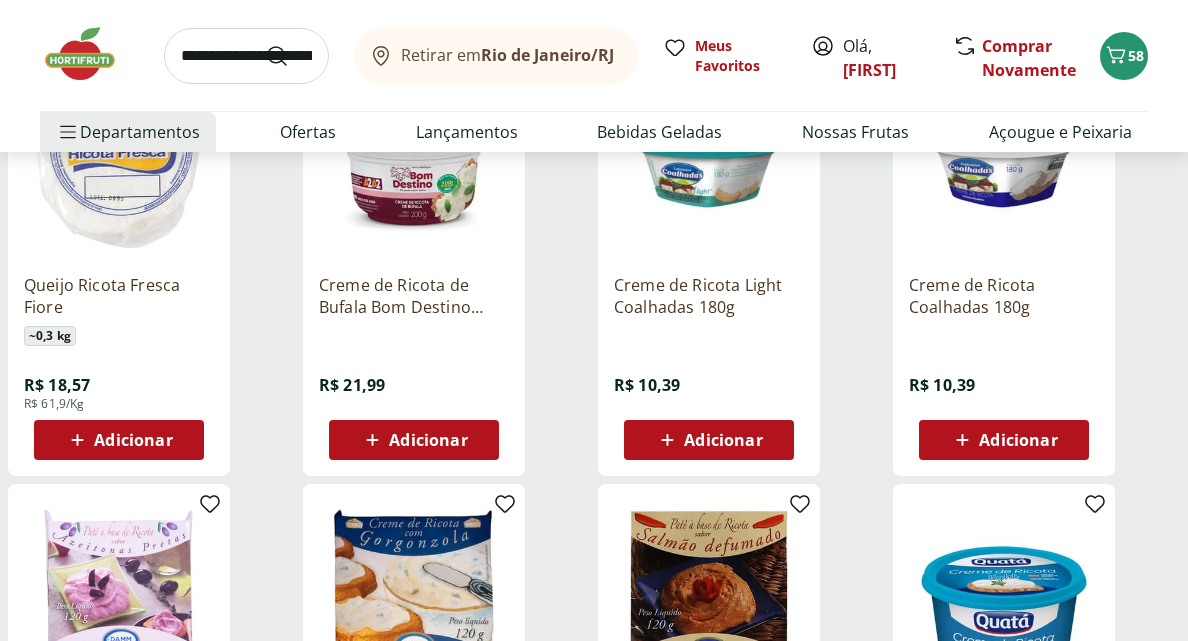 click on "Adicionar" at bounding box center [133, 440] 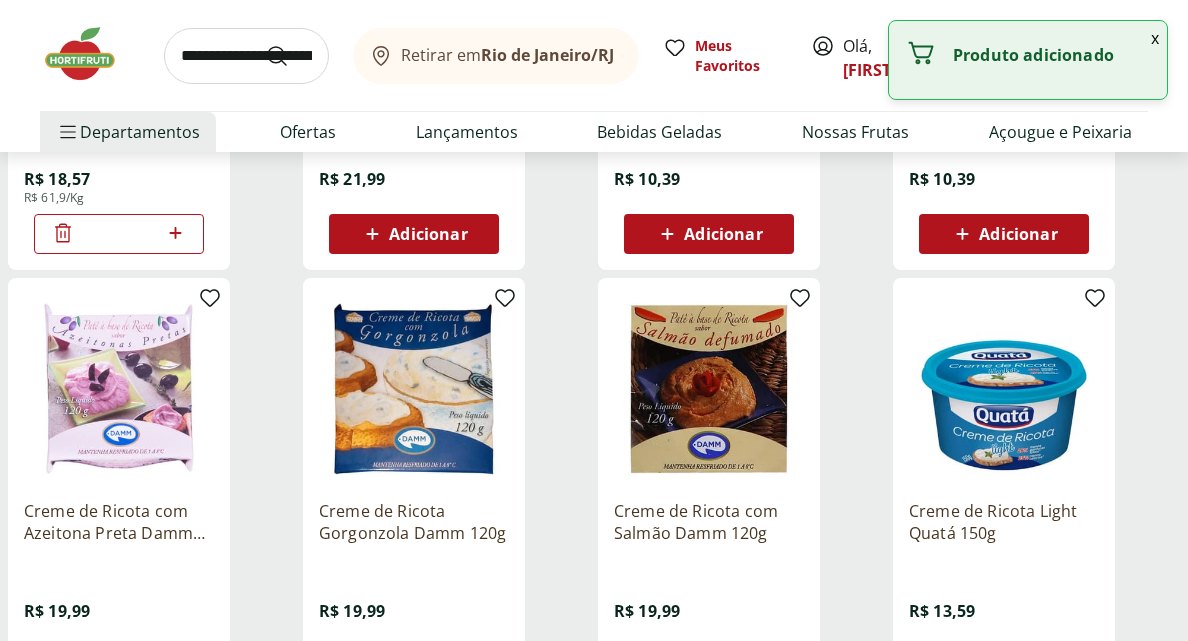 scroll, scrollTop: 985, scrollLeft: 0, axis: vertical 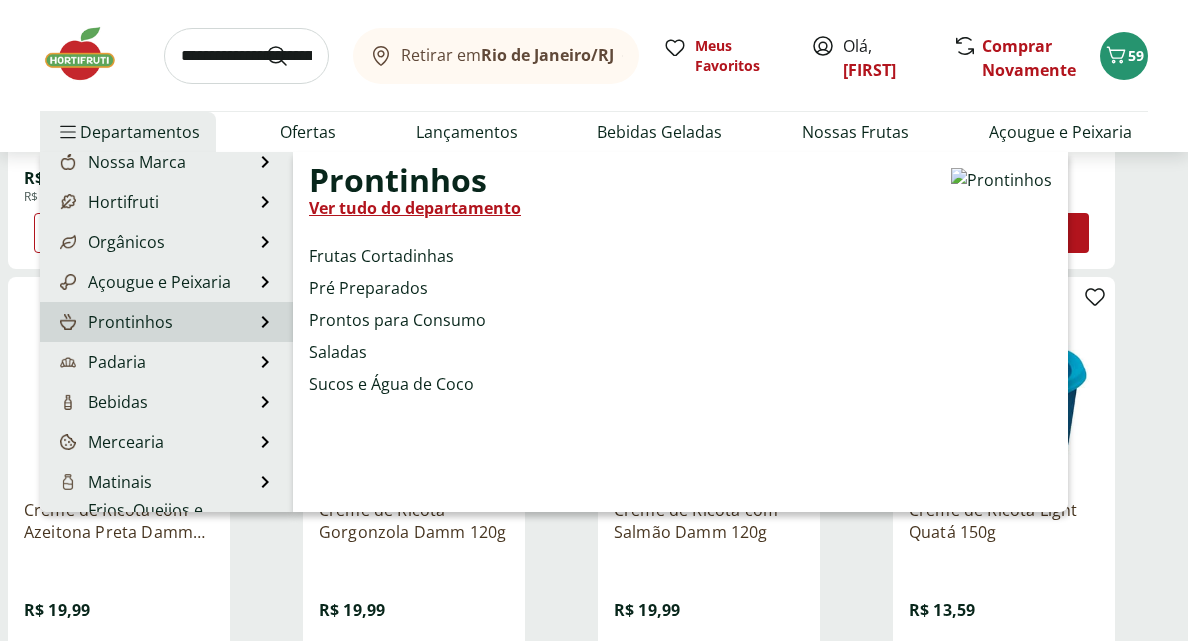 click on "Prontinhos" at bounding box center (114, 322) 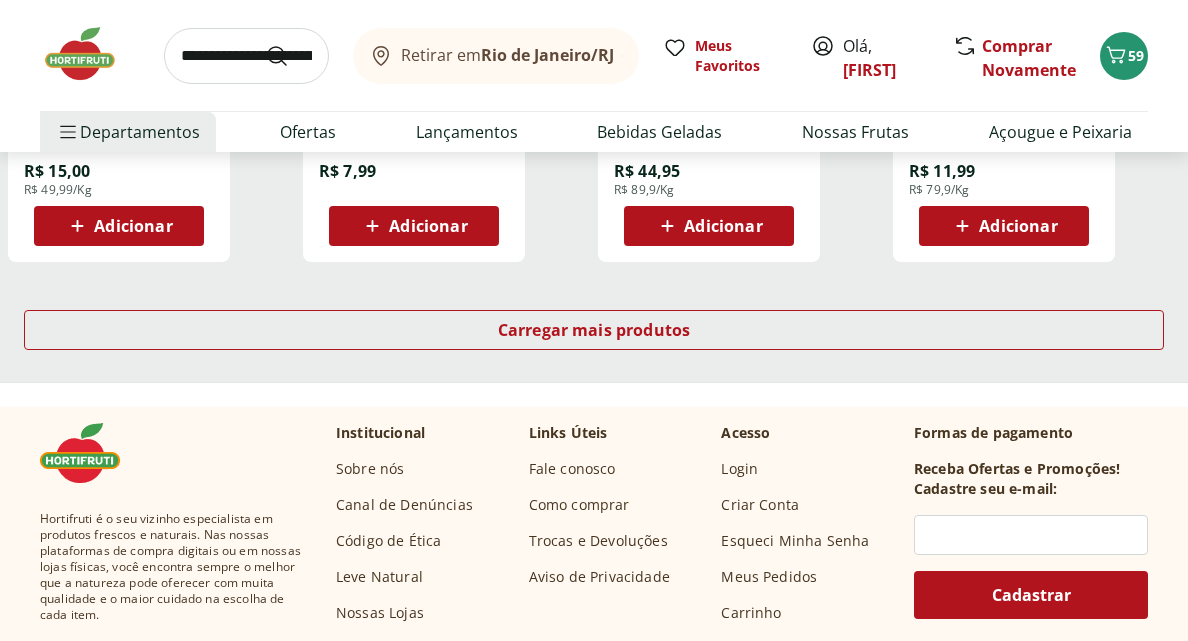 scroll, scrollTop: 1424, scrollLeft: 0, axis: vertical 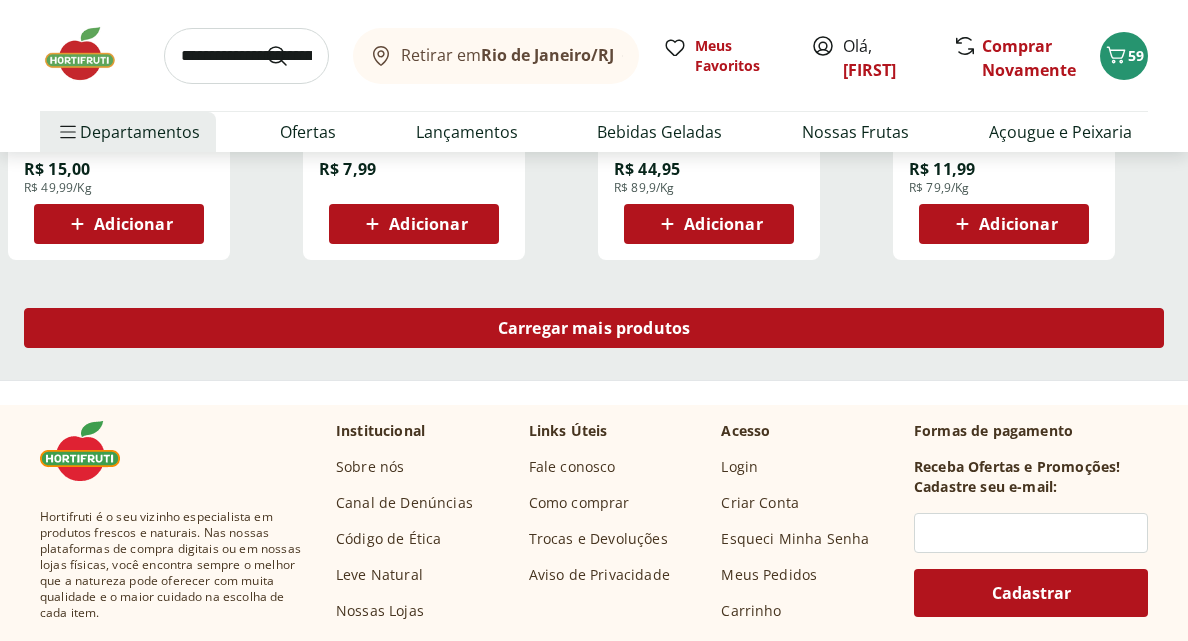click on "Carregar mais produtos" at bounding box center (594, 328) 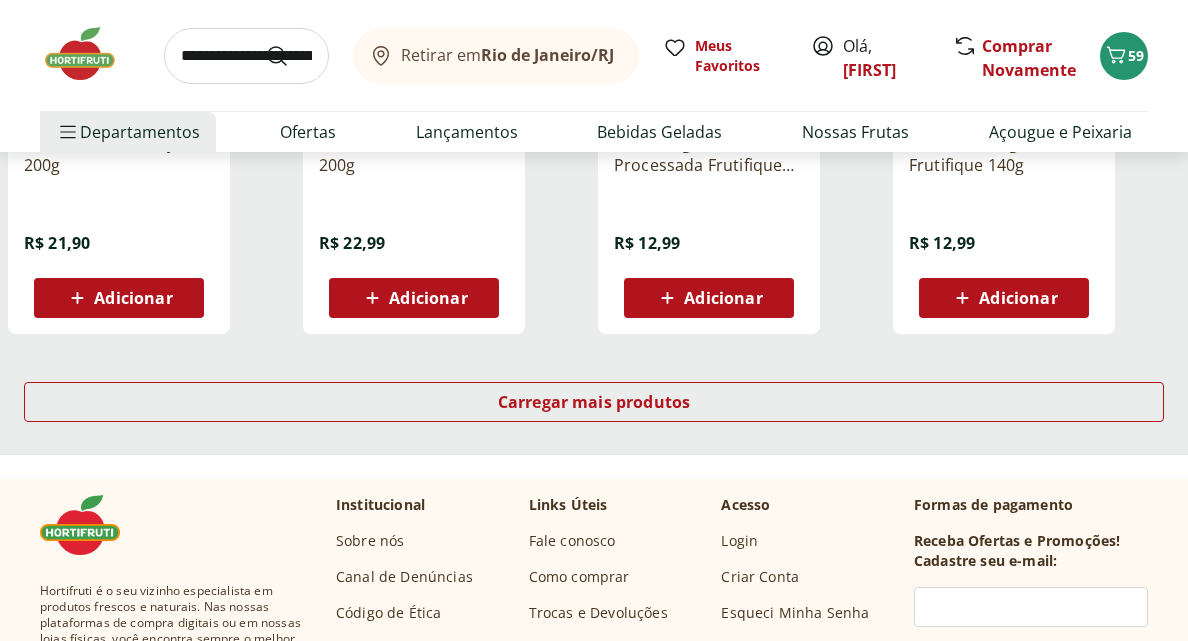 scroll, scrollTop: 2659, scrollLeft: 0, axis: vertical 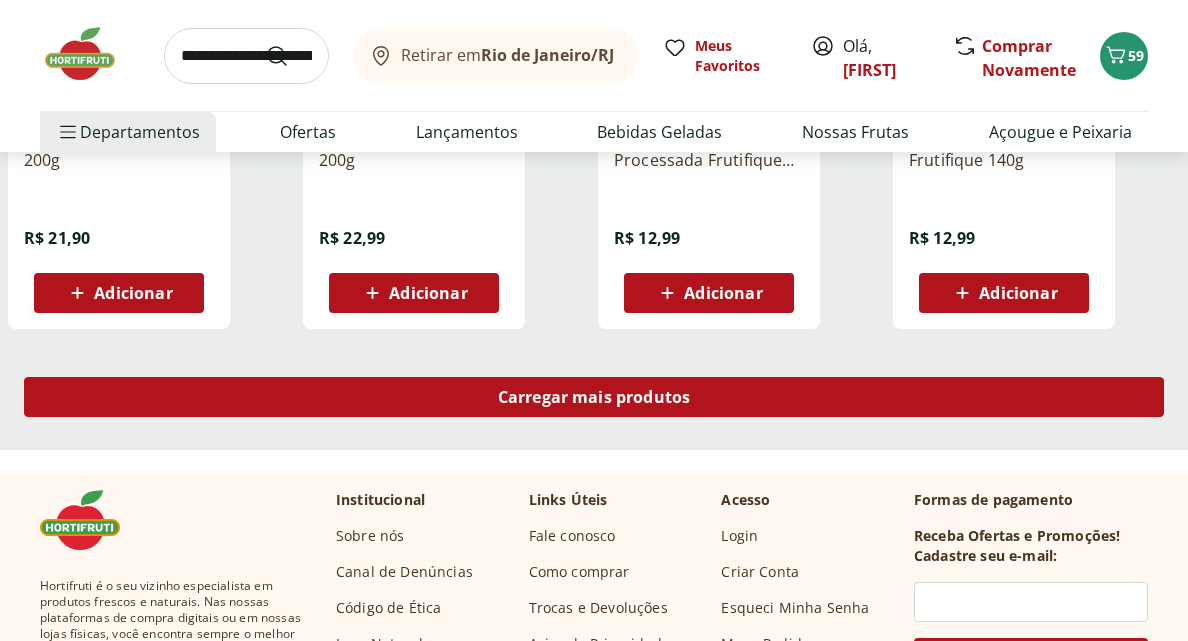click on "Carregar mais produtos" at bounding box center (594, 397) 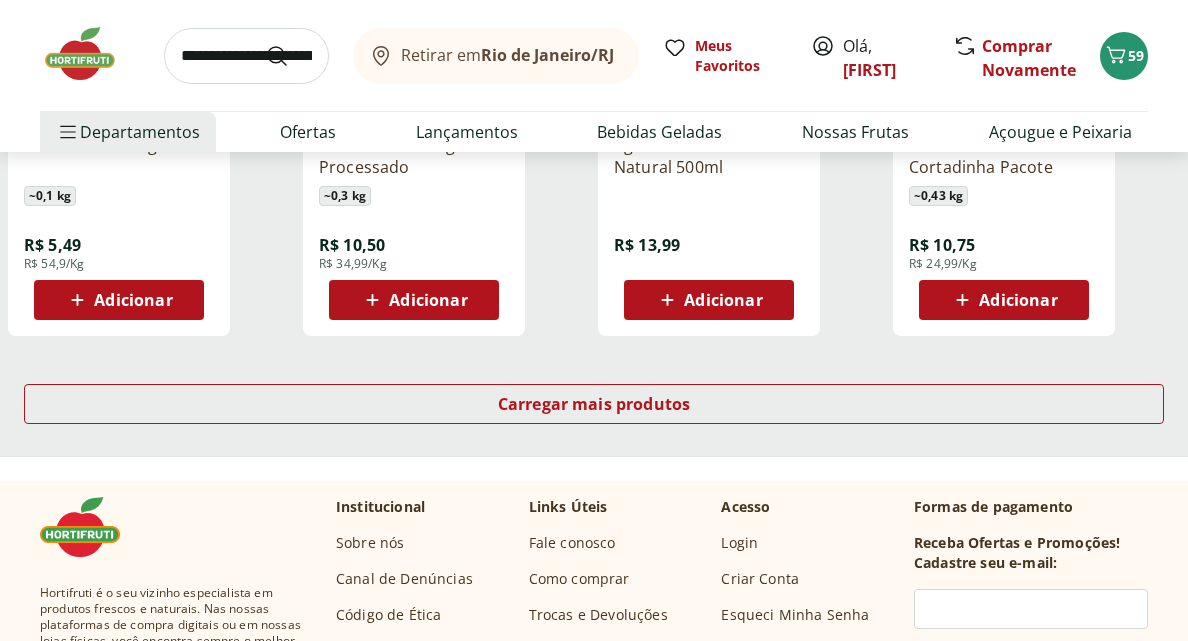 scroll, scrollTop: 3959, scrollLeft: 0, axis: vertical 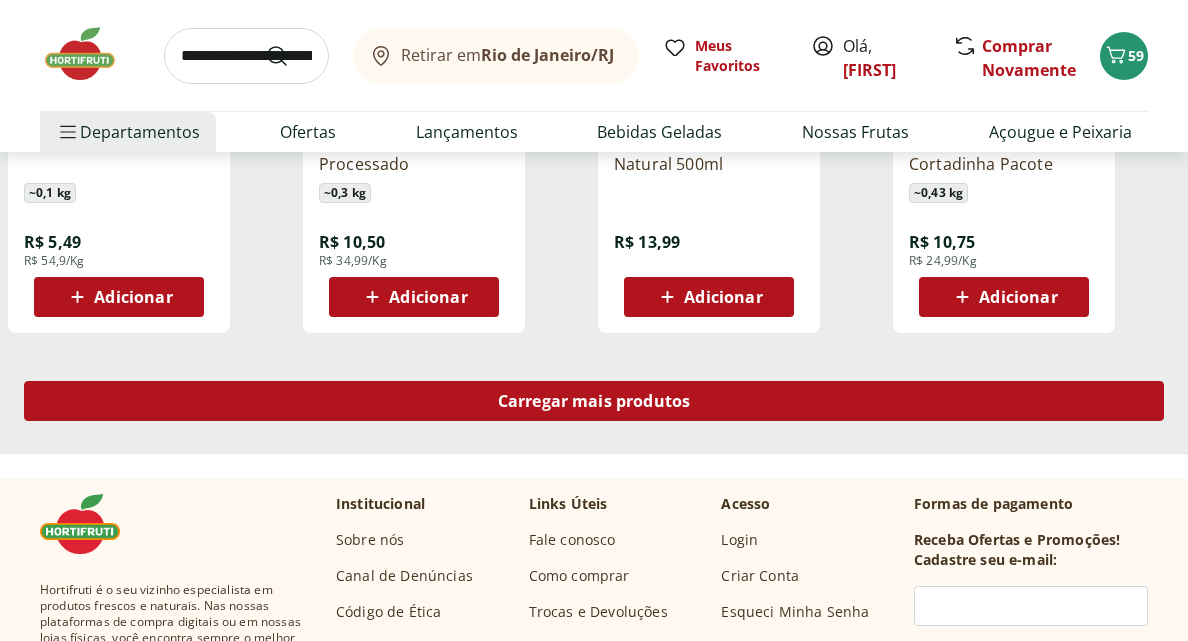 click on "Carregar mais produtos" at bounding box center [594, 401] 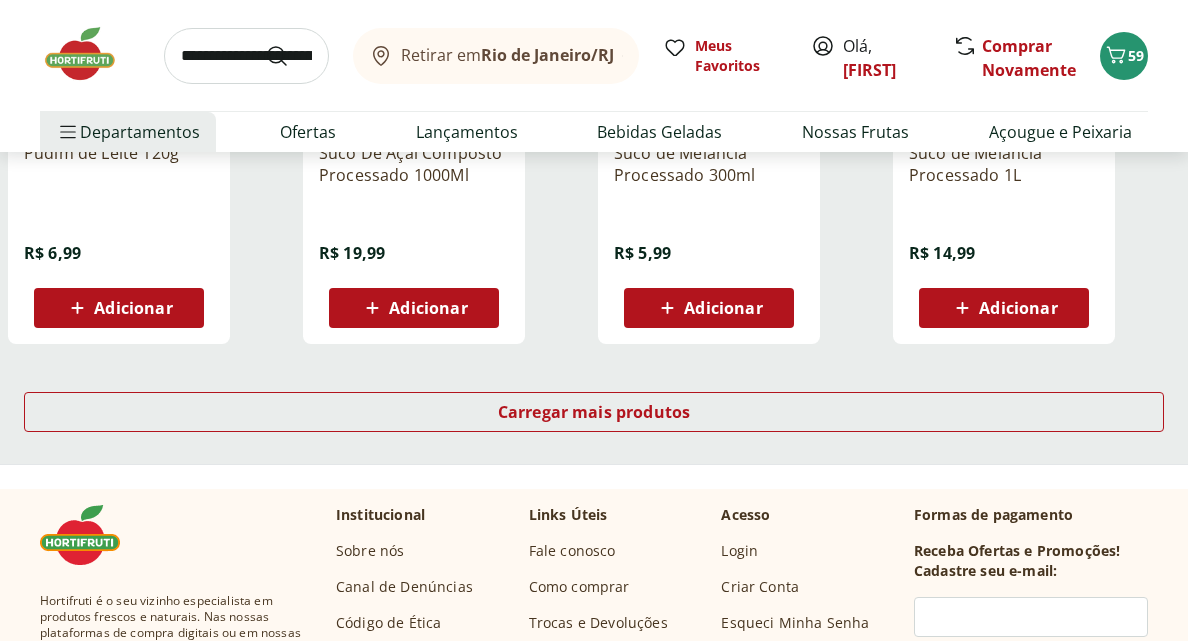 scroll, scrollTop: 5257, scrollLeft: 0, axis: vertical 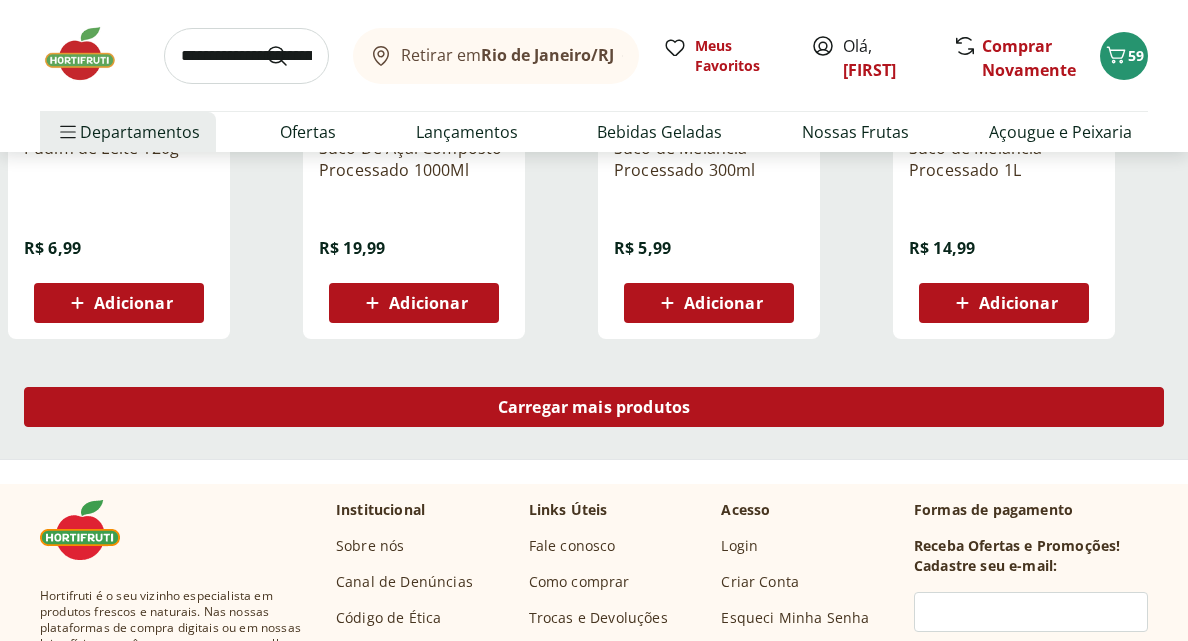 click on "Carregar mais produtos" at bounding box center [594, 407] 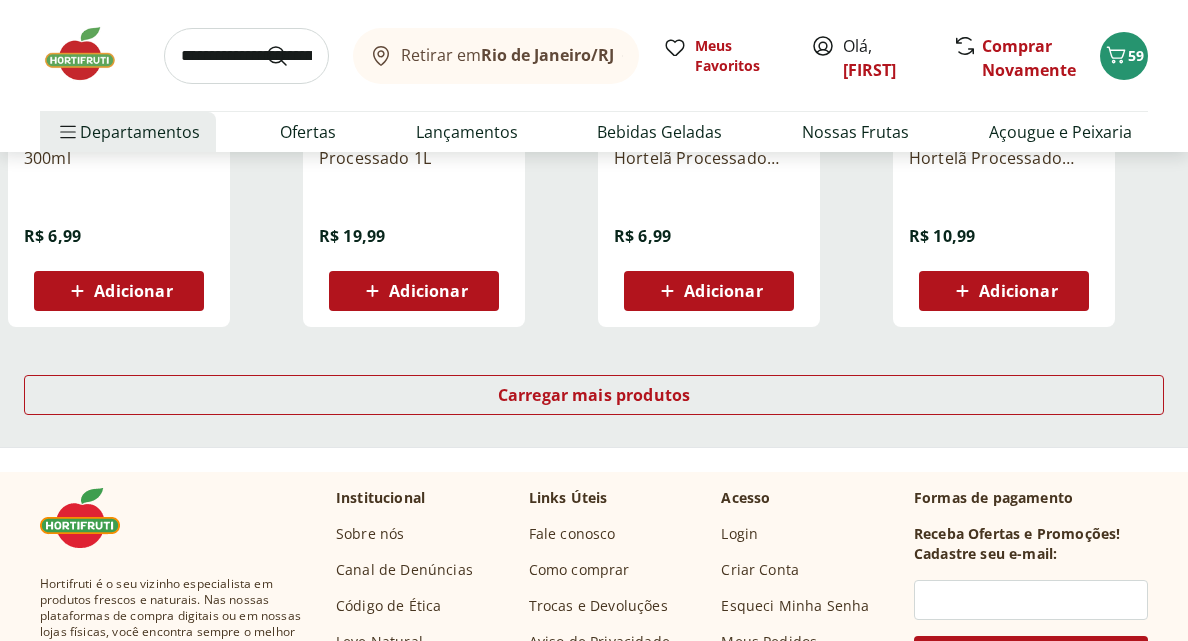 scroll, scrollTop: 6580, scrollLeft: 0, axis: vertical 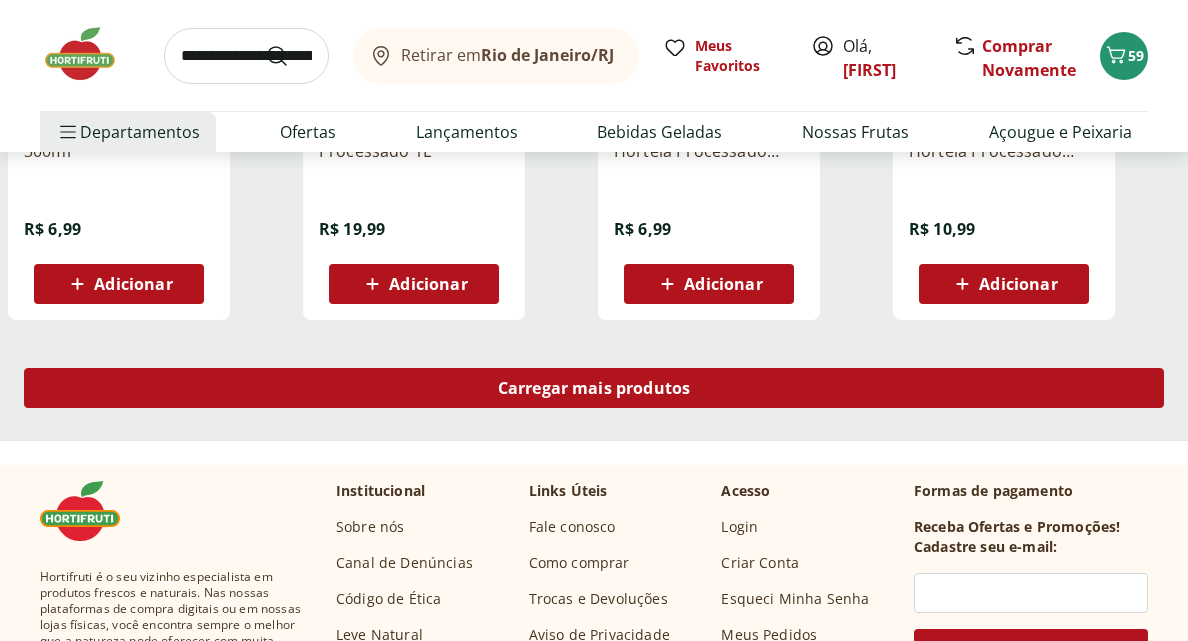 click on "Carregar mais produtos" at bounding box center (594, 388) 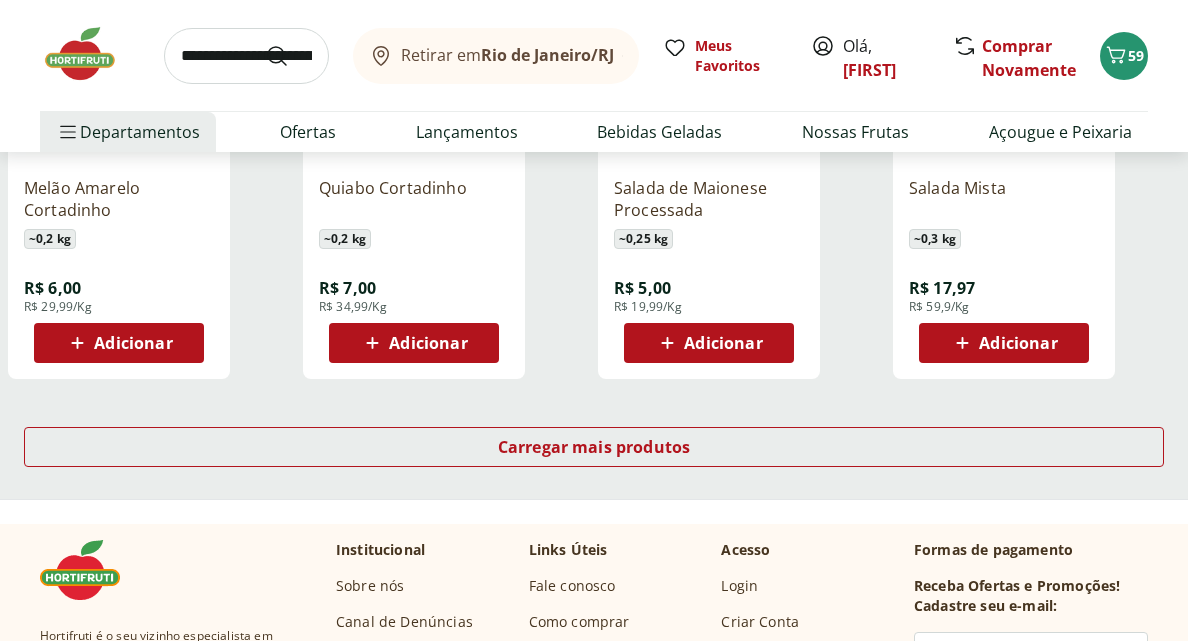 scroll, scrollTop: 7823, scrollLeft: 0, axis: vertical 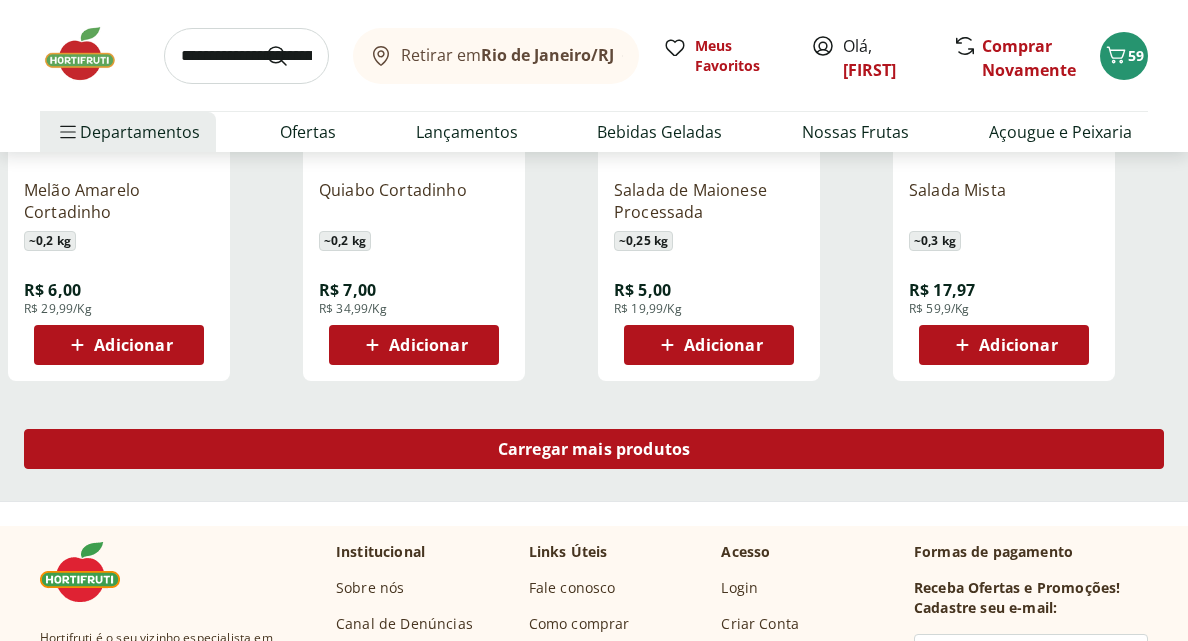 click on "Carregar mais produtos" at bounding box center (594, 449) 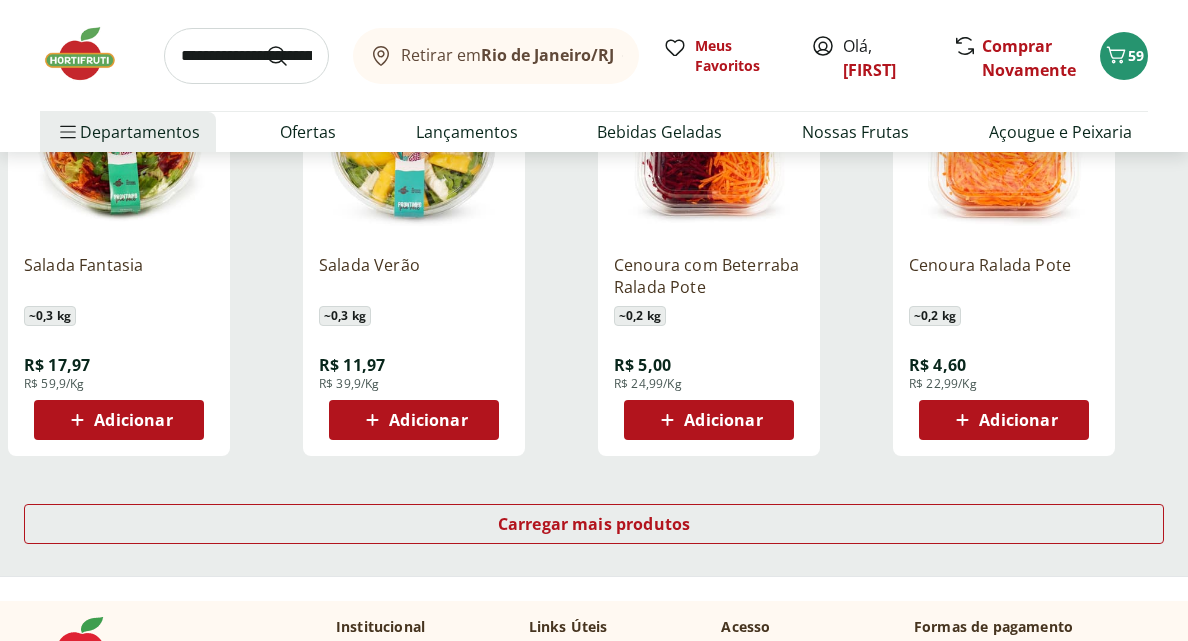scroll, scrollTop: 9055, scrollLeft: 0, axis: vertical 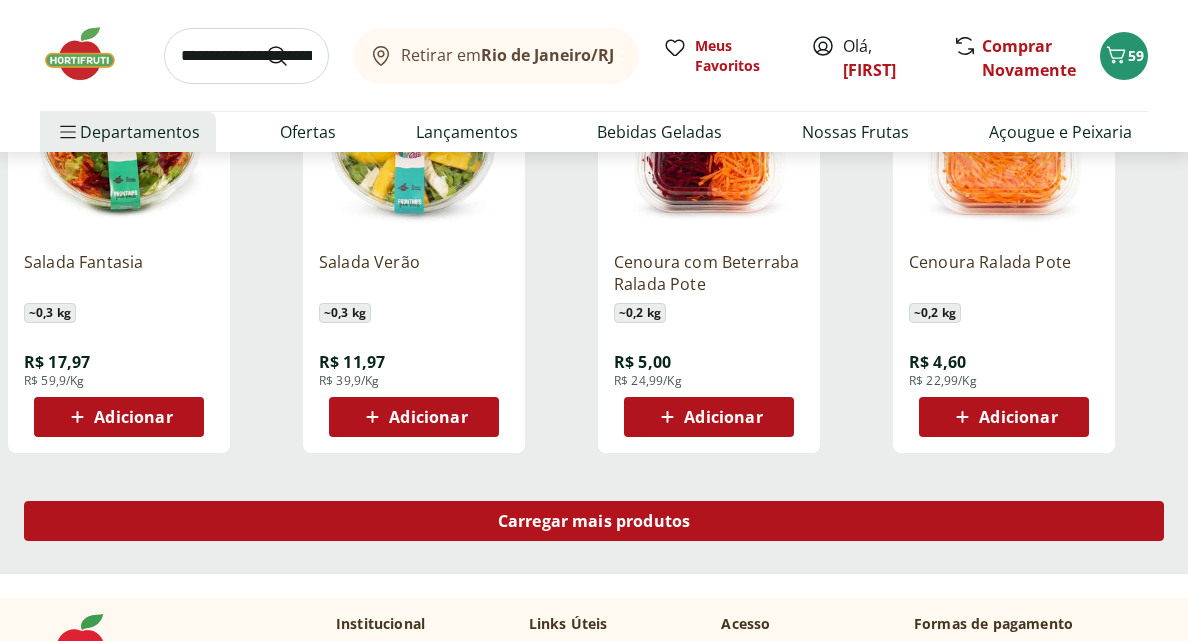 click on "Carregar mais produtos" at bounding box center (594, 521) 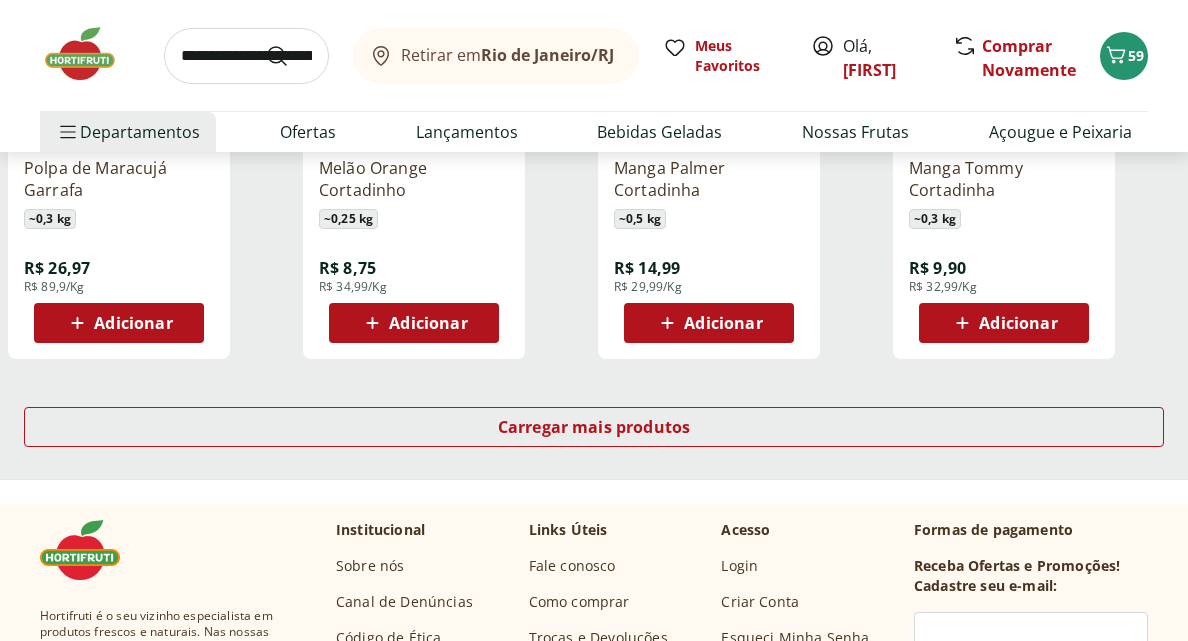 scroll, scrollTop: 10451, scrollLeft: 0, axis: vertical 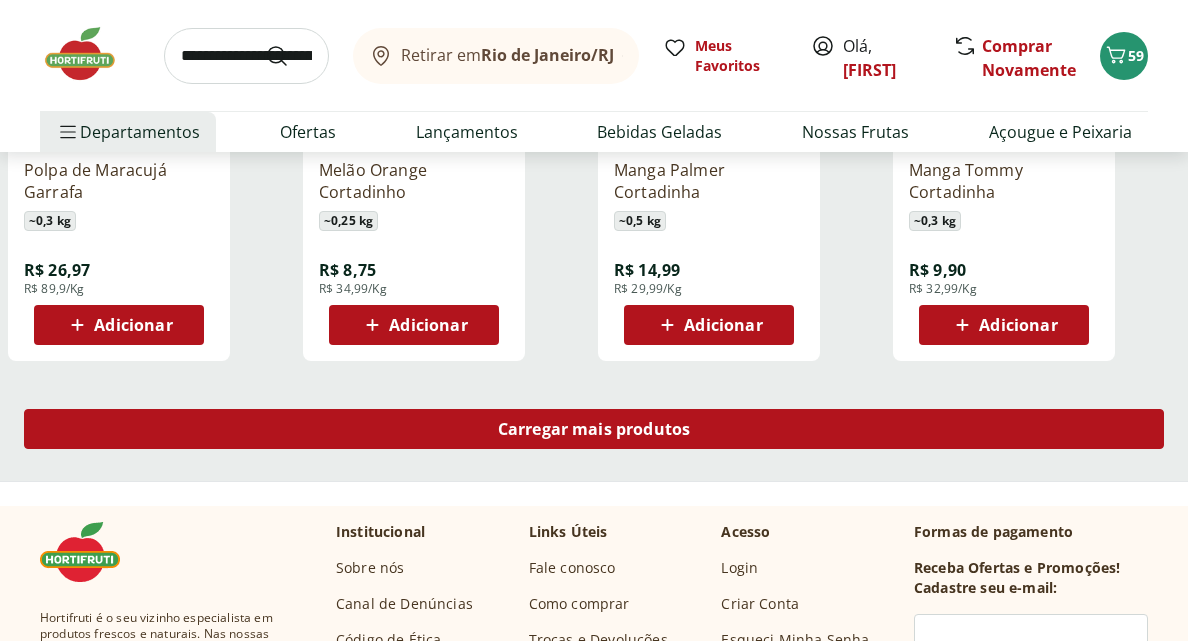 click on "Carregar mais produtos" at bounding box center (594, 429) 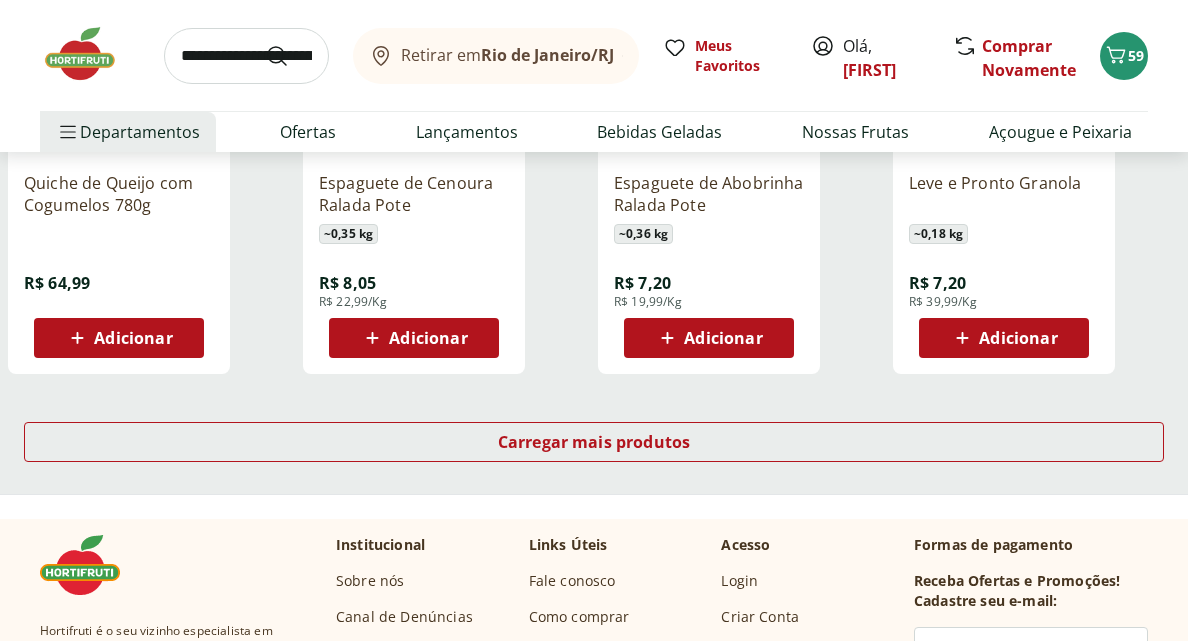 scroll, scrollTop: 11741, scrollLeft: 0, axis: vertical 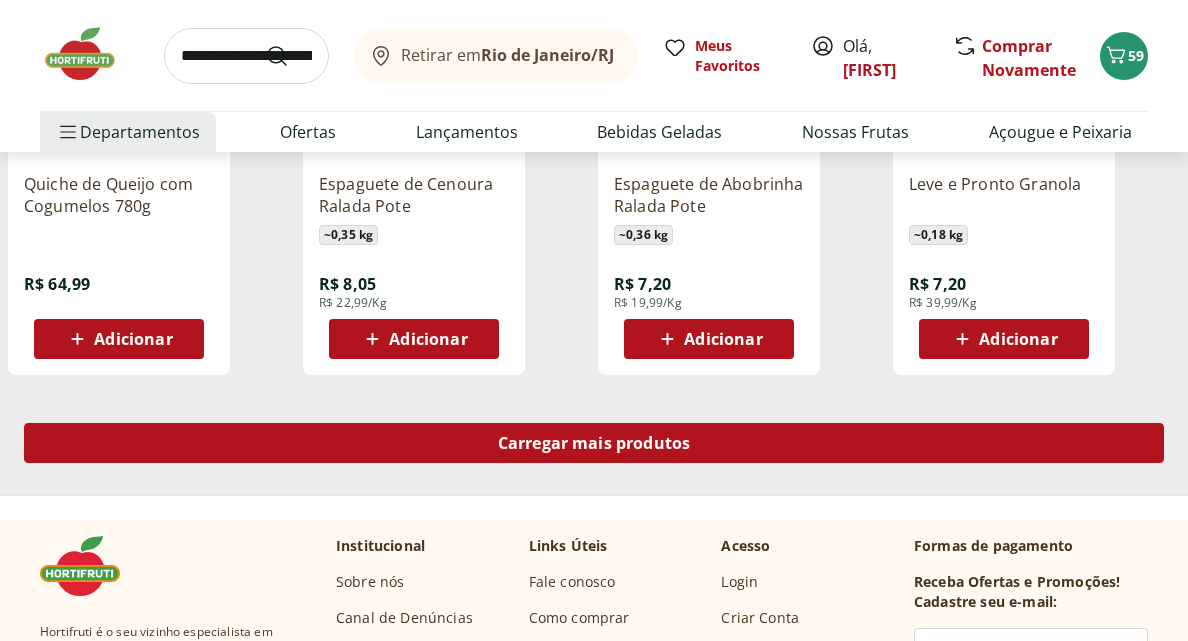 click on "Carregar mais produtos" at bounding box center [594, 443] 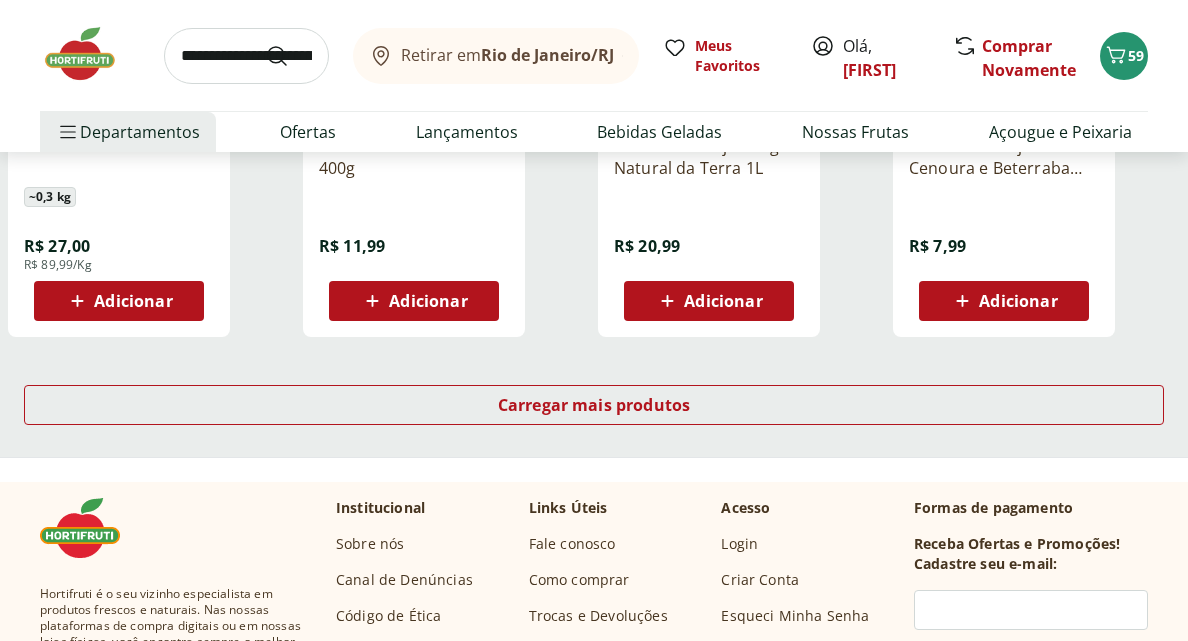 scroll, scrollTop: 13085, scrollLeft: 0, axis: vertical 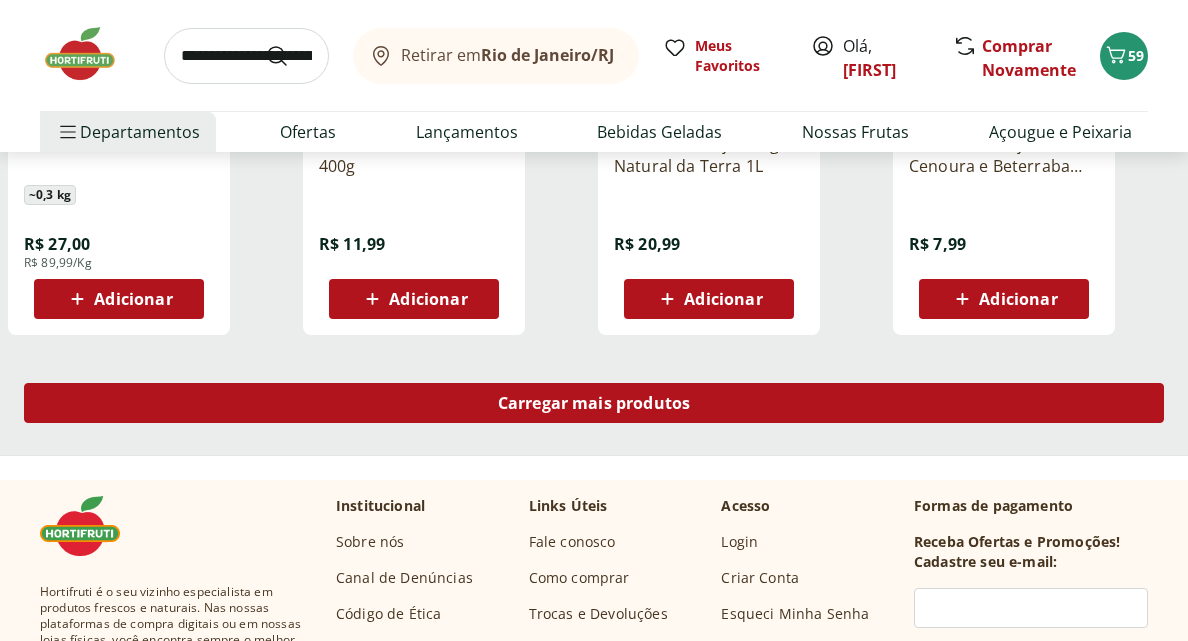 click on "Carregar mais produtos" at bounding box center (594, 403) 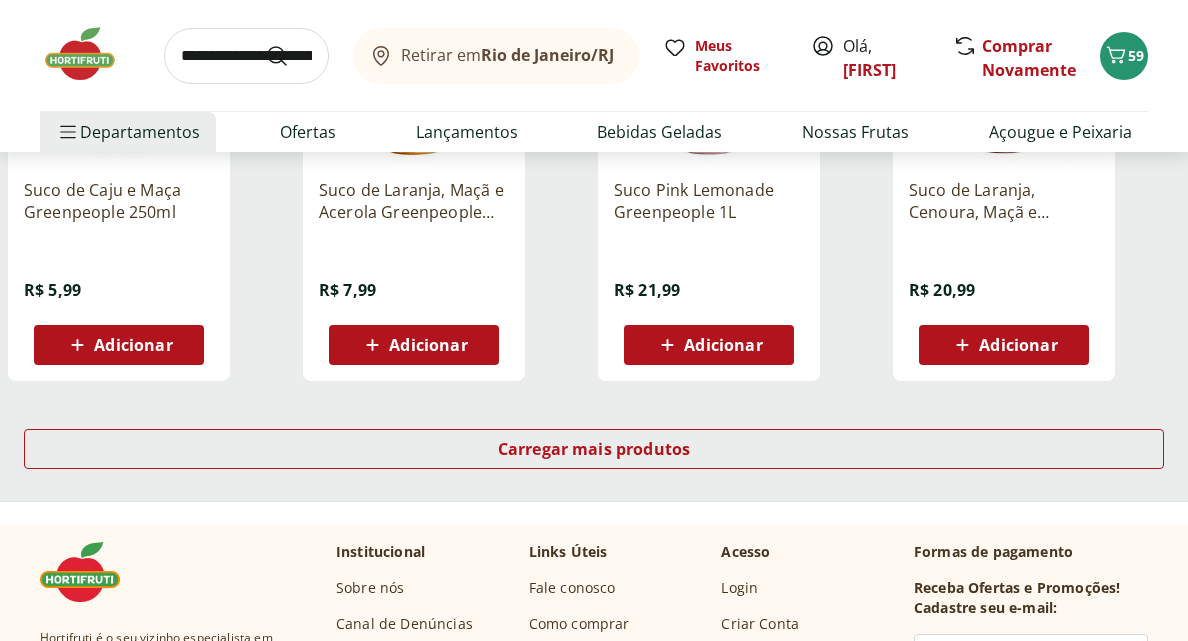 scroll, scrollTop: 14342, scrollLeft: 0, axis: vertical 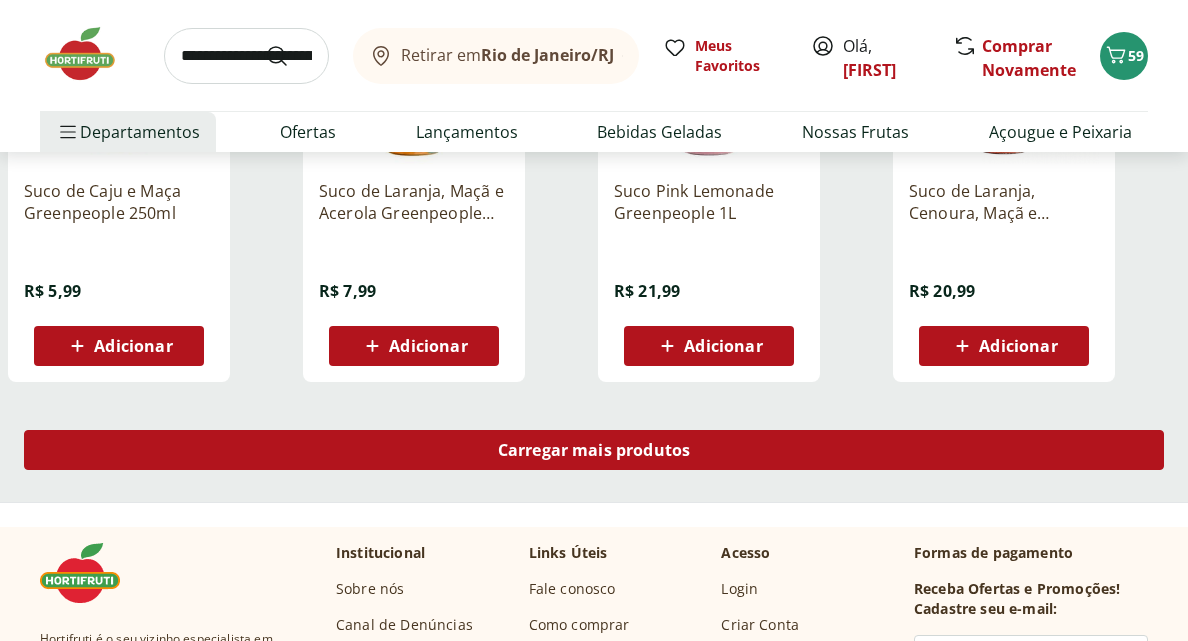 click on "Carregar mais produtos" at bounding box center (594, 450) 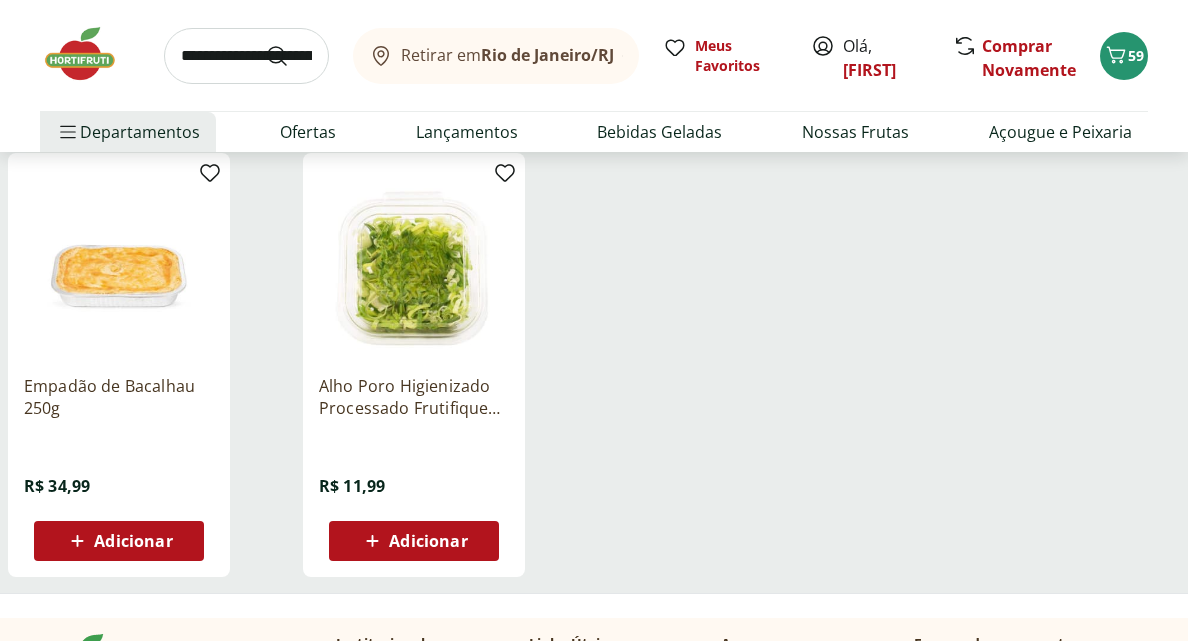 scroll, scrollTop: 15463, scrollLeft: 0, axis: vertical 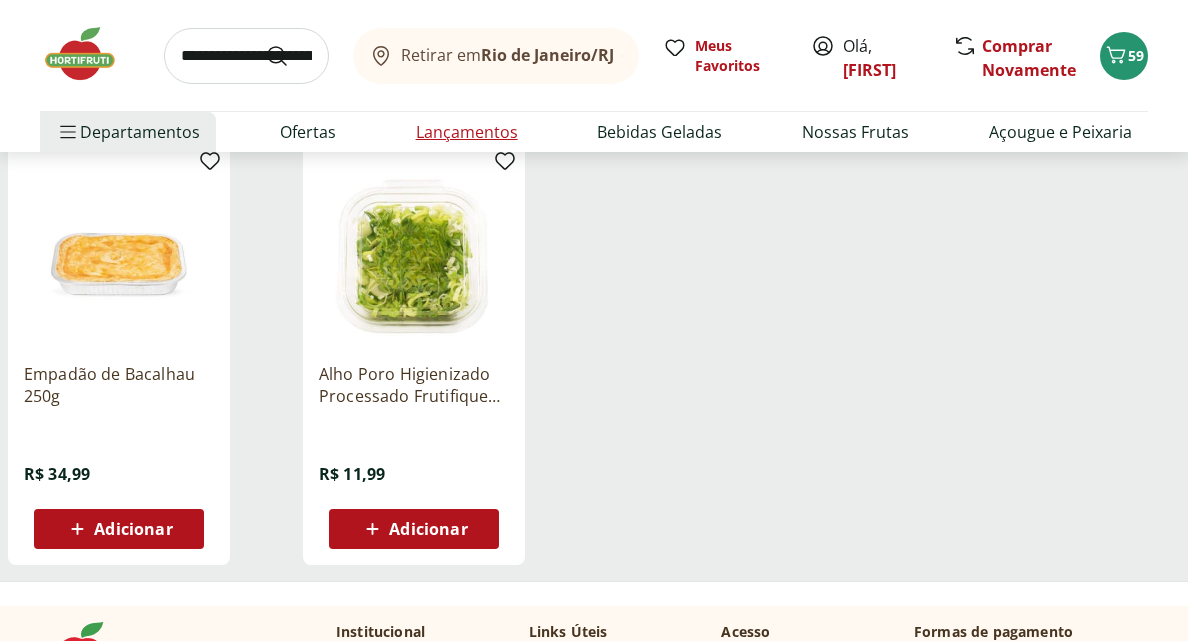 click on "Lançamentos" at bounding box center (467, 132) 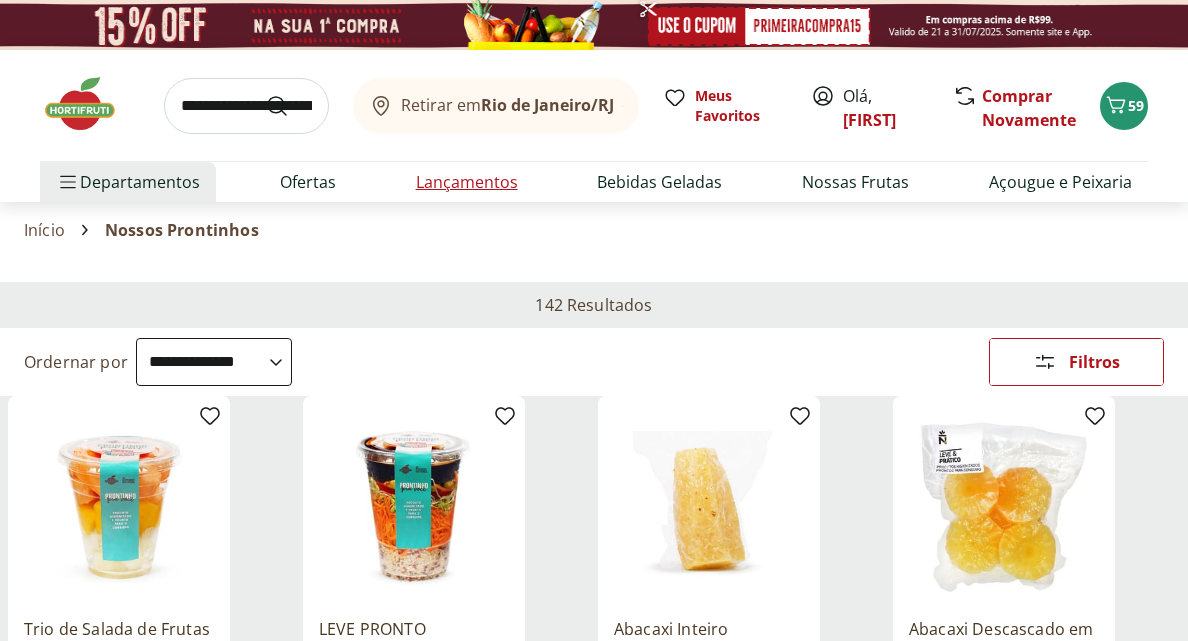 select on "**********" 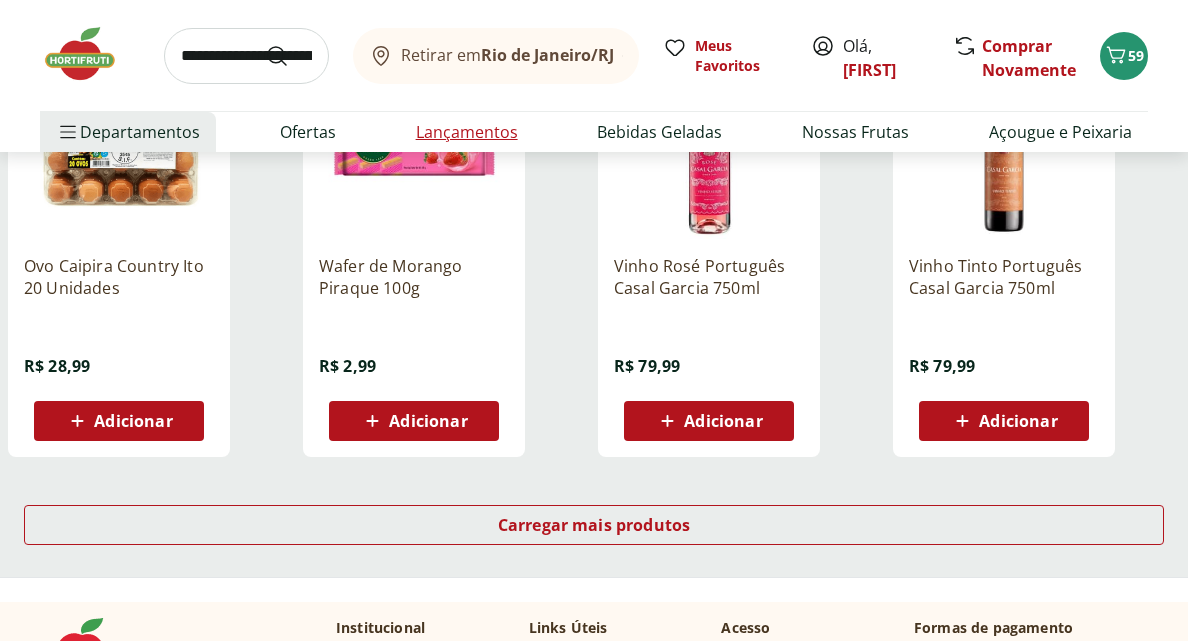 scroll, scrollTop: 1176, scrollLeft: 0, axis: vertical 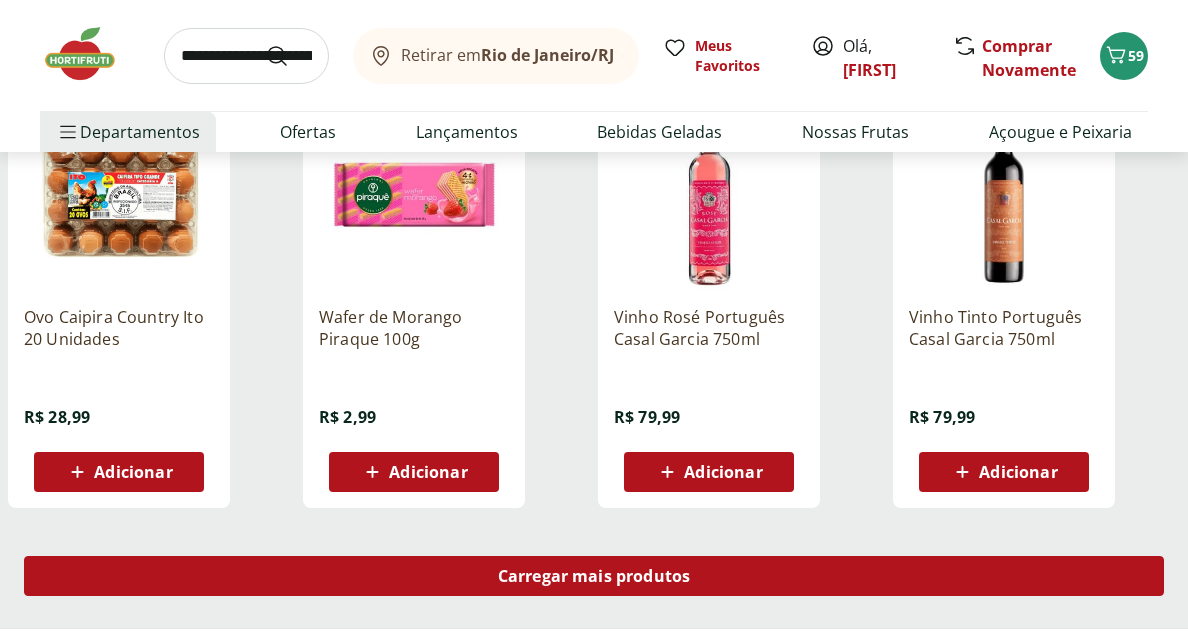 click on "Carregar mais produtos" at bounding box center (594, 576) 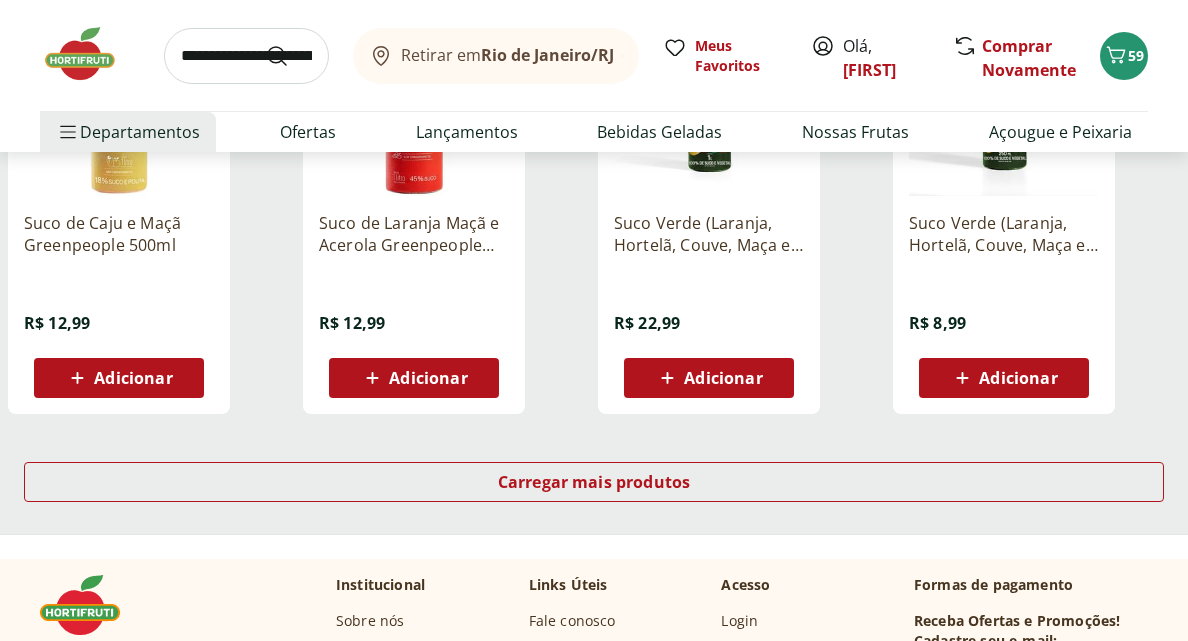 scroll, scrollTop: 2572, scrollLeft: 0, axis: vertical 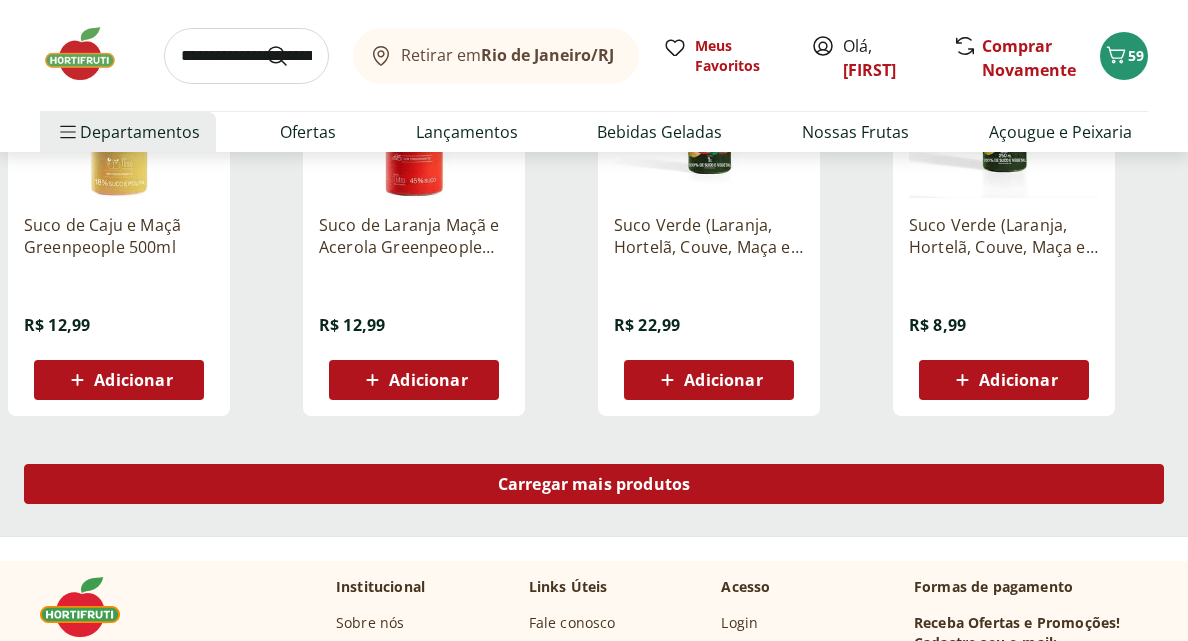 click on "Carregar mais produtos" at bounding box center [594, 484] 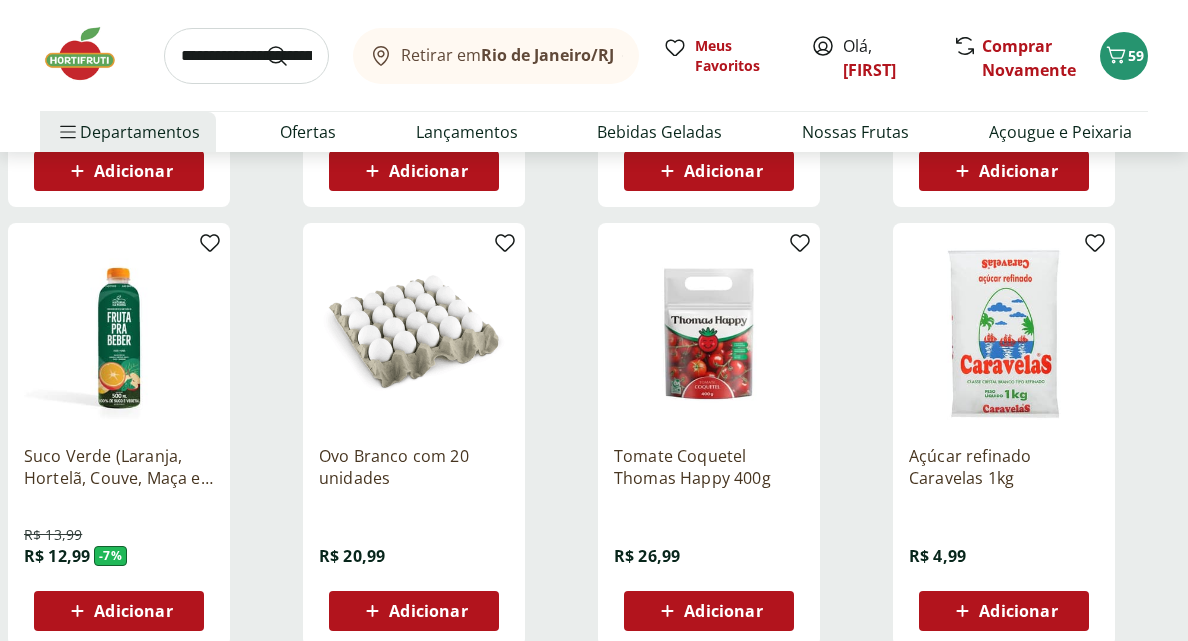 scroll, scrollTop: 2789, scrollLeft: 0, axis: vertical 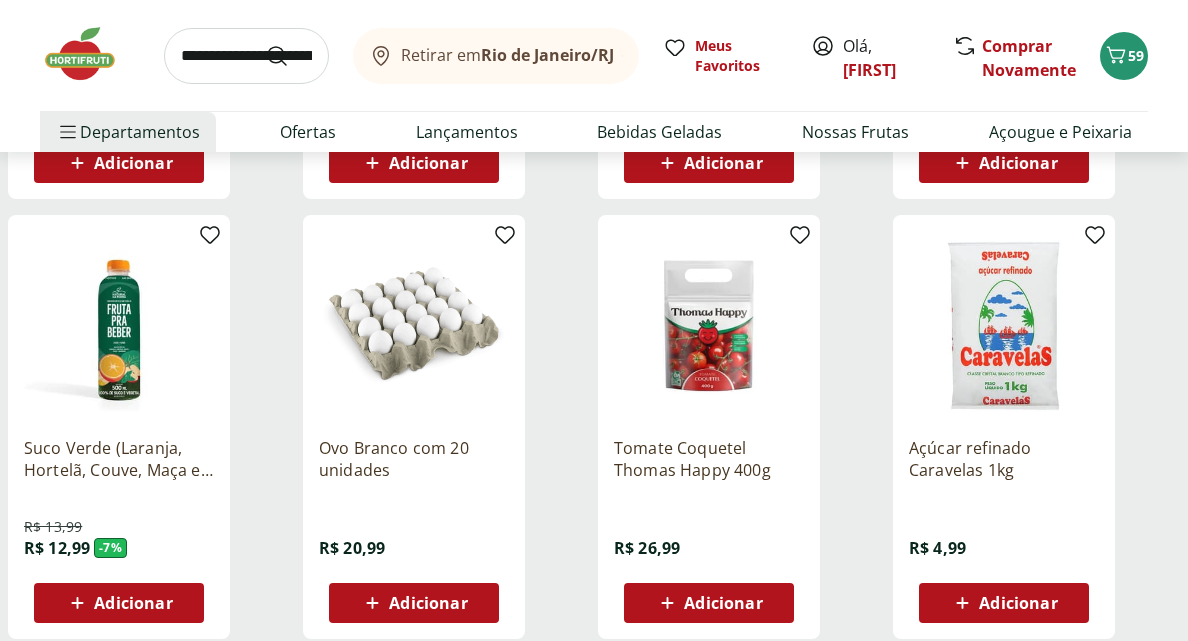 click on "Adicionar" at bounding box center [428, 603] 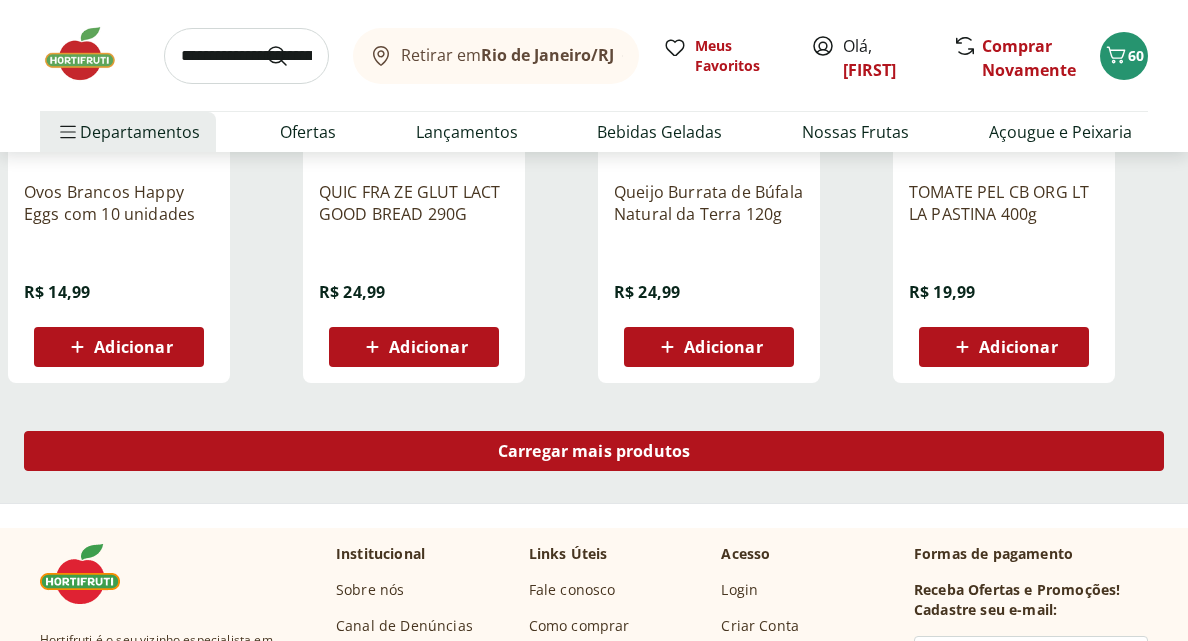 scroll, scrollTop: 3903, scrollLeft: 0, axis: vertical 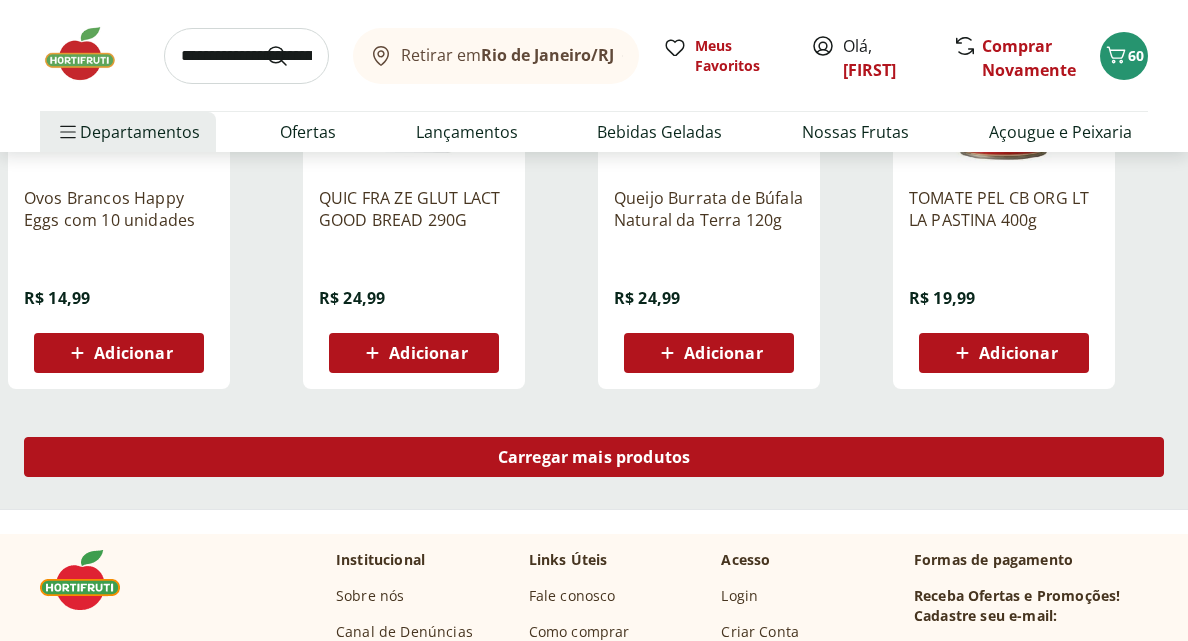 click on "Carregar mais produtos" at bounding box center (594, 457) 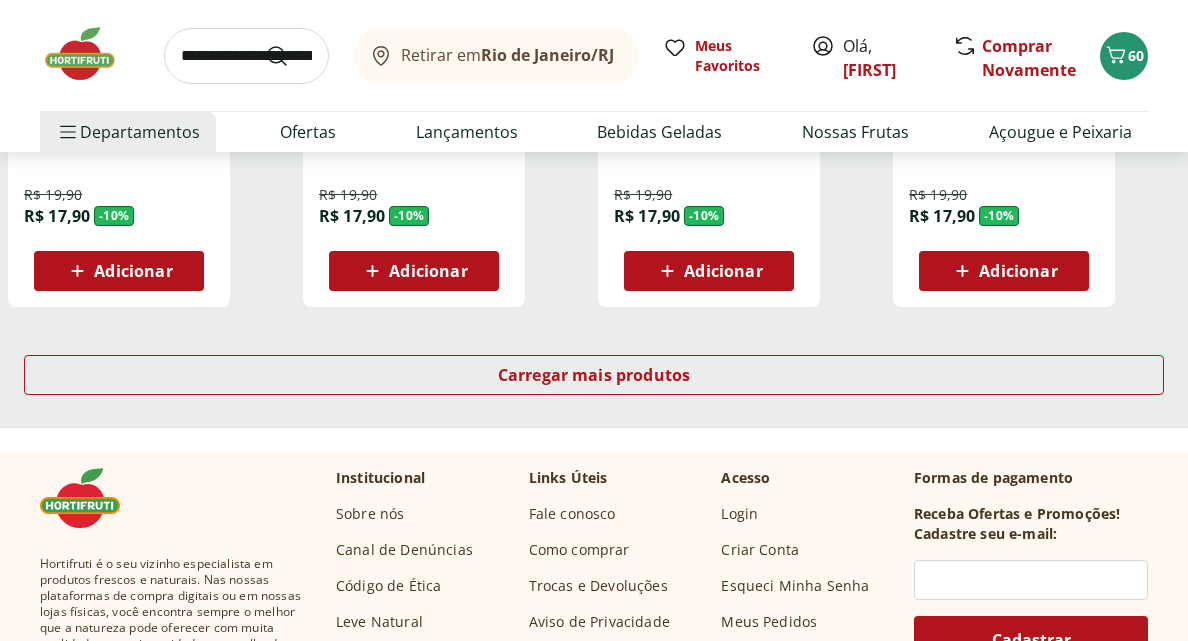 scroll, scrollTop: 5299, scrollLeft: 0, axis: vertical 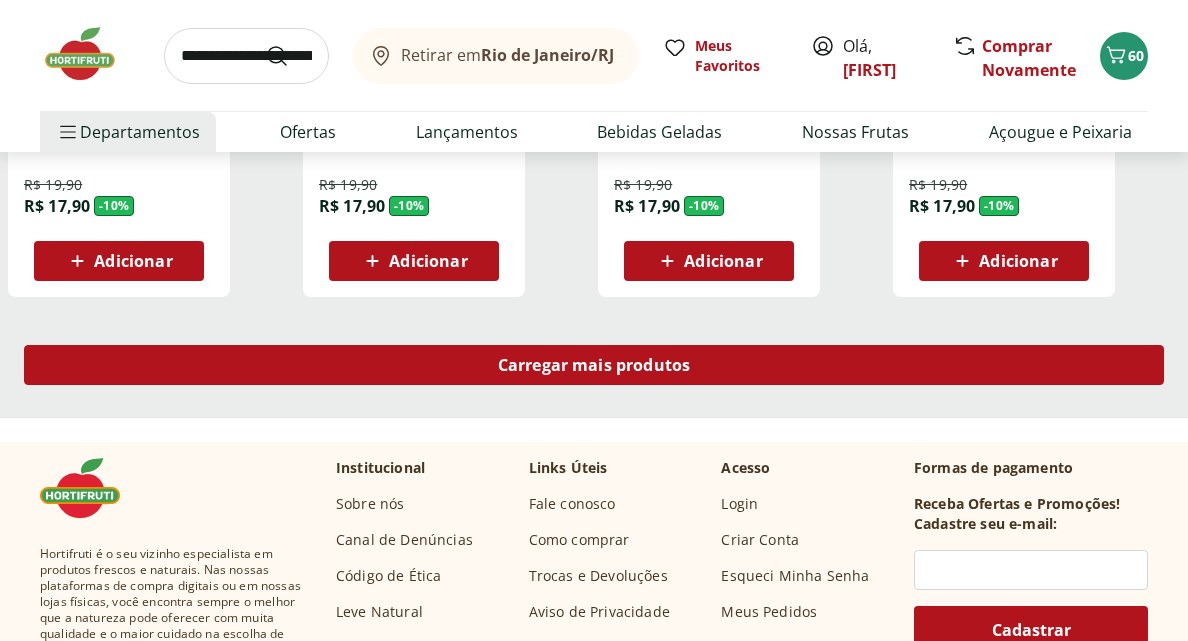 click on "Carregar mais produtos" at bounding box center (594, 365) 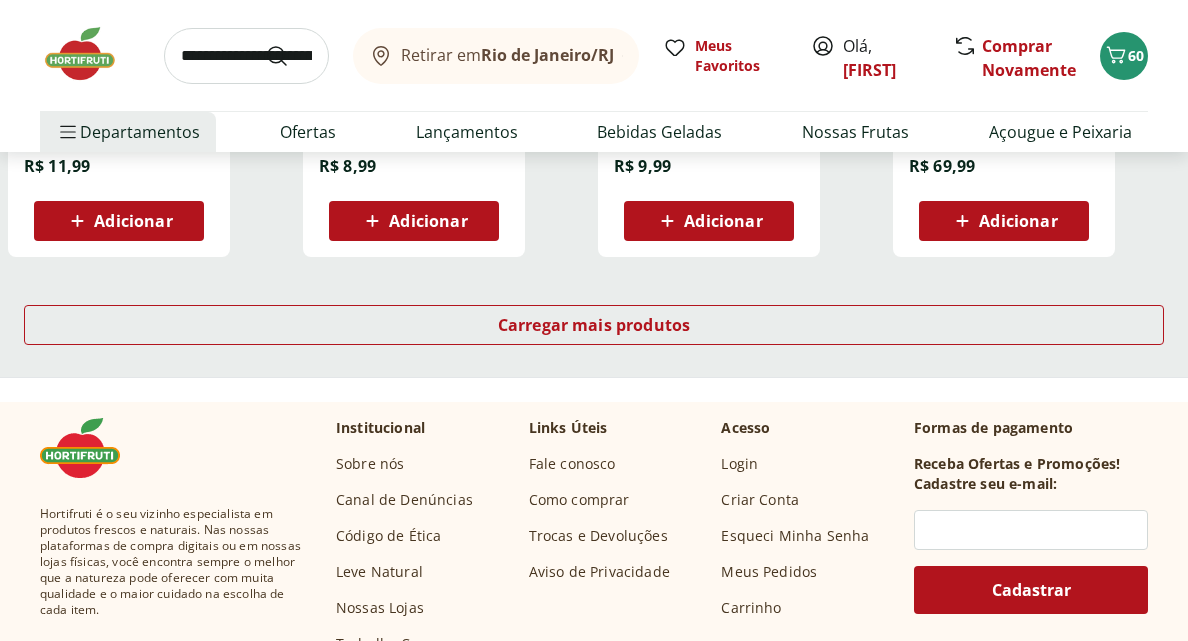 scroll, scrollTop: 6647, scrollLeft: 0, axis: vertical 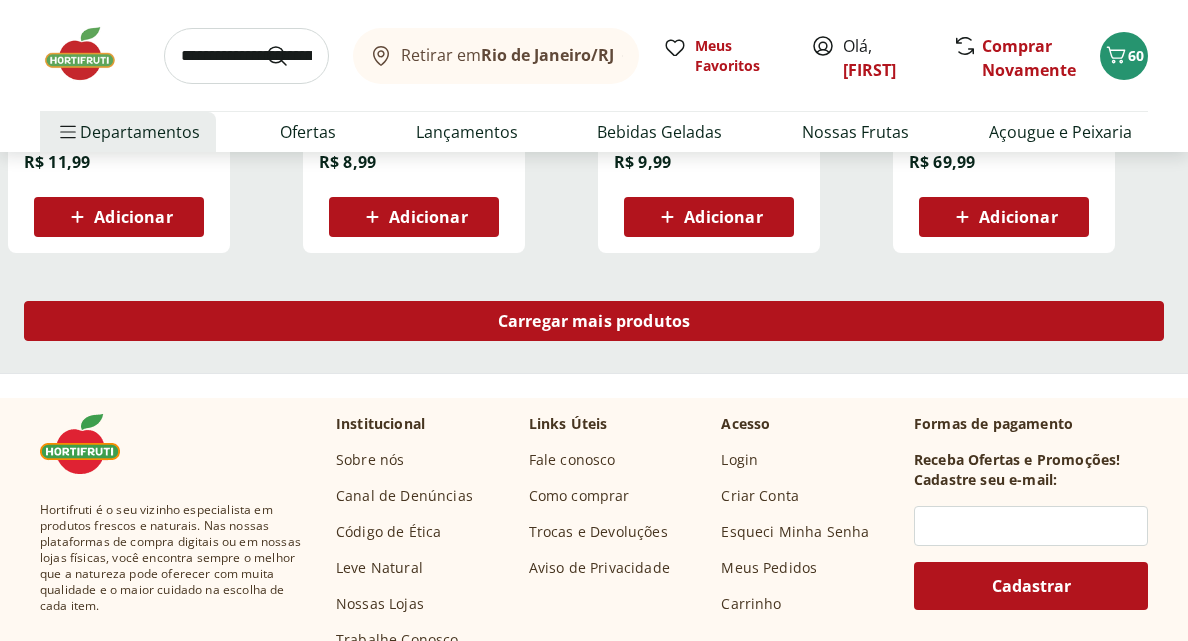 click on "Carregar mais produtos" at bounding box center (594, 321) 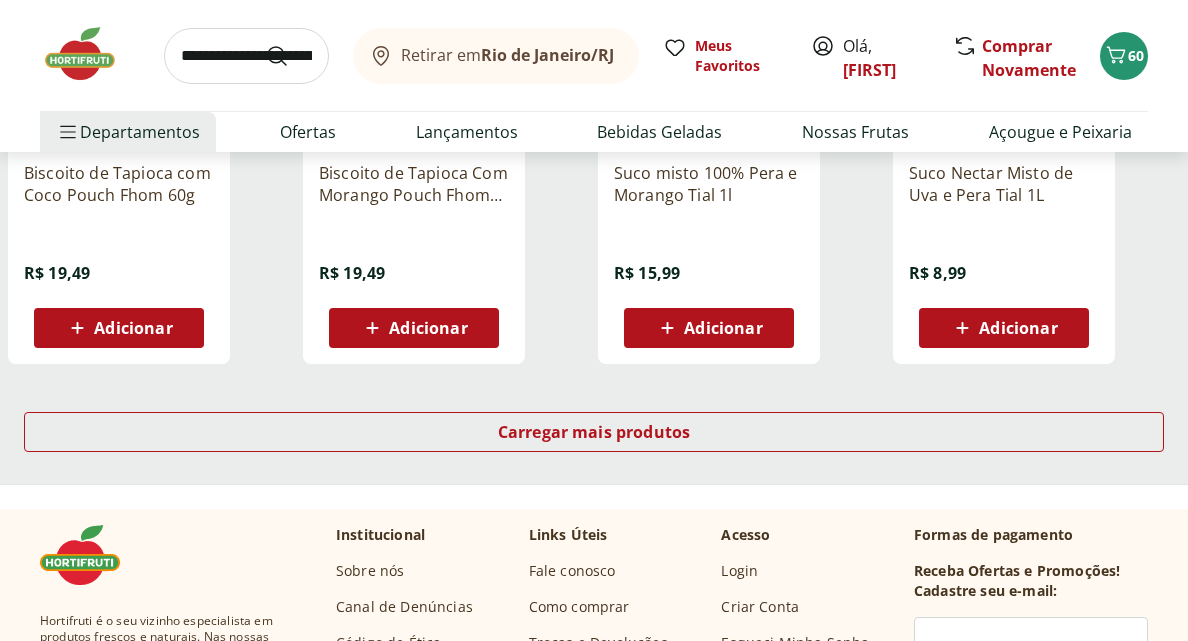 scroll, scrollTop: 7846, scrollLeft: 0, axis: vertical 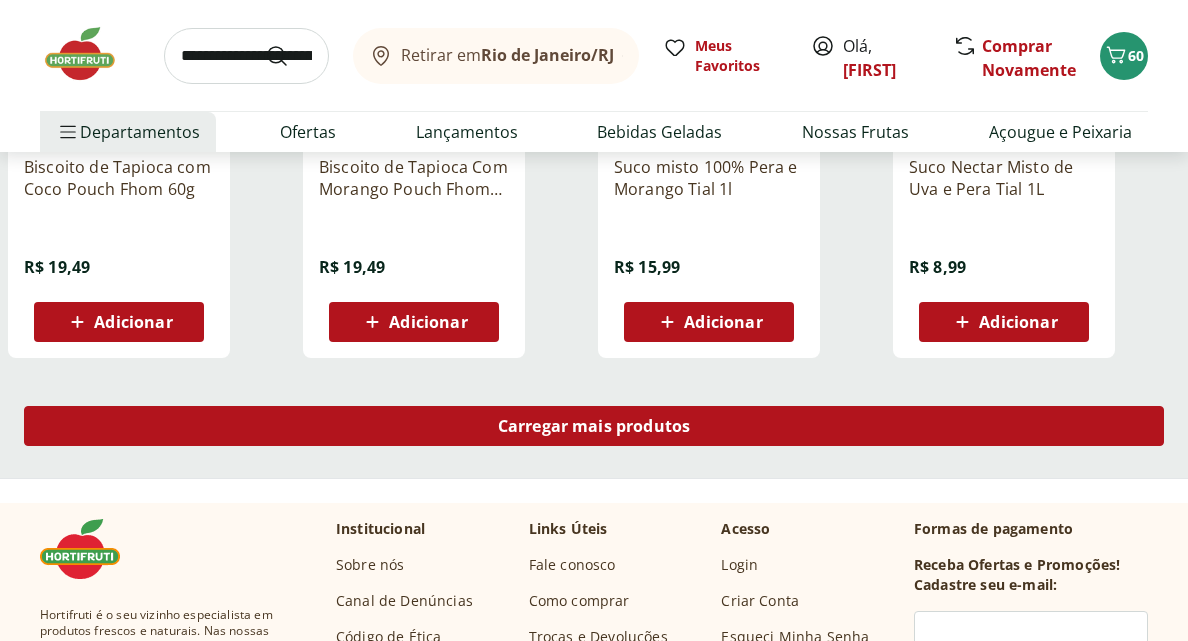click on "Carregar mais produtos" at bounding box center [594, 426] 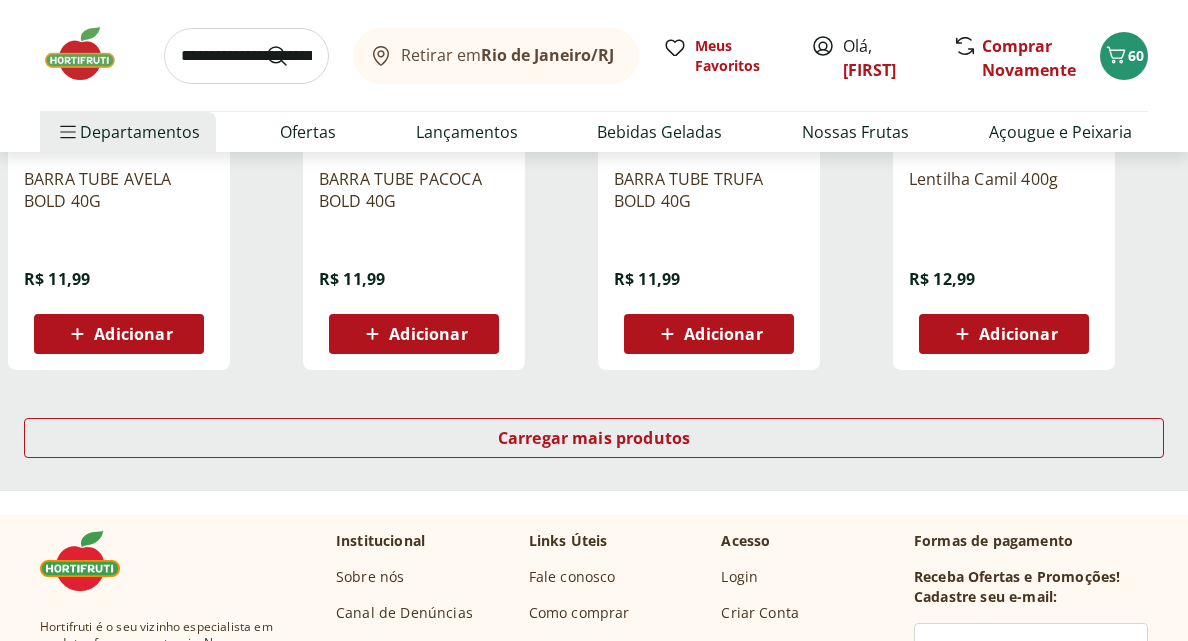 scroll, scrollTop: 9146, scrollLeft: 0, axis: vertical 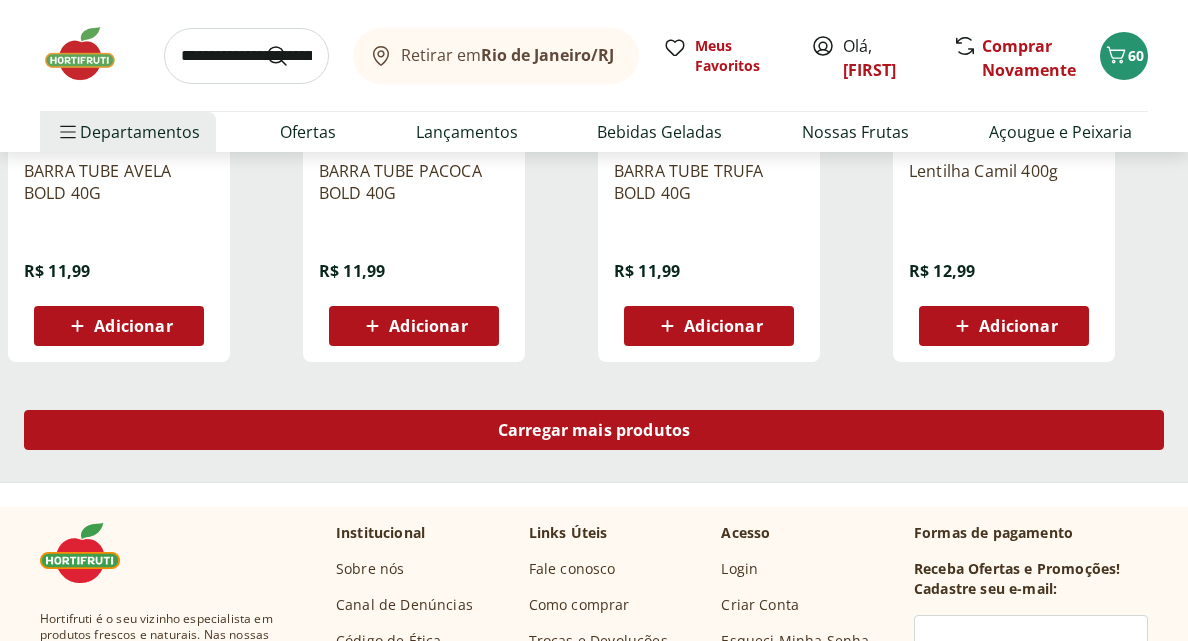 click on "Carregar mais produtos" at bounding box center [594, 430] 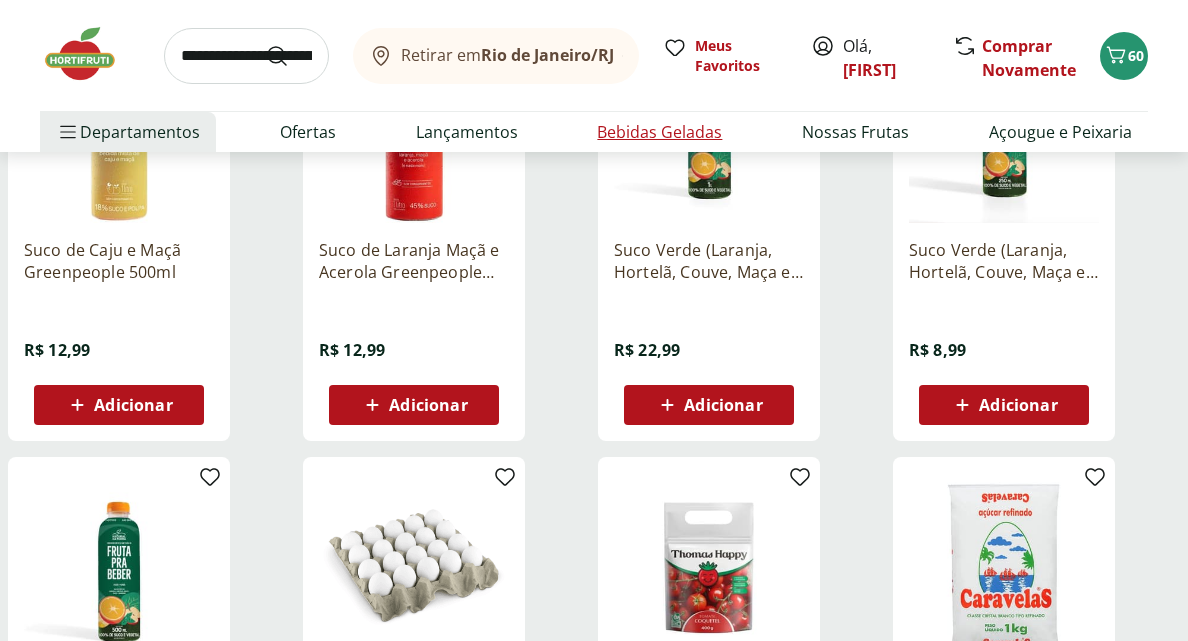 scroll, scrollTop: 2326, scrollLeft: 0, axis: vertical 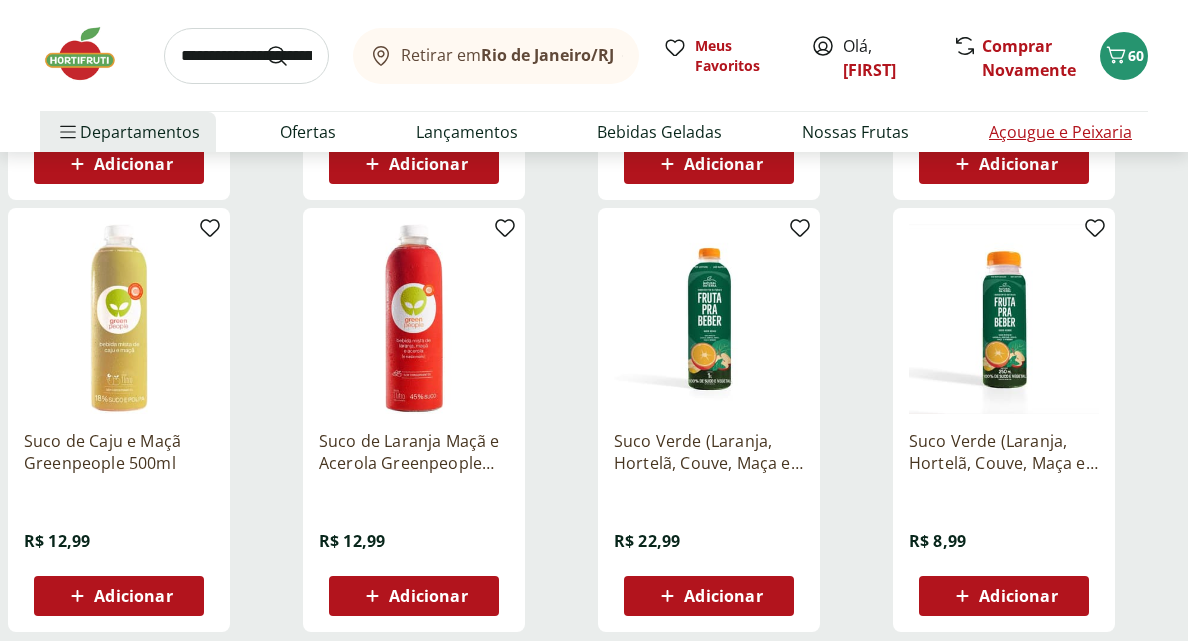 click on "Açougue e Peixaria" at bounding box center [1060, 132] 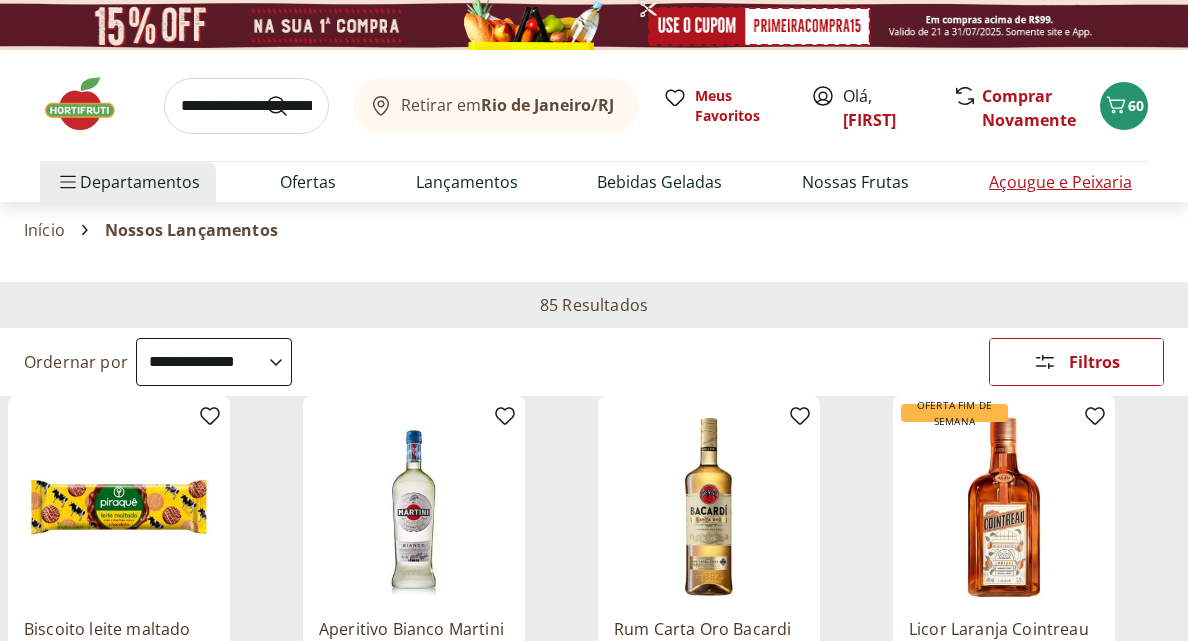 select on "**********" 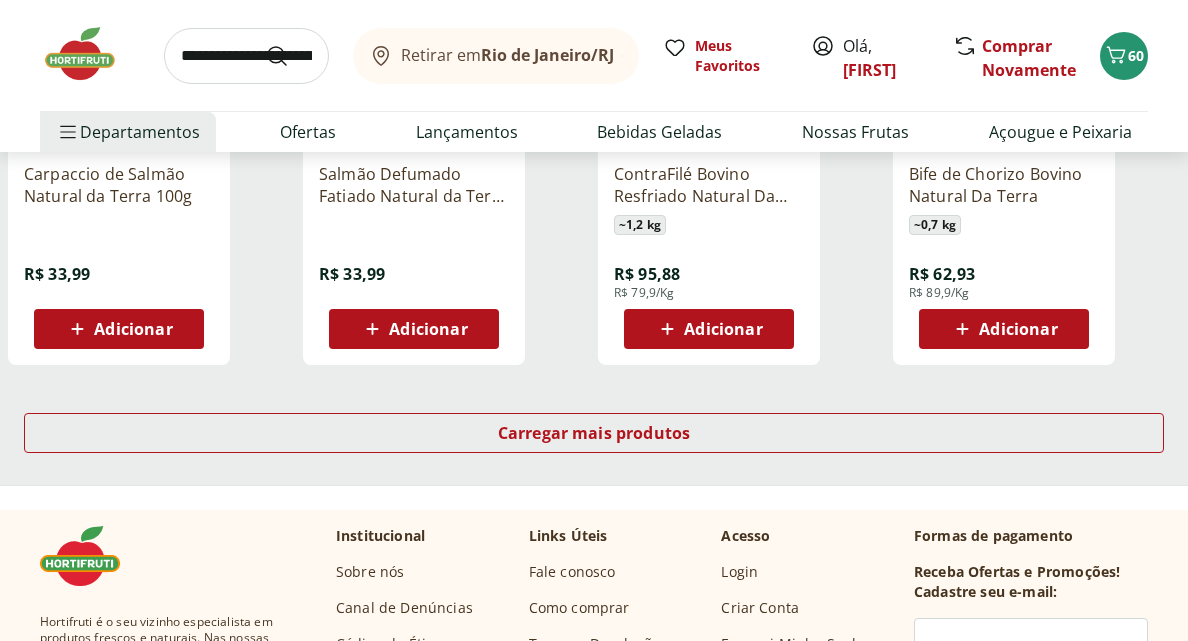 scroll, scrollTop: 1327, scrollLeft: 0, axis: vertical 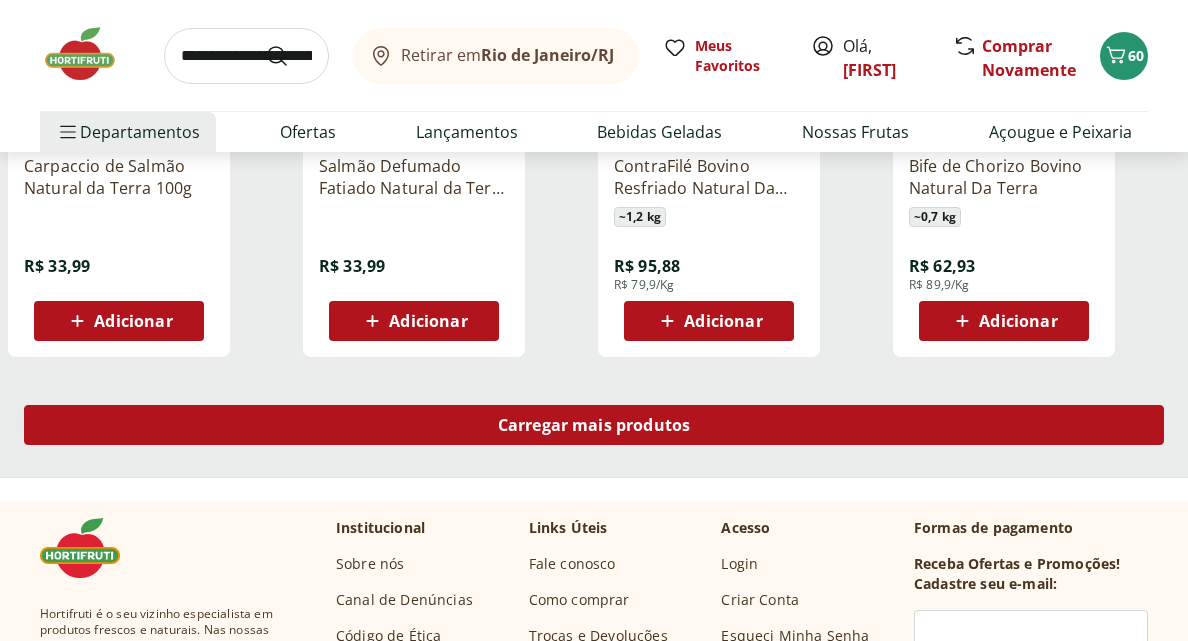 click on "Carregar mais produtos" at bounding box center (594, 425) 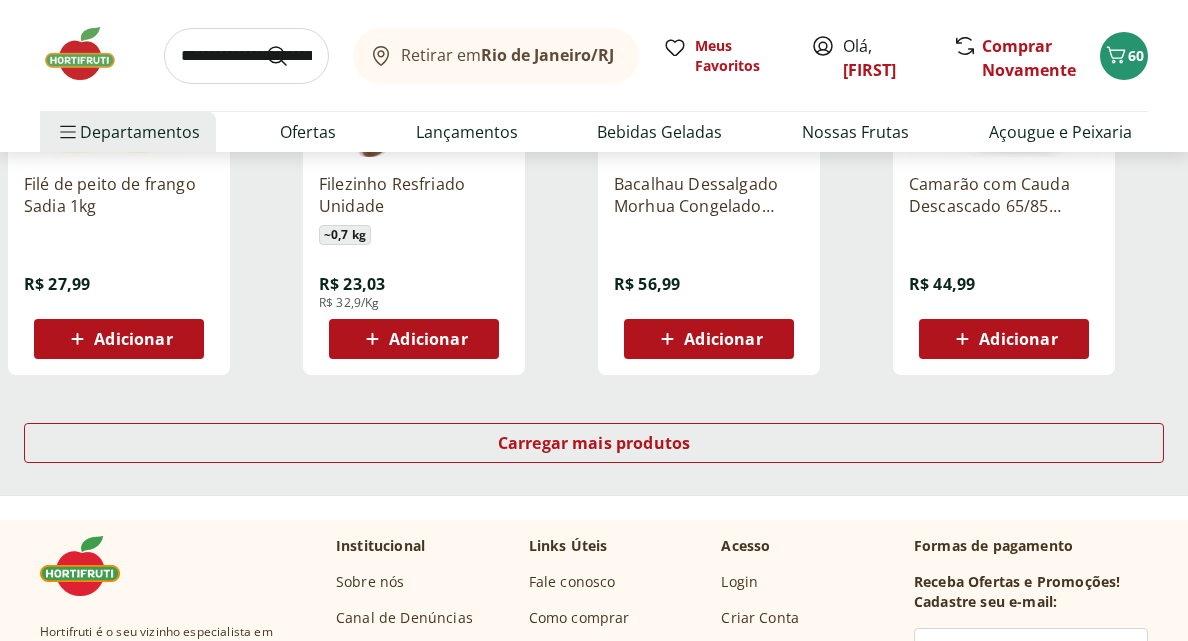scroll, scrollTop: 2622, scrollLeft: 0, axis: vertical 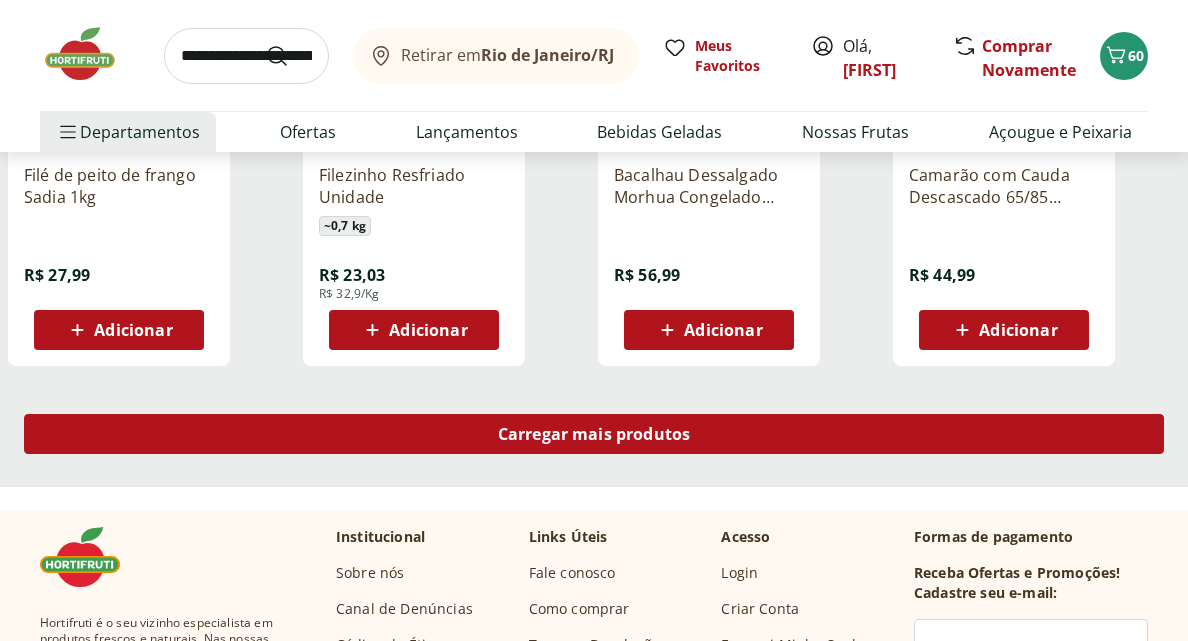 click on "Carregar mais produtos" at bounding box center (594, 434) 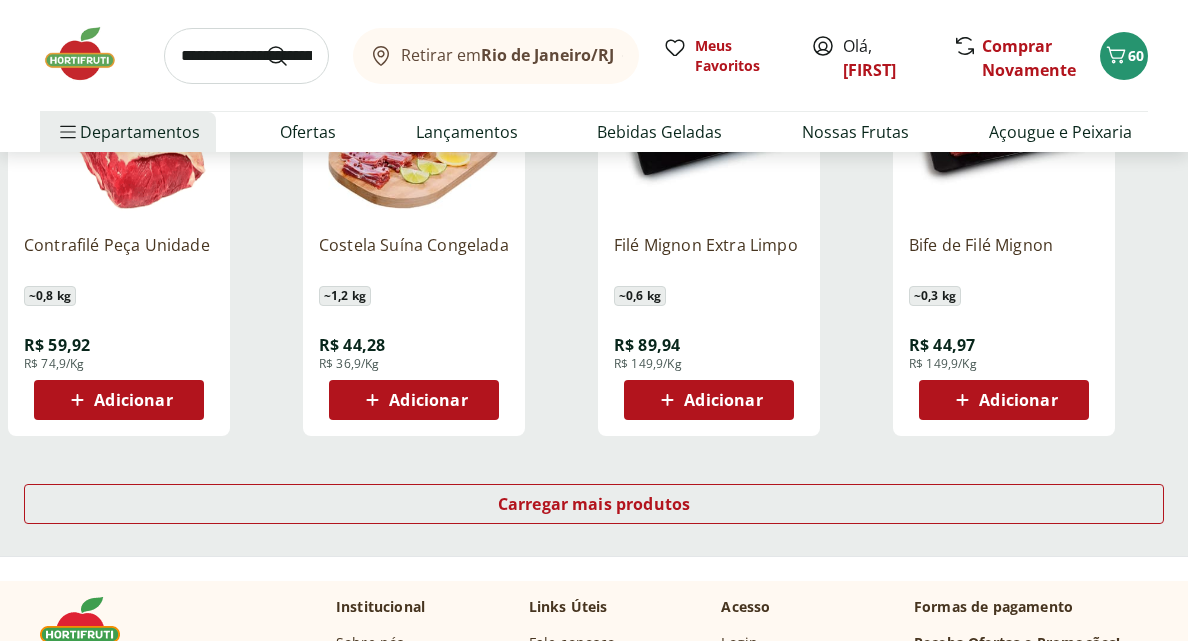 scroll, scrollTop: 3852, scrollLeft: 0, axis: vertical 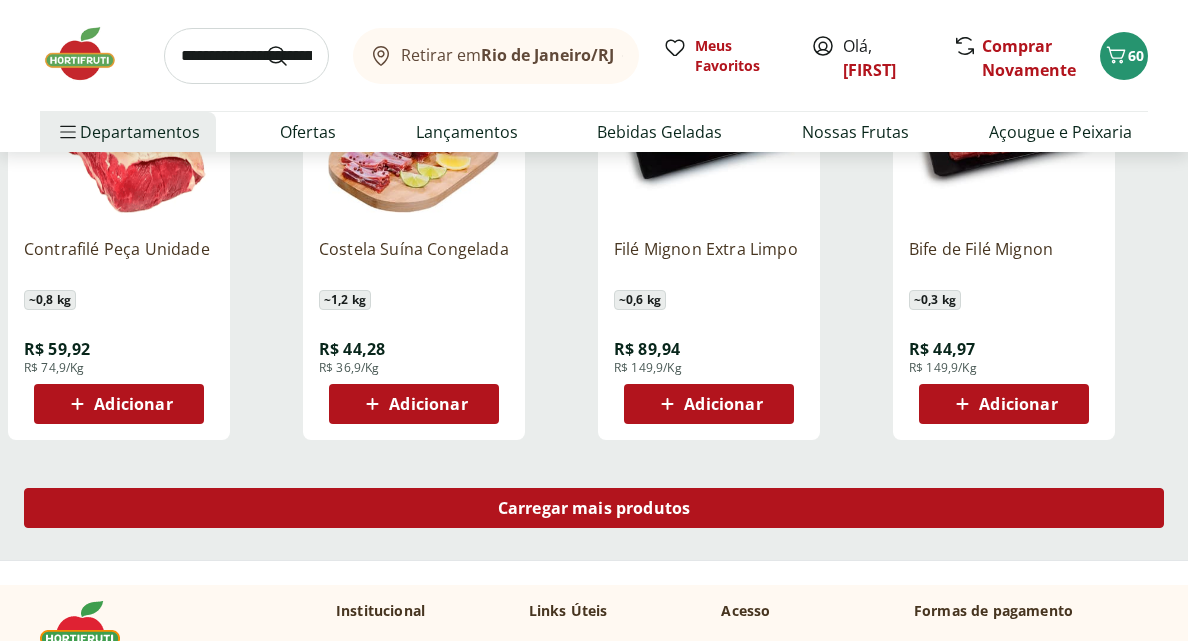 click on "Carregar mais produtos" at bounding box center [594, 508] 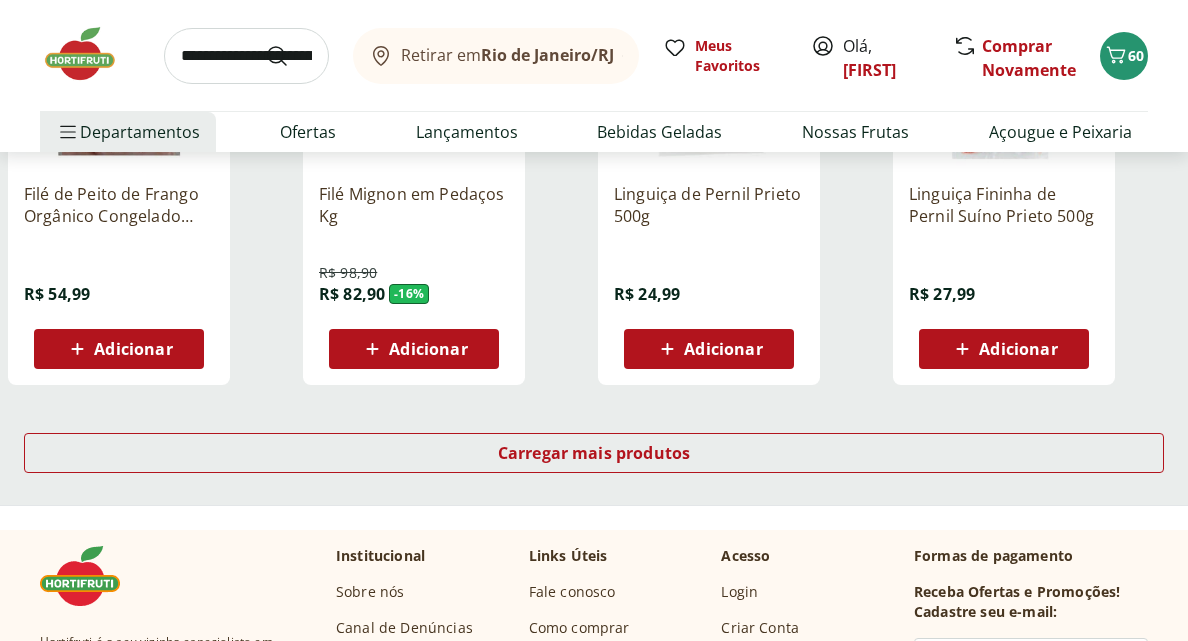 scroll, scrollTop: 5213, scrollLeft: 0, axis: vertical 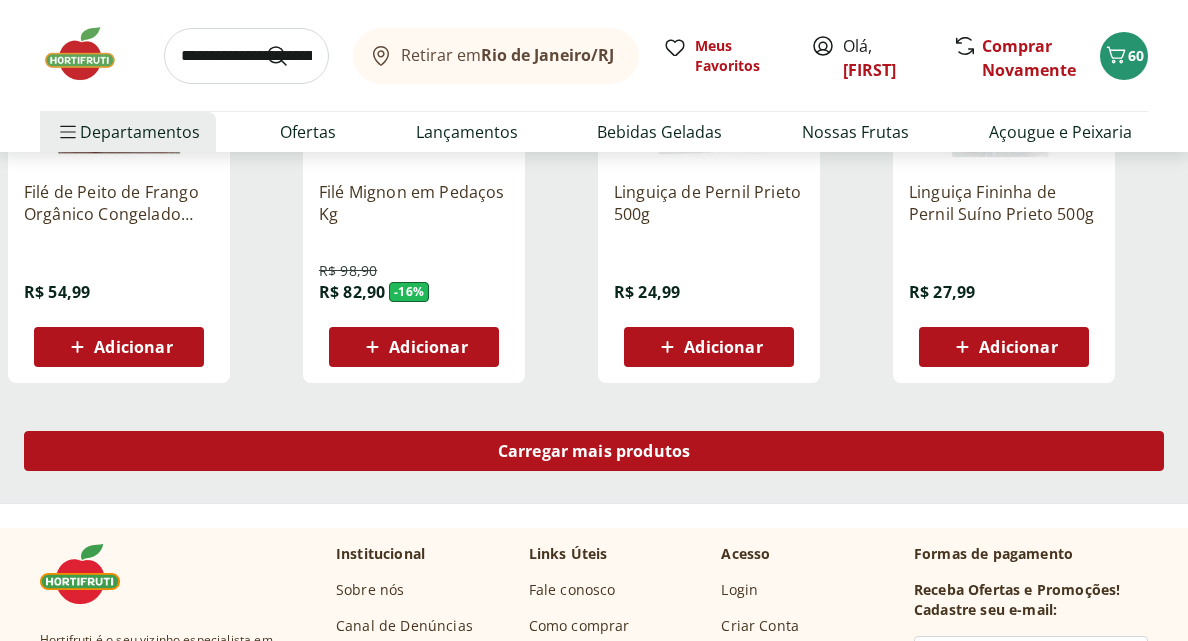 click on "Carregar mais produtos" at bounding box center (594, 451) 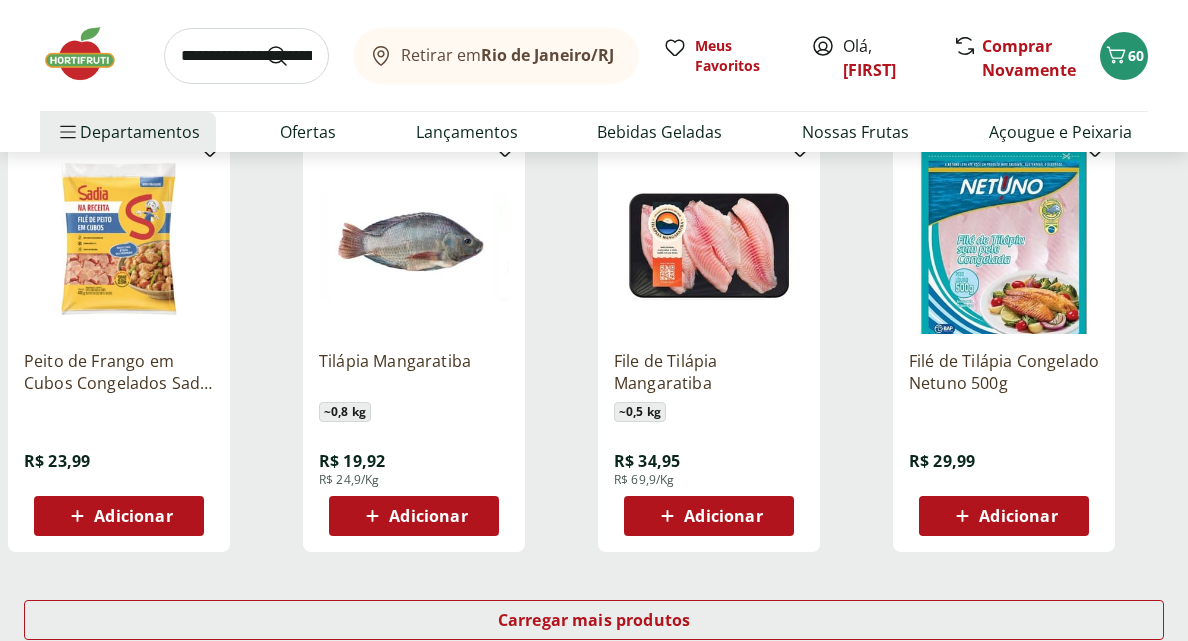 scroll, scrollTop: 6363, scrollLeft: 0, axis: vertical 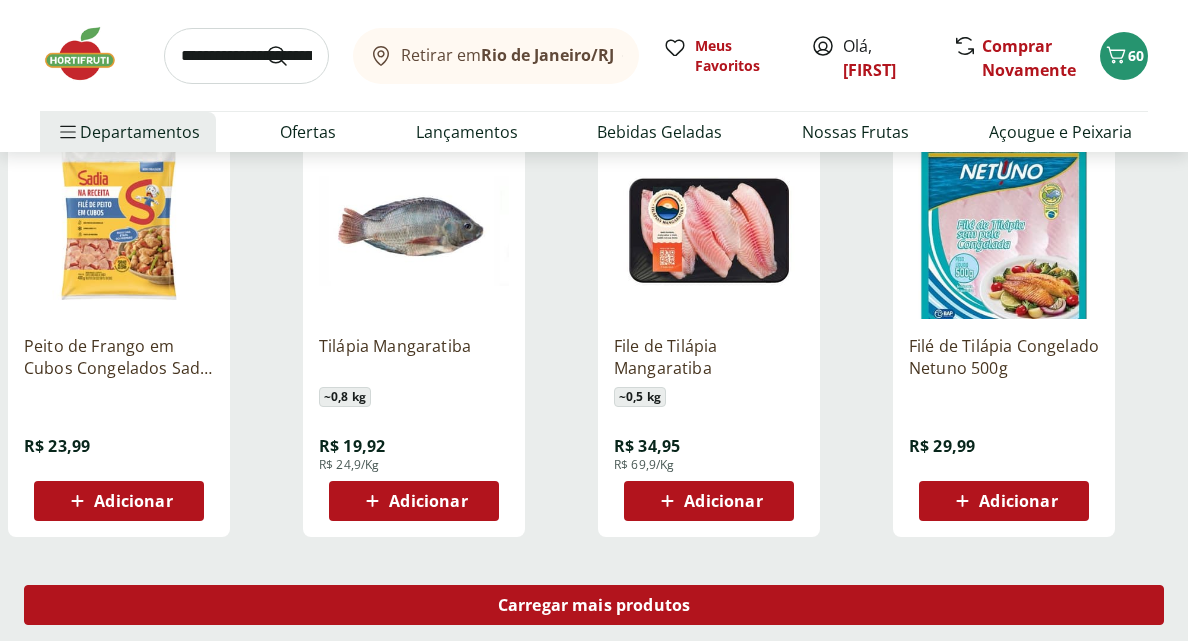click on "Carregar mais produtos" at bounding box center [594, 605] 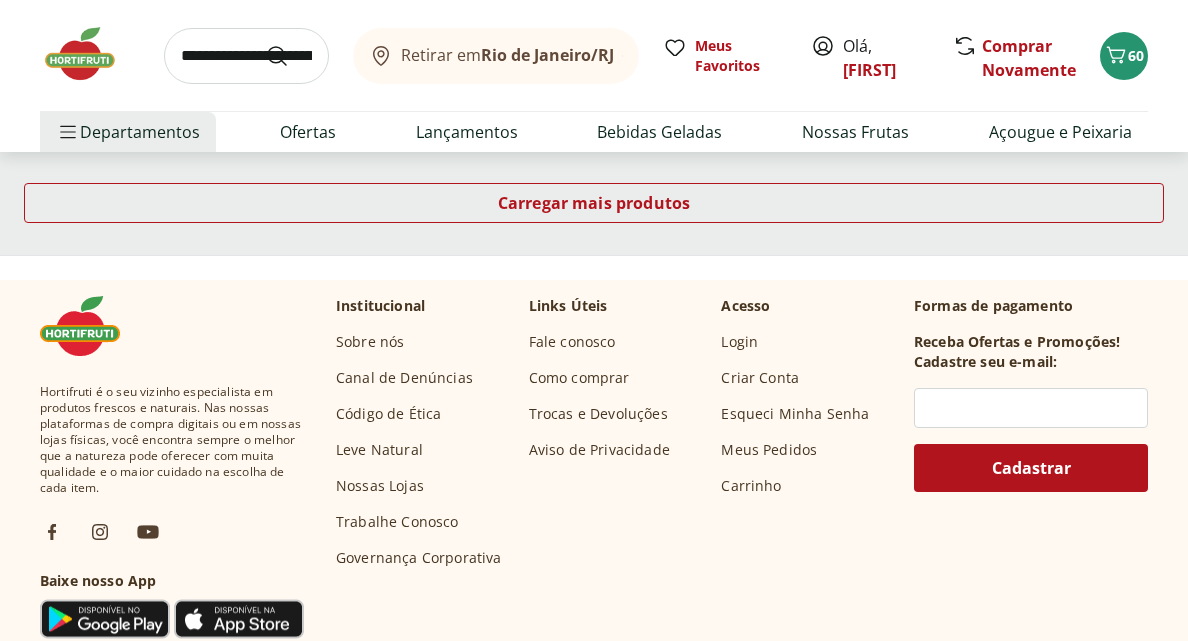 scroll, scrollTop: 8067, scrollLeft: 0, axis: vertical 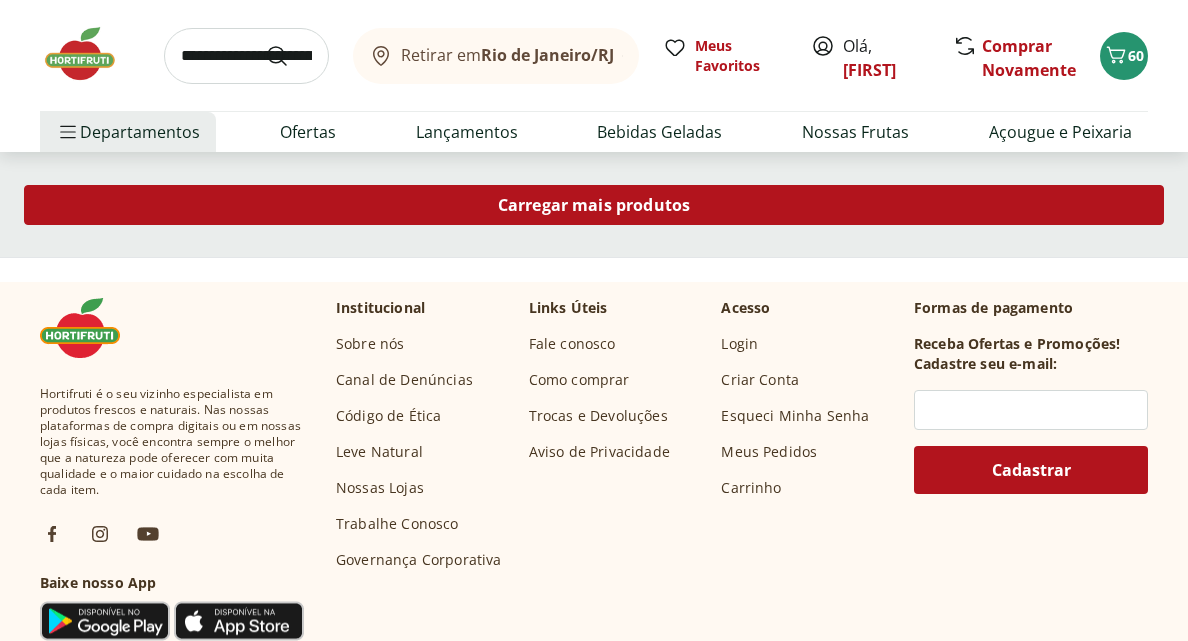 click on "Carregar mais produtos" at bounding box center [594, 209] 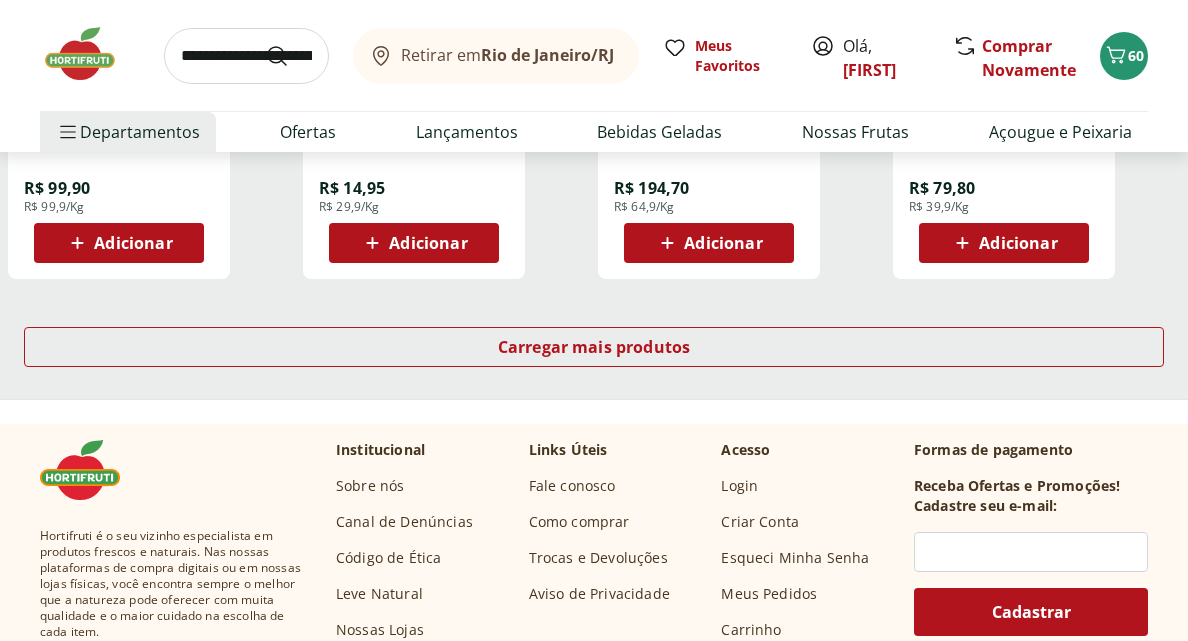 scroll, scrollTop: 9231, scrollLeft: 0, axis: vertical 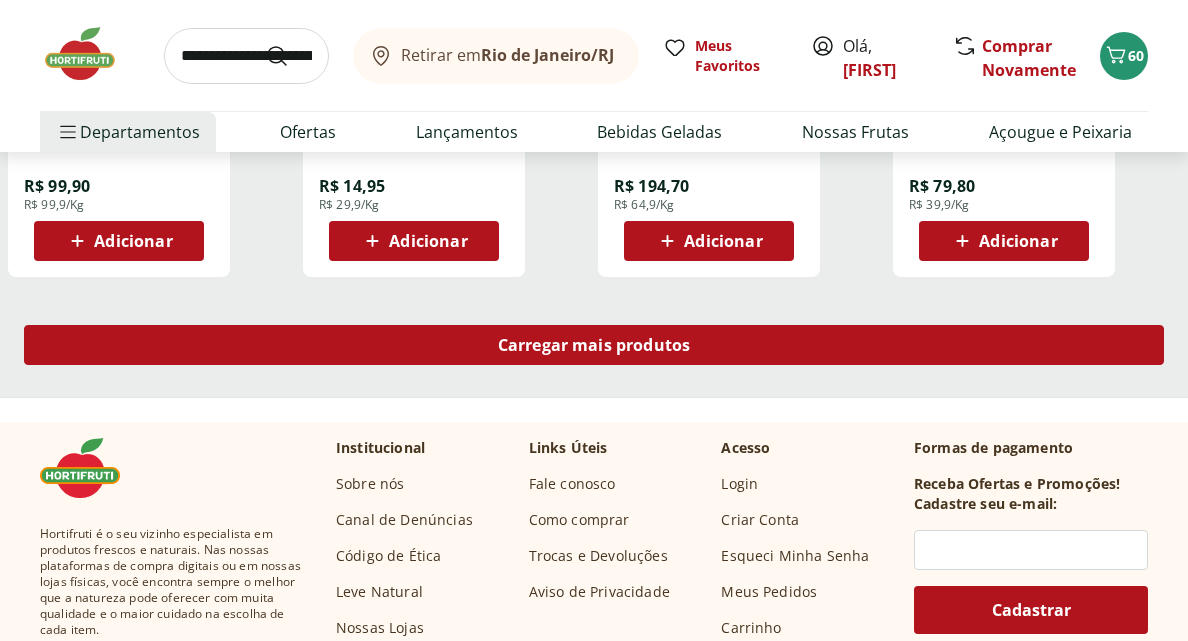 click on "Carregar mais produtos" at bounding box center (594, 345) 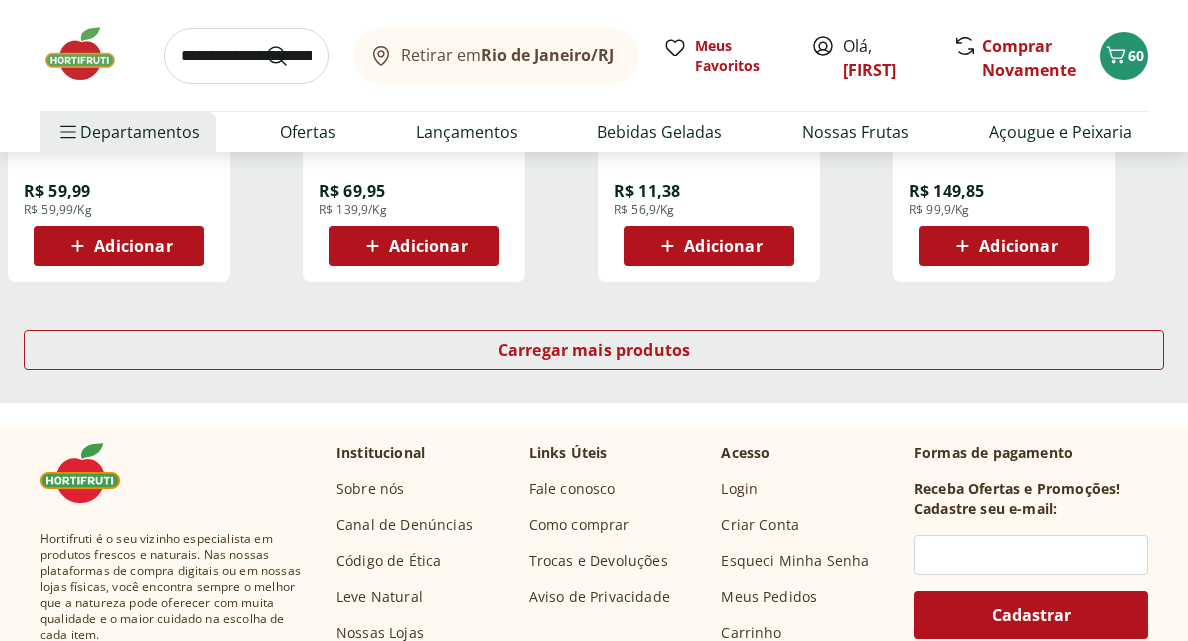 scroll, scrollTop: 10542, scrollLeft: 0, axis: vertical 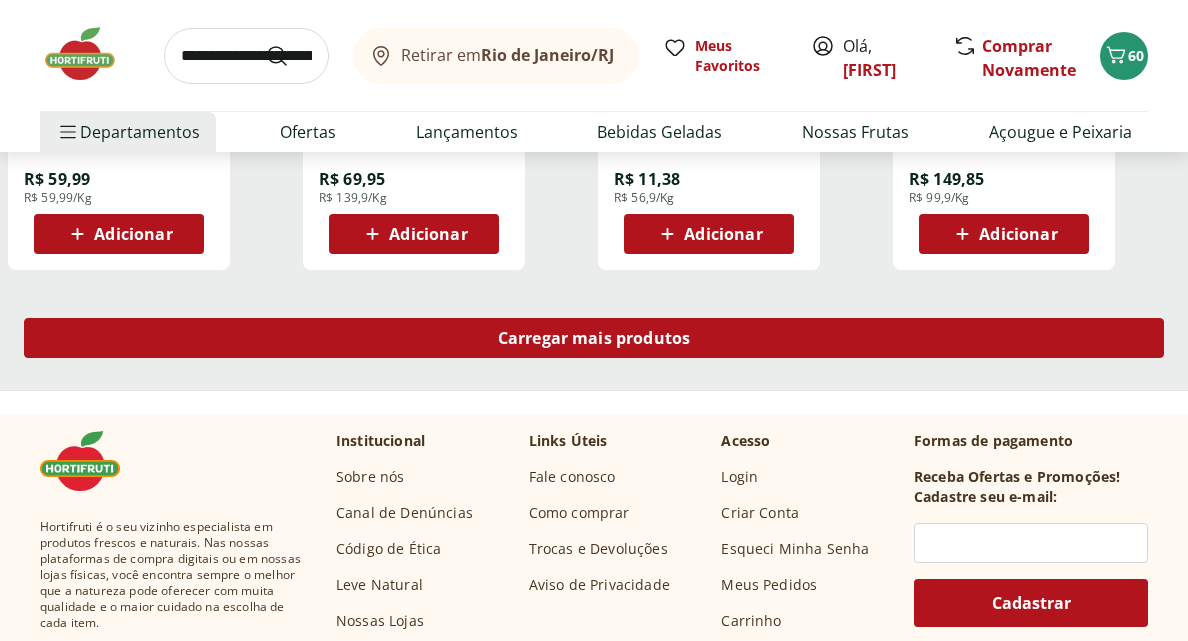 click on "Carregar mais produtos" at bounding box center (594, 342) 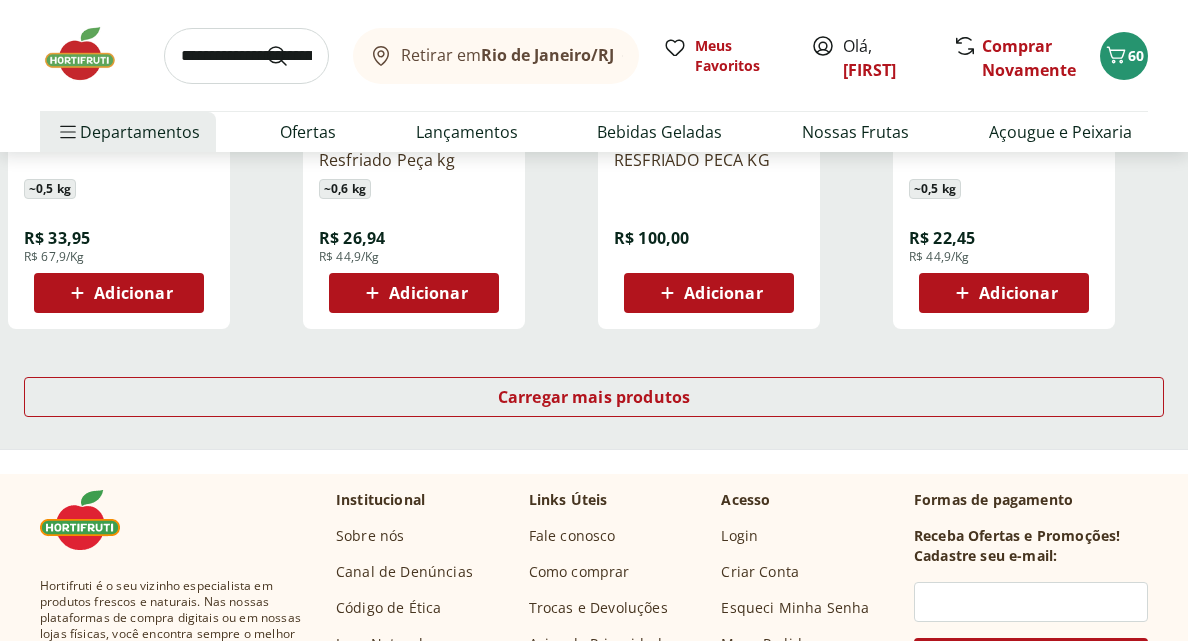 scroll, scrollTop: 11786, scrollLeft: 0, axis: vertical 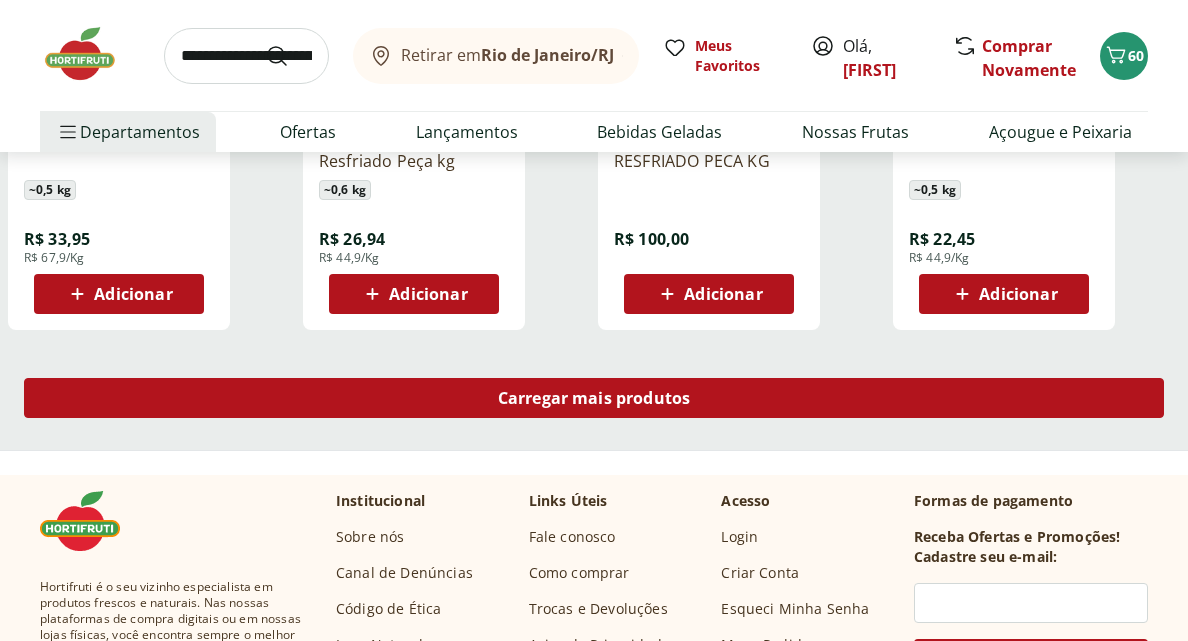 click on "Carregar mais produtos" at bounding box center [594, 398] 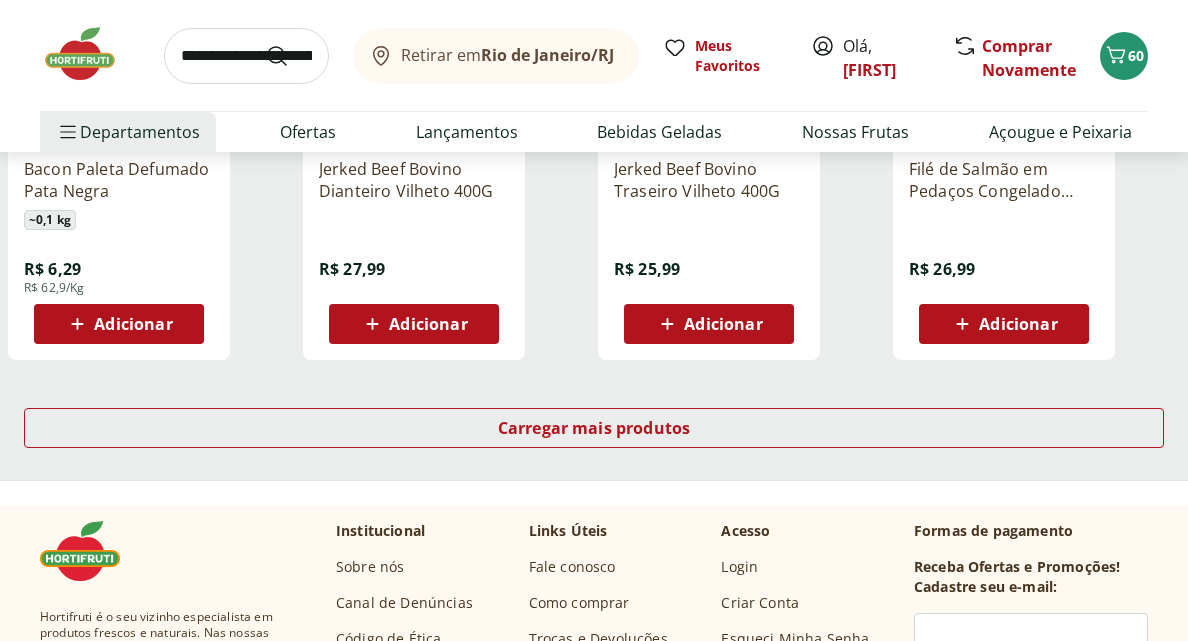 scroll, scrollTop: 13066, scrollLeft: 0, axis: vertical 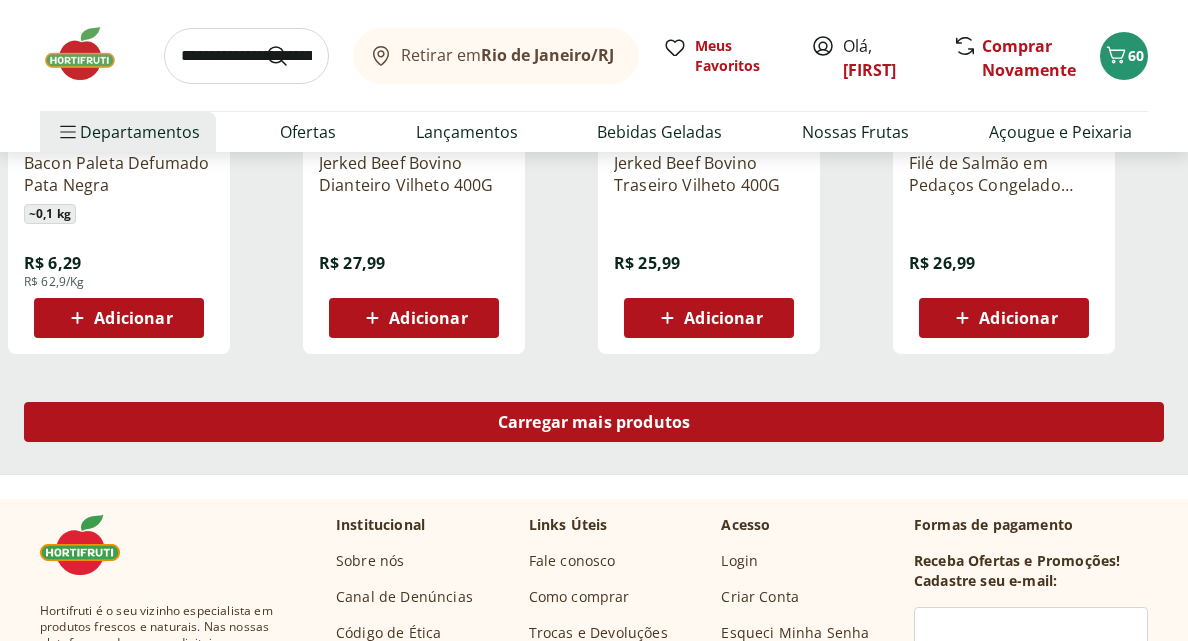 click on "Carregar mais produtos" at bounding box center [594, 422] 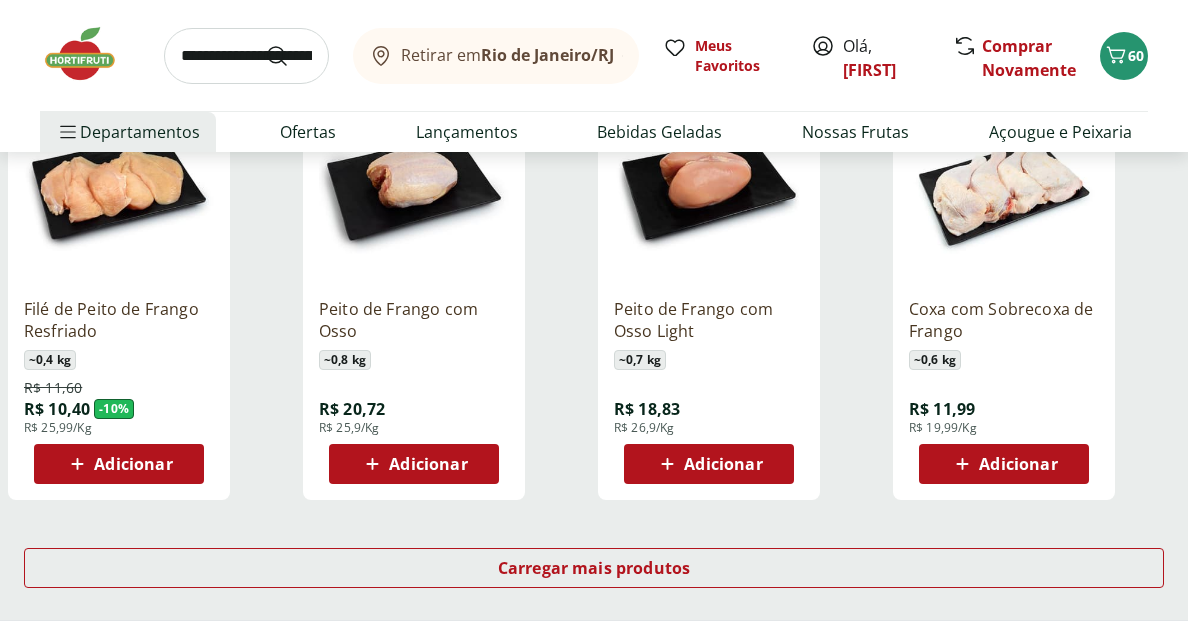 scroll, scrollTop: 14227, scrollLeft: 0, axis: vertical 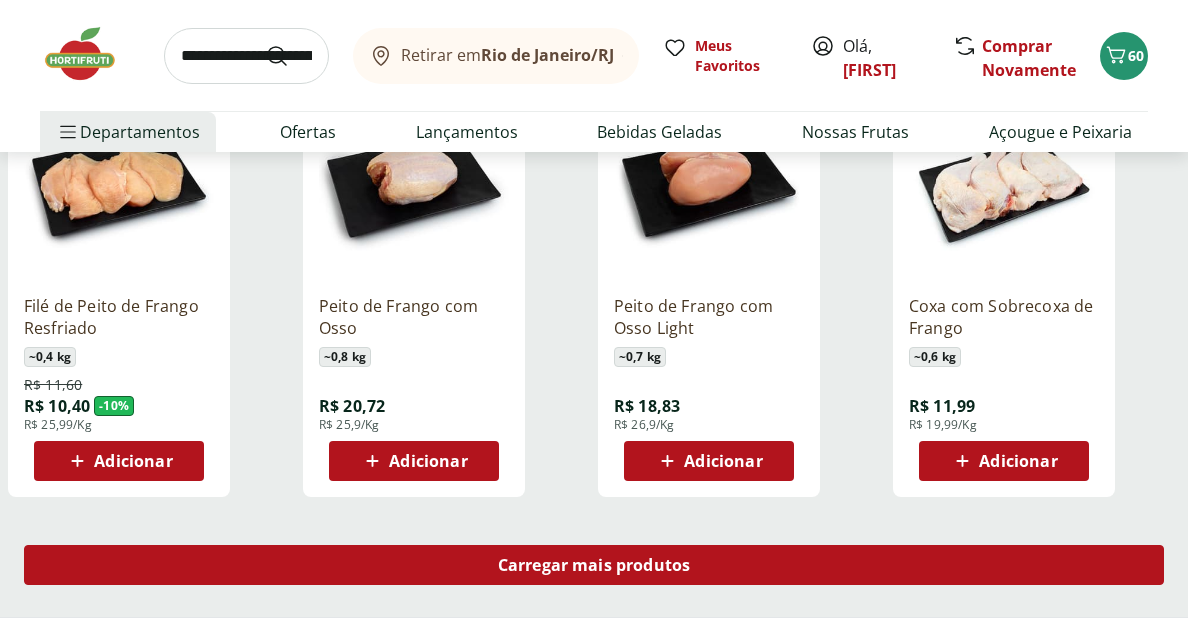 click on "Carregar mais produtos" at bounding box center [594, 565] 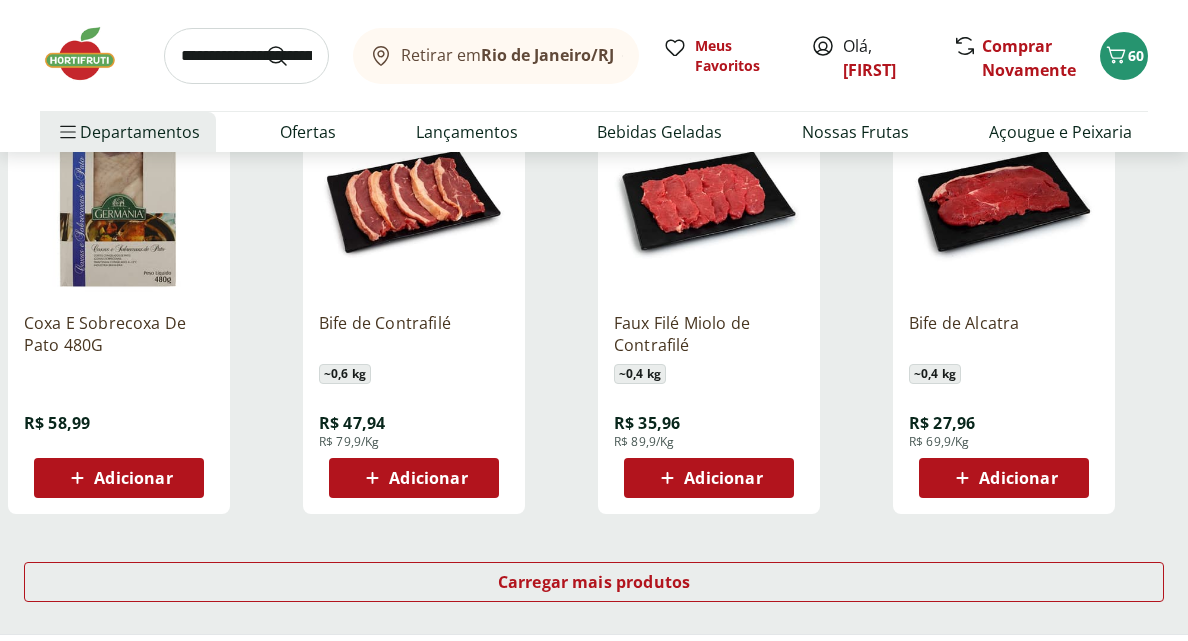 scroll, scrollTop: 15506, scrollLeft: 0, axis: vertical 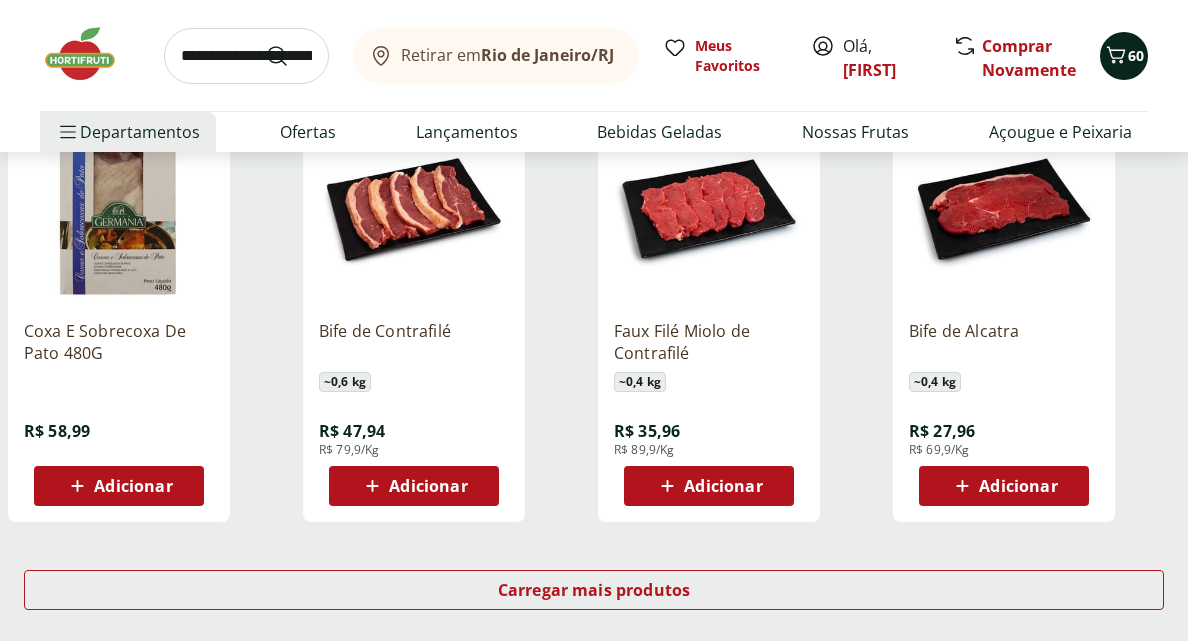 click 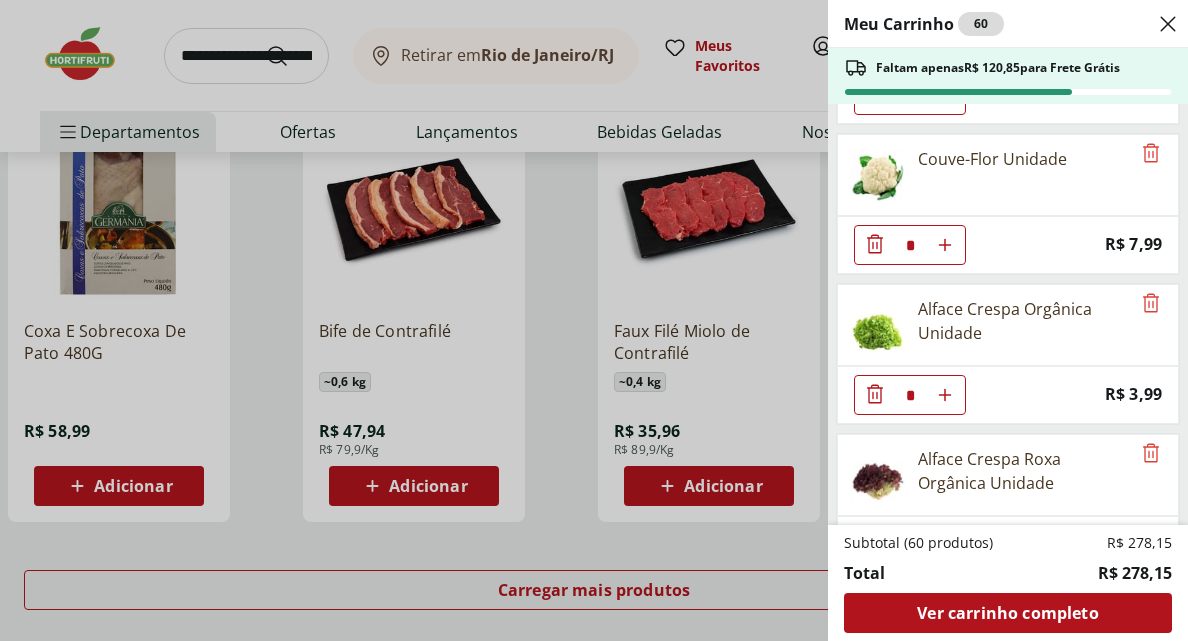 scroll, scrollTop: 3282, scrollLeft: 0, axis: vertical 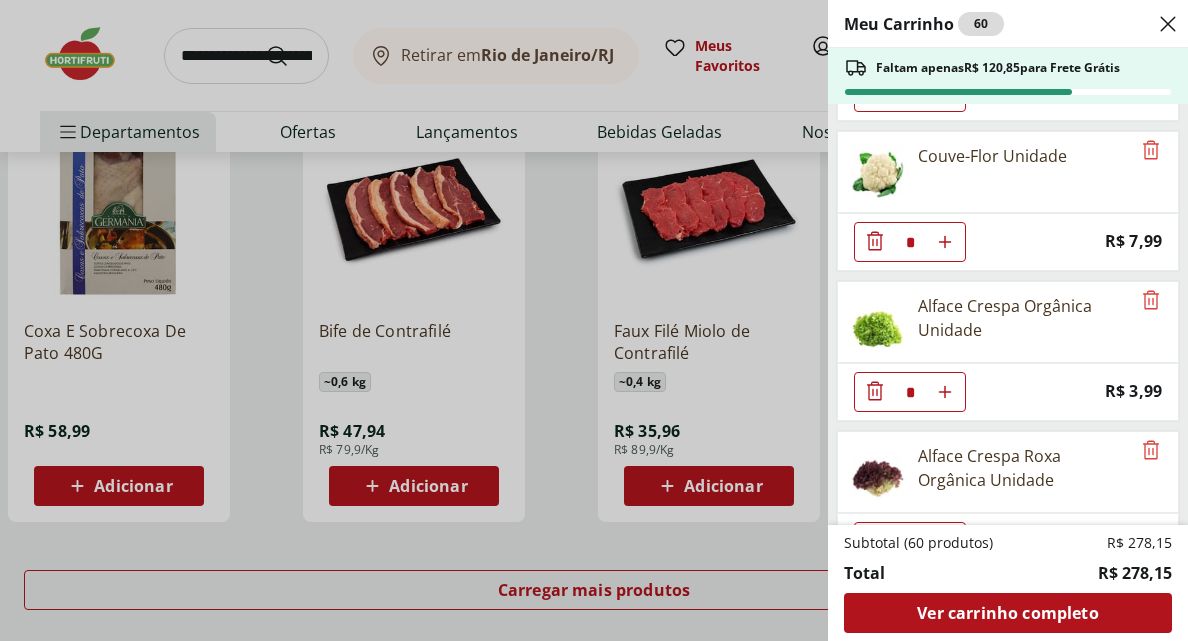 click on "Meu Carrinho 60 Faltam apenas  R$ 120,85  para Frete Grátis Cebola Nacional Unidade * Price: R$ 1,00 Batata Doce Unidade * Price: R$ 1,53 Alho Nacional Unidade * Price: R$ 2,99 Cenoura Unidade * Price: R$ 0,70 Limão Tahity Unidade * Price: R$ 0,58 Mamão Papaia Unidade * Price: R$ 4,54 Banan Prata Selecionada * Price: R$ 11,87 Tomate Italiano ** Price: R$ 0,92 Mexerica Rio Unidade * Price: R$ 3,04 Abacate Unidade * Price: R$ 10,44 Abobrinha Italiana Orgânica Natural Da Terra 600g * Price: R$ 12,99 Beterraba Orgânica Natural Da Terra * Price: R$ 13,99 Pimentão Vermelho Block 150g * Price: R$ 9,99 Abóbora Japonesa Pedaço * Price: R$ 3,29 Alho Poró - Unidade * Price: R$ 7,49 Cebola Roxa Unidade * Price: R$ 1,47 Cebolinha Unidade * Price: R$ 4,99 Coentro Unidade * Price: R$ 3,99 Pepino Japonês Unidade * Price: R$ 1,98 Pimentão Vermelho Unidade * Price: R$ 8,39 Repolho Roxo Unidade * Price: R$ 4,89 Cheiro Verde Unidade * Price: R$ 3,99 Couve-Flor Unidade * Price: R$ 7,99 * Price:" at bounding box center (594, 320) 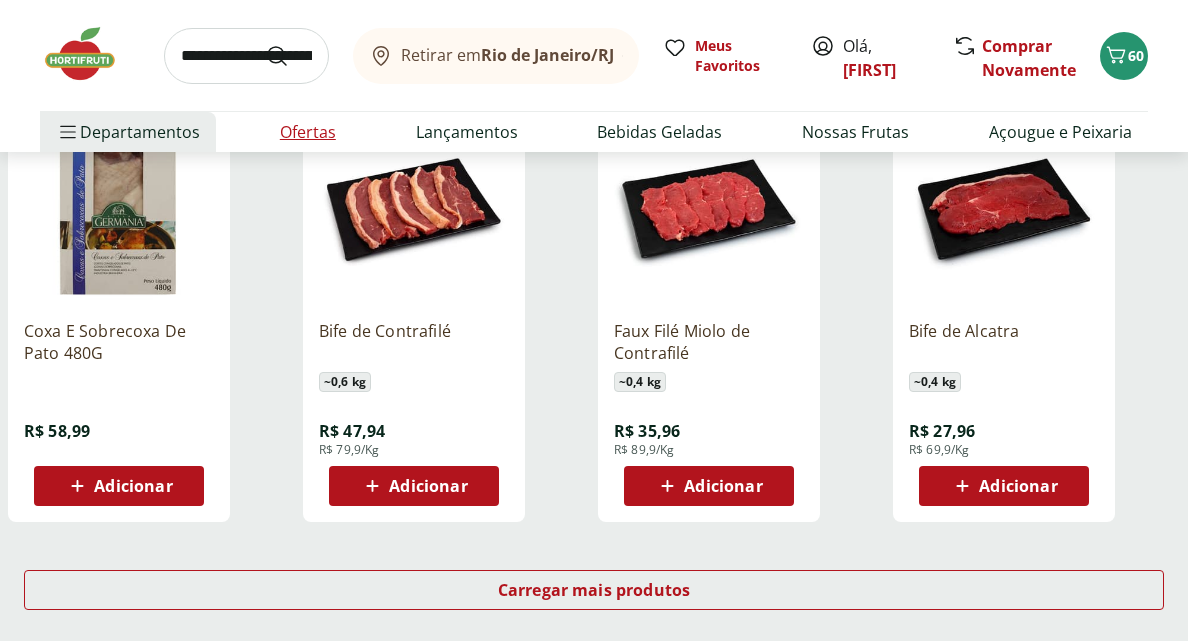 click on "Ofertas" at bounding box center (308, 132) 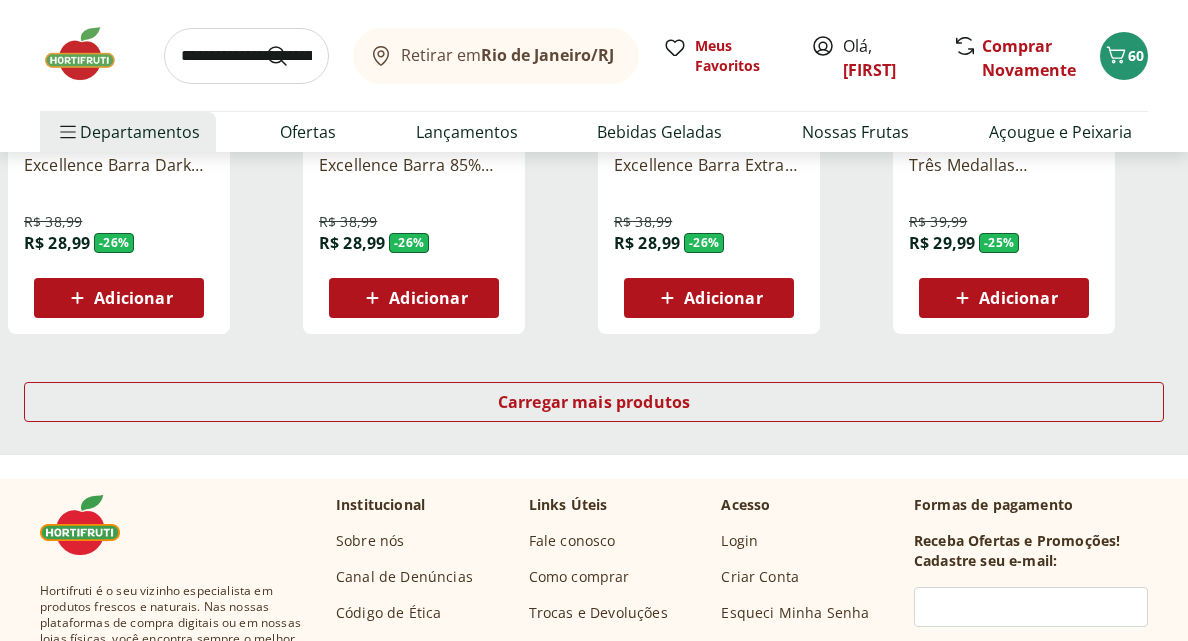 scroll, scrollTop: 1359, scrollLeft: 0, axis: vertical 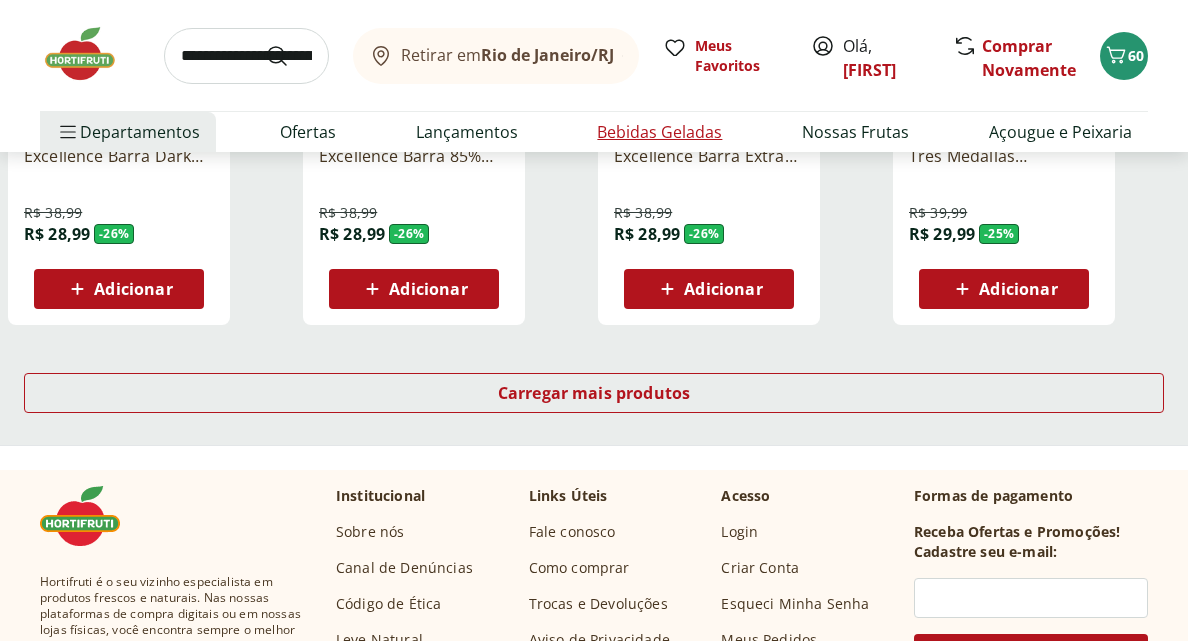 click on "Bebidas Geladas" at bounding box center (659, 132) 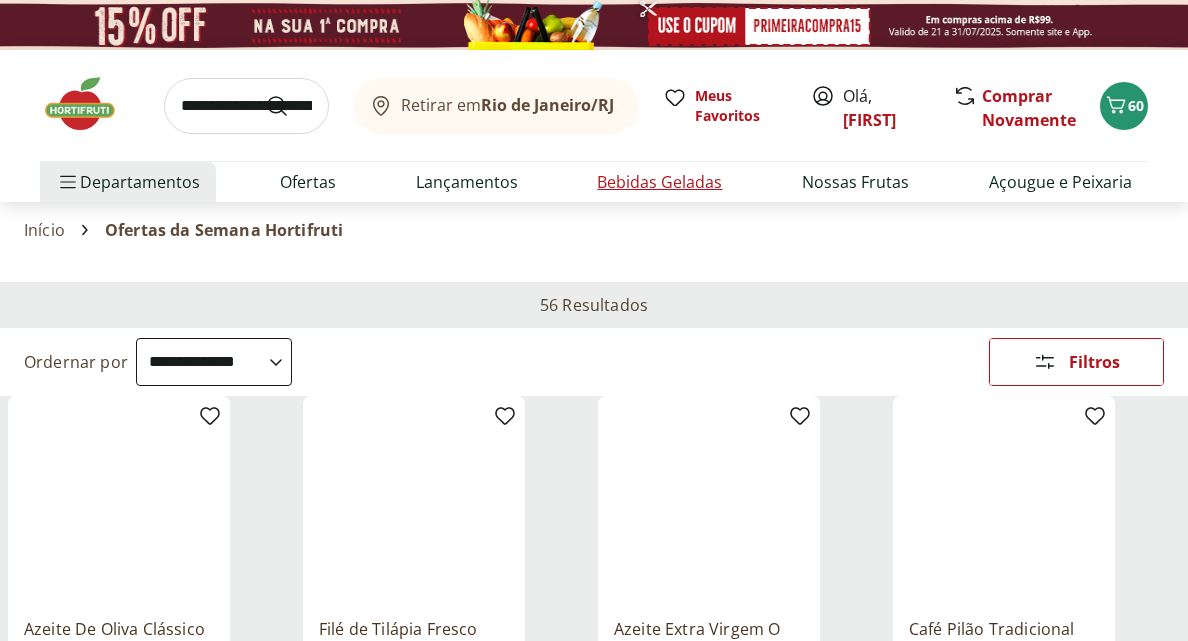 select on "**********" 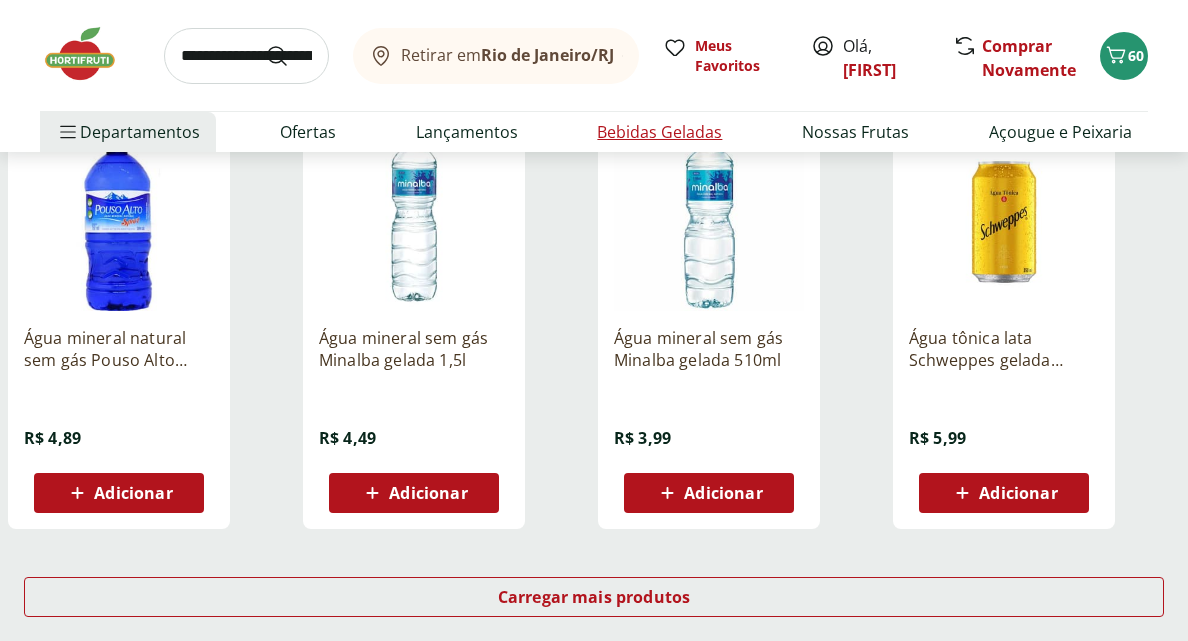 scroll, scrollTop: 1164, scrollLeft: 0, axis: vertical 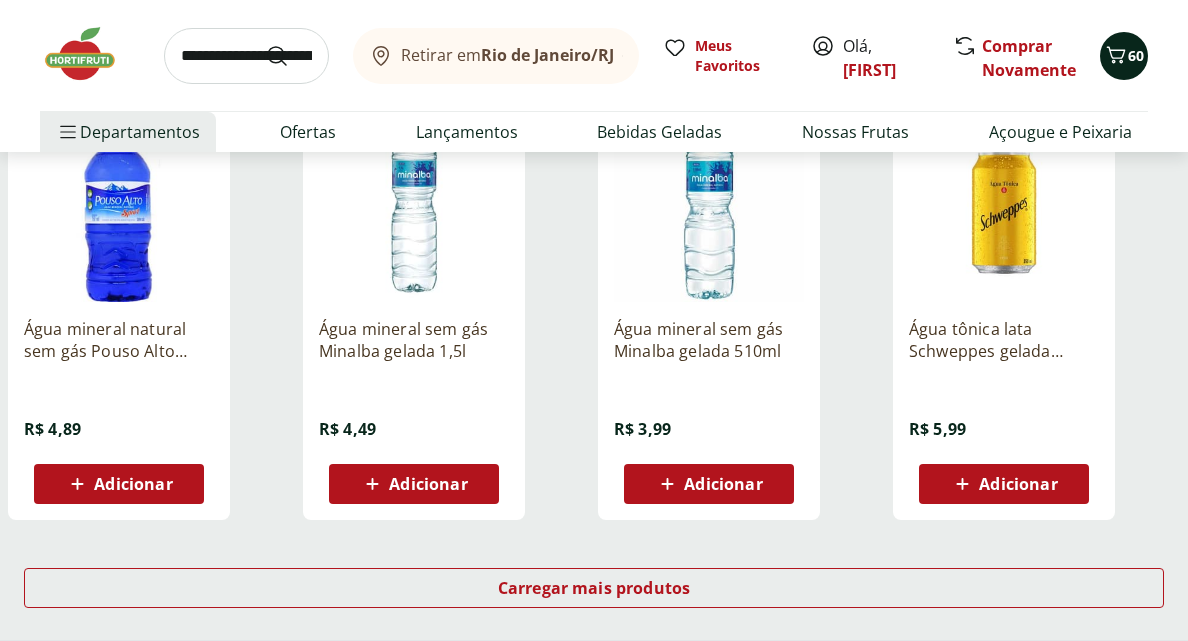 click on "60" at bounding box center (1124, 56) 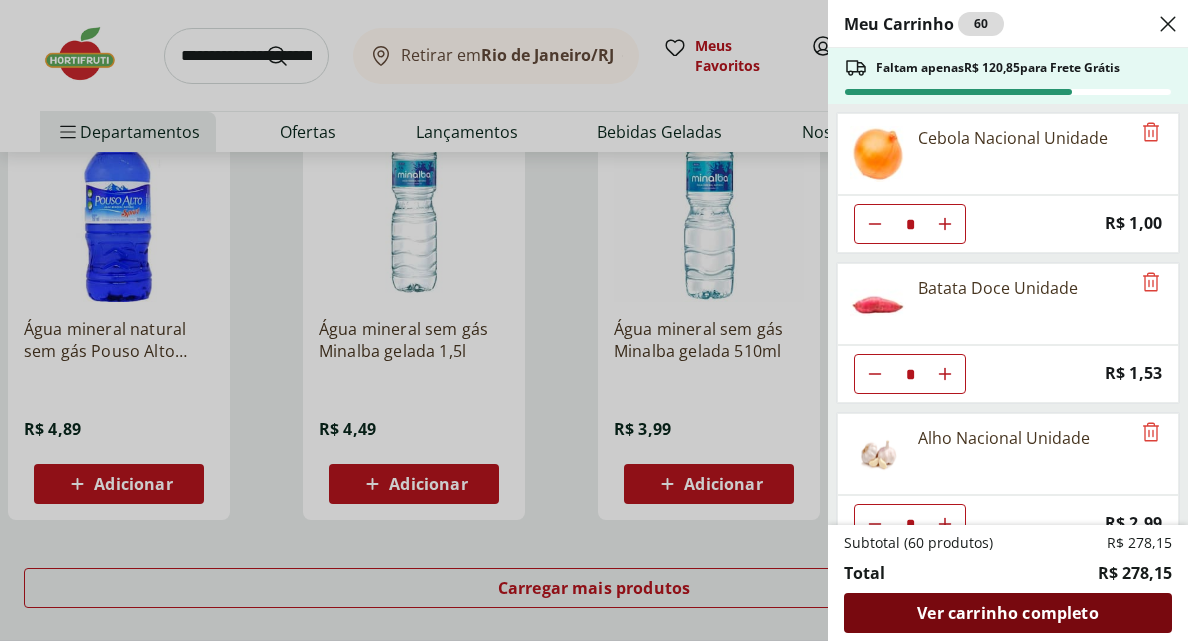 click on "Ver carrinho completo" at bounding box center (1007, 613) 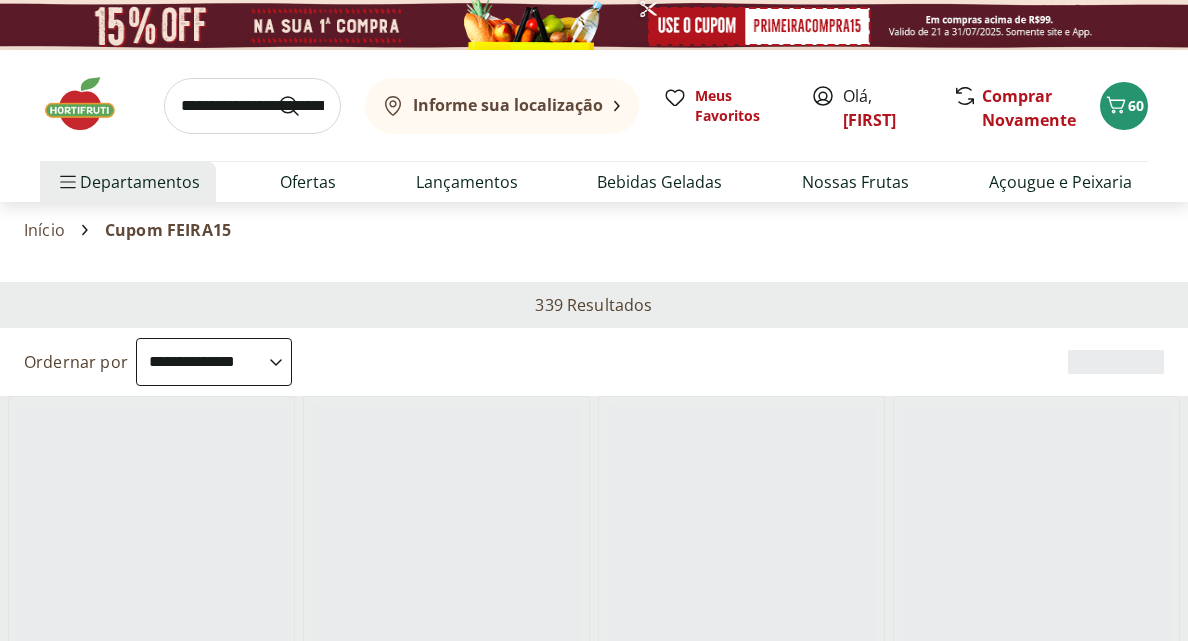 select on "**********" 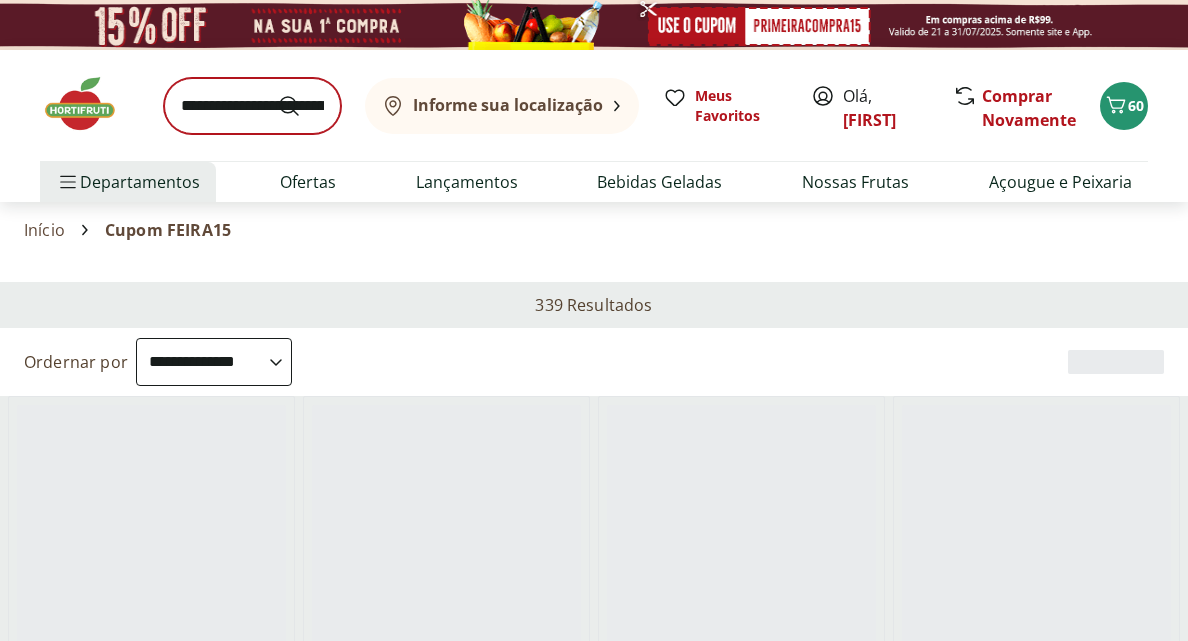 scroll, scrollTop: 0, scrollLeft: 0, axis: both 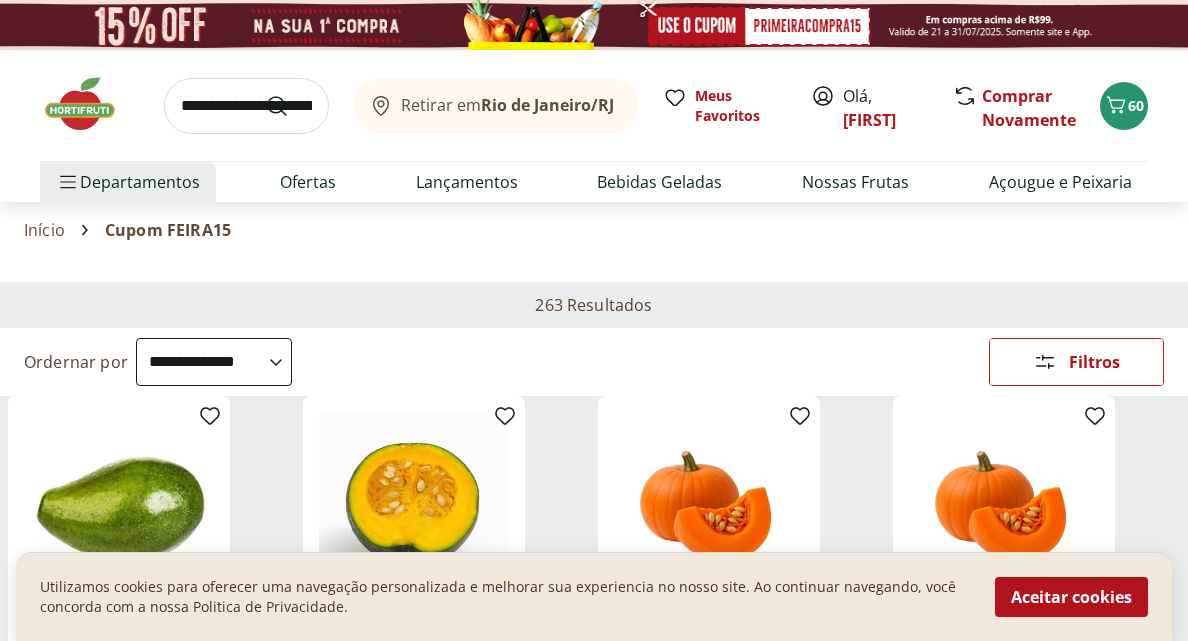 click at bounding box center (90, 104) 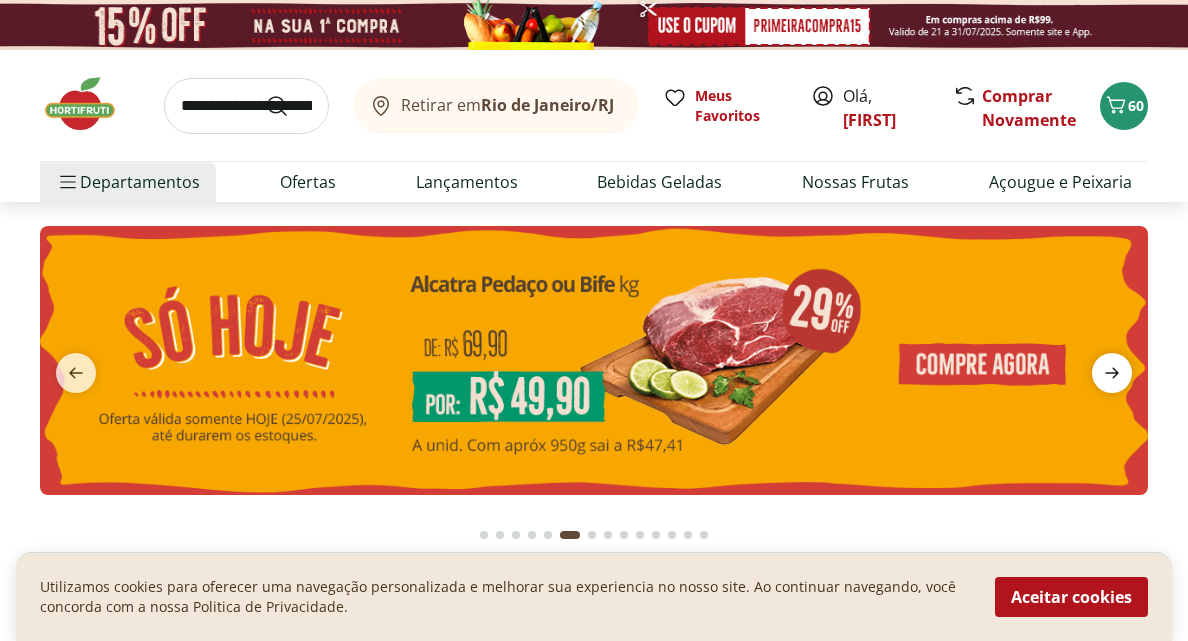 click 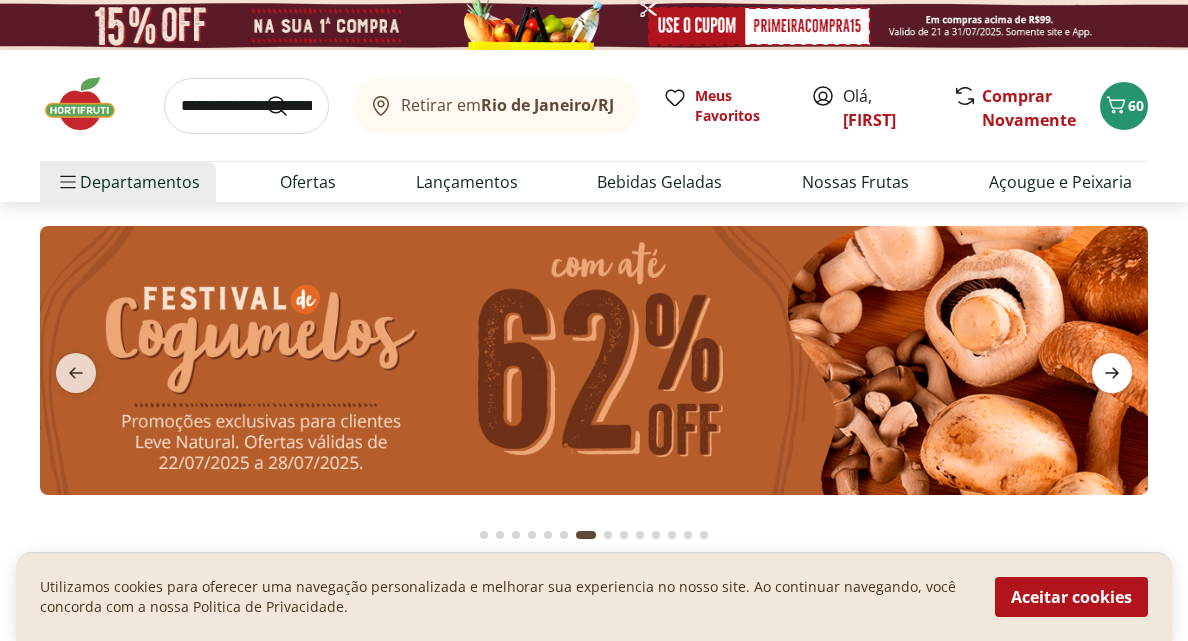 click 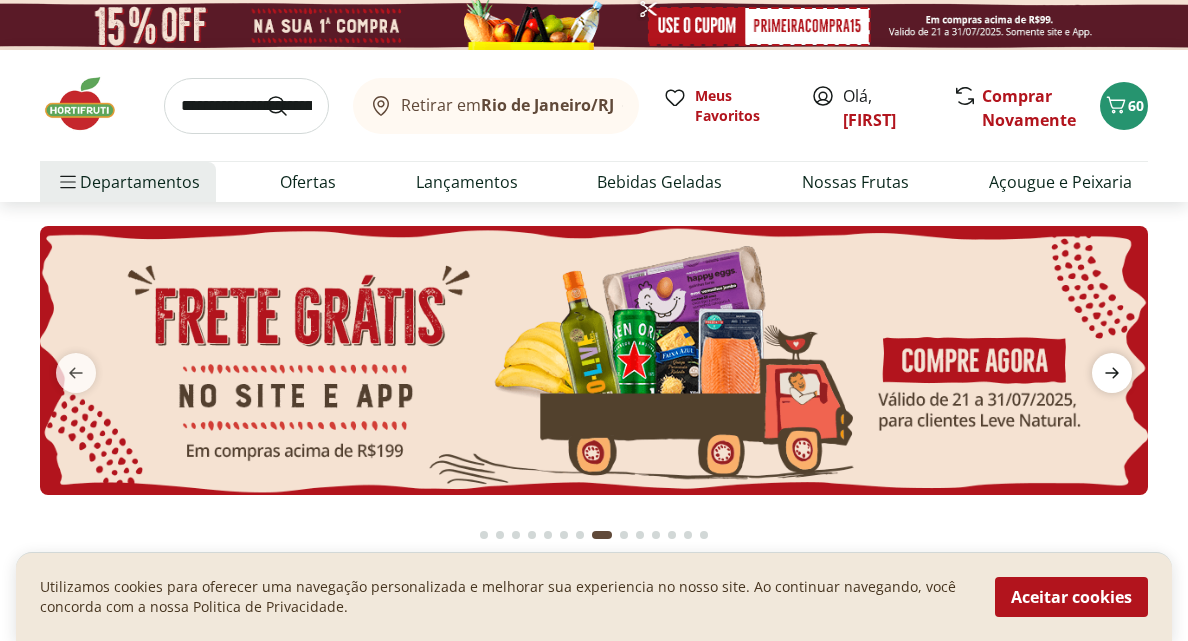 click 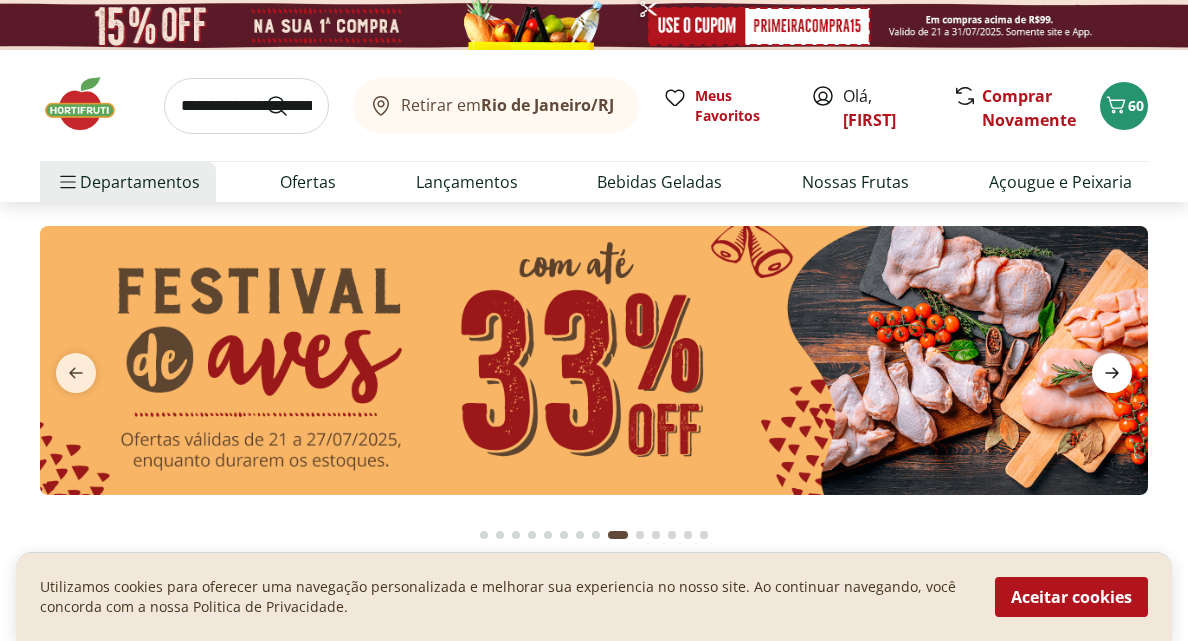 click 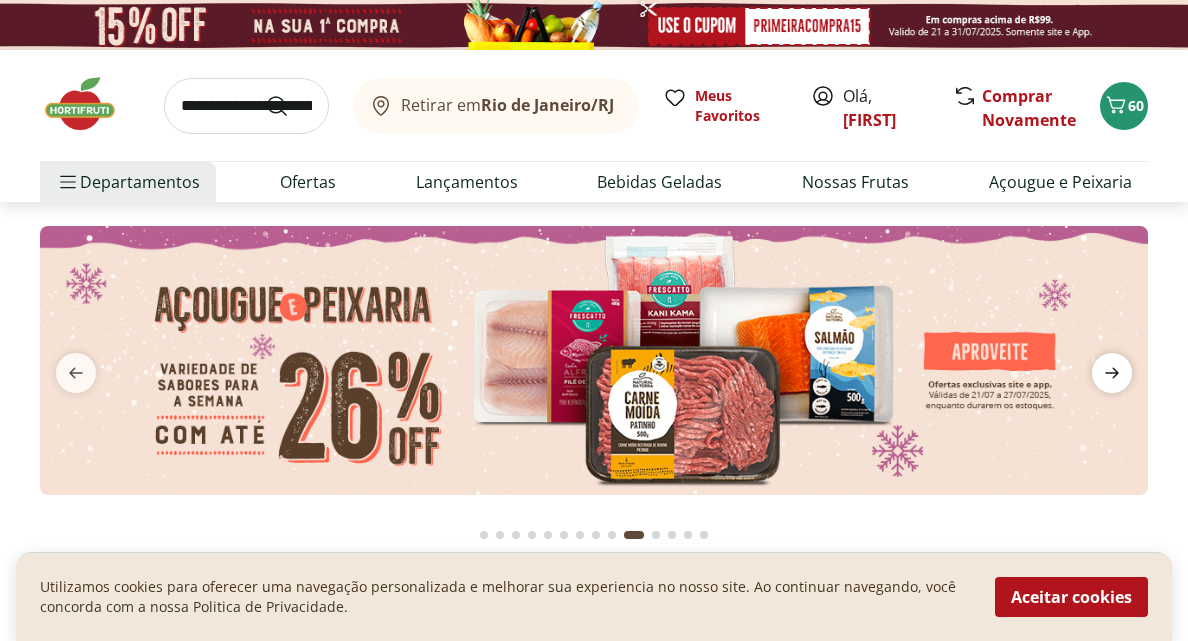 click 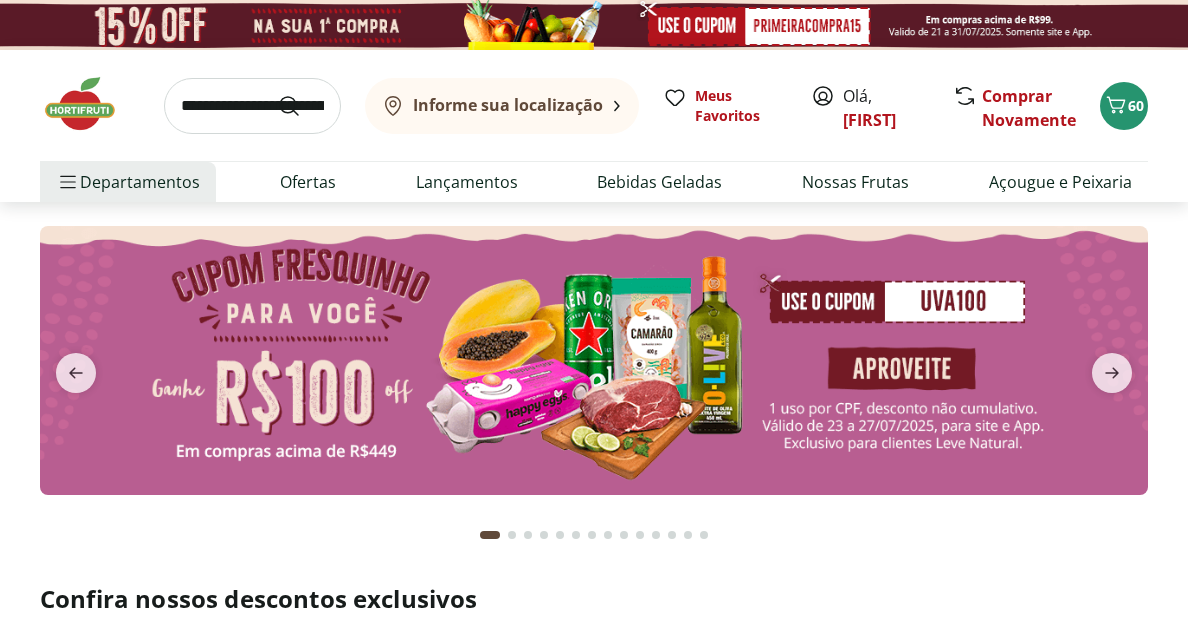 scroll, scrollTop: 0, scrollLeft: 0, axis: both 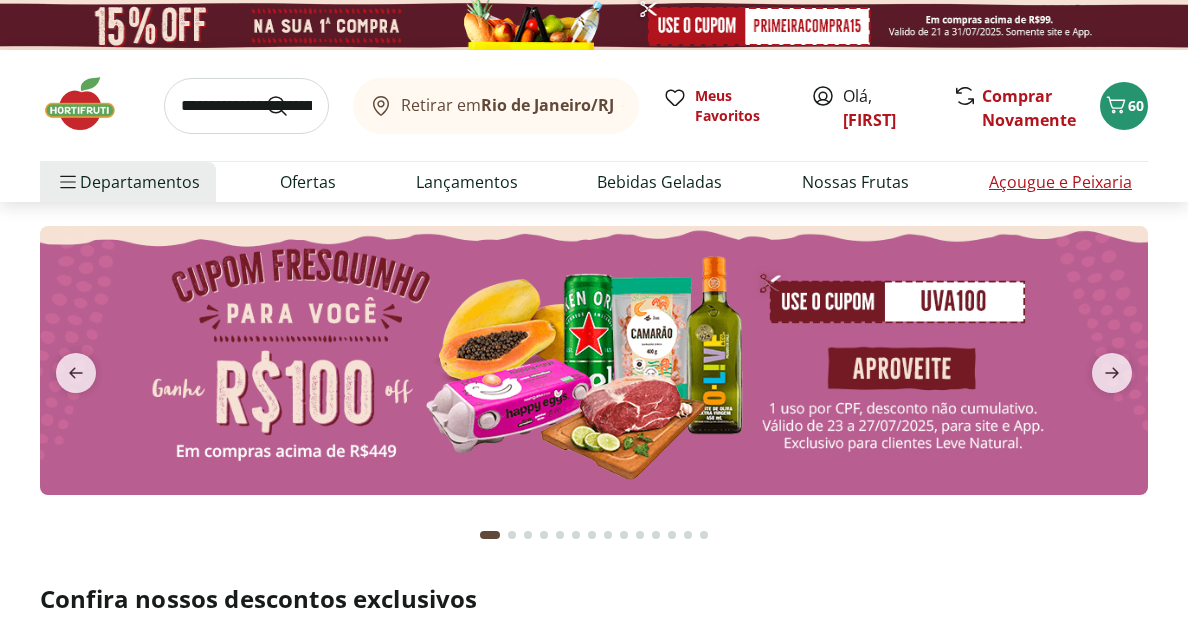 click on "Açougue e Peixaria" at bounding box center (1060, 182) 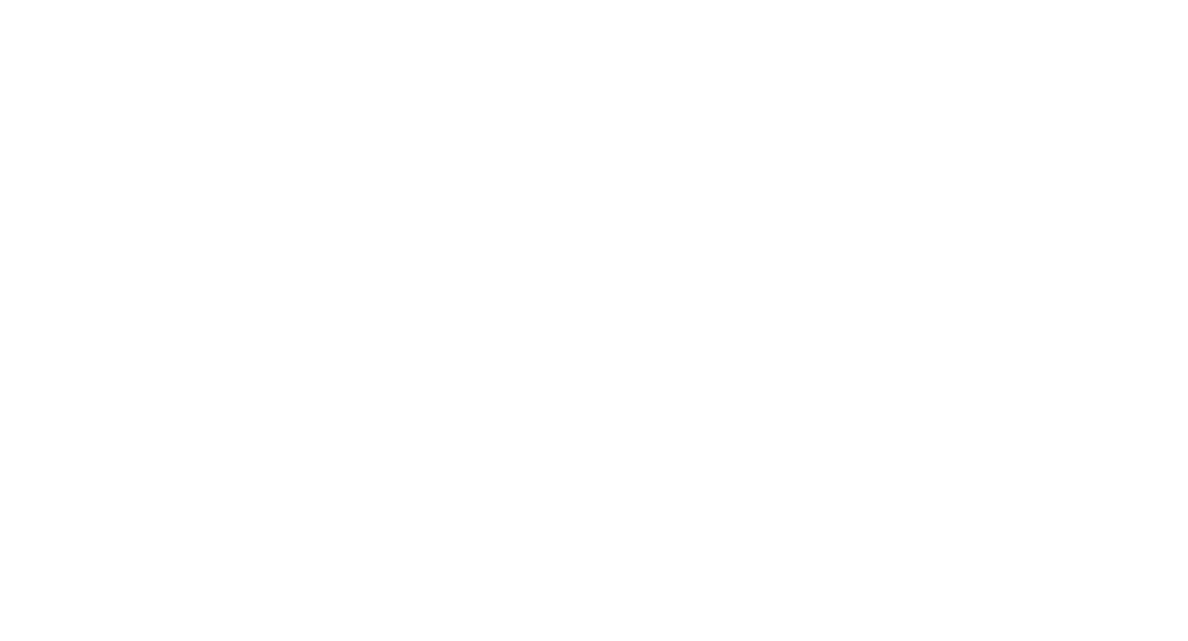select on "**********" 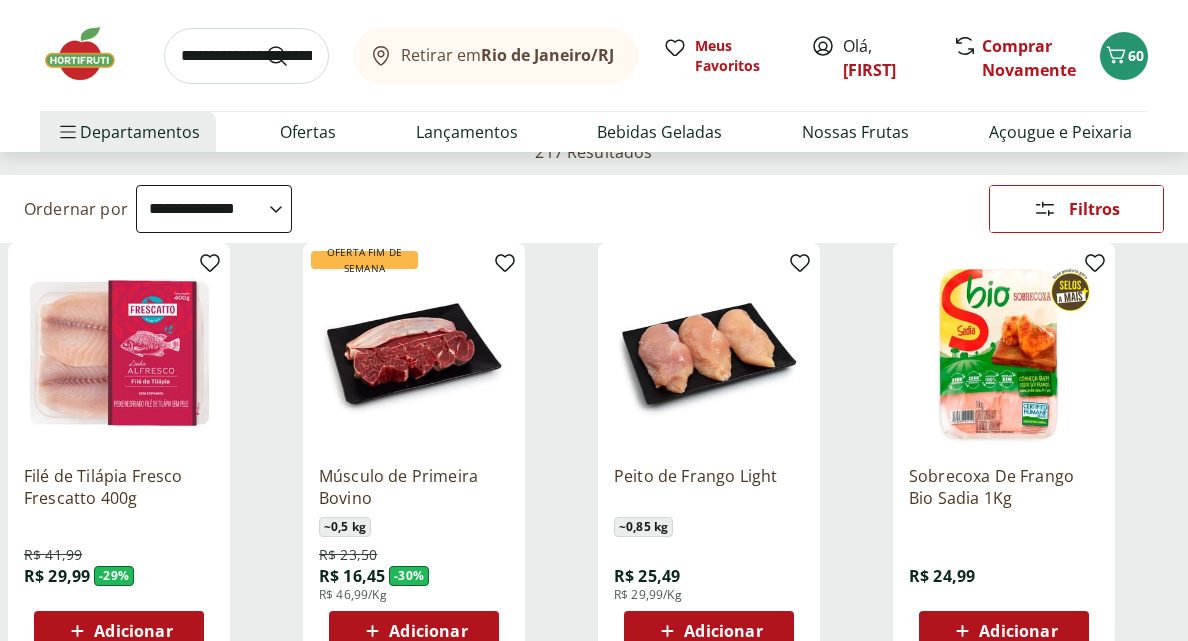 scroll, scrollTop: 156, scrollLeft: 0, axis: vertical 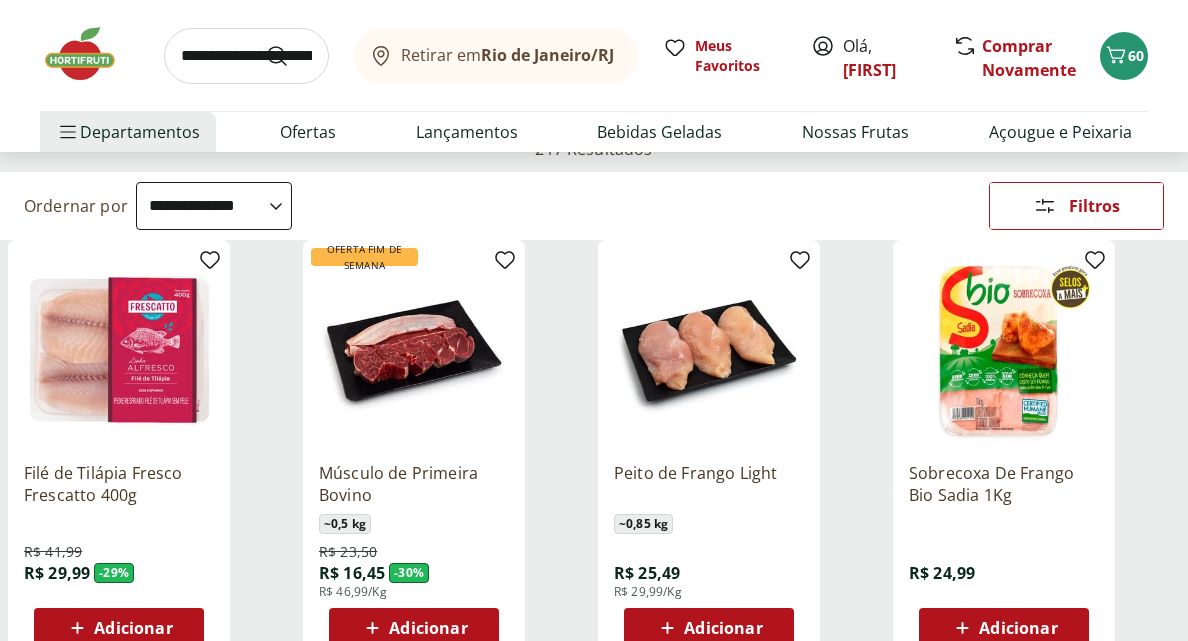 click on "Adicionar" at bounding box center [133, 628] 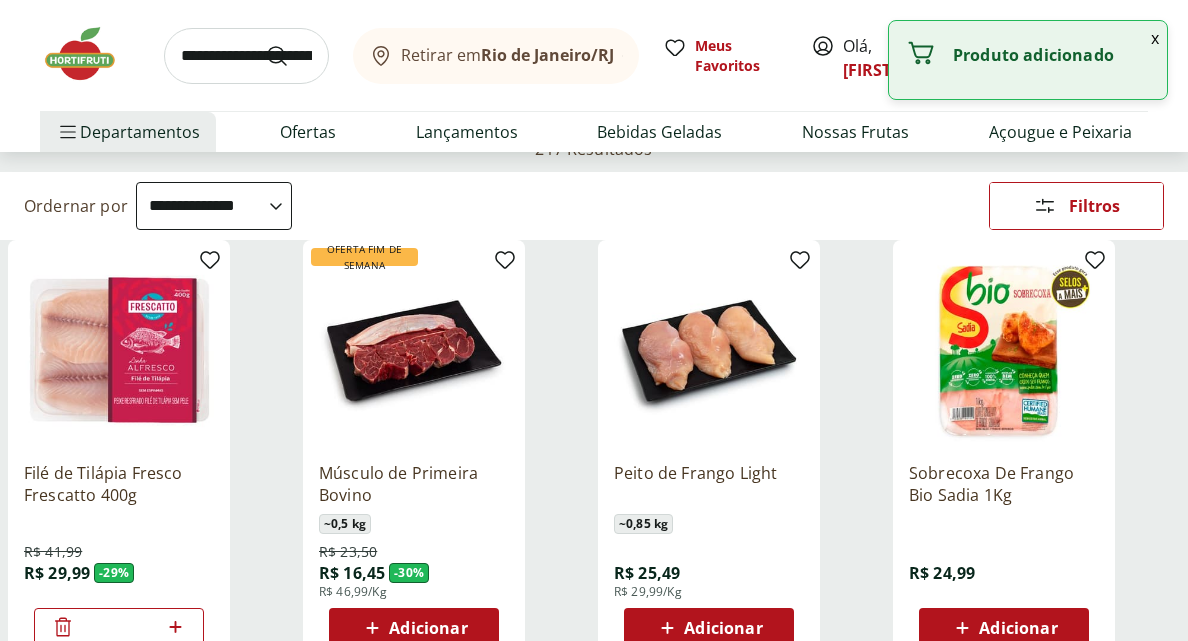 click on "x" at bounding box center [1155, 38] 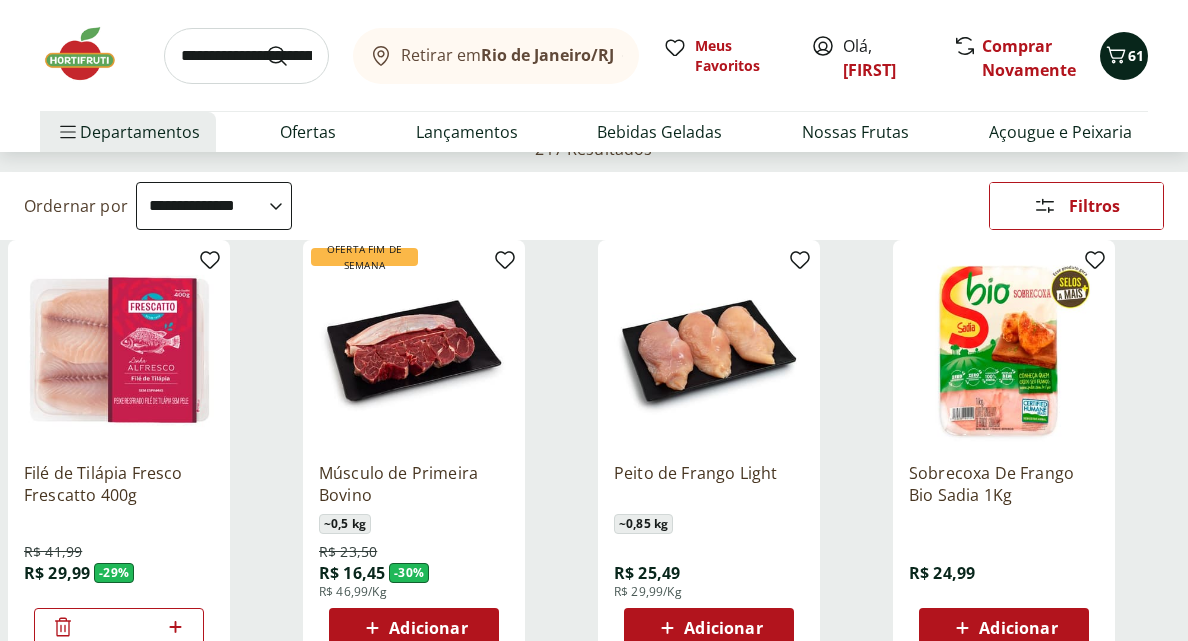 click 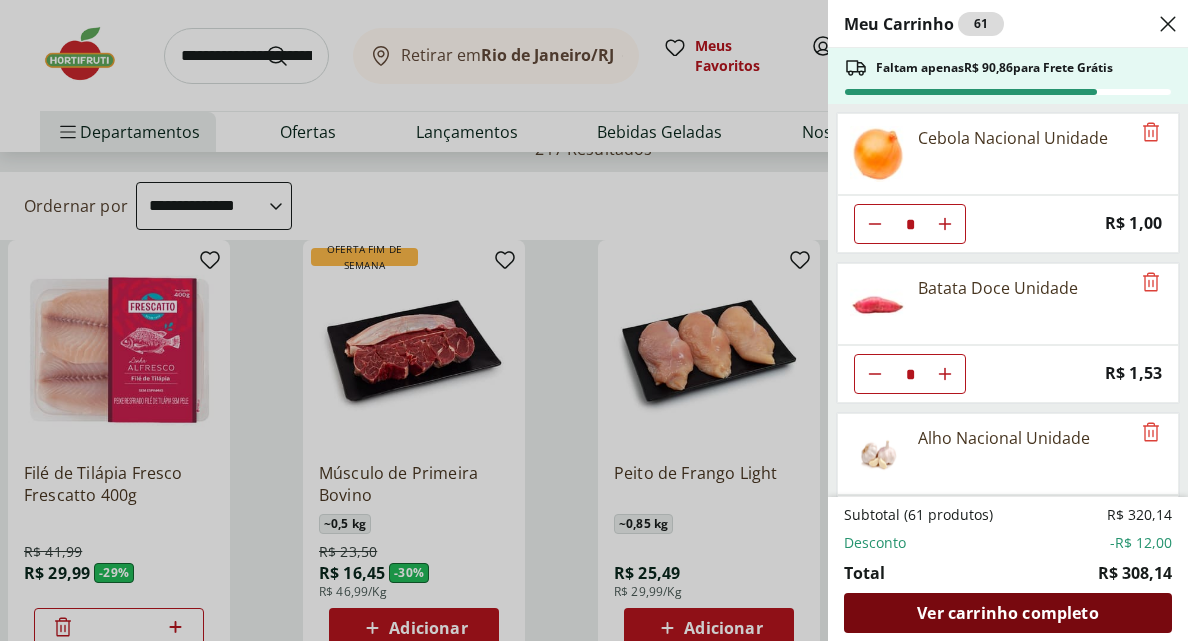 click on "Ver carrinho completo" at bounding box center (1007, 613) 